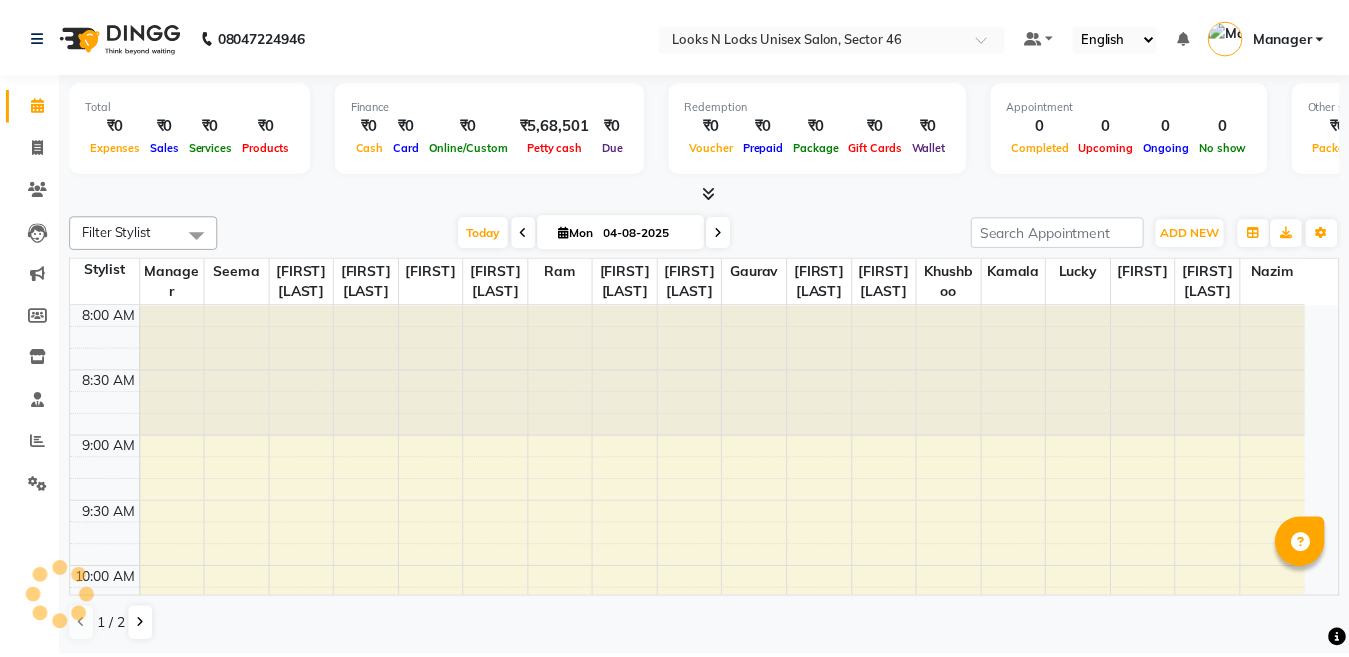 scroll, scrollTop: 0, scrollLeft: 0, axis: both 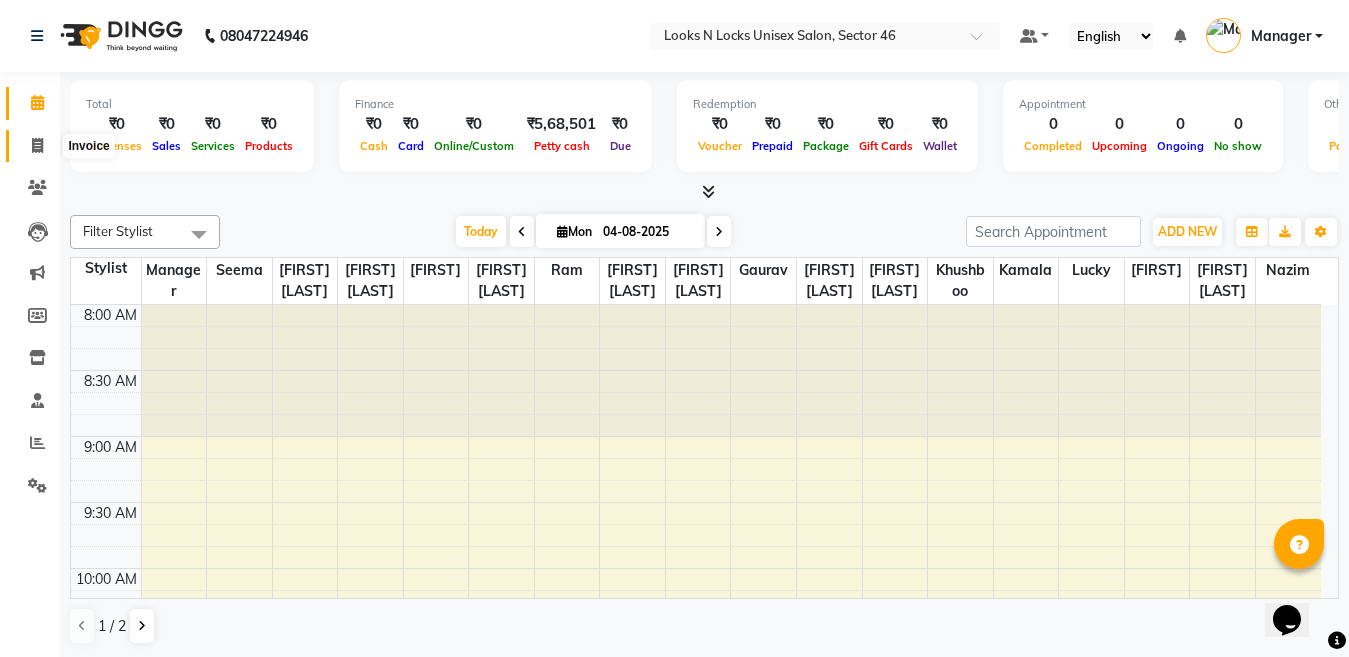 click 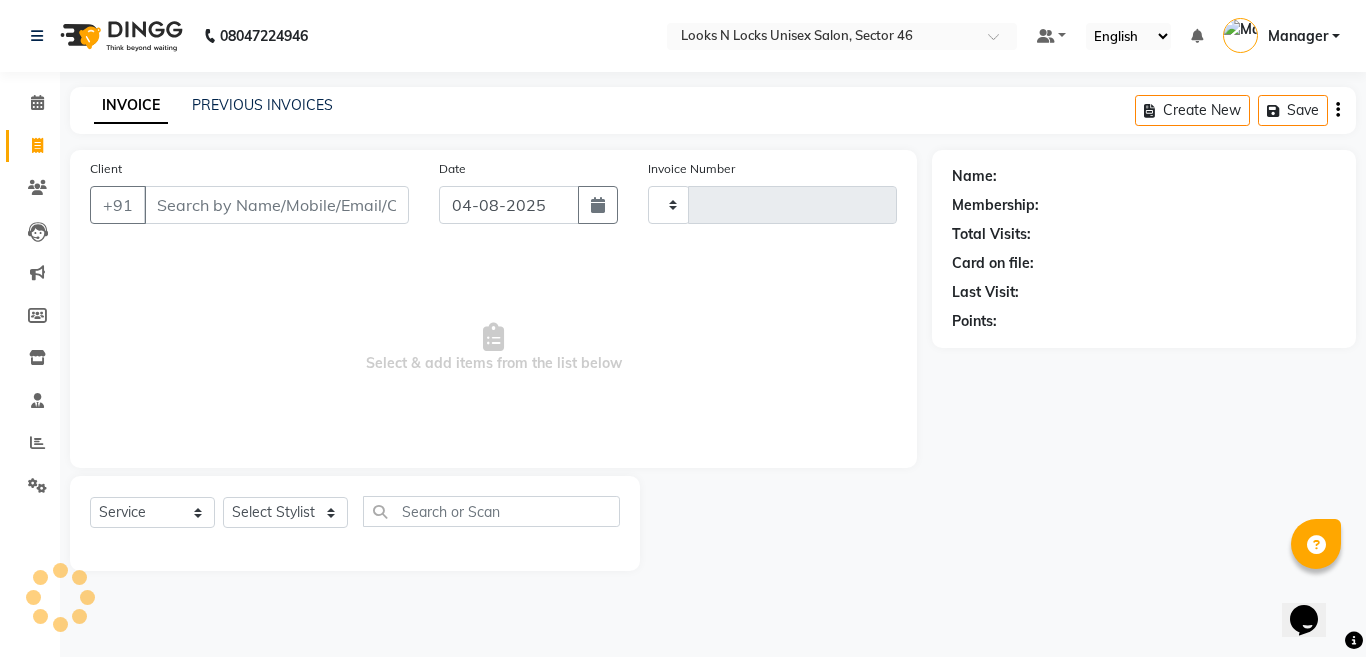 type on "0678" 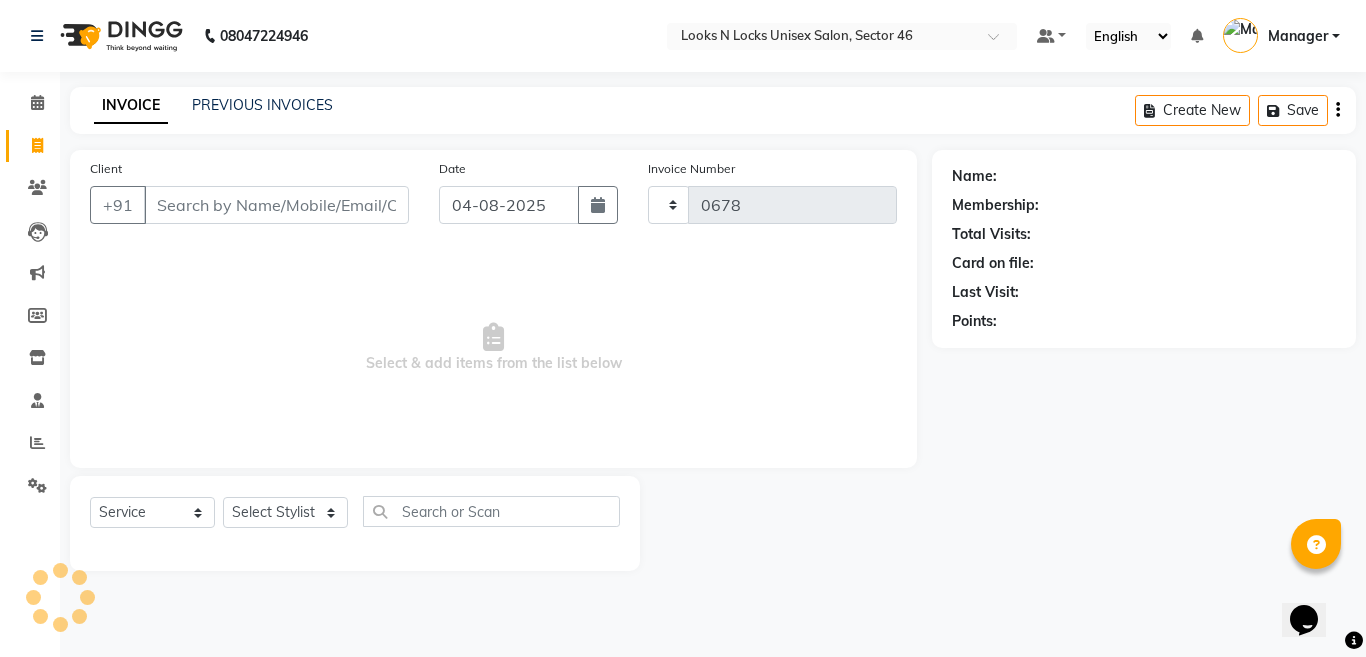 select on "3904" 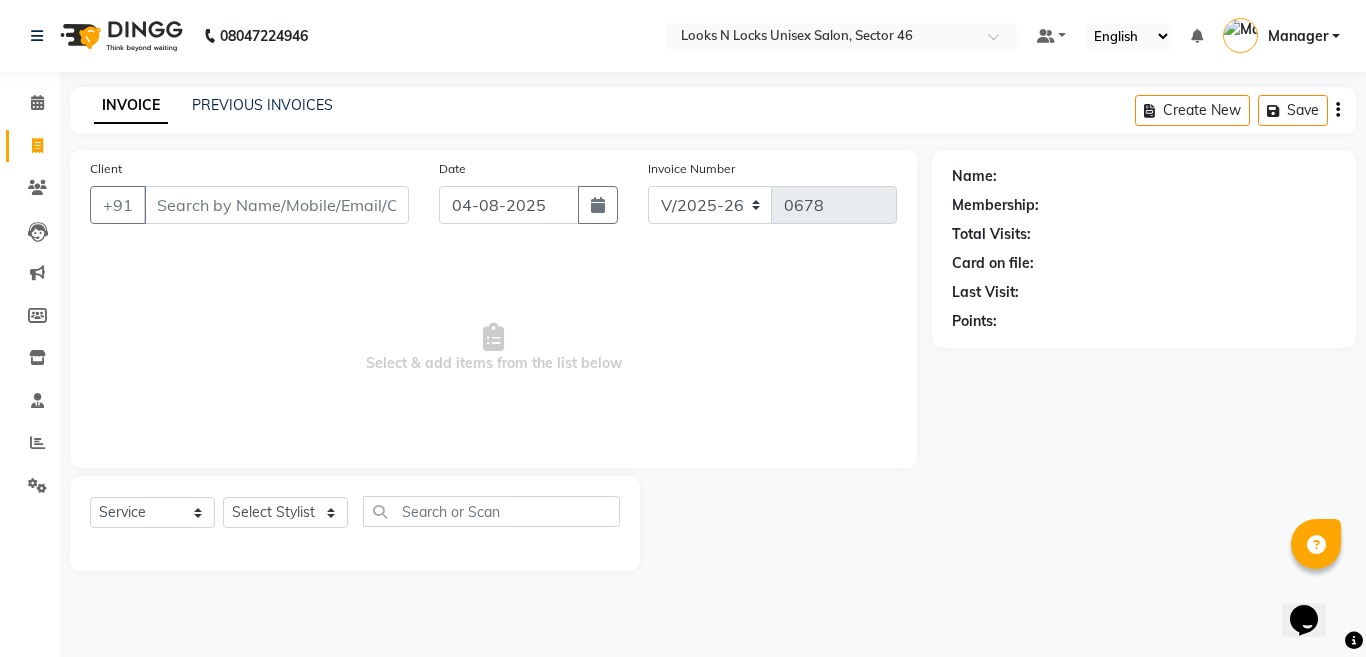 click on "Client" at bounding box center (276, 205) 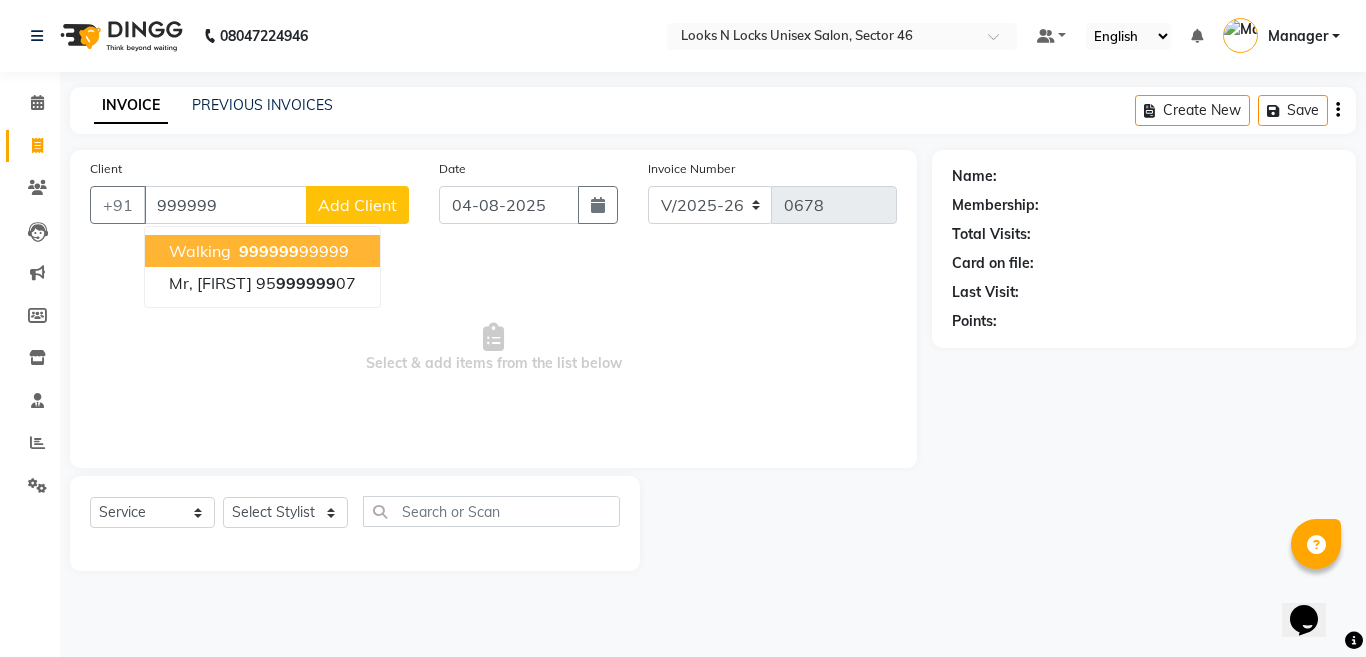 click on "walking   [PHONE]" at bounding box center (262, 251) 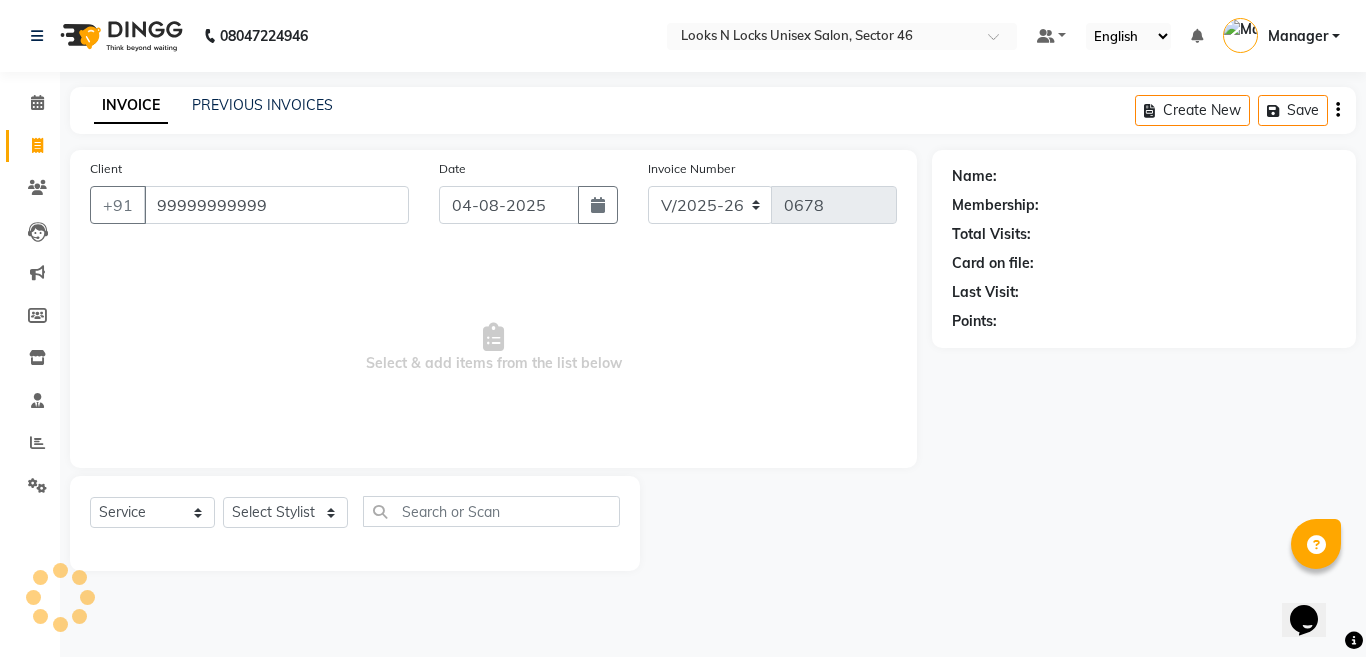 type on "99999999999" 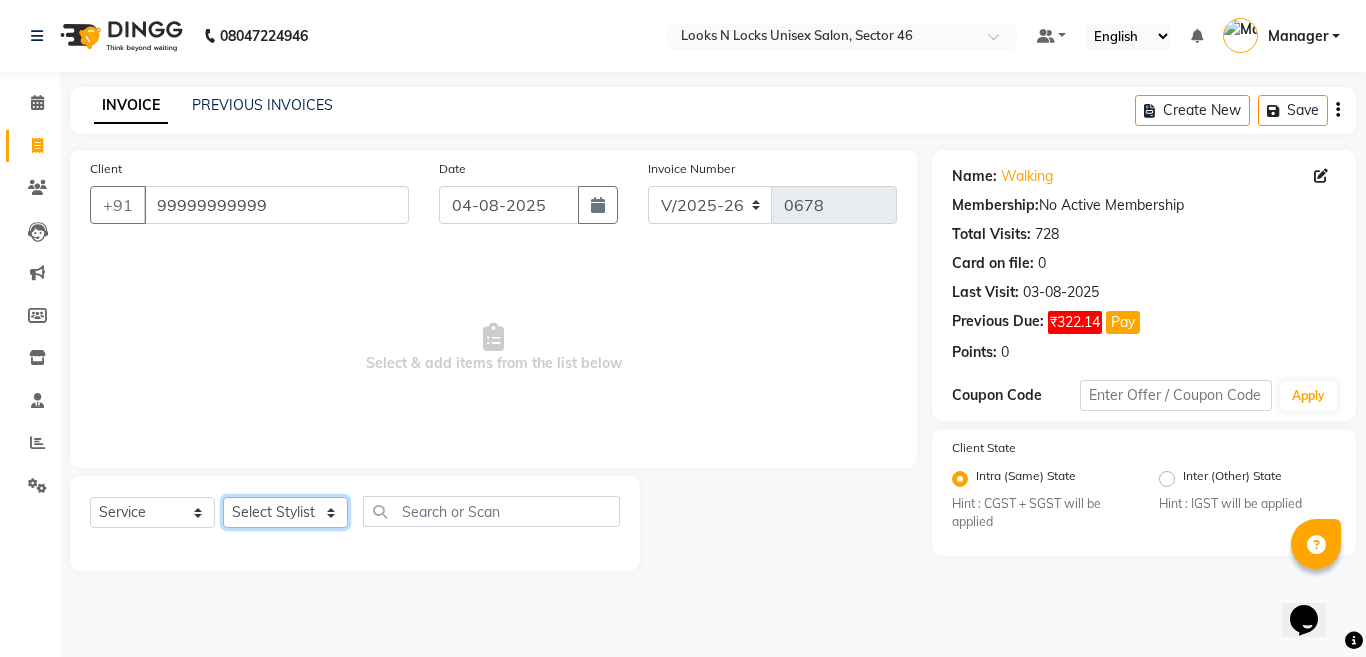click on "Select Stylist Aakib Ansari Aalam Sheikh Ajay sain Anil  Sahu Gaurav Gulzar  Anshari Ibrahim Kamala Khushboo kusum maam Lucky Manager Marry Lepcha Nazim Priya Rao Ram Saurabha Seema Shilpa ( sunita) Sonia Sunita Chauhan Vanshika Varun Zafar" 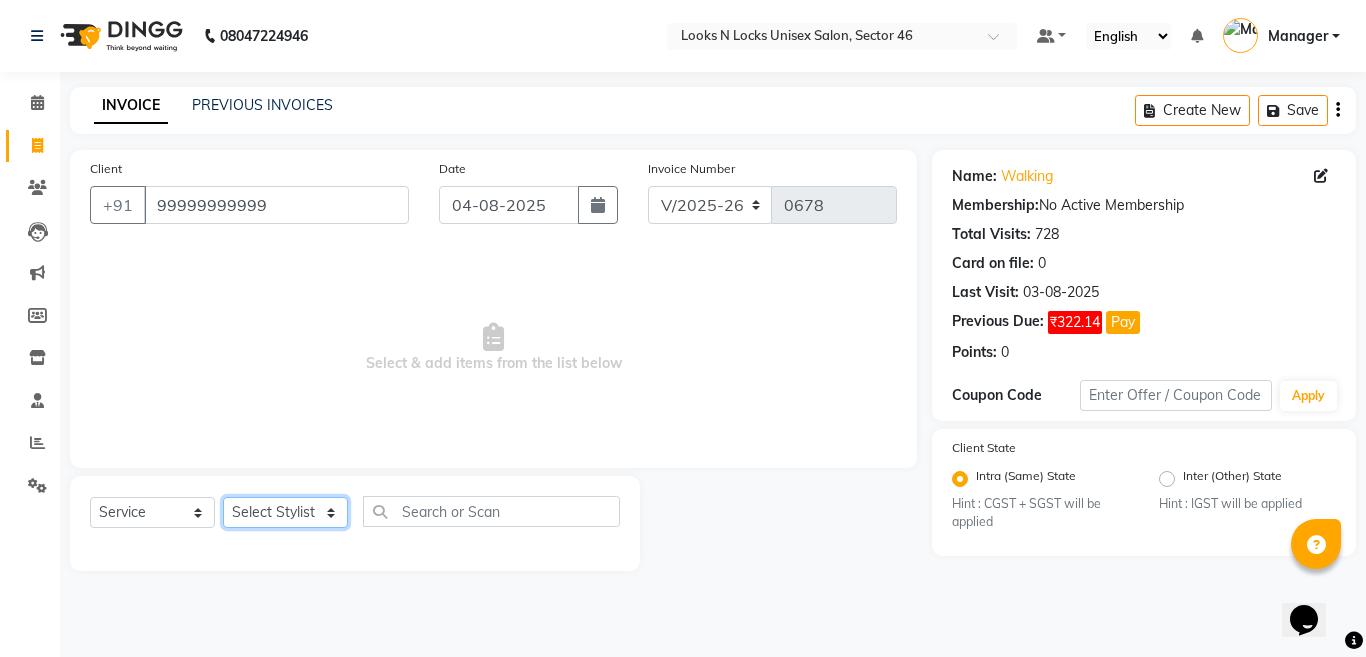 select on "83154" 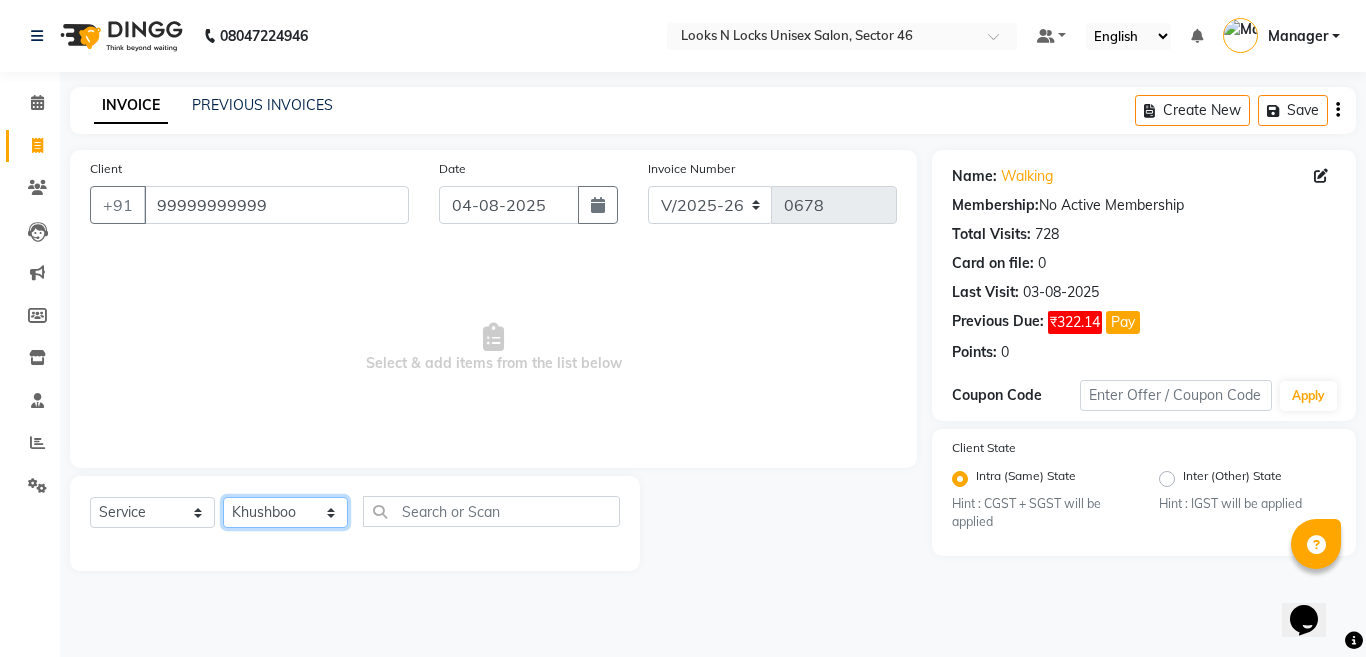 click on "Select Stylist Aakib Ansari Aalam Sheikh Ajay sain Anil  Sahu Gaurav Gulzar  Anshari Ibrahim Kamala Khushboo kusum maam Lucky Manager Marry Lepcha Nazim Priya Rao Ram Saurabha Seema Shilpa ( sunita) Sonia Sunita Chauhan Vanshika Varun Zafar" 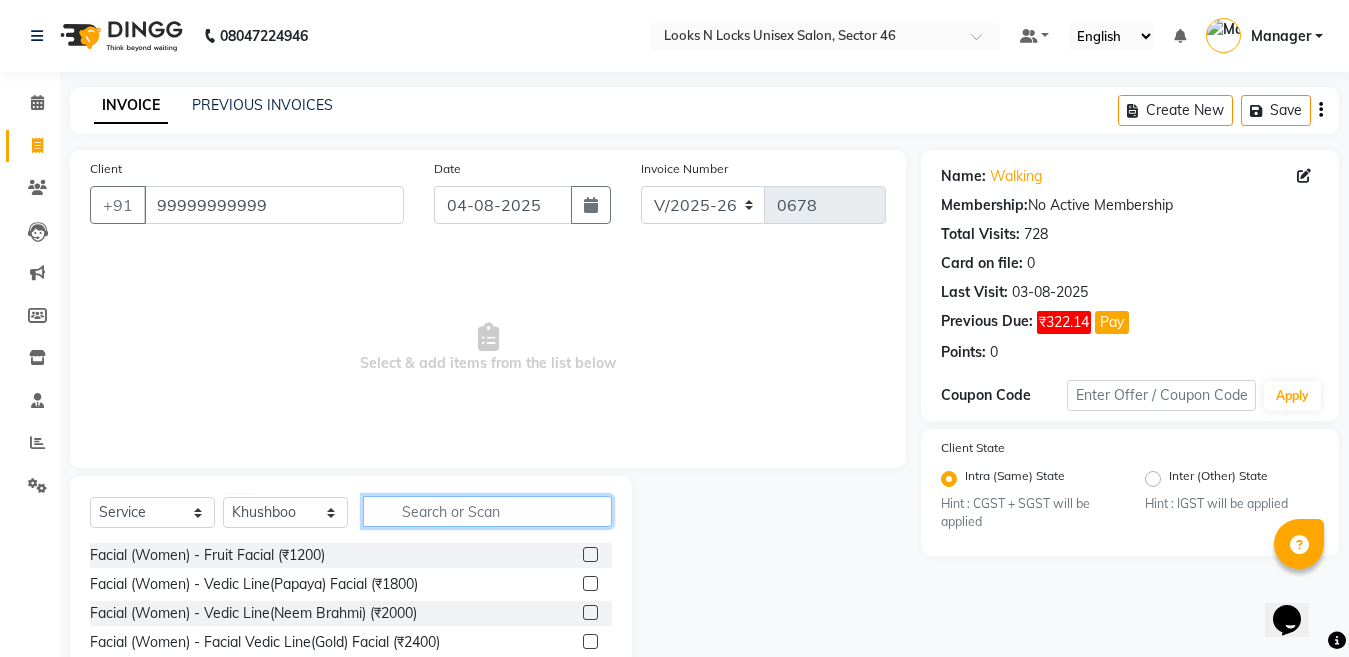 click 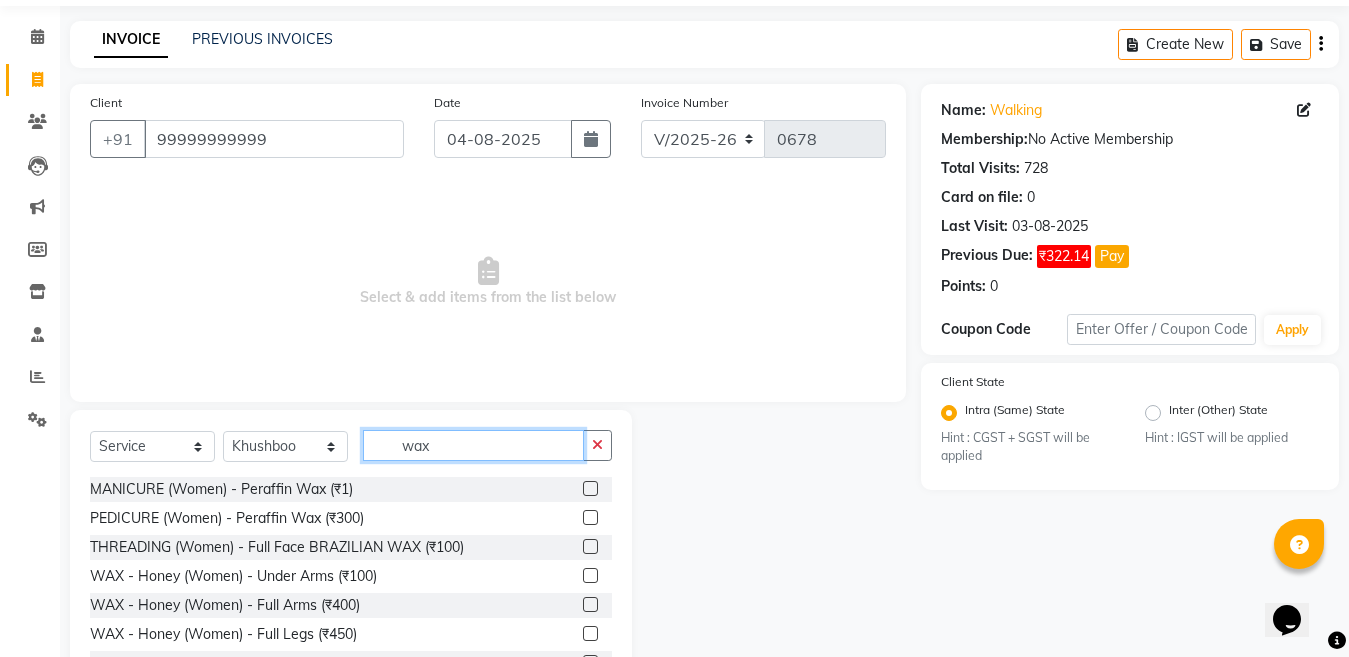 scroll, scrollTop: 100, scrollLeft: 0, axis: vertical 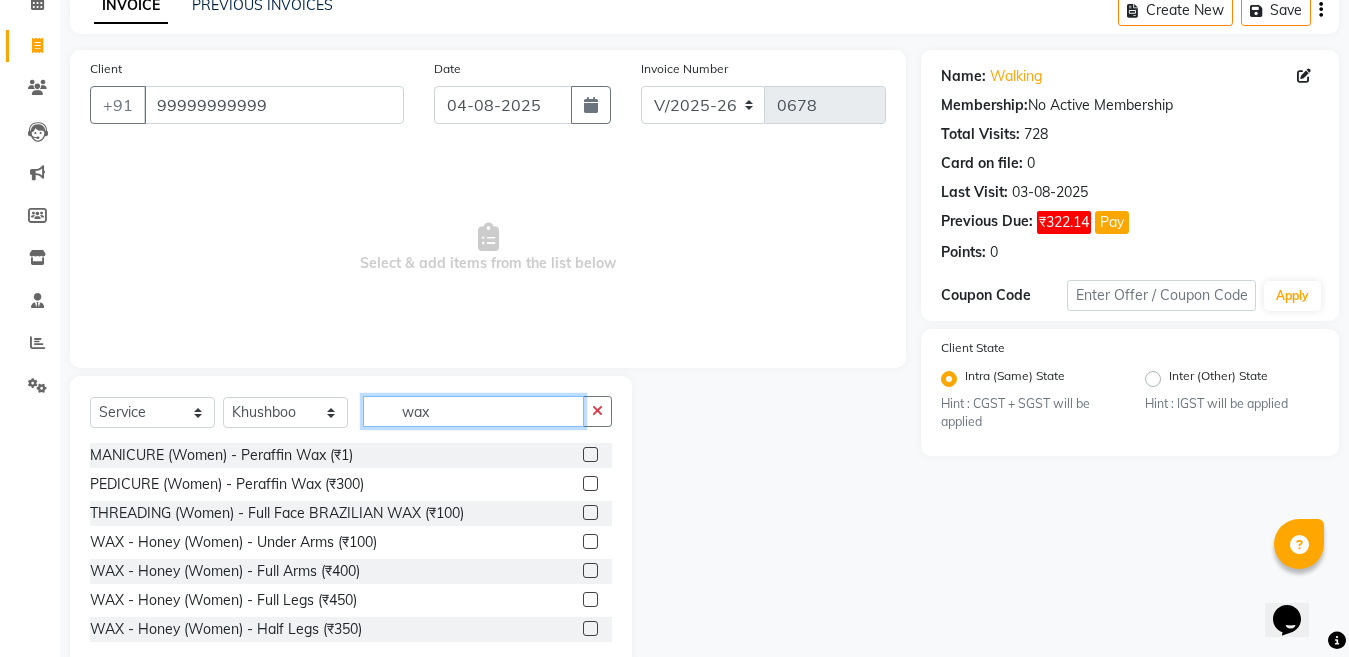 type on "wax" 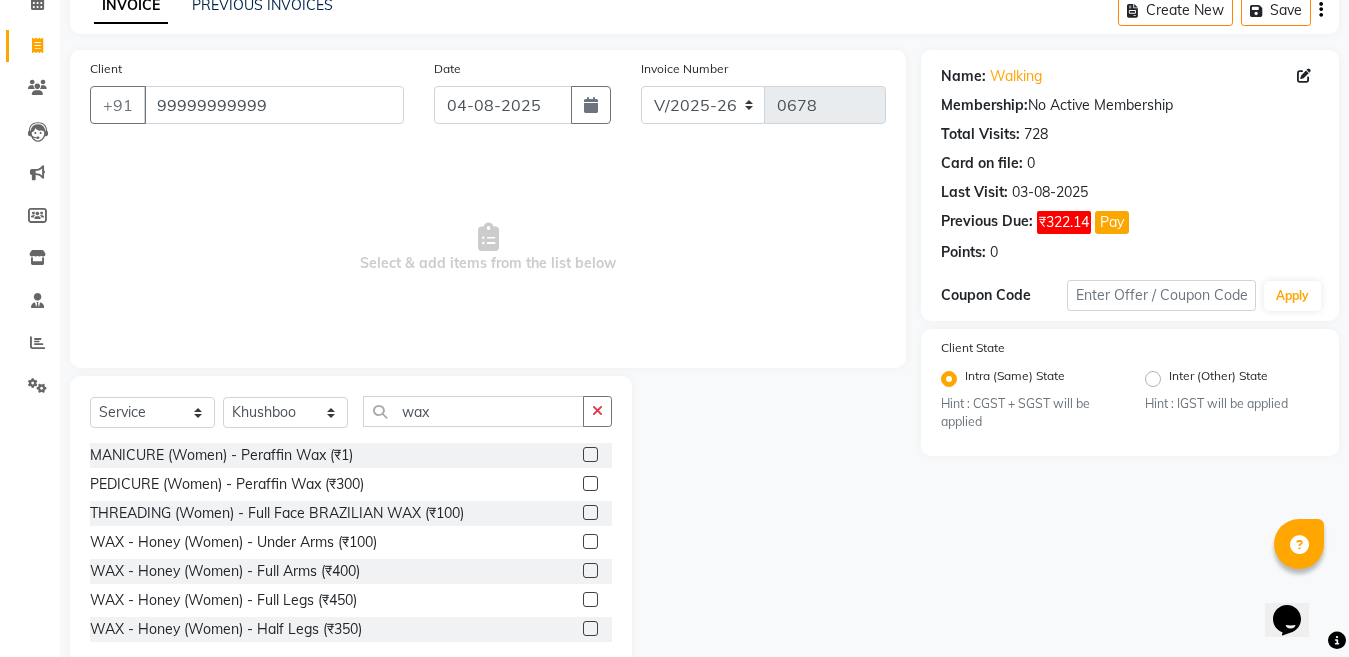 click 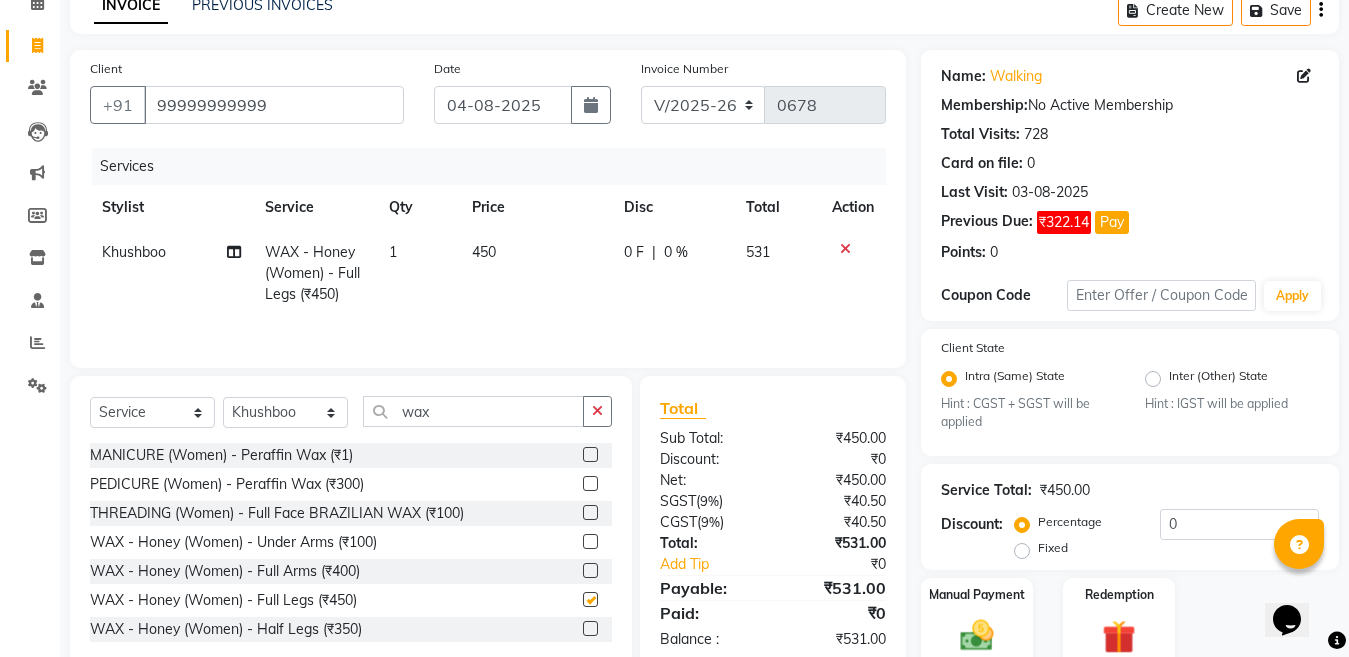 checkbox on "false" 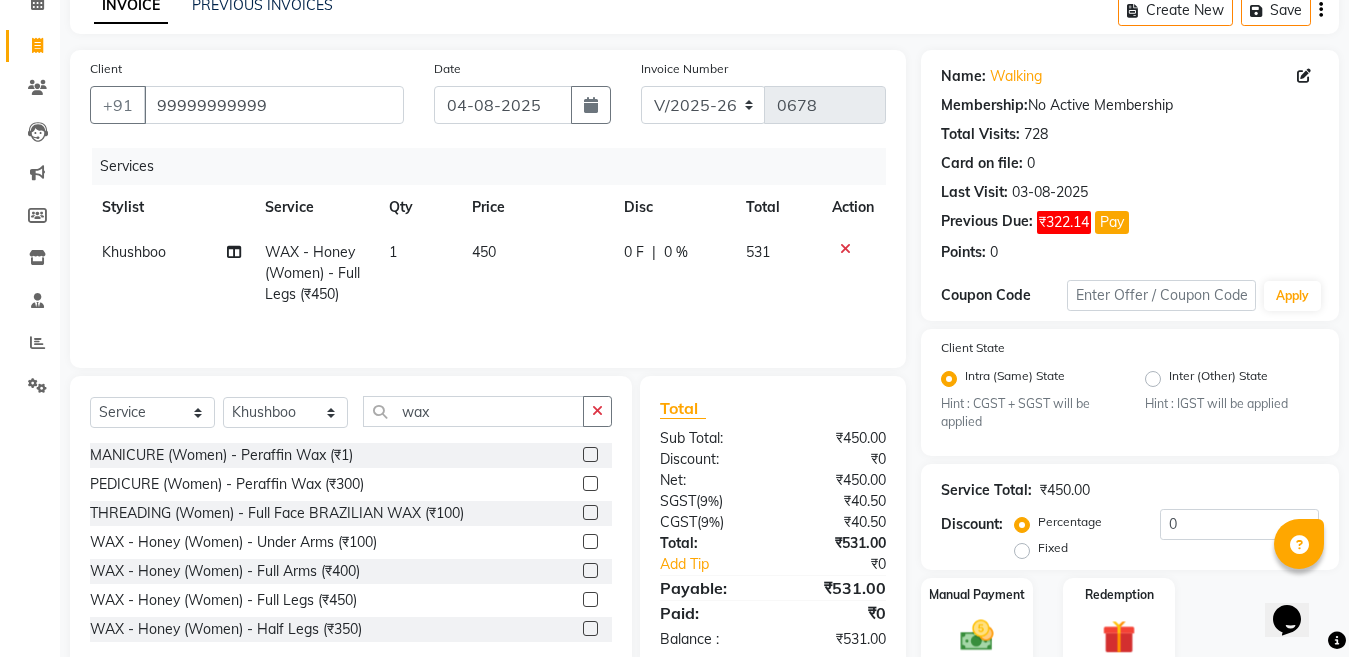 click on "450" 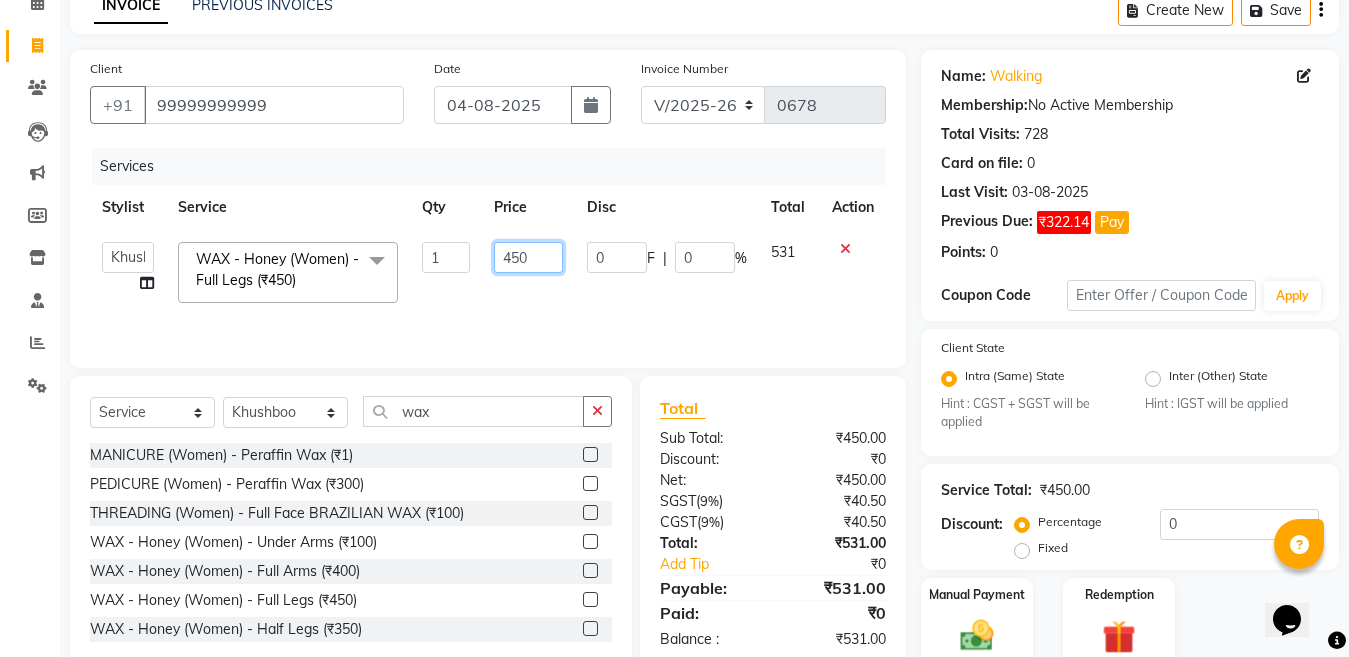 click on "450" 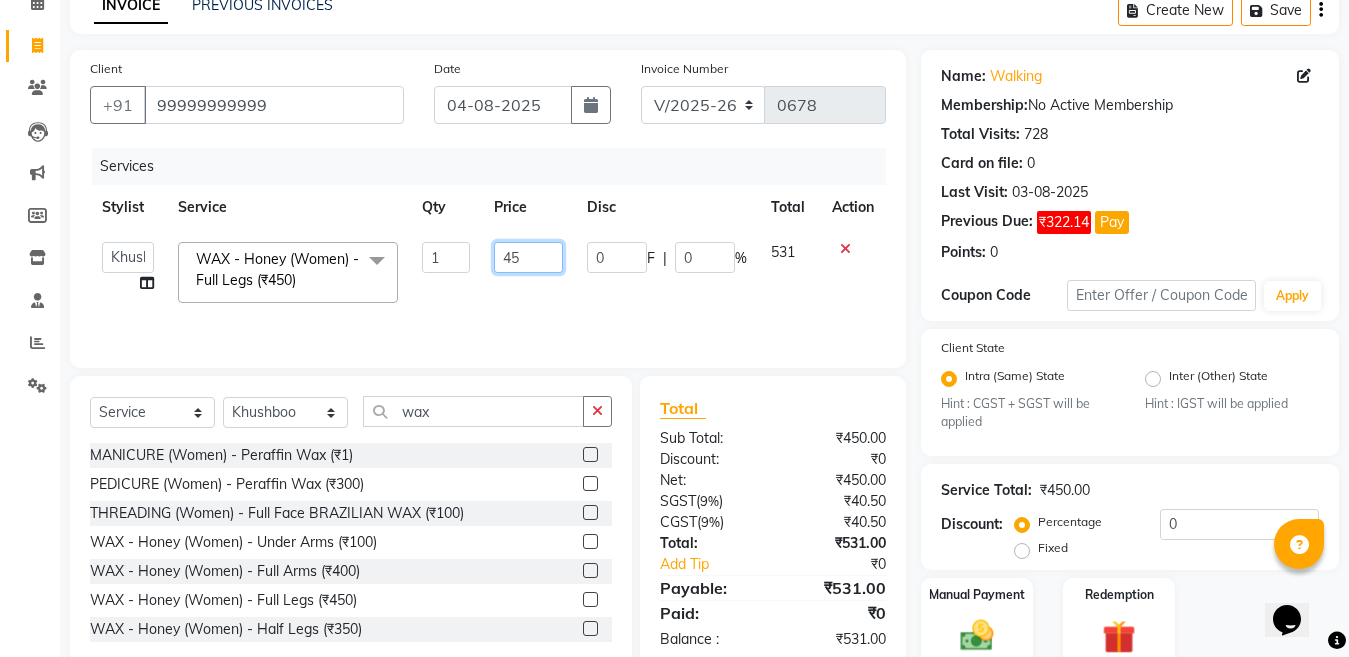 type on "4" 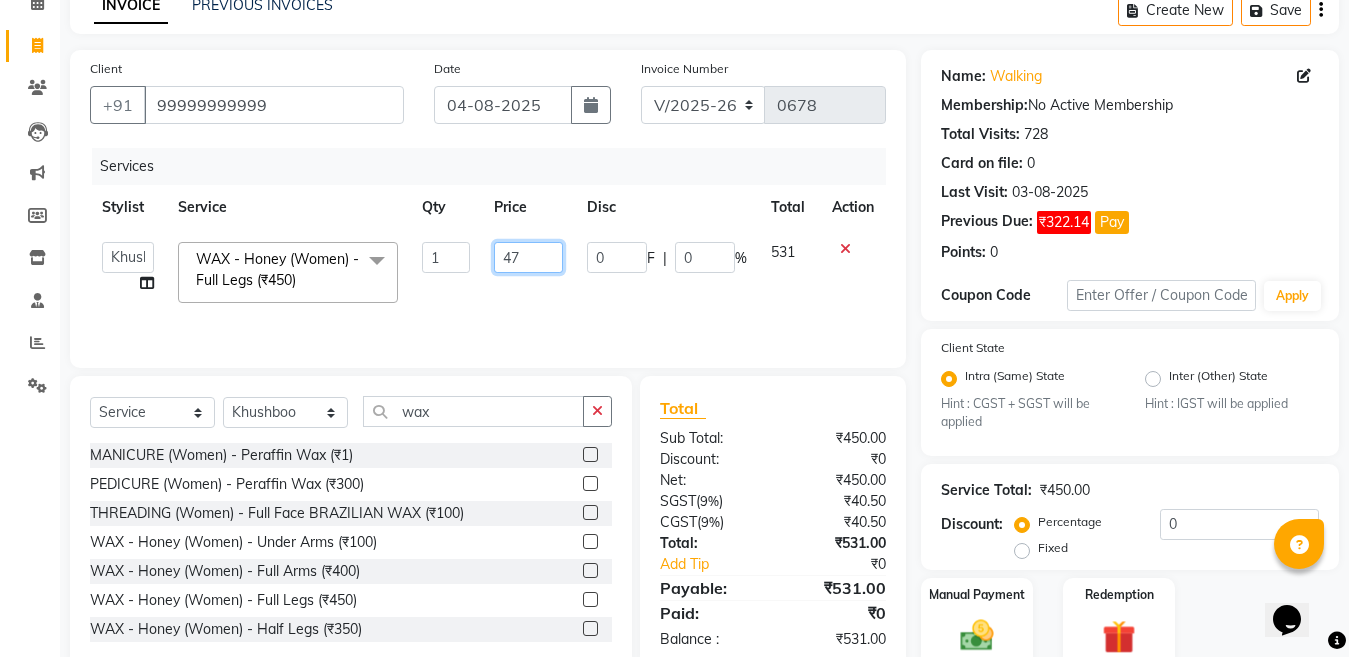 type on "470" 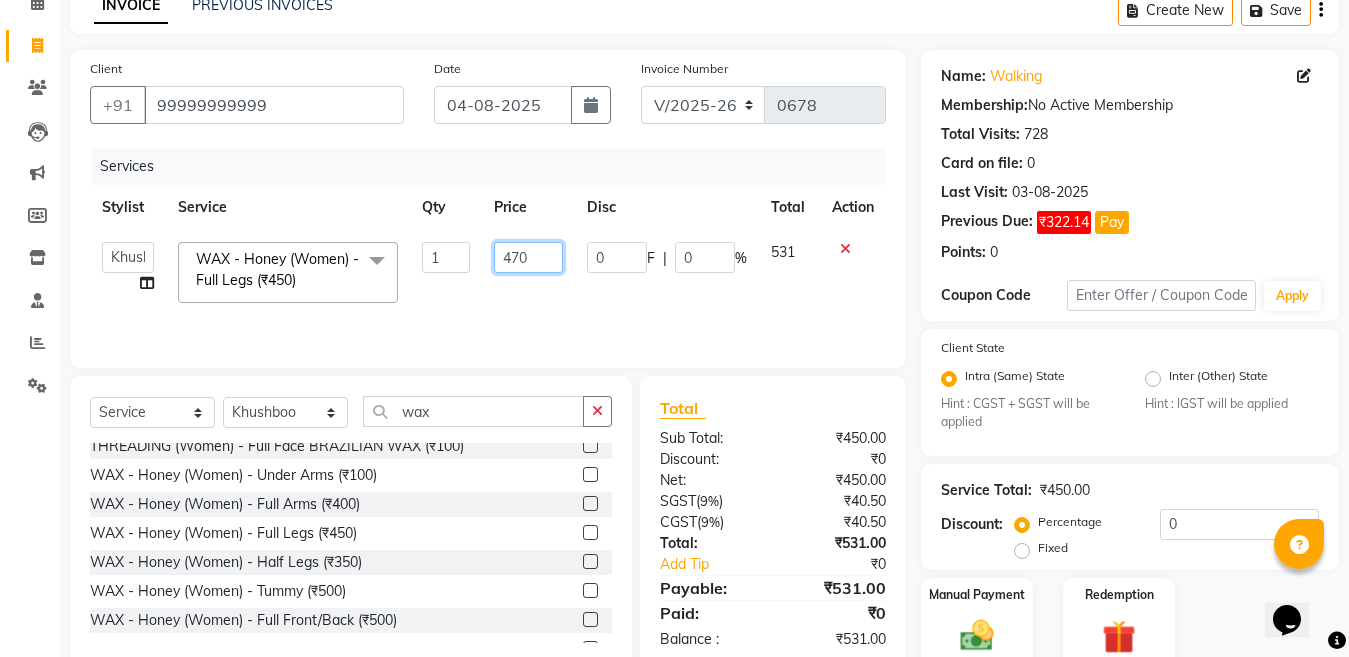 scroll, scrollTop: 100, scrollLeft: 0, axis: vertical 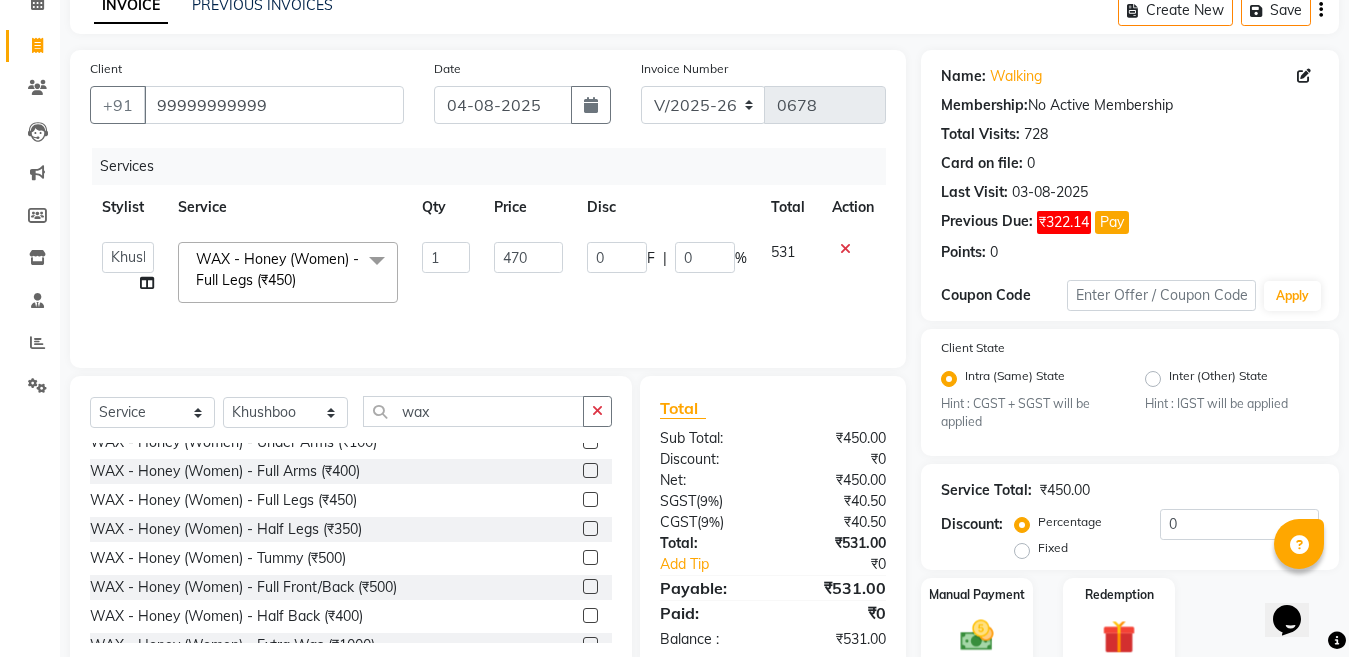 click 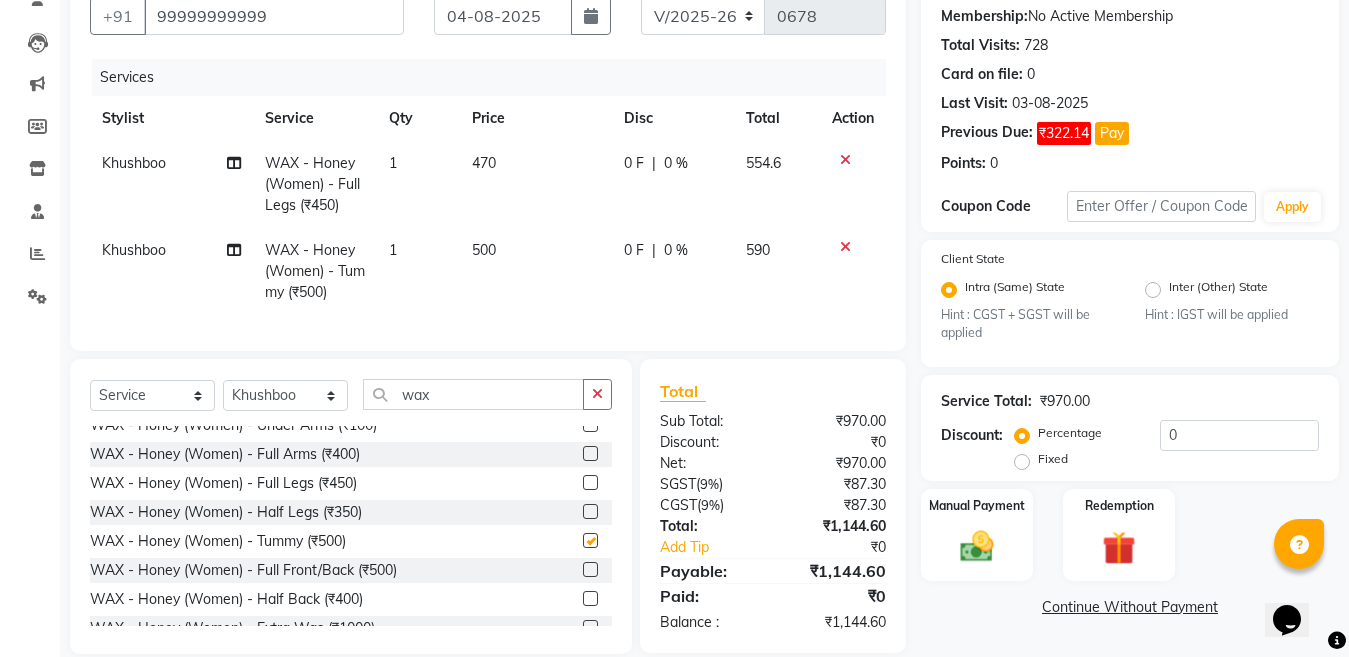 checkbox on "false" 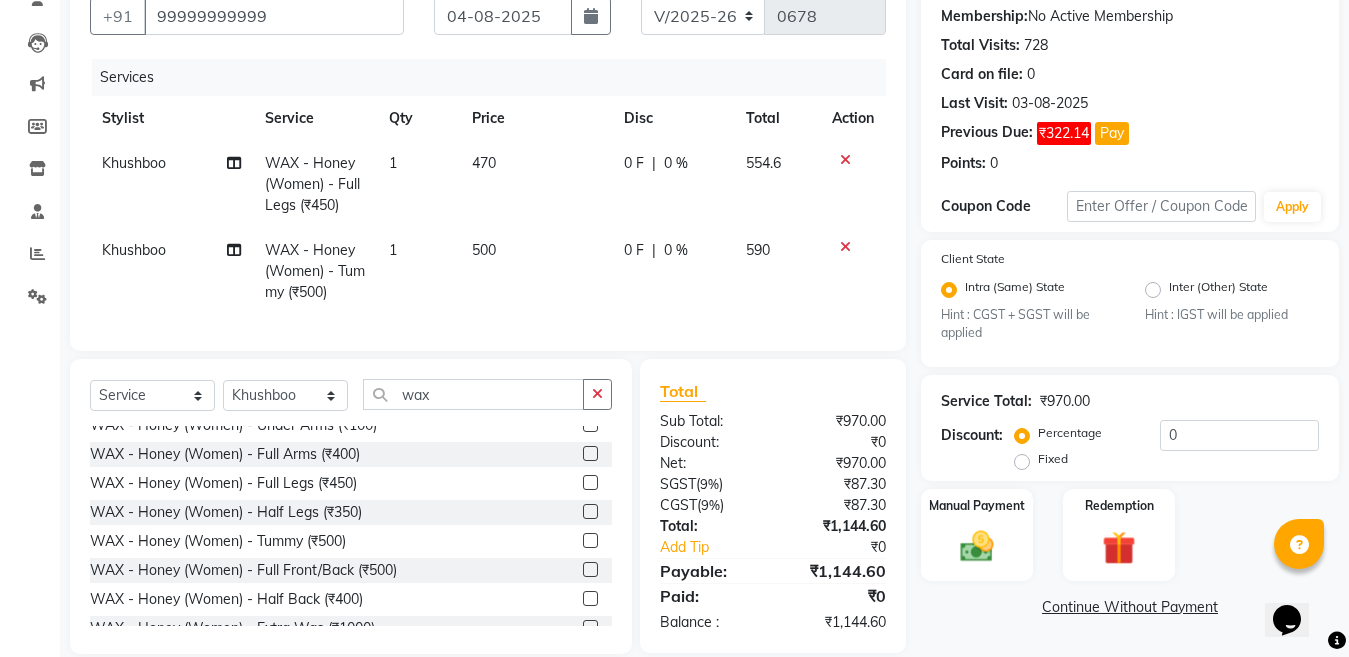 scroll, scrollTop: 200, scrollLeft: 0, axis: vertical 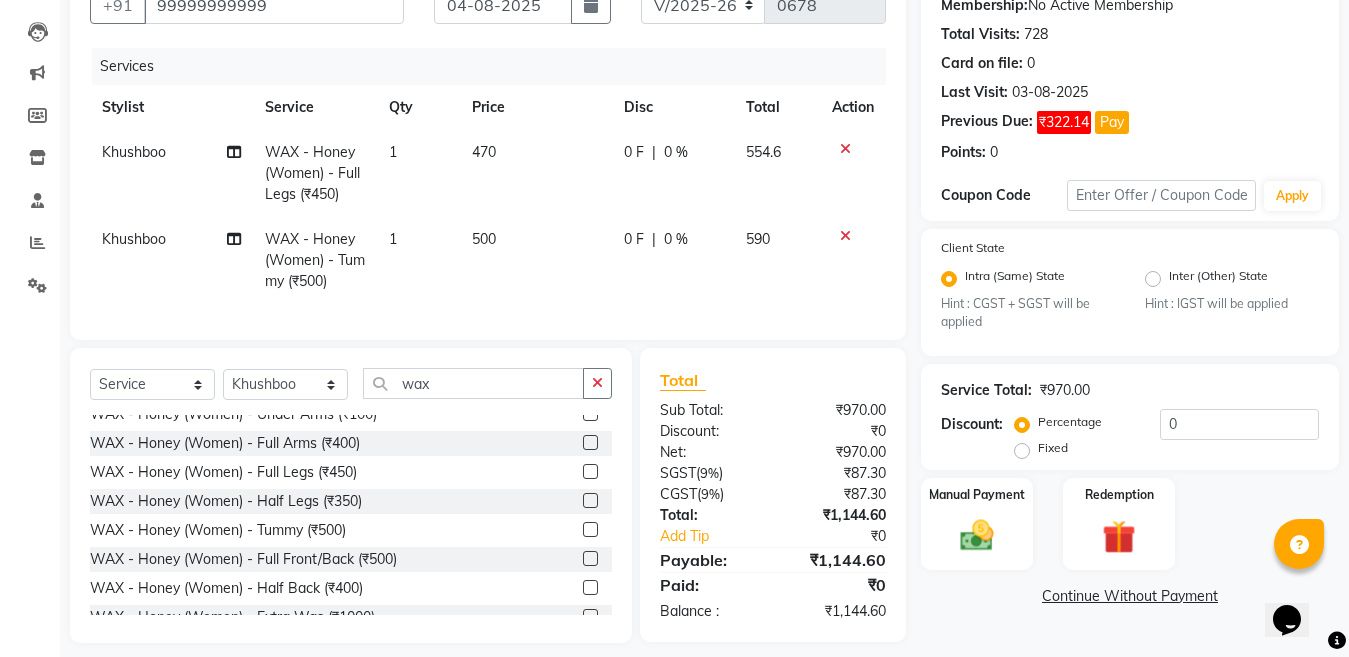 click on "500" 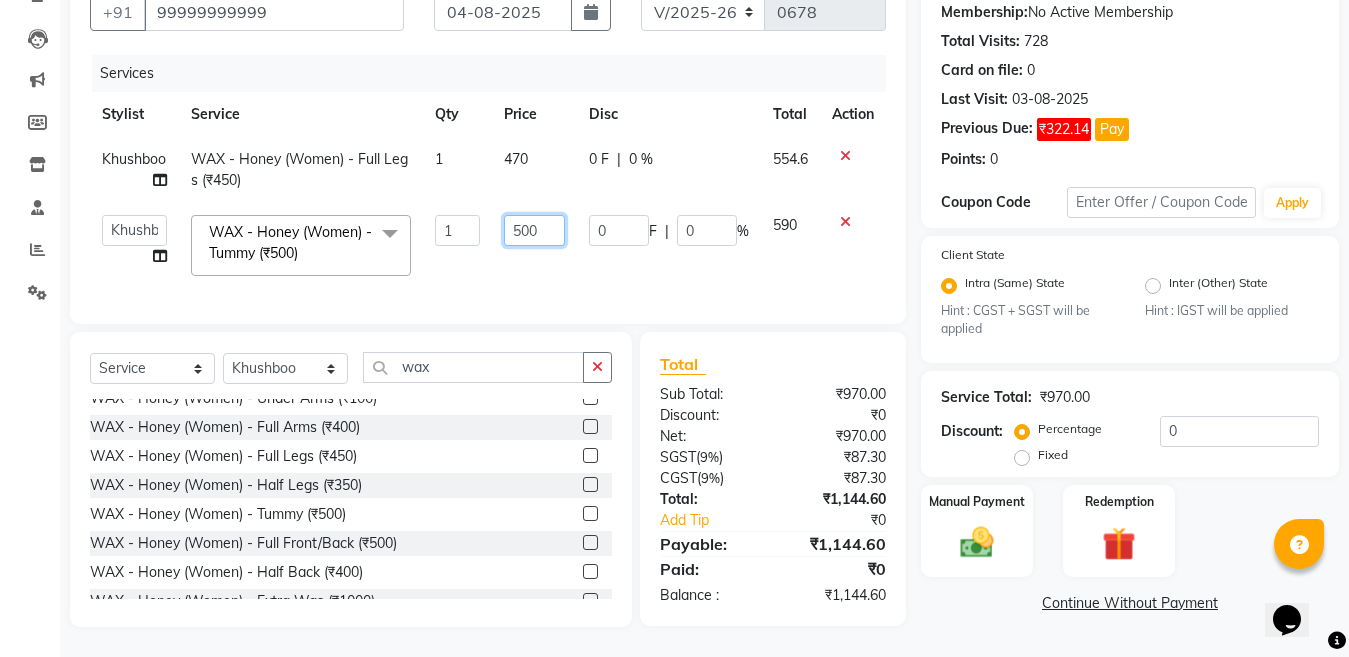 click on "500" 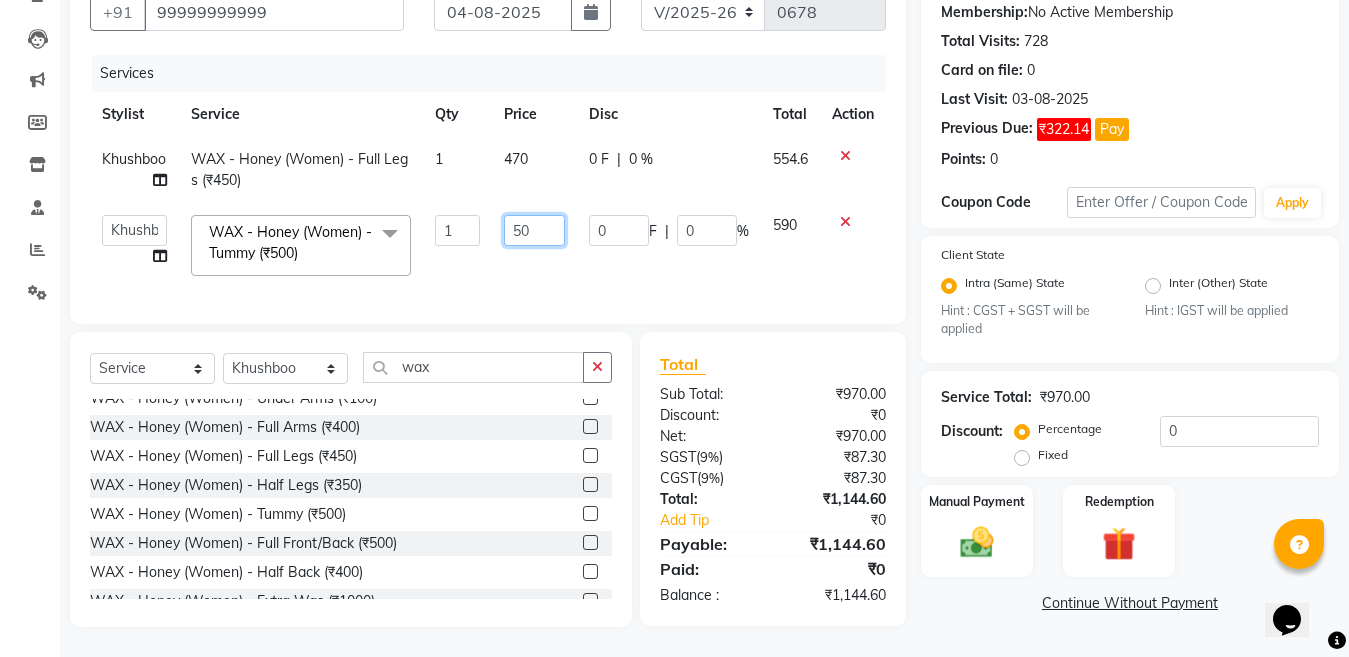 type on "5" 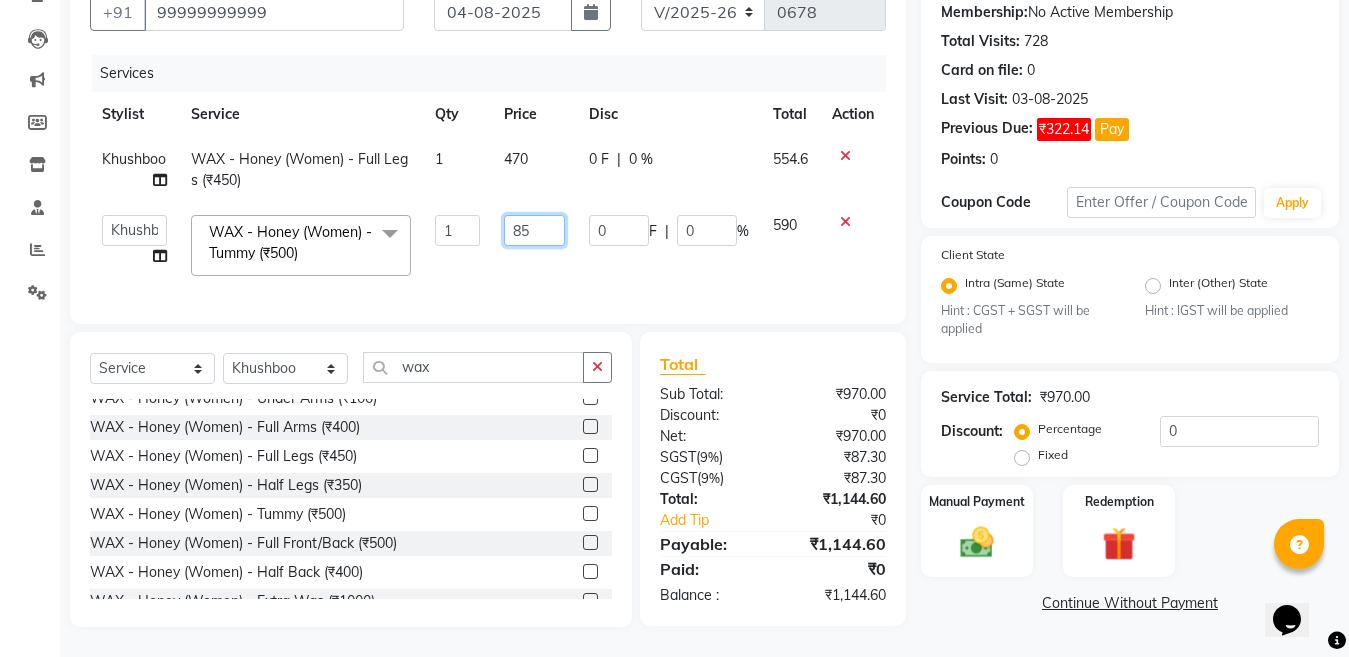 type on "850" 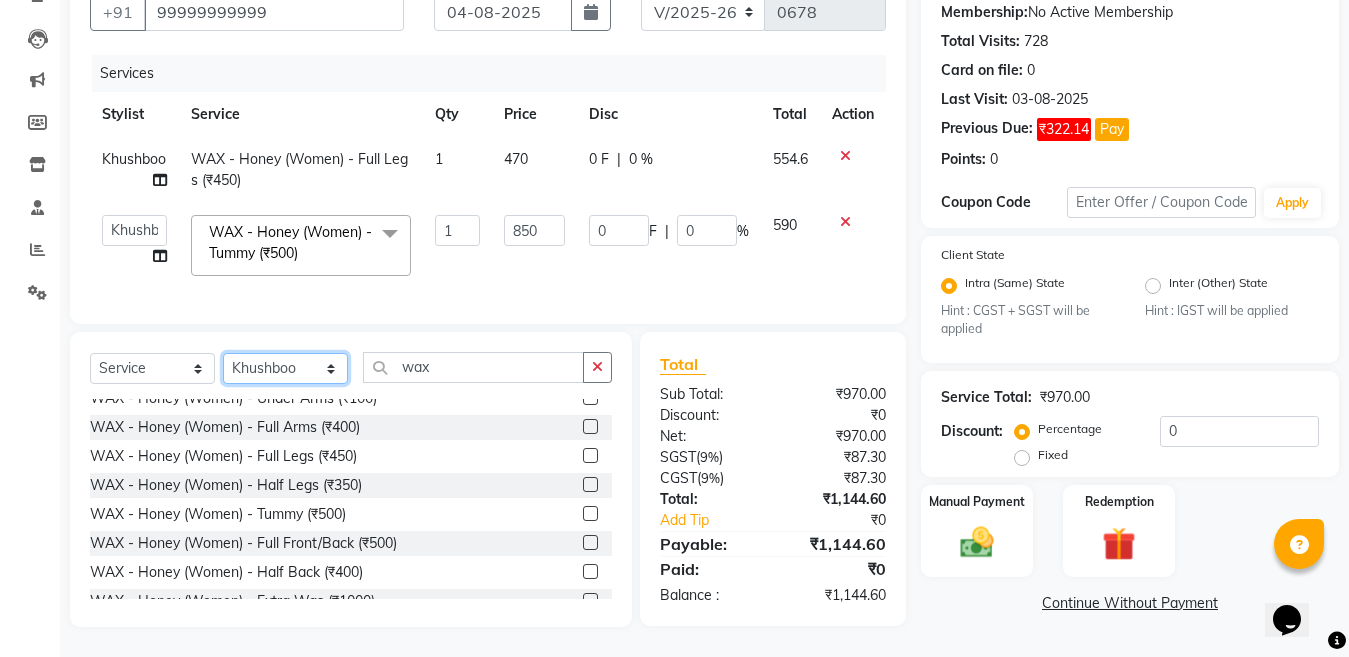 click on "Select  Service  Product  Membership  Package Voucher Prepaid Gift Card  Select Stylist [FIRST] [LAST] [FIRST] [LAST] [FIRST] [LAST] [FIRST] [LAST] [FIRST] [LAST] [FIRST] [LAST] [FIRST] [LAST] [FIRST] [LAST] [FIRST] [LAST] [FIRST] [LAST] [FIRST] [LAST] [FIRST] [LAST] [FIRST] [LAST] [FIRST] [LAST] [FIRST] [LAST] [FIRST] [LAST] [FIRST] [LAST] [FIRST] [LAST] [FIRST] [LAST] [FIRST] [LAST] wax MANICURE (Women) - Peraffin Wax ([PRICE])  PEDICURE (Women) - Peraffin Wax ([PRICE])  THREADING (Women) - Full Face BRAZILIAN WAX ([PRICE])  WAX - Honey (Women) - Under Arms ([PRICE])  WAX - Honey (Women) - Full Arms ([PRICE])  WAX - Honey (Women) - Full Legs ([PRICE])  WAX - Honey (Women) - Half Legs ([PRICE])  WAX - Honey (Women) - Tummy ([PRICE])  WAX - Honey (Women) - Full Front/Back ([PRICE])  WAX - Honey (Women) - Half Back ([PRICE])  WAX - Honey (Women) - Extra Was ([PRICE])  WAX - Honey (Women) - Full Body Wax ([PRICE])  WAX - Honey (Women) - Brazilian Extra Wax ([PRICE])  WAX - Honey (Women) - Brazilian Under Arms ([PRICE])  WAX - Chocolate (Women) - Under Arms ([PRICE])" 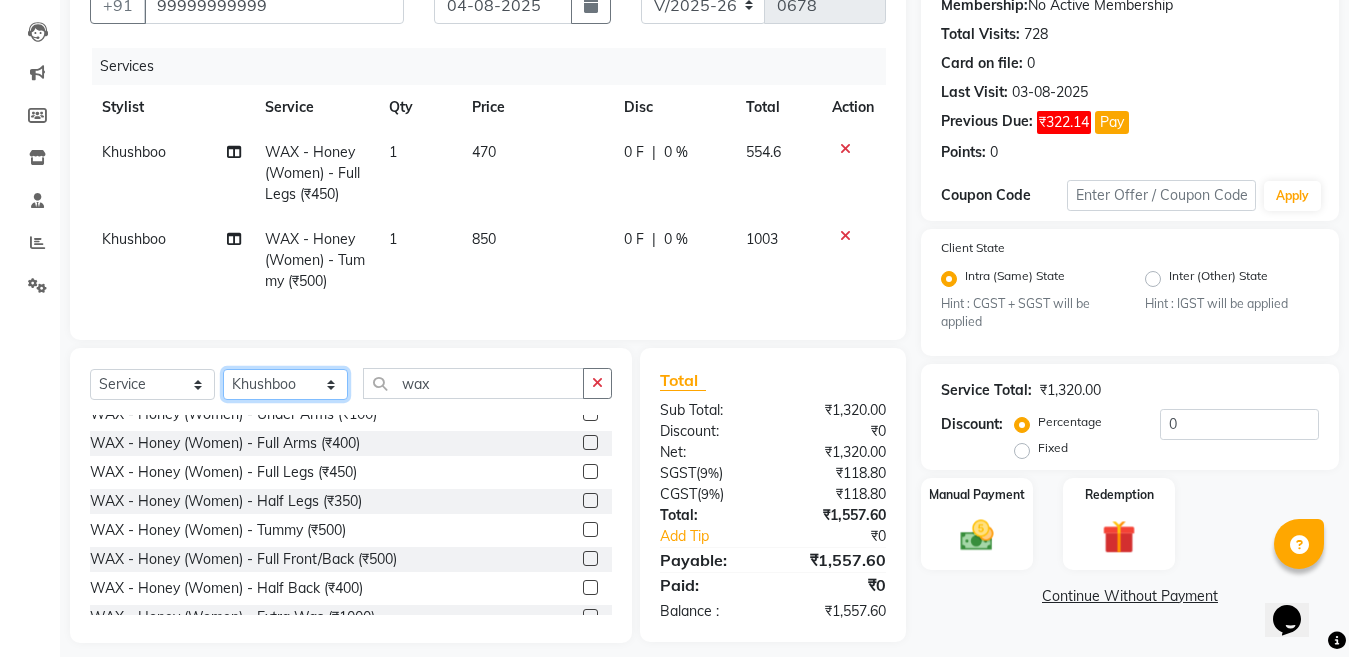 select on "58125" 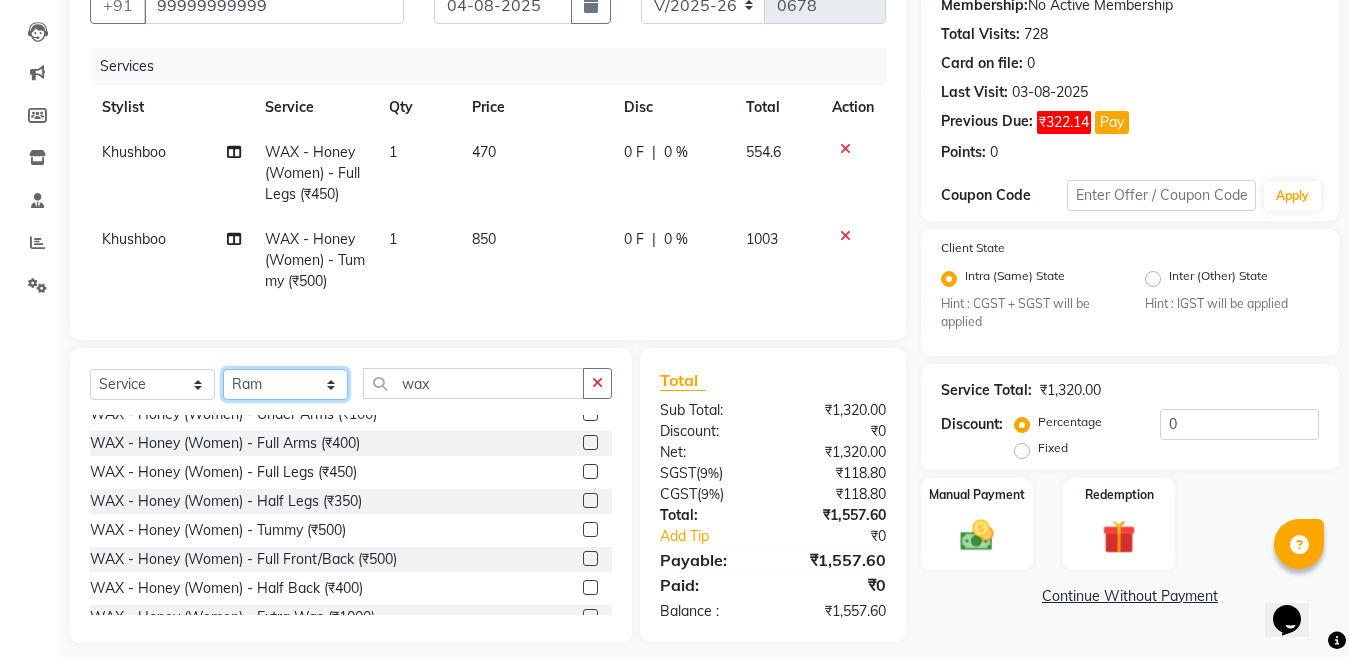 click on "Select Stylist Aakib Ansari Aalam Sheikh Ajay sain Anil  Sahu Gaurav Gulzar  Anshari Ibrahim Kamala Khushboo kusum maam Lucky Manager Marry Lepcha Nazim Priya Rao Ram Saurabha Seema Shilpa ( sunita) Sonia Sunita Chauhan Vanshika Varun Zafar" 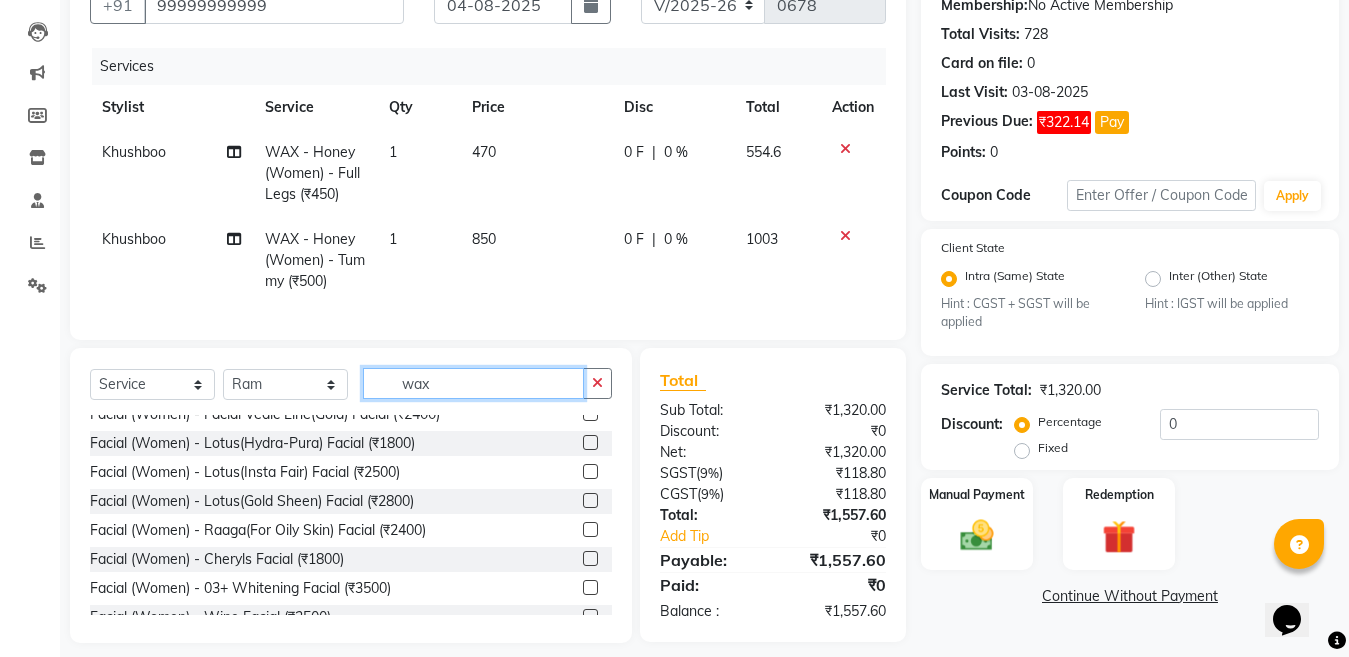 click on "wax" 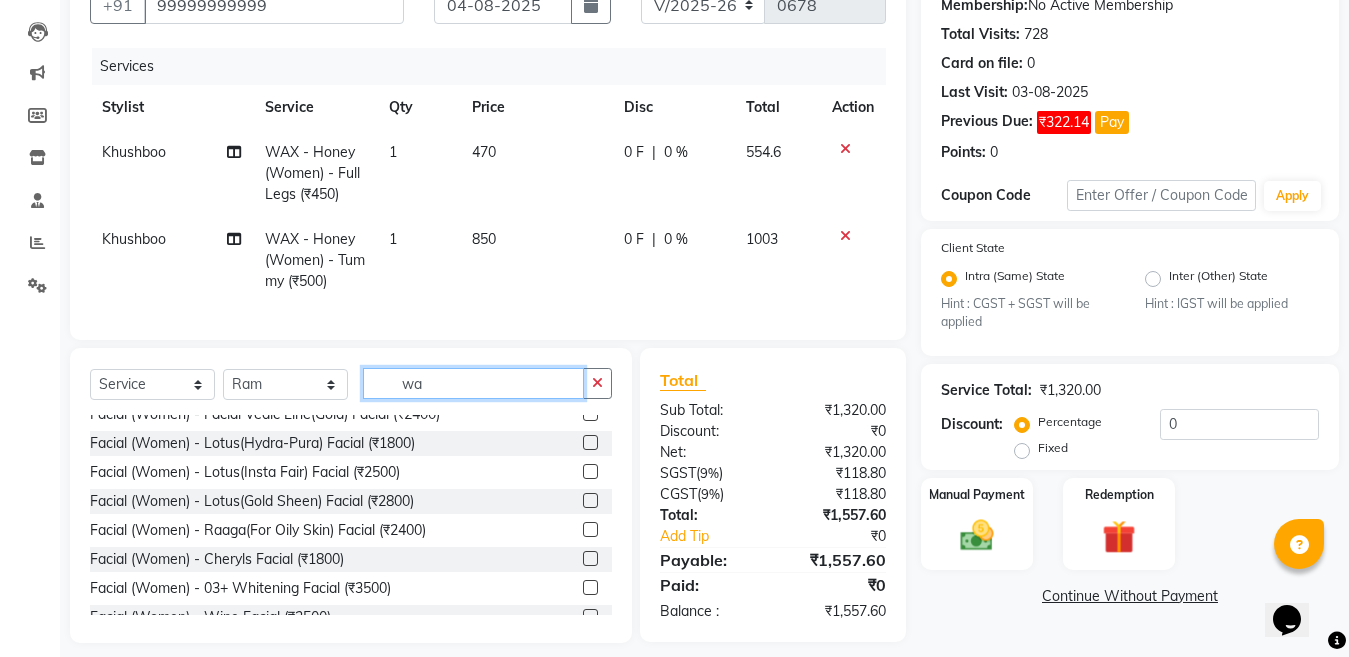 type on "w" 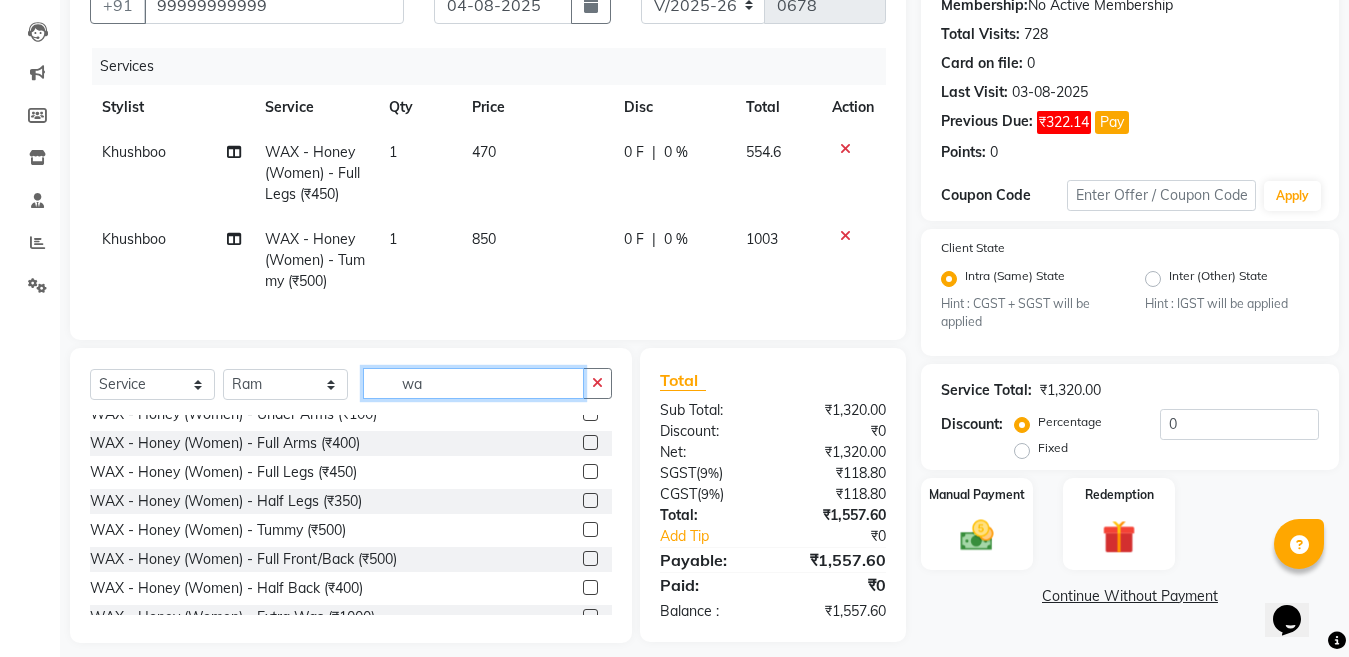 type on "w" 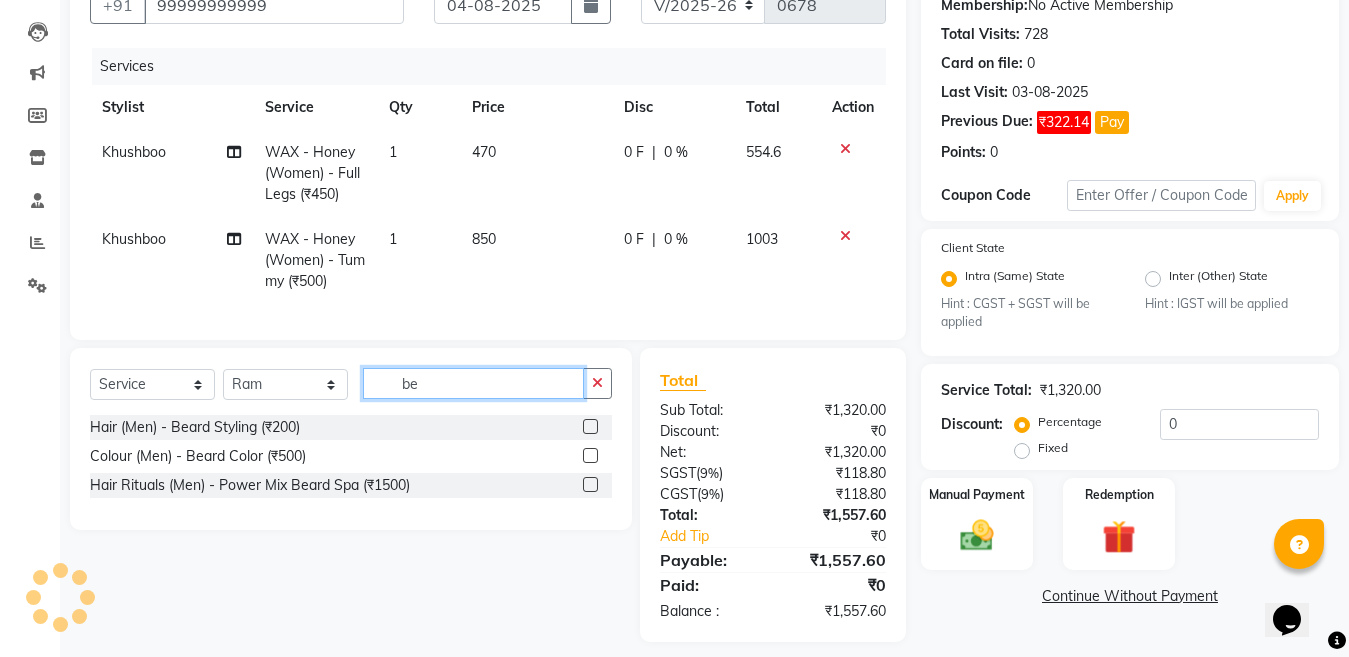 scroll, scrollTop: 0, scrollLeft: 0, axis: both 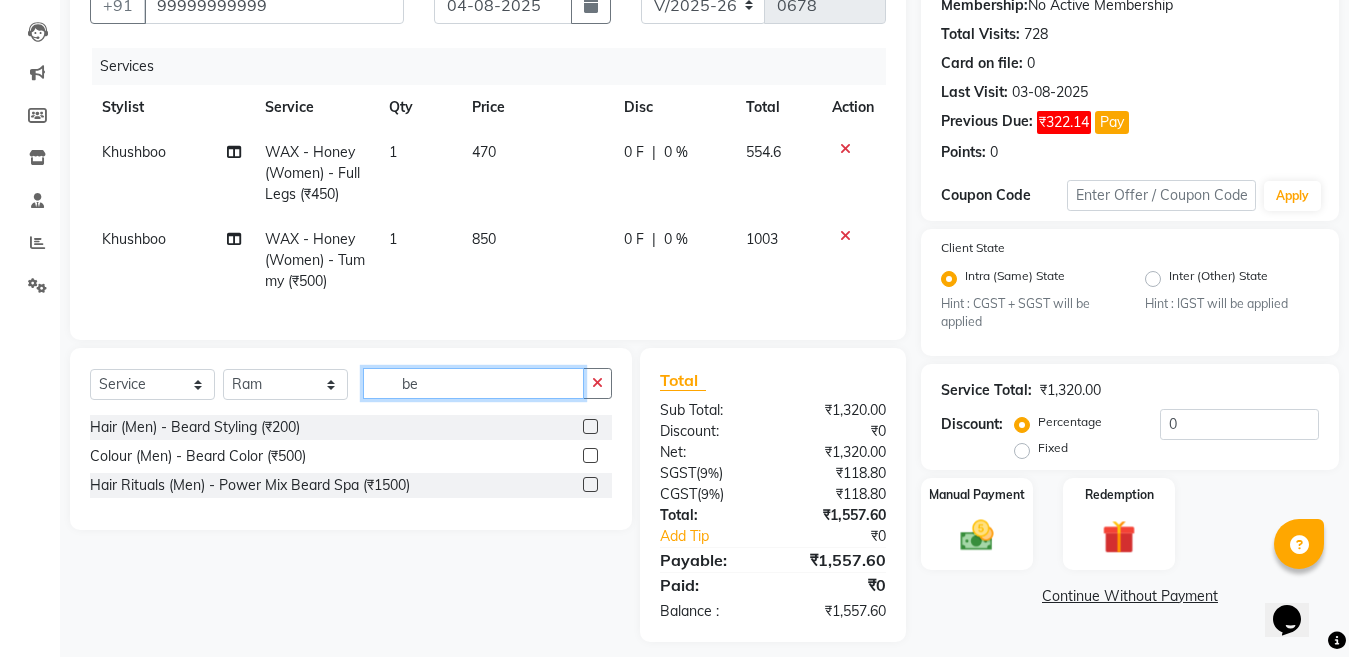 type on "be" 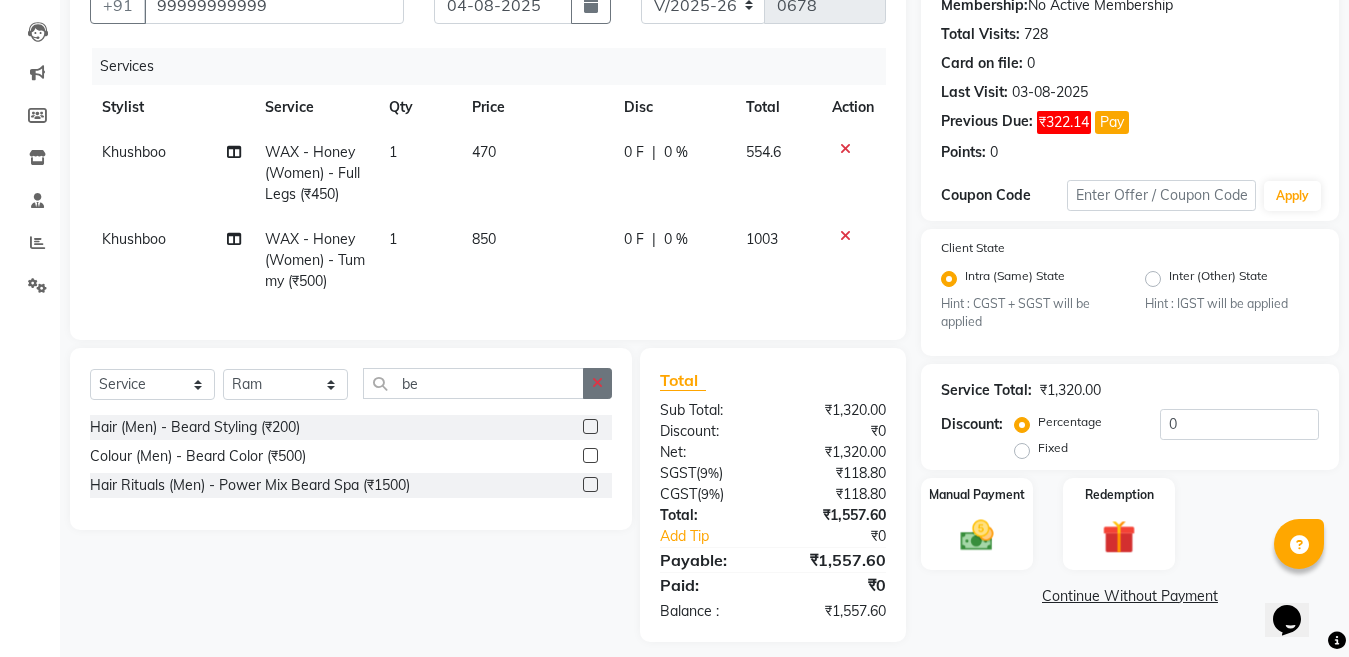 click 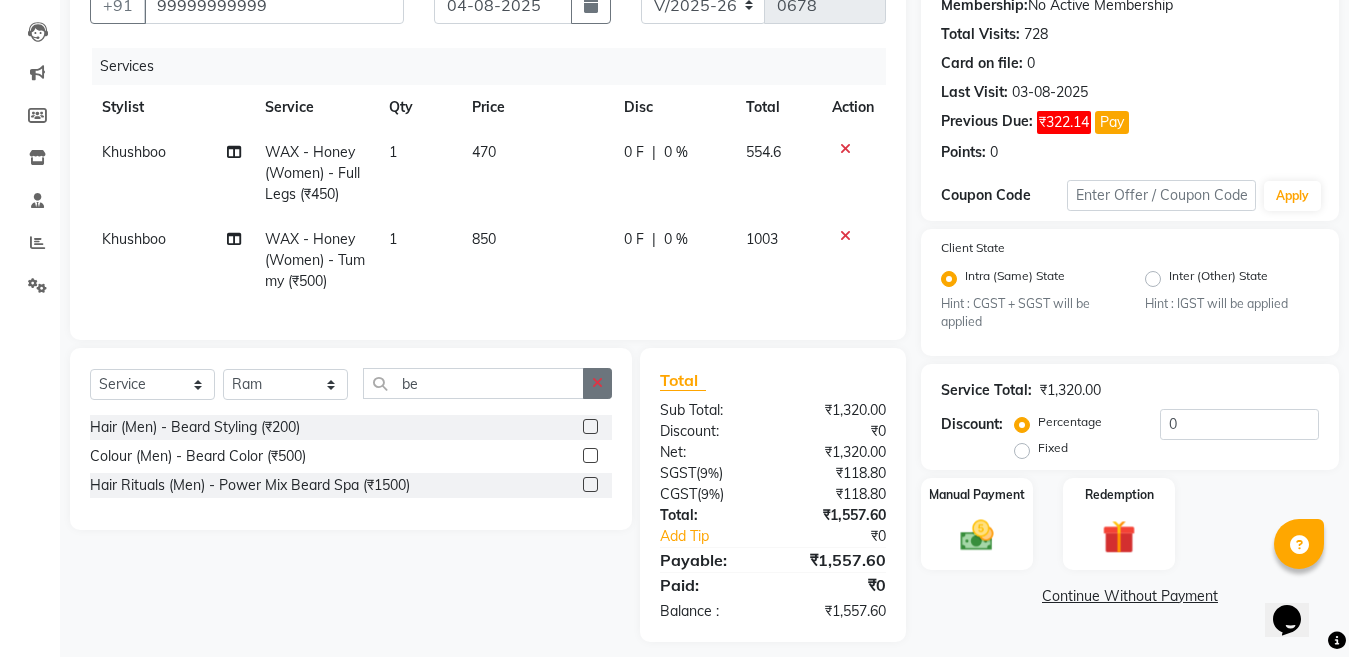 click at bounding box center [589, 456] 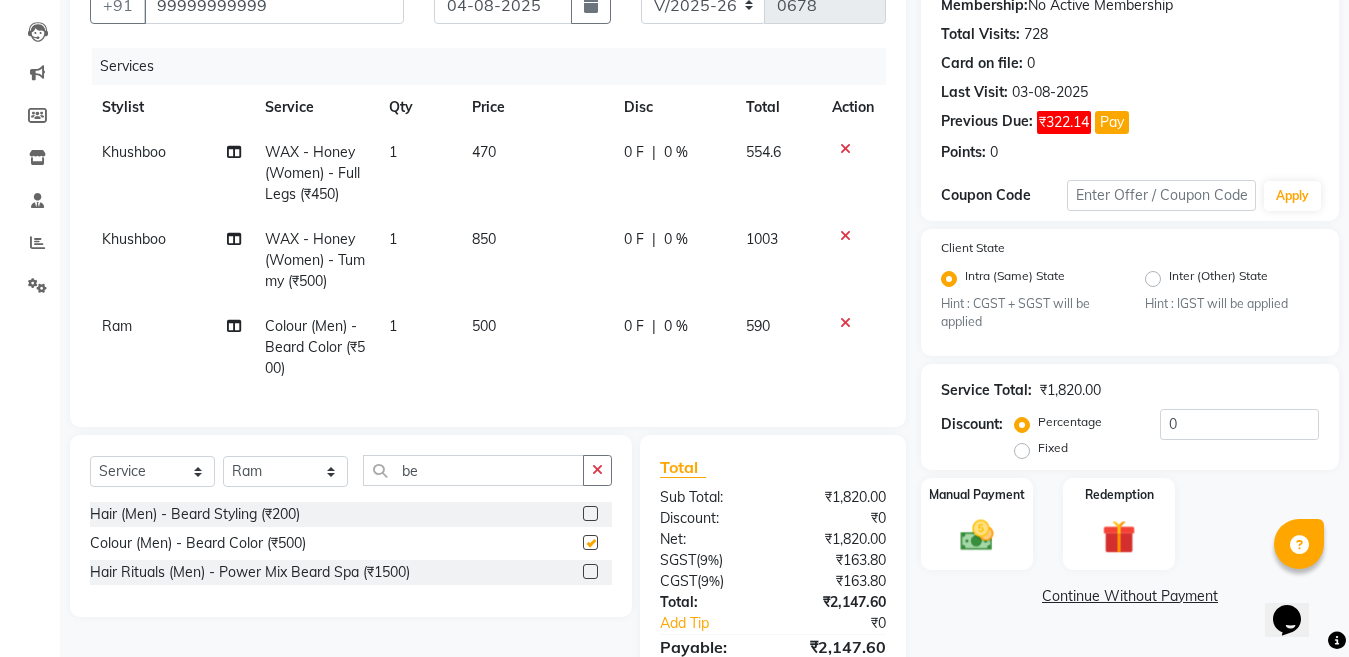 checkbox on "false" 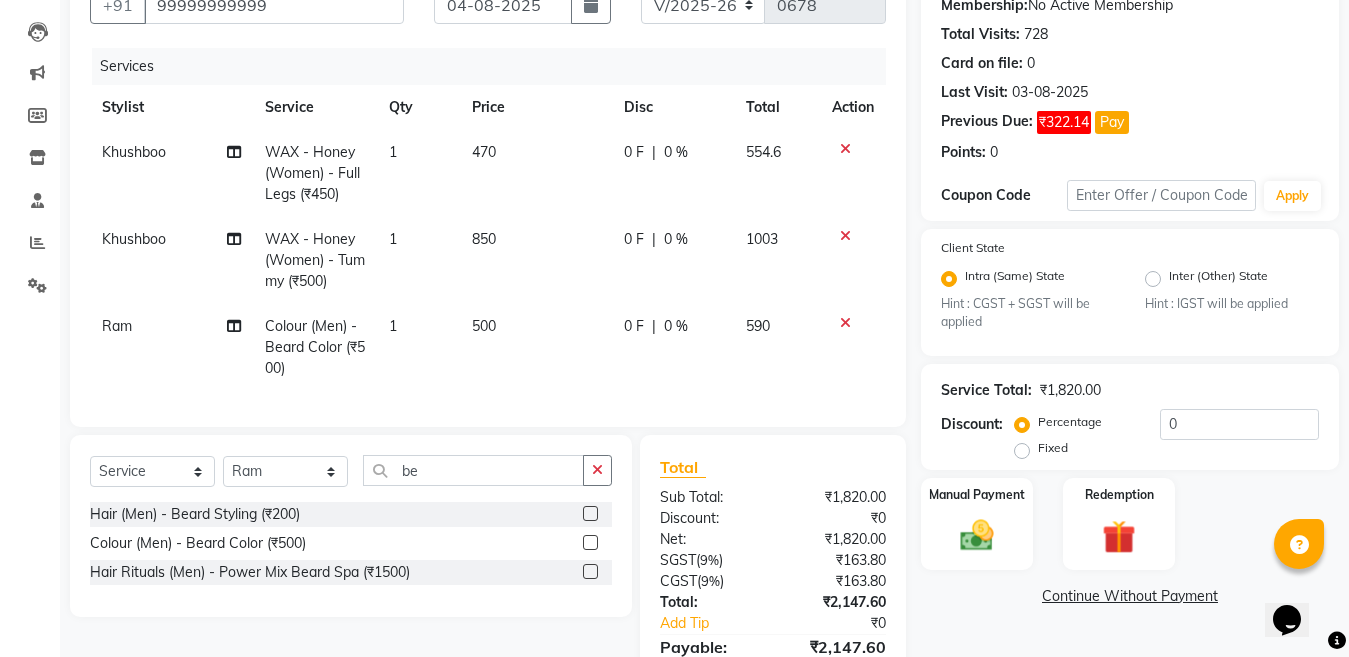 click on "500" 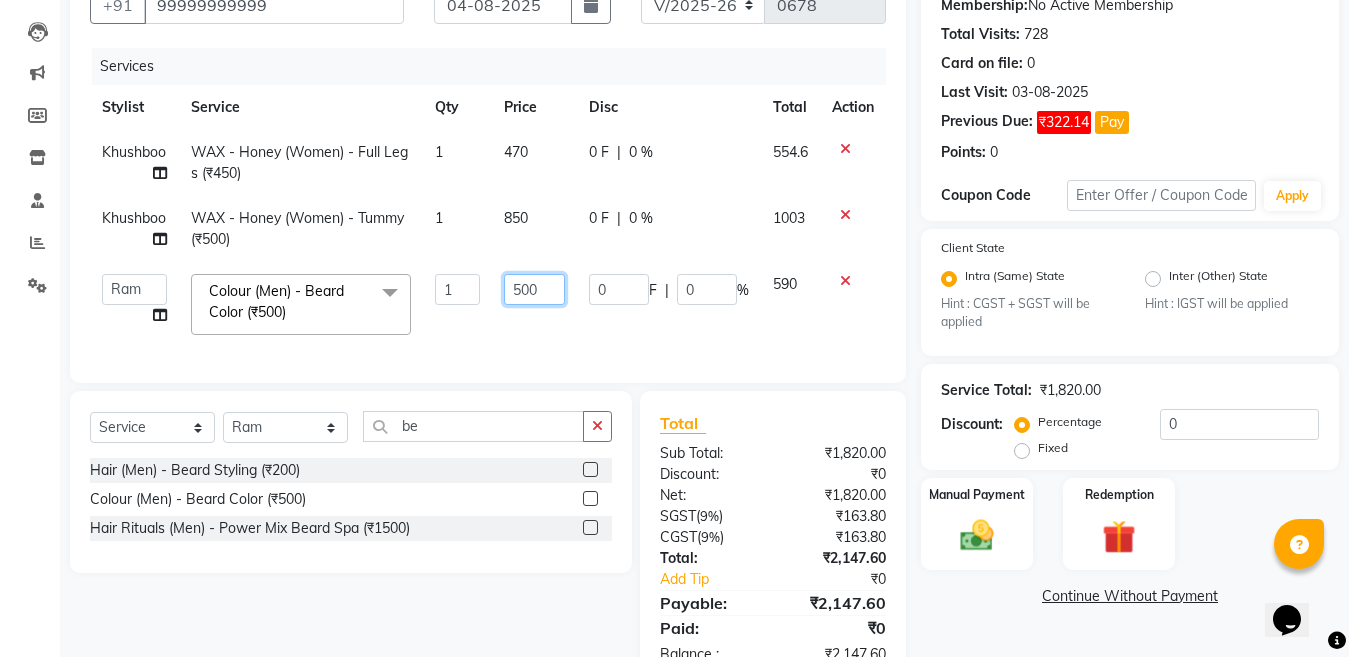click on "500" 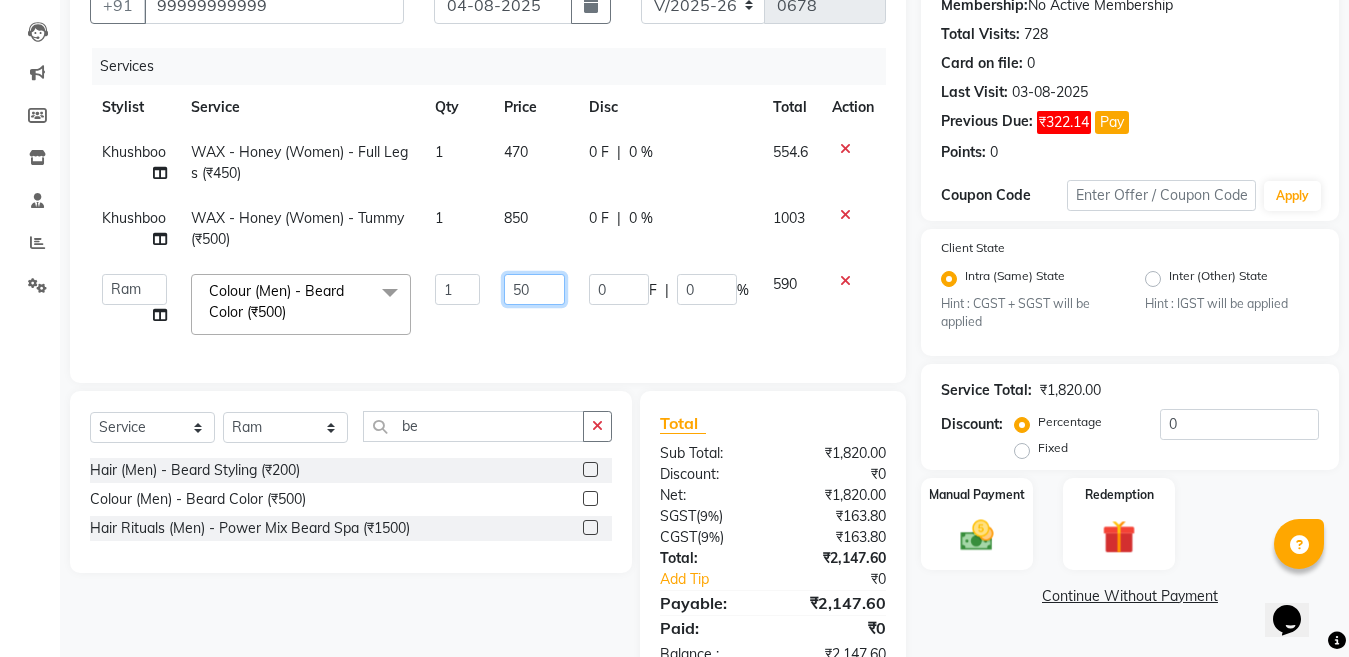 type on "5" 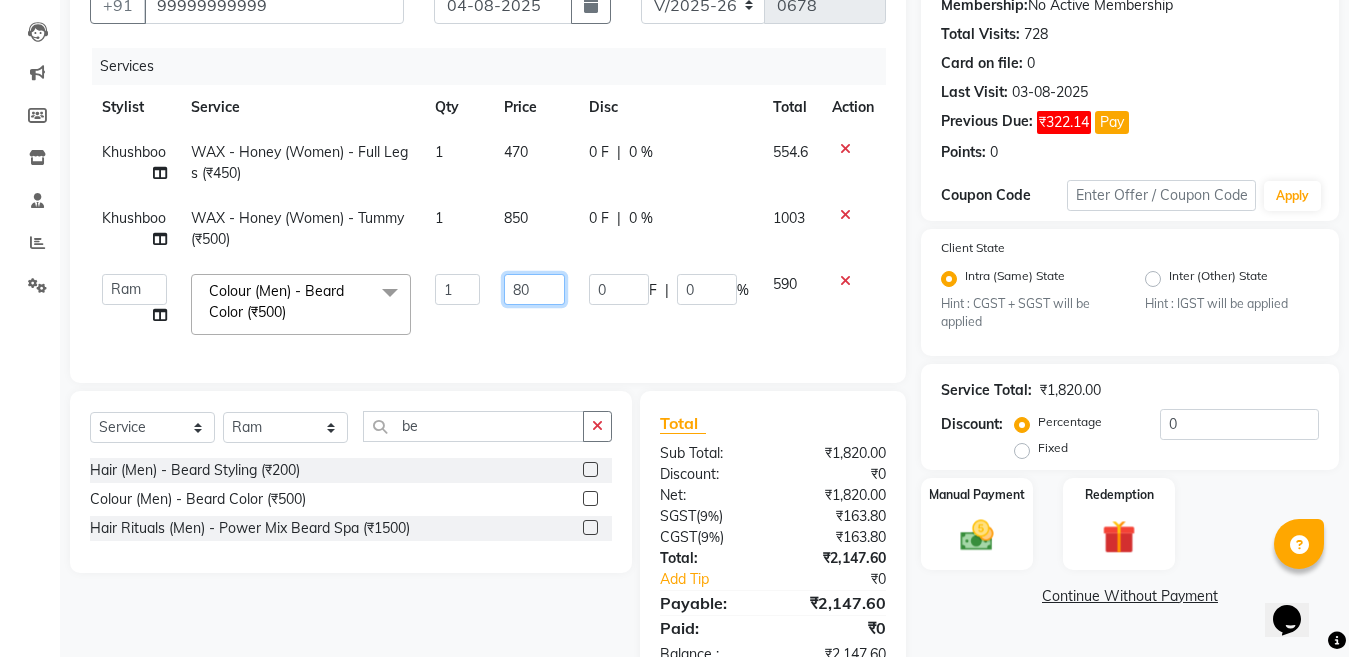 type on "800" 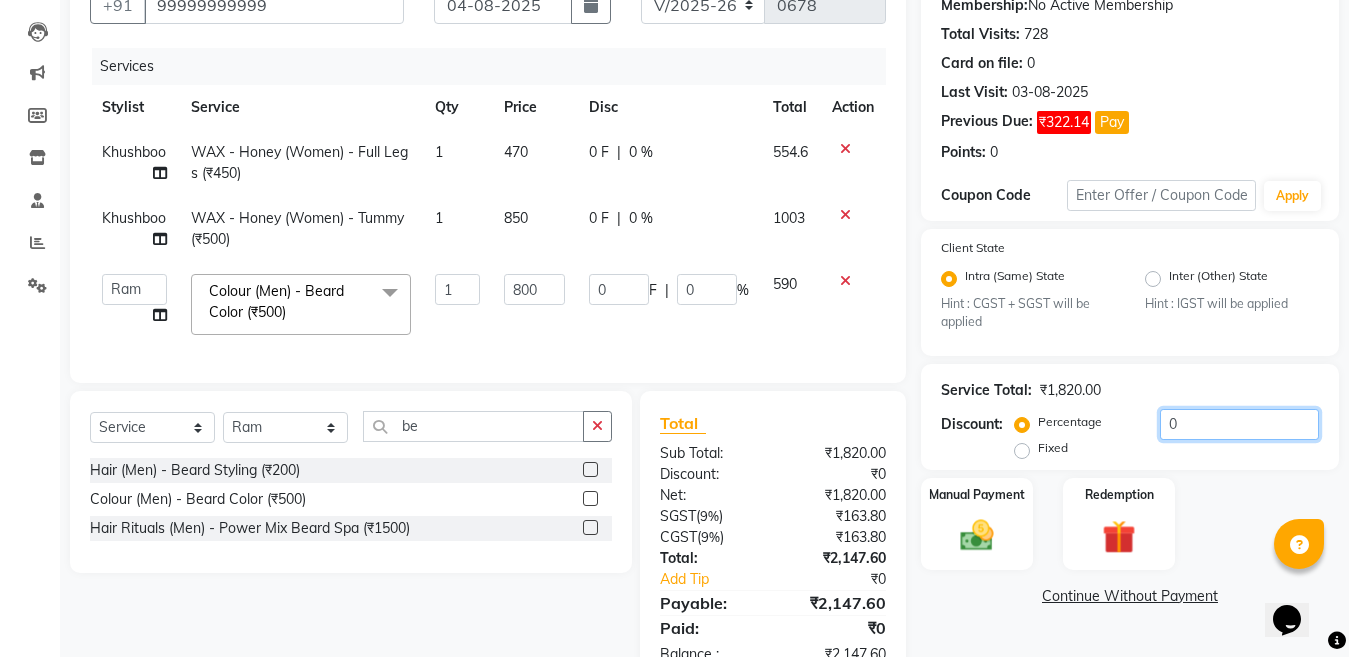 click on "0" 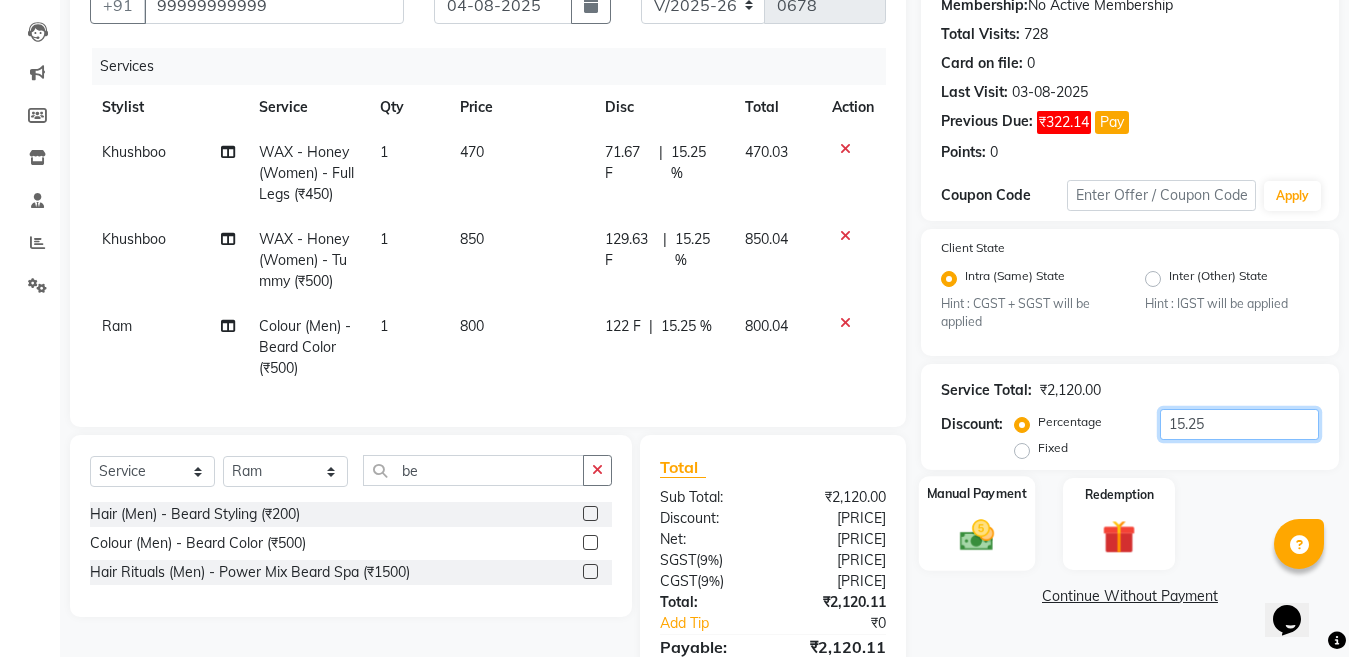 type on "15.25" 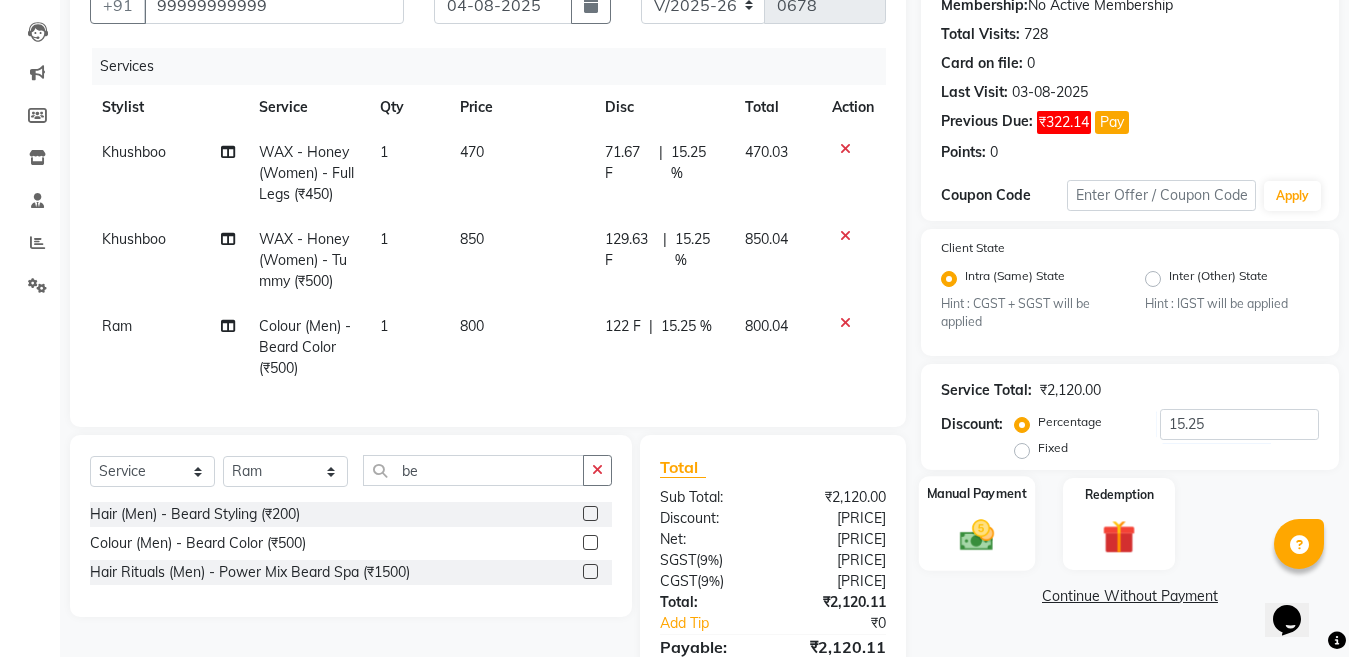 click 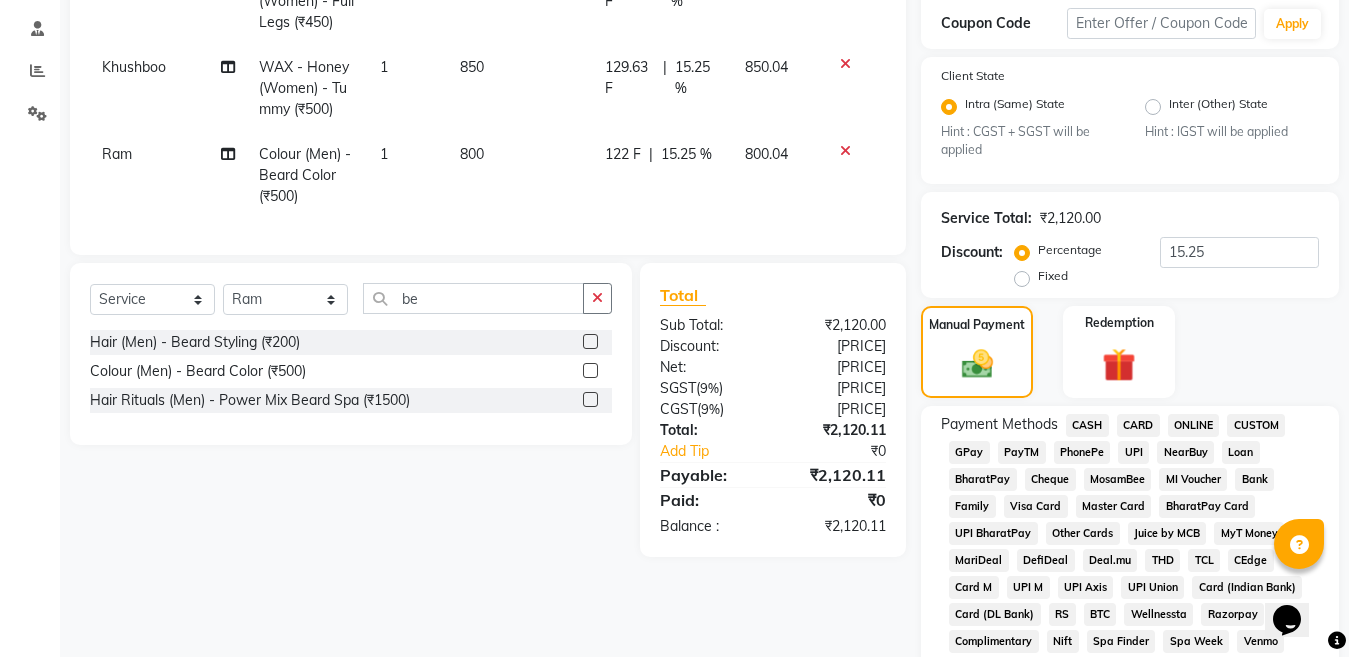 scroll, scrollTop: 400, scrollLeft: 0, axis: vertical 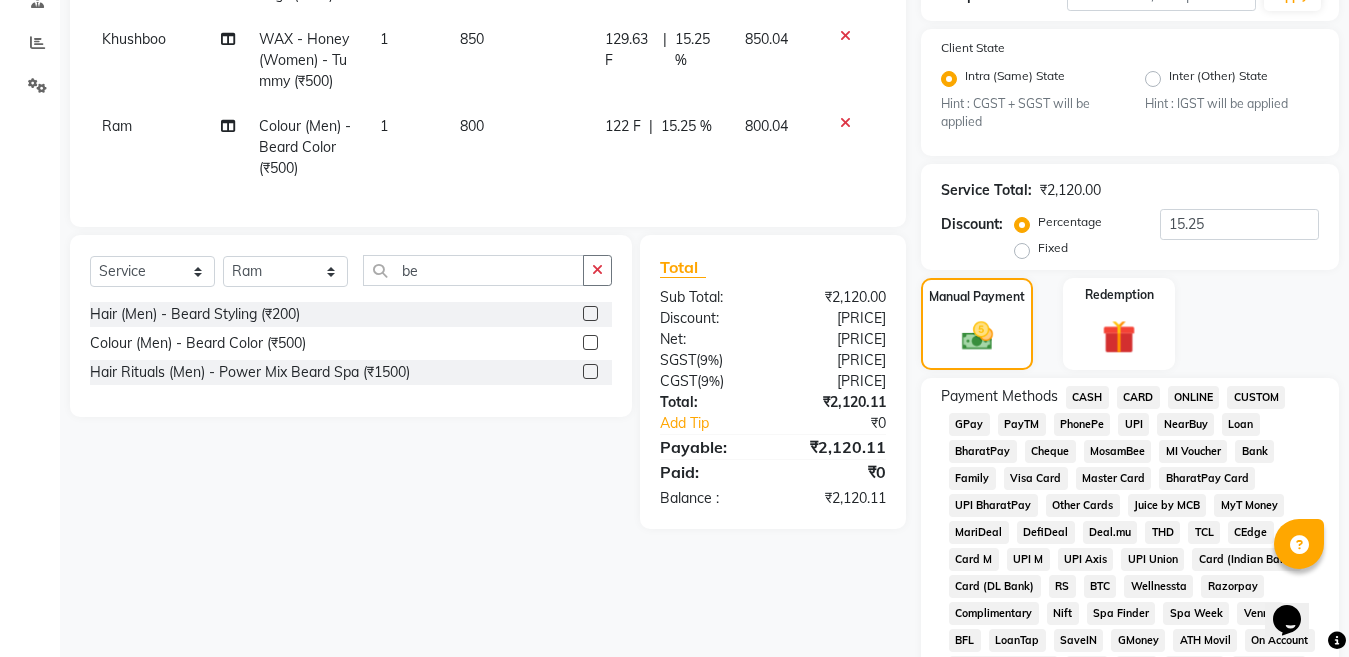click on "ONLINE" 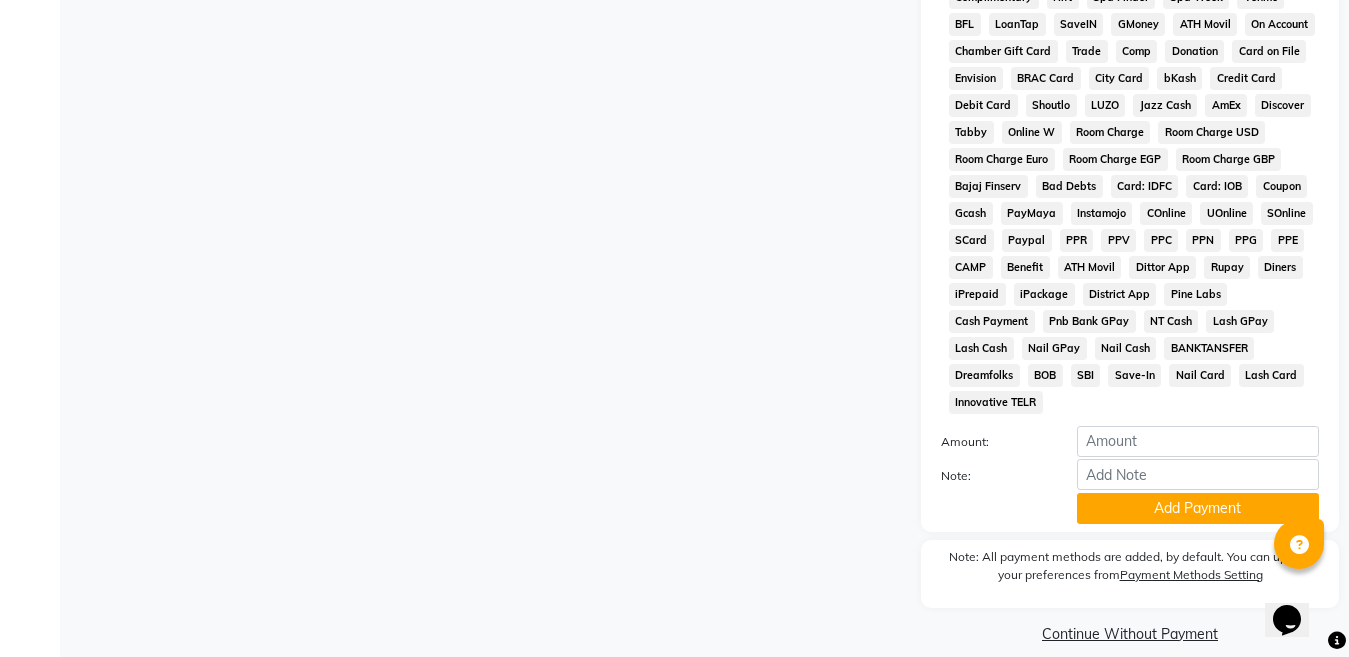 scroll, scrollTop: 1038, scrollLeft: 0, axis: vertical 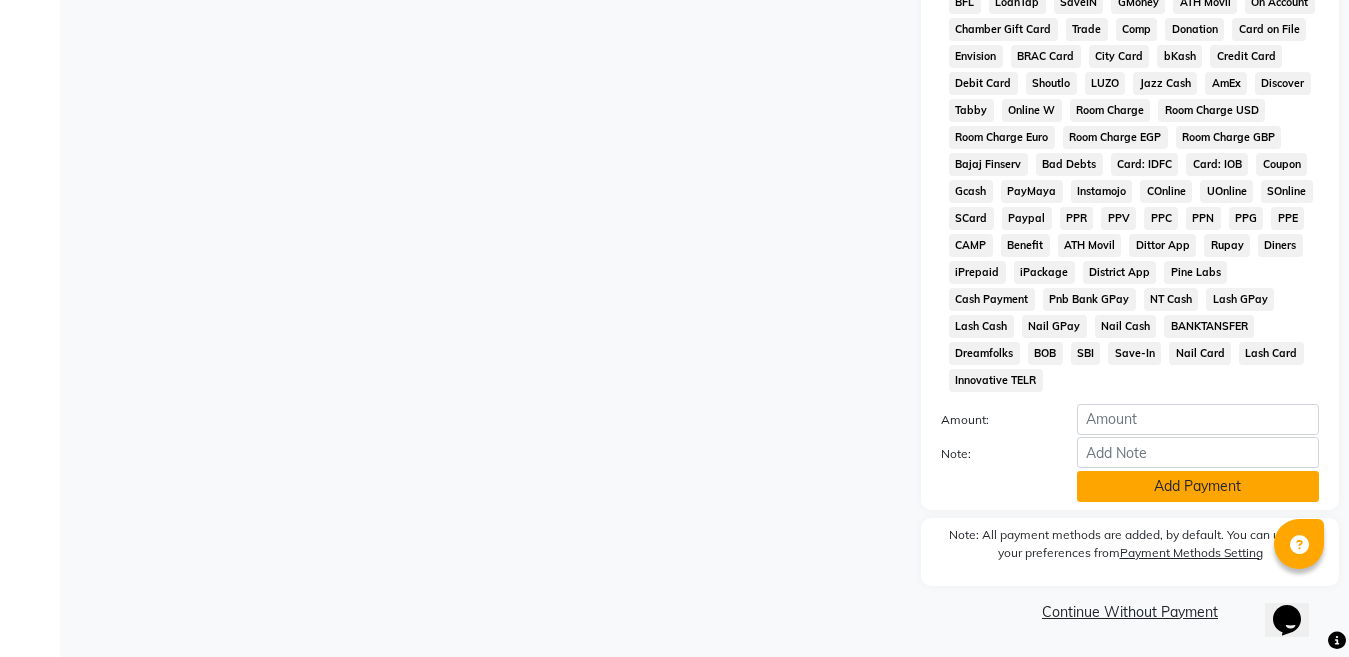 click on "Add Payment" 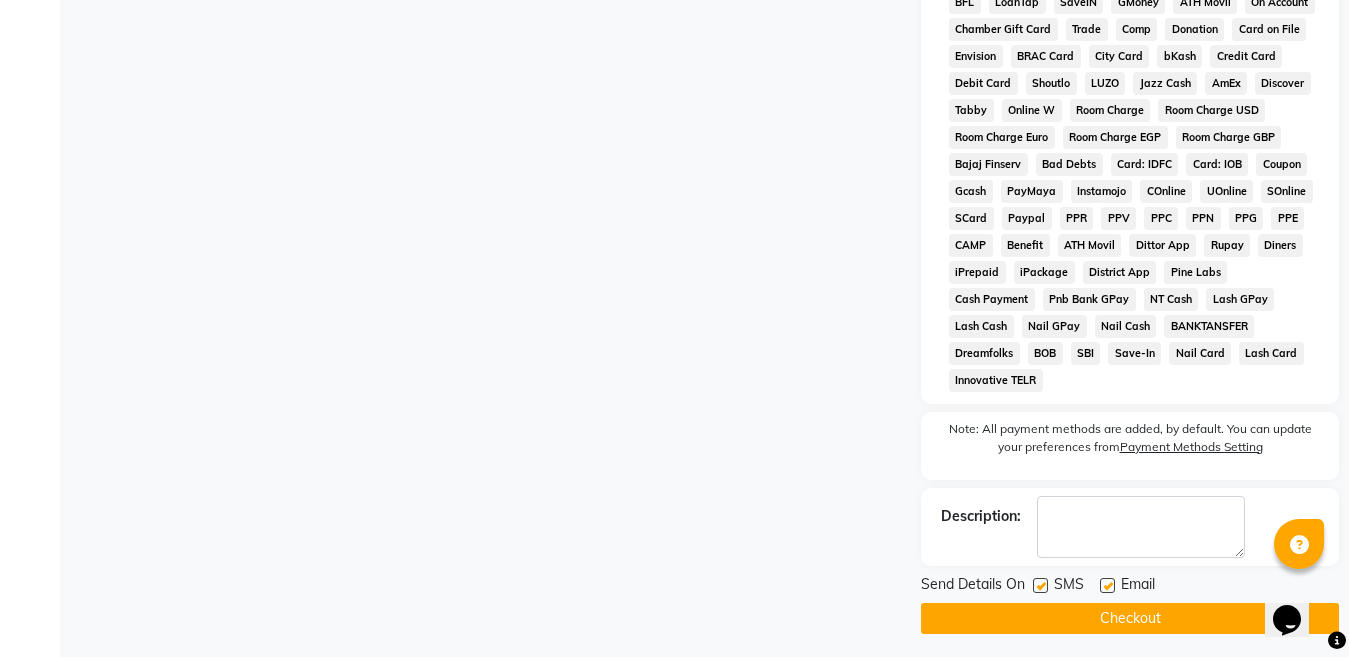 scroll, scrollTop: 1045, scrollLeft: 0, axis: vertical 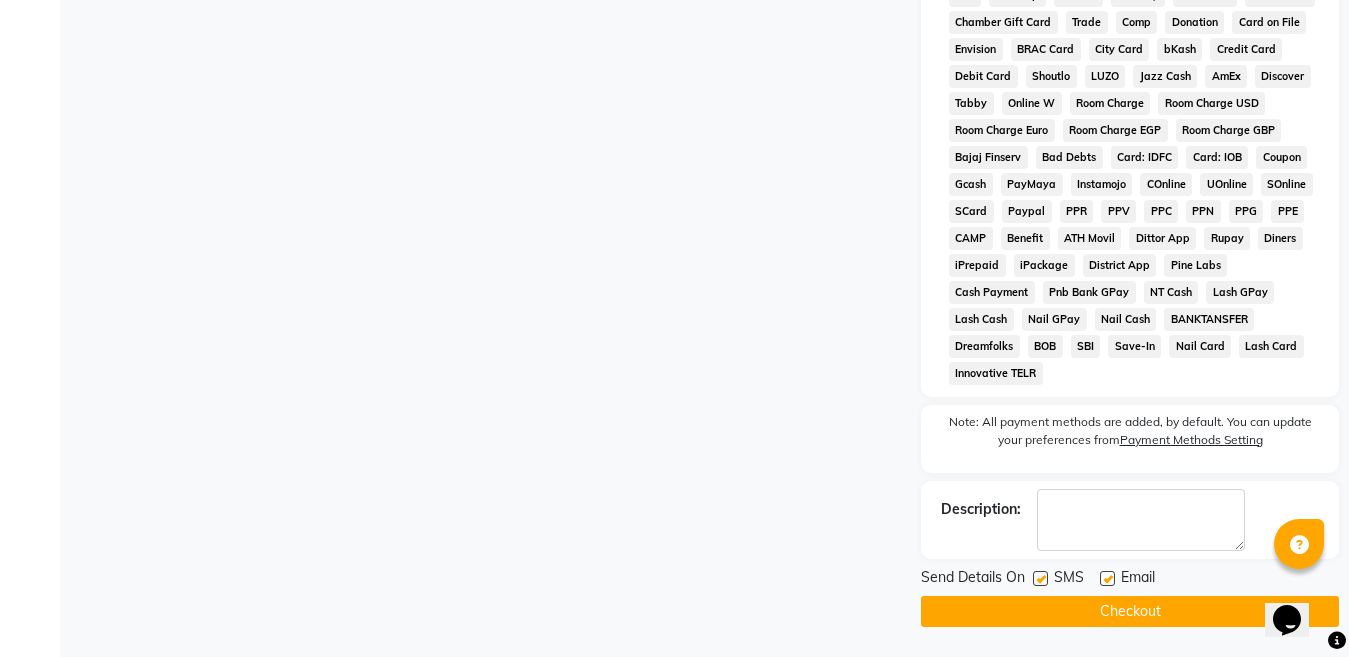 click on "Checkout" 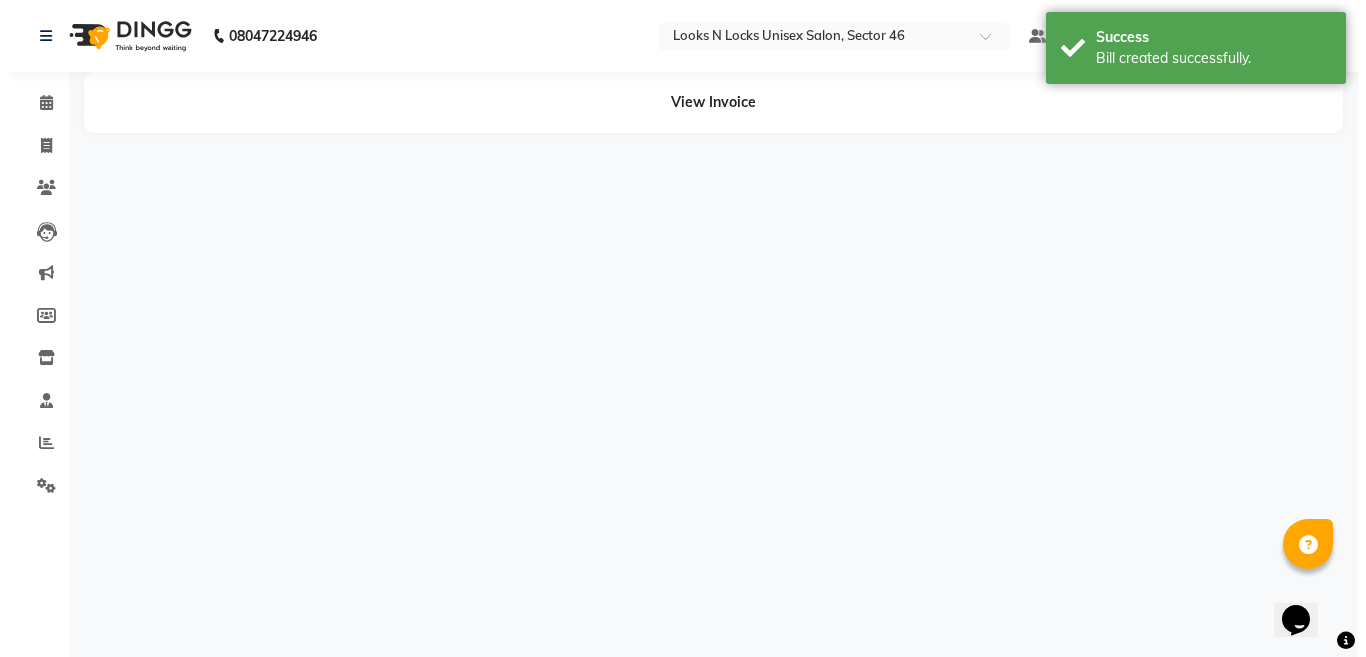 scroll, scrollTop: 0, scrollLeft: 0, axis: both 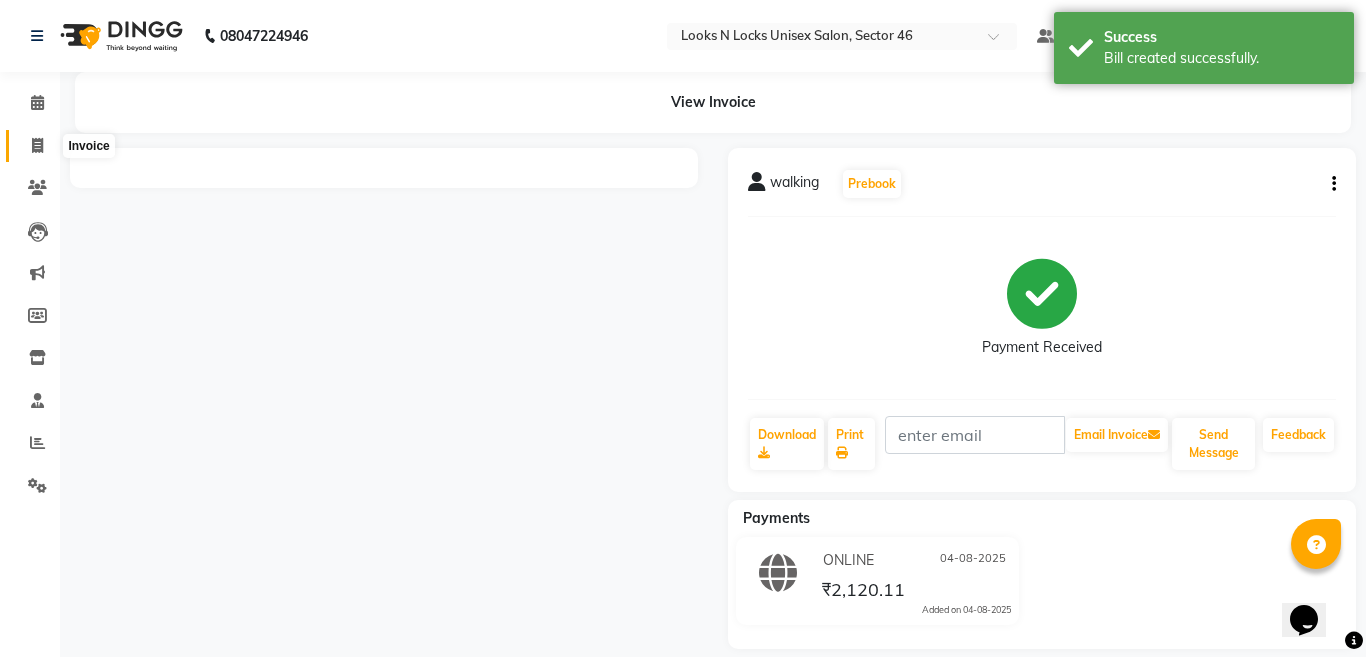 click 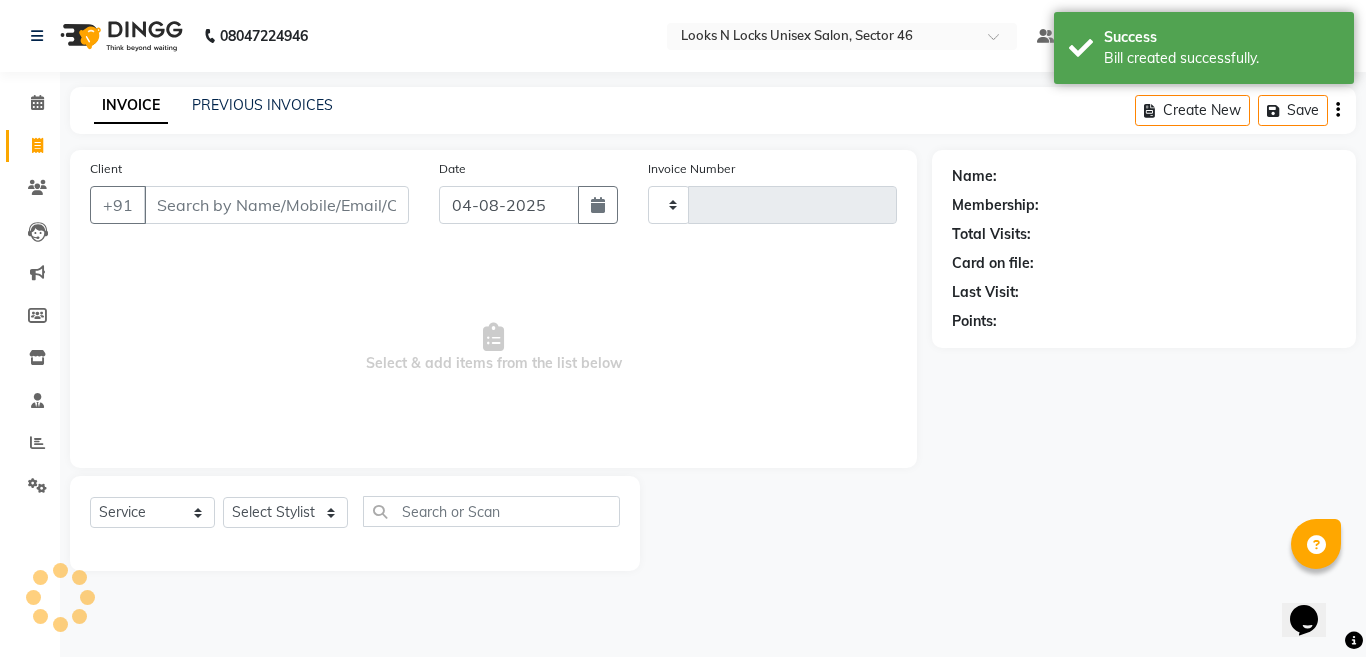 click on "Client" at bounding box center (276, 205) 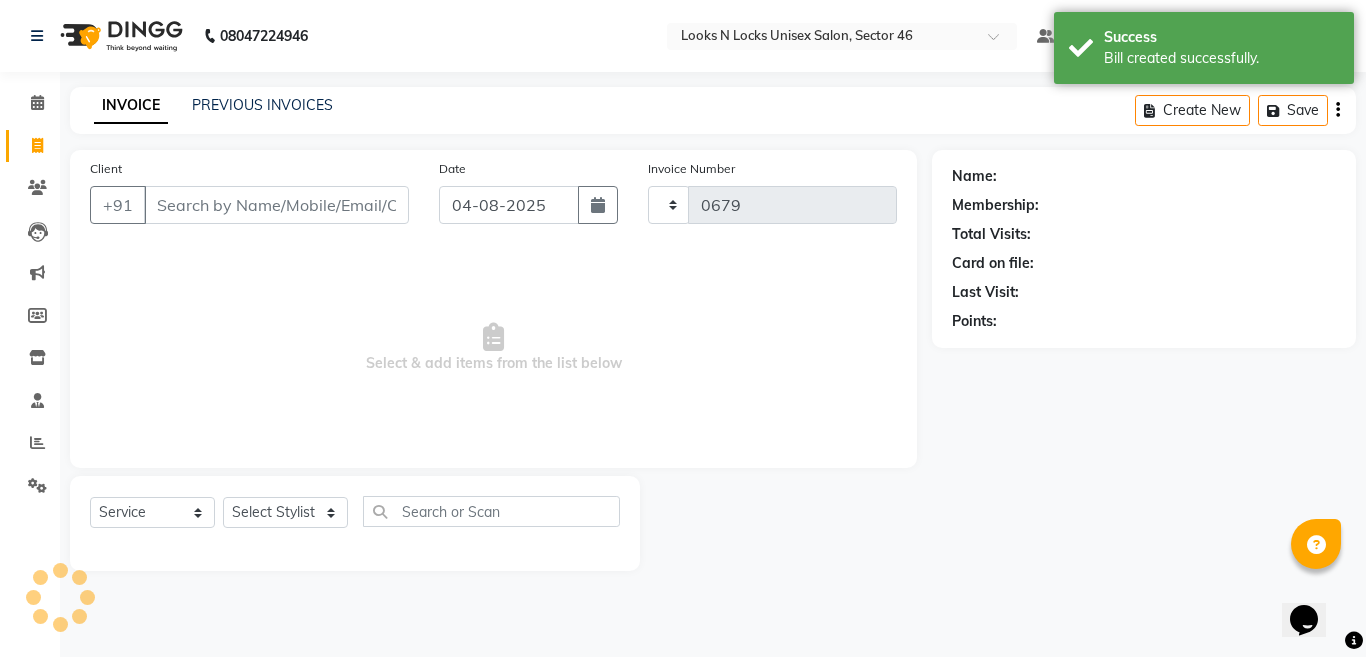 select on "3904" 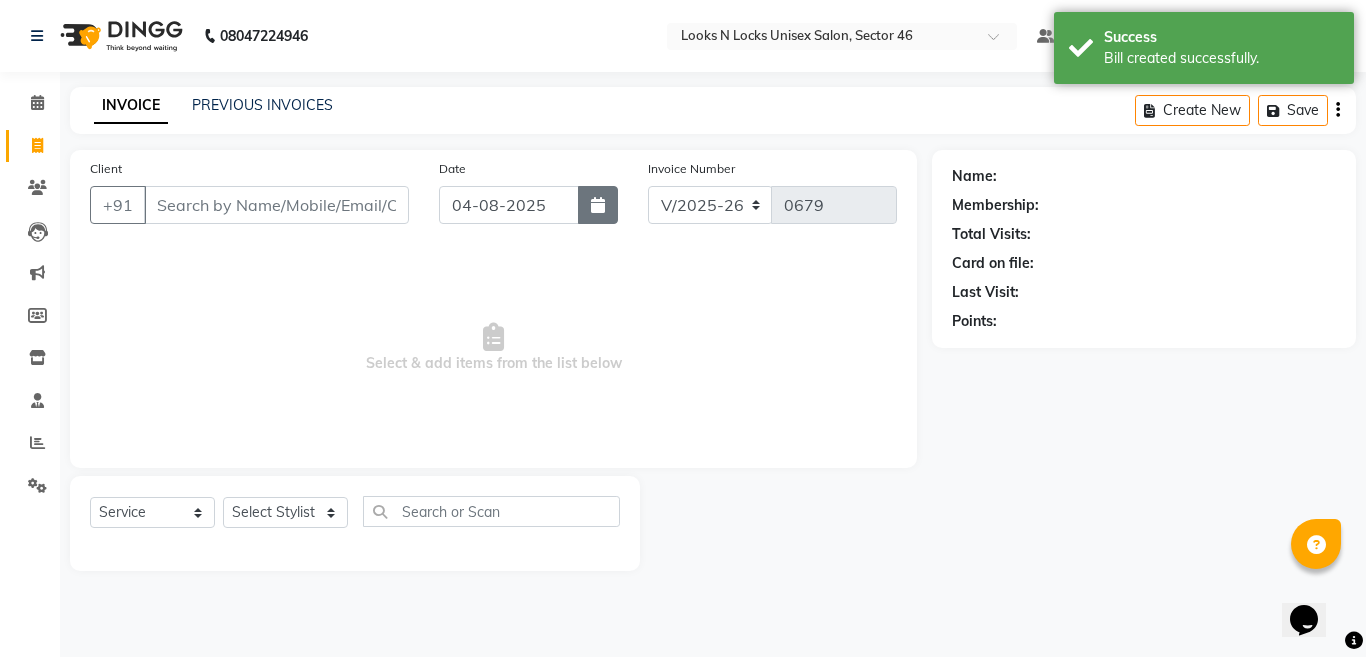 click 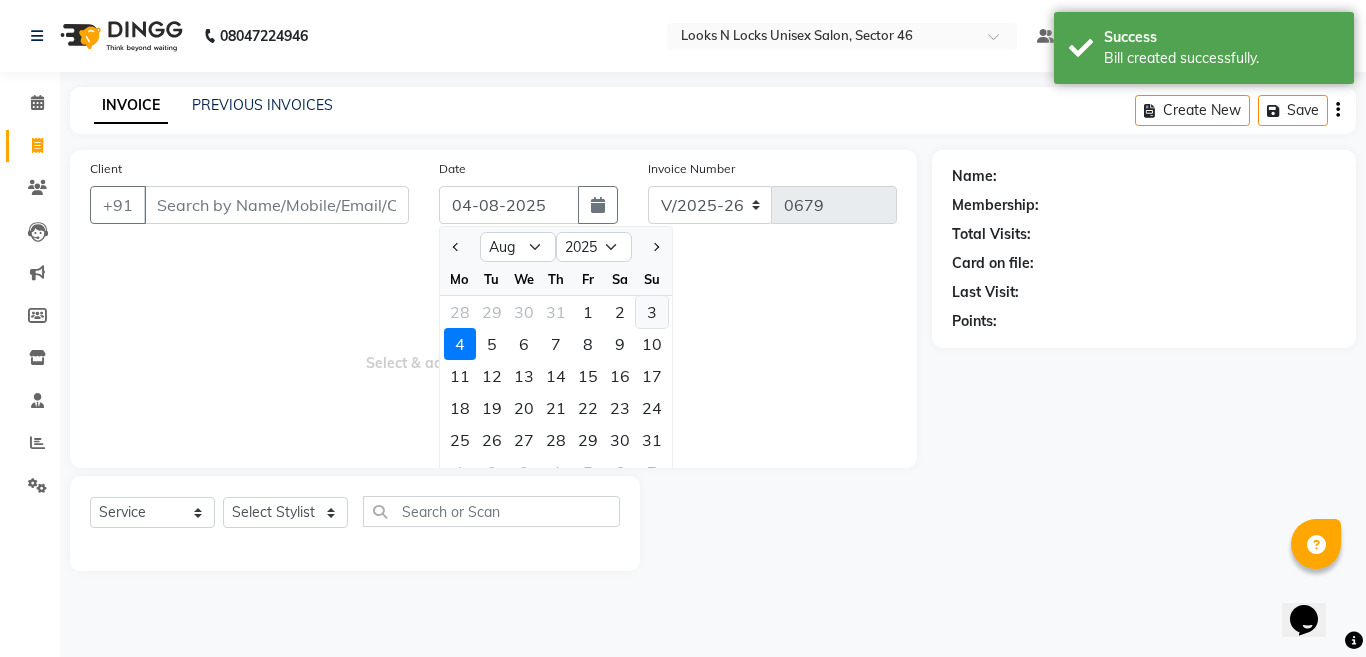 click on "3" 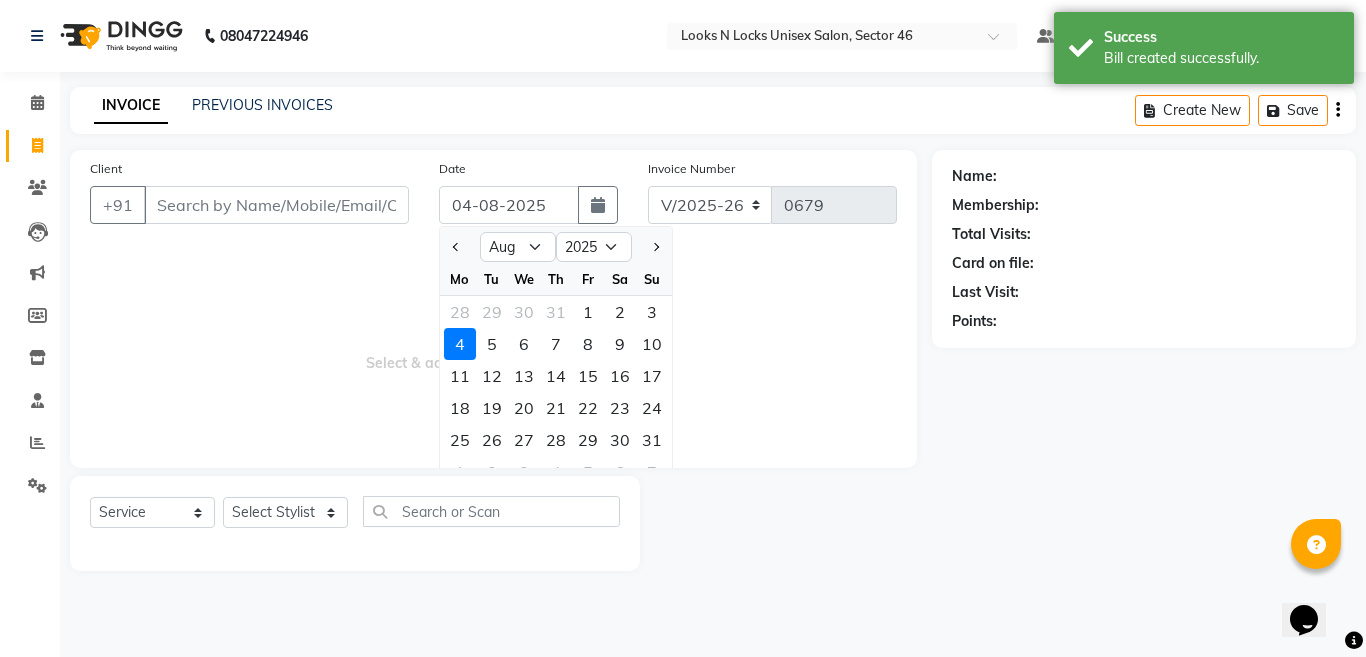 type on "03-08-2025" 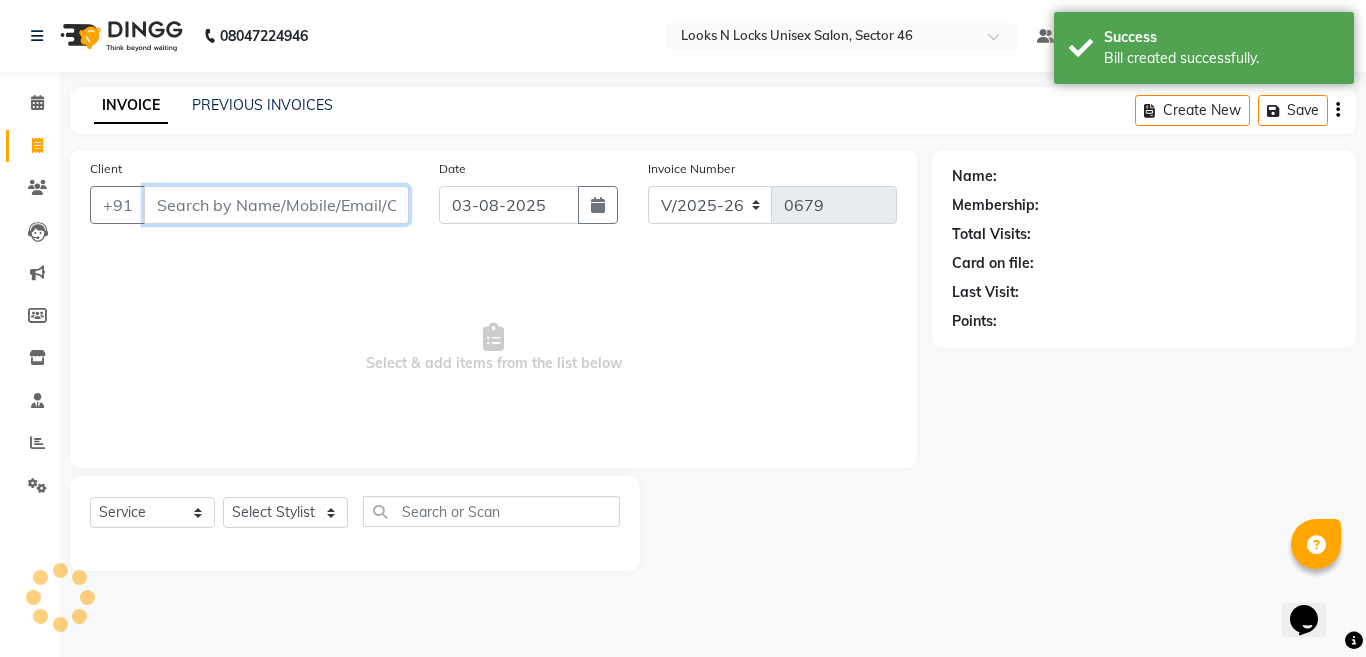 click on "Client" at bounding box center (276, 205) 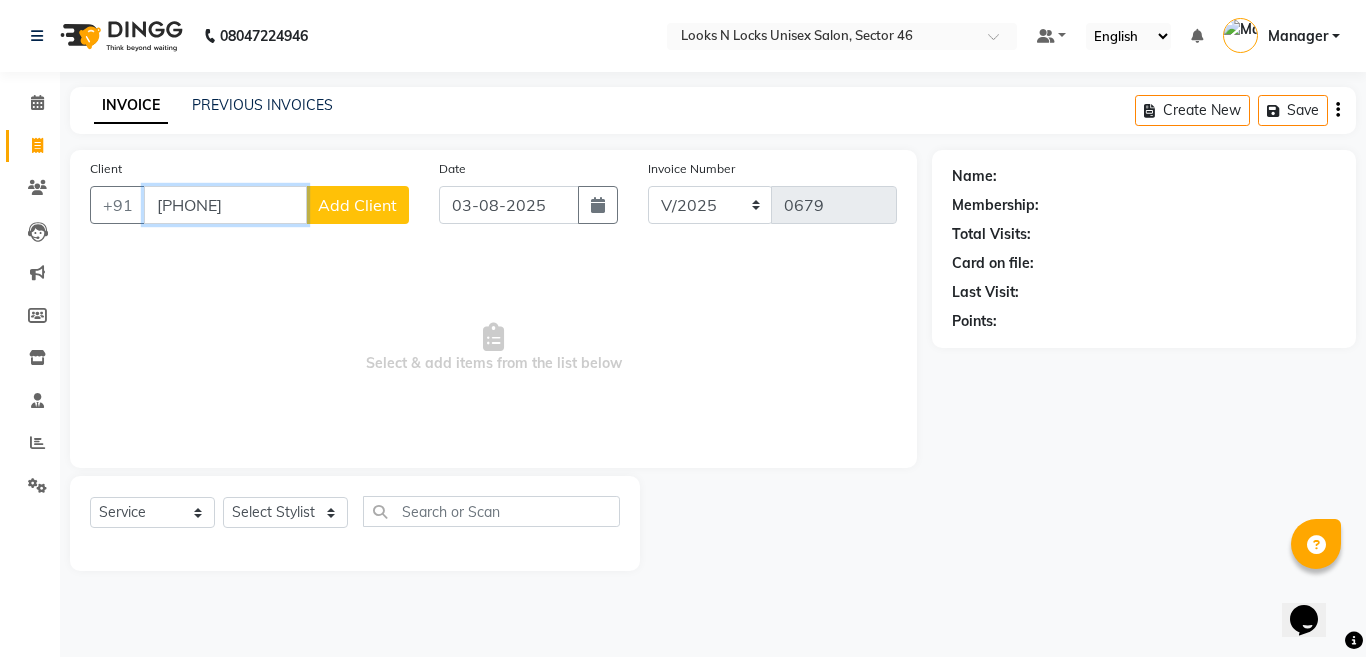 type on "[PHONE]" 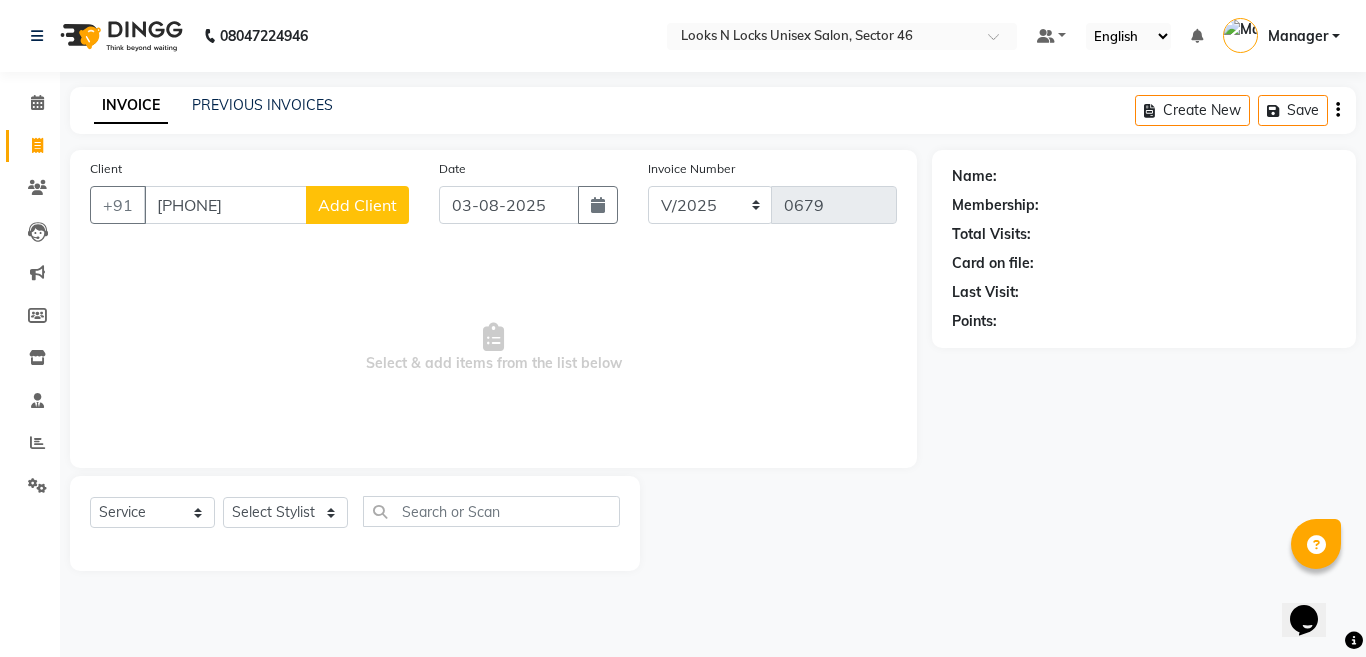 click on "Add Client" 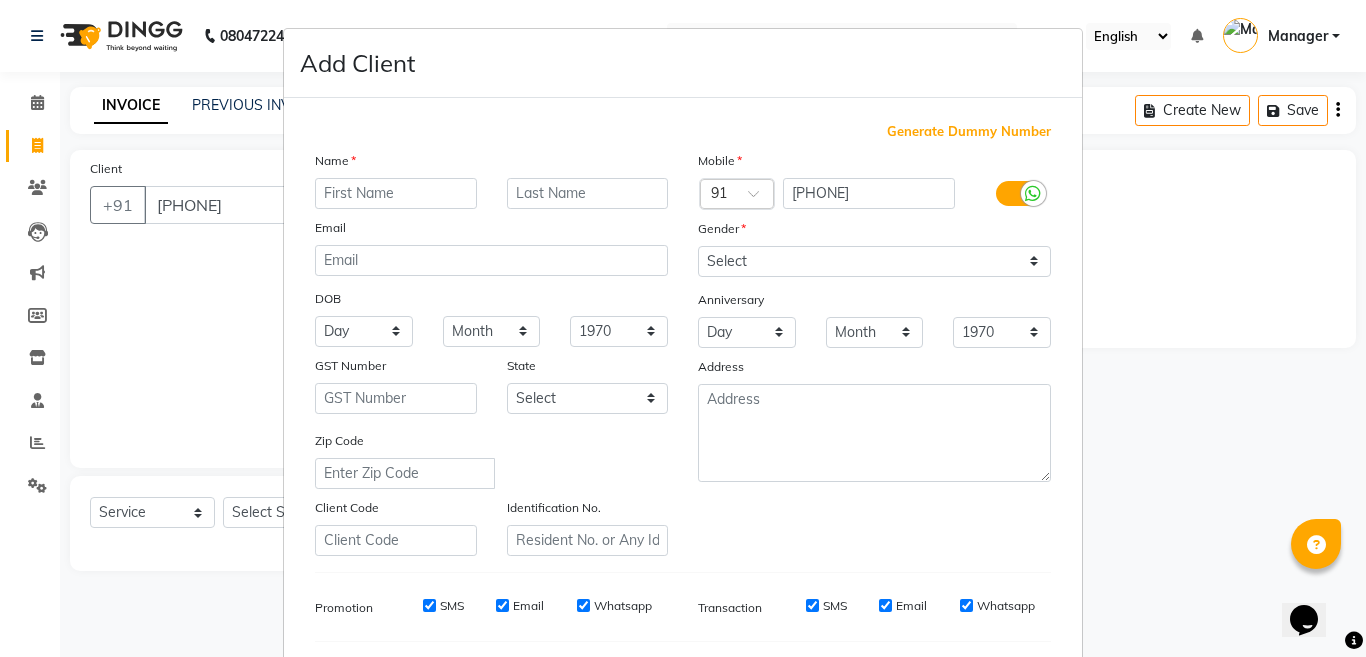 click at bounding box center [396, 193] 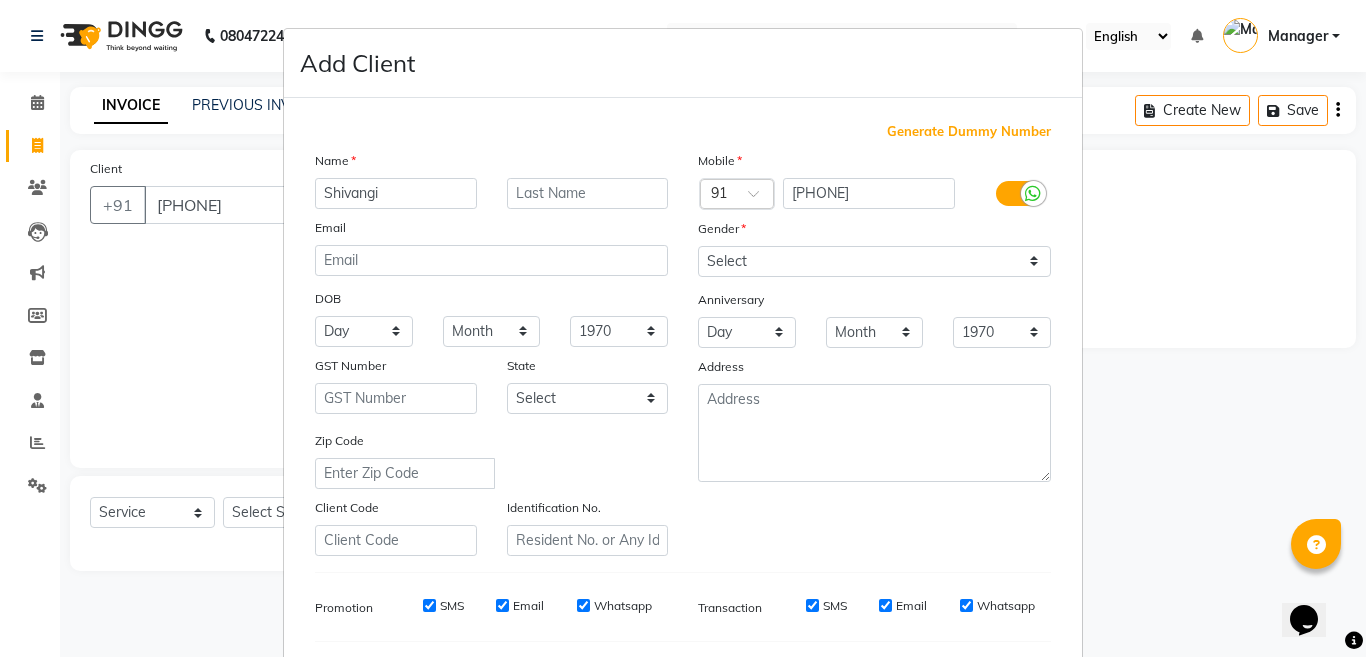 type on "Shivangi" 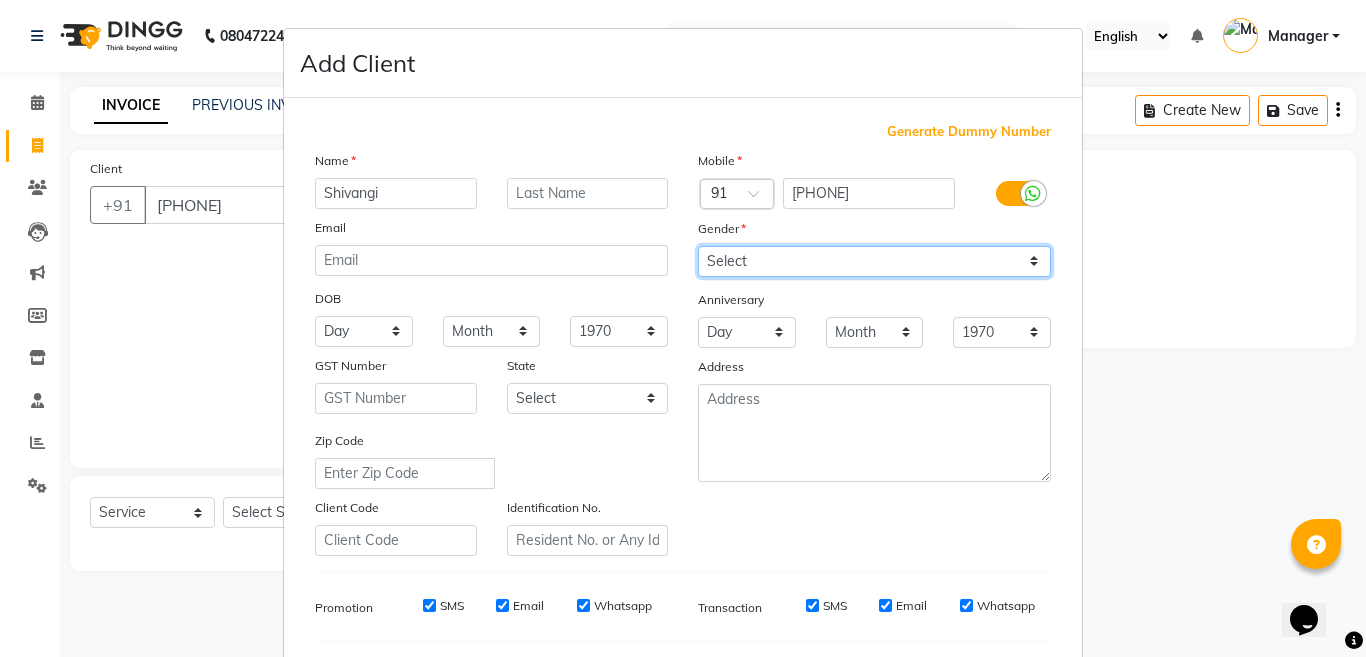 click on "Select Male Female Other Prefer Not To Say" at bounding box center [874, 261] 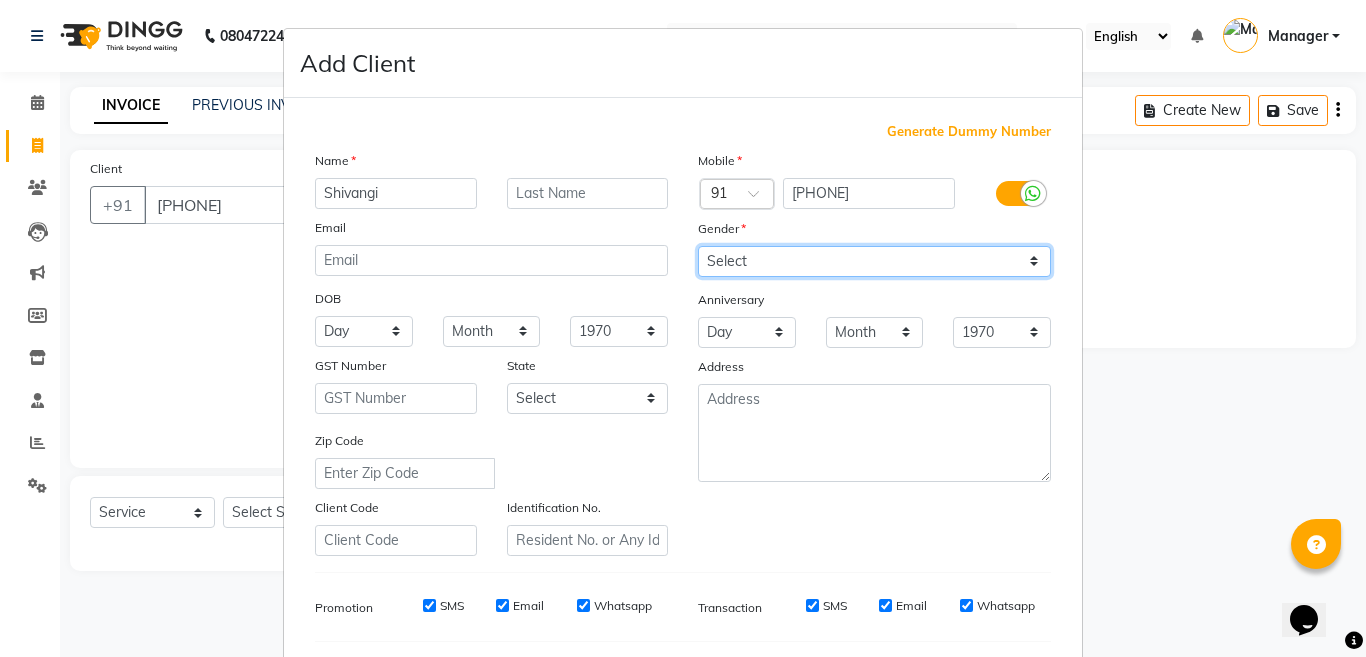 select on "female" 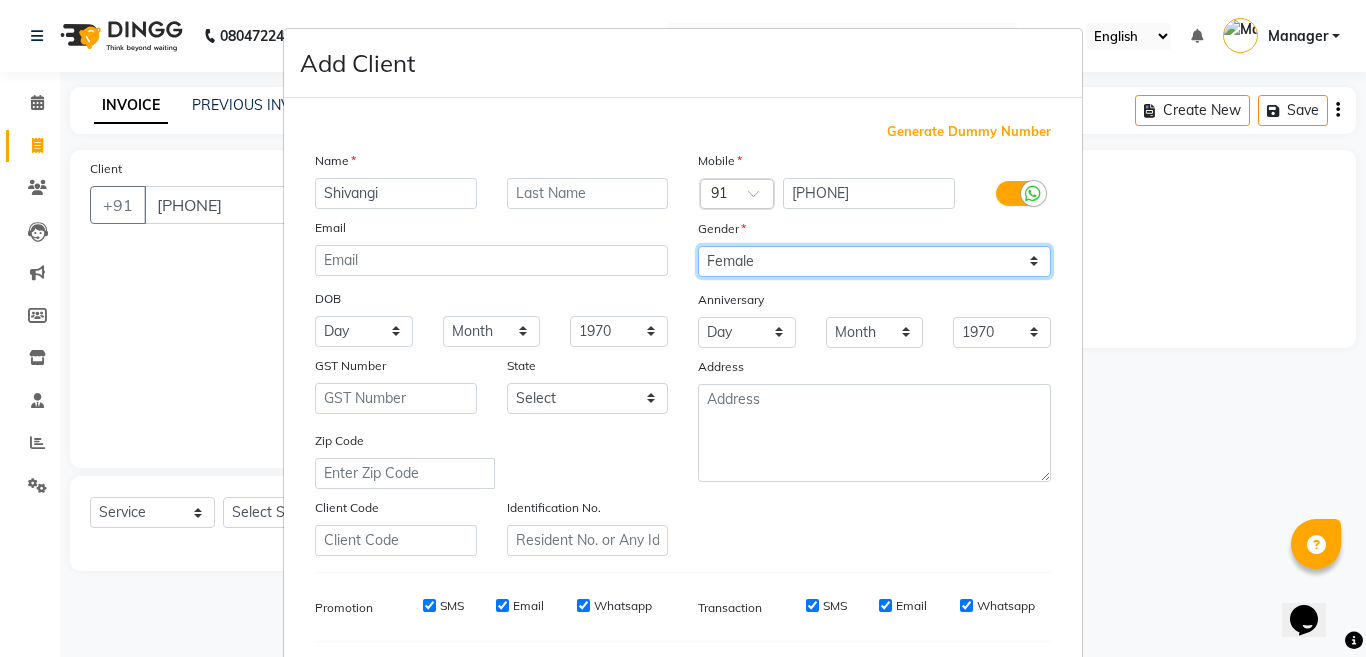 click on "Select Male Female Other Prefer Not To Say" at bounding box center (874, 261) 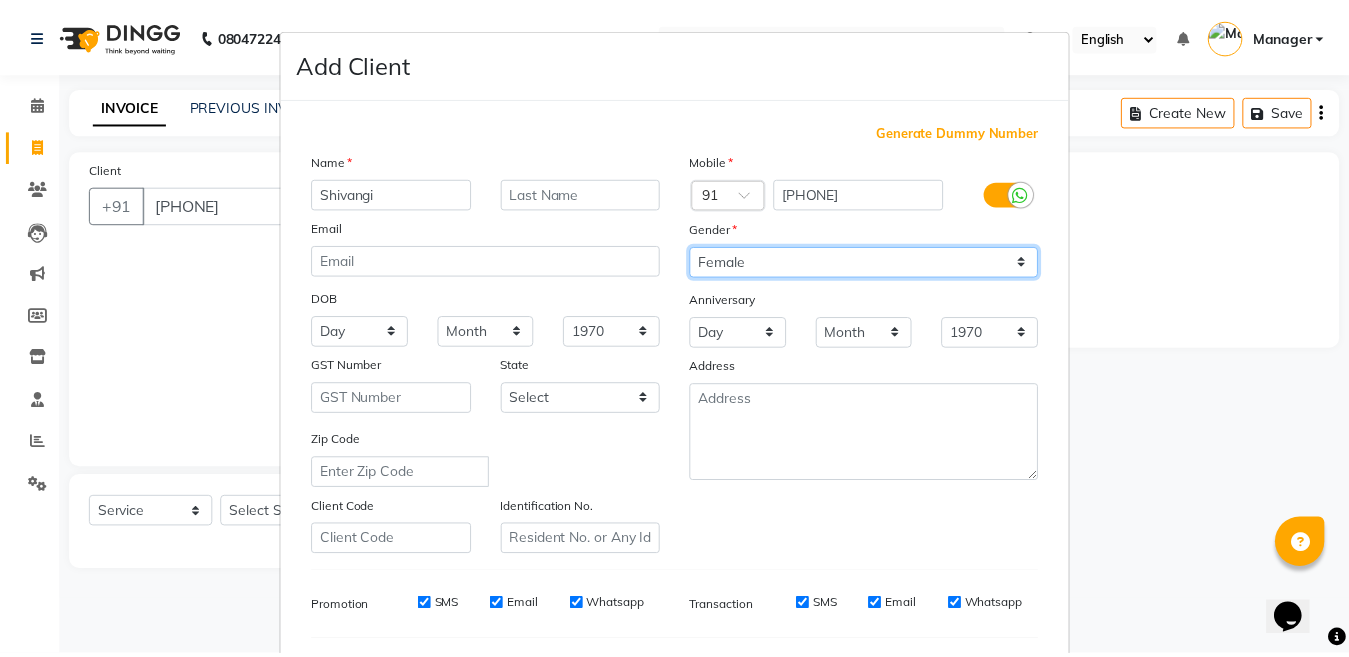 scroll, scrollTop: 266, scrollLeft: 0, axis: vertical 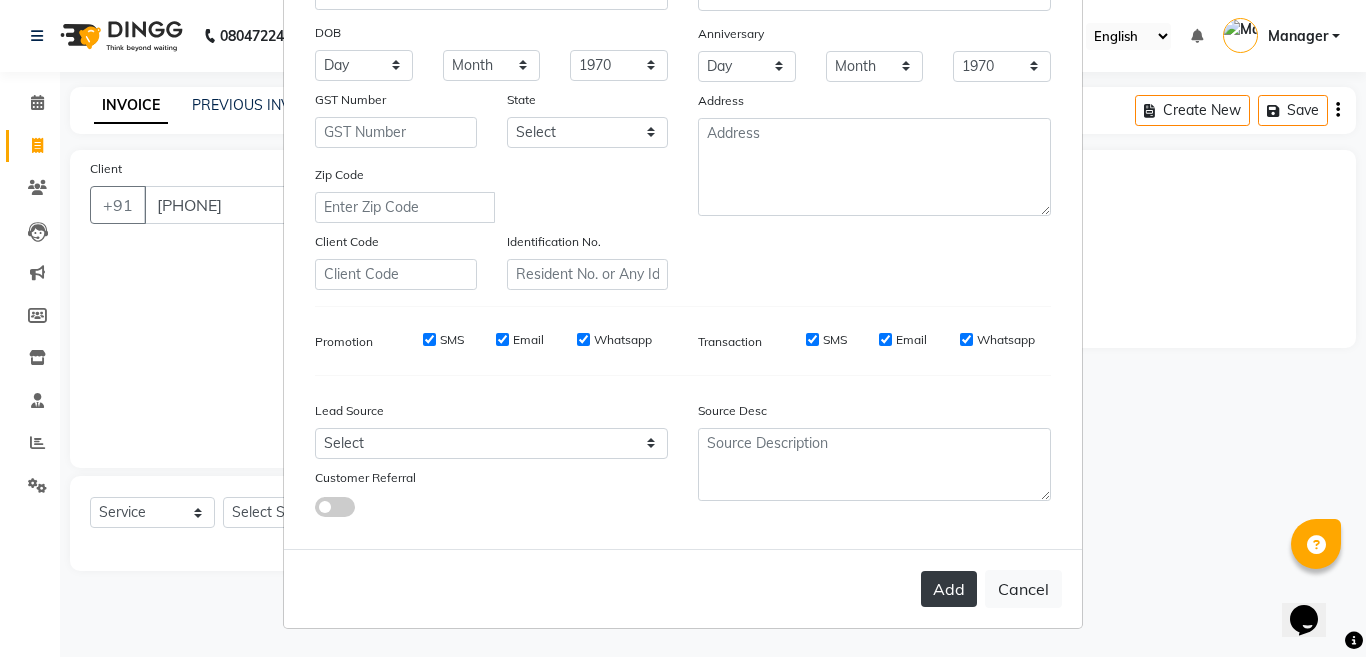 click on "Add" at bounding box center (949, 589) 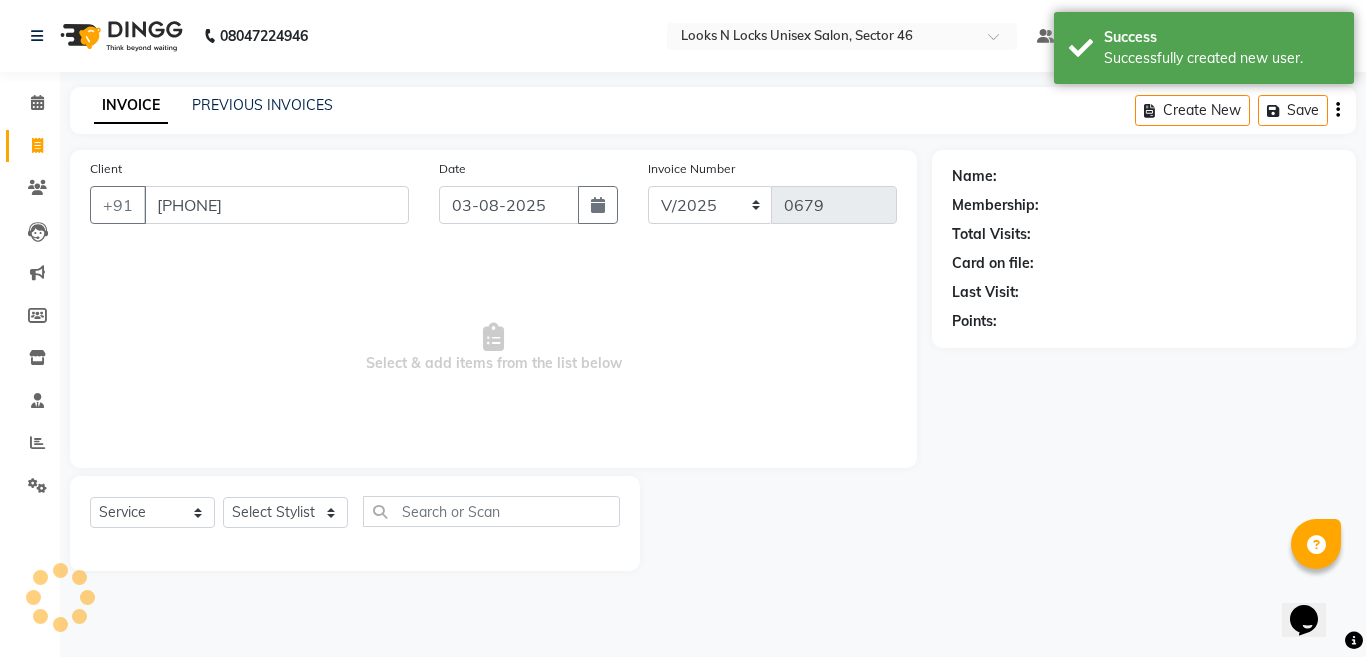 click on "Add Client Generate Dummy Number Name Email DOB Day 01 02 03 04 05 06 07 08 09 10 11 12 13 14 15 16 17 18 19 20 21 22 23 24 25 26 27 28 29 30 31 Month January February March April May June July August September October November December 1940 1941 1942 1943 1944 1945 1946 1947 1948 1949 1950 1951 1952 1953 1954 1955 1956 1957 1958 1959 1960 1961 1962 1963 1964 1965 1966 1967 1968 1969 1970 1971 1972 1973 1974 1975 1976 1977 1978 1979 1980 1981 1982 1983 1984 1985 1986 1987 1988 1989 1990 1991 1992 1993 1994 1995 1996 1997 1998 1999 2000 2001 2002 2003 2004 2005 2006 2007 2008 2009 2010 2011 2012 2013 2014 2015 2016 2017 2018 2019 2020 2021 2022 2023 2024 GST Number State Select Andaman and Nicobar Islands Andhra Pradesh Arunachal Pradesh Assam Bihar Chandigarh Chhattisgarh Dadra and Nagar Haveli Daman and Diu Delhi Goa Gujarat Haryana Himachal Pradesh Jammu and Kashmir Jharkhand Karnataka Kerala Lakshadweep Madhya Pradesh Maharashtra Manipur Meghalaya Mizoram Nagaland Odisha Pondicherry Punjab Rajasthan Sikkim" at bounding box center (683, 328) 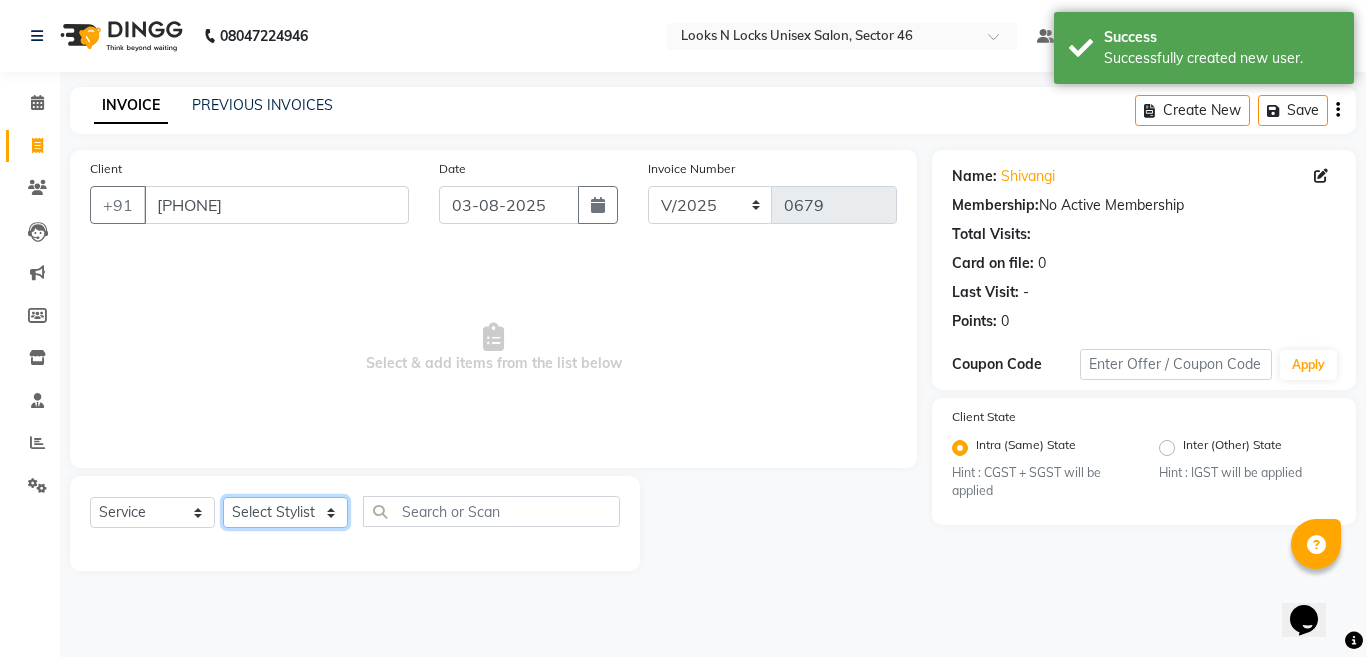 click on "Select Stylist Aakib Ansari Aalam Sheikh Ajay sain Anil  Sahu Gaurav Gulzar  Anshari Ibrahim Kamala Khushboo kusum maam Lucky Manager Marry Lepcha Nazim Priya Rao Ram Saurabha Seema Shilpa ( sunita) Sonia Sunita Chauhan Vanshika Varun Zafar" 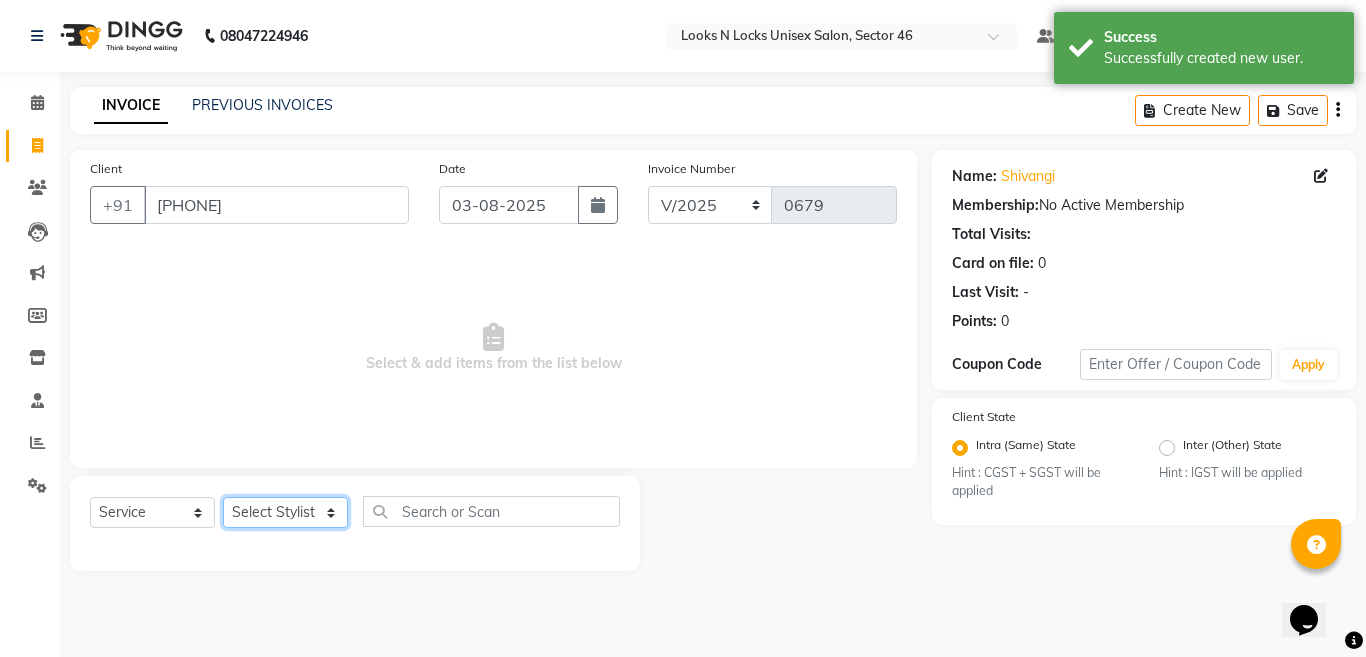 select on "67932" 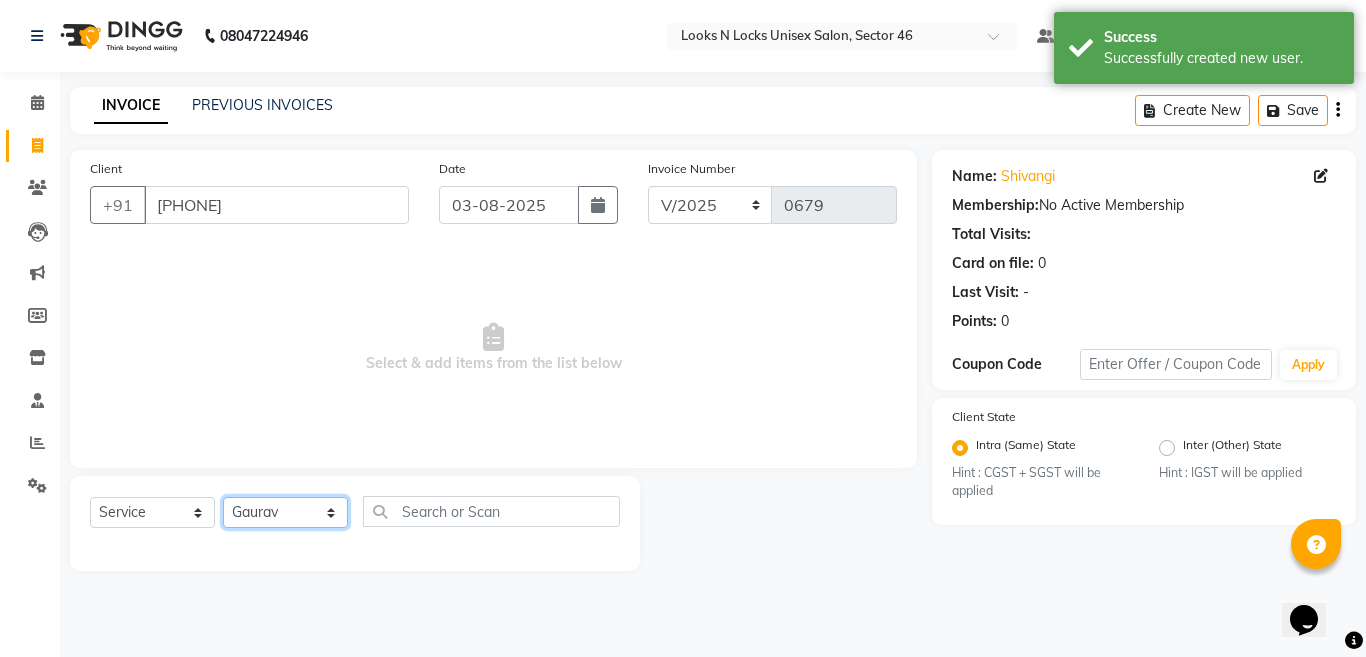 click on "Select Stylist Aakib Ansari Aalam Sheikh Ajay sain Anil  Sahu Gaurav Gulzar  Anshari Ibrahim Kamala Khushboo kusum maam Lucky Manager Marry Lepcha Nazim Priya Rao Ram Saurabha Seema Shilpa ( sunita) Sonia Sunita Chauhan Vanshika Varun Zafar" 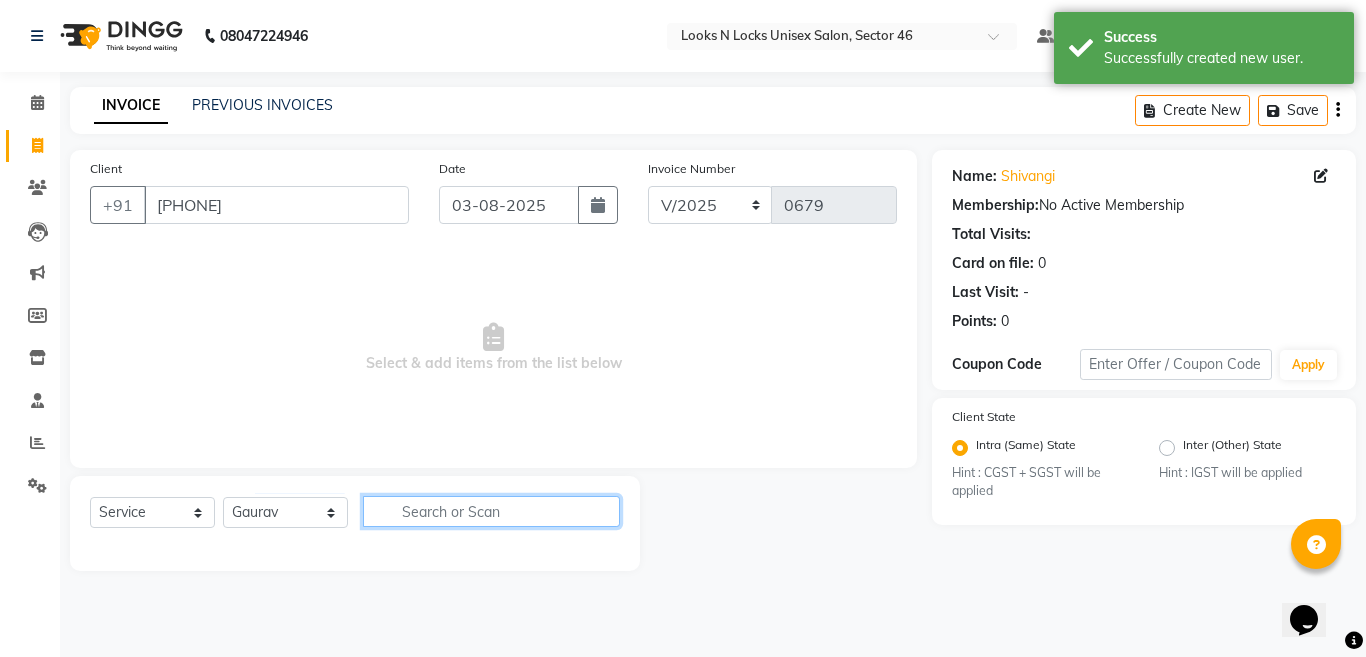 click 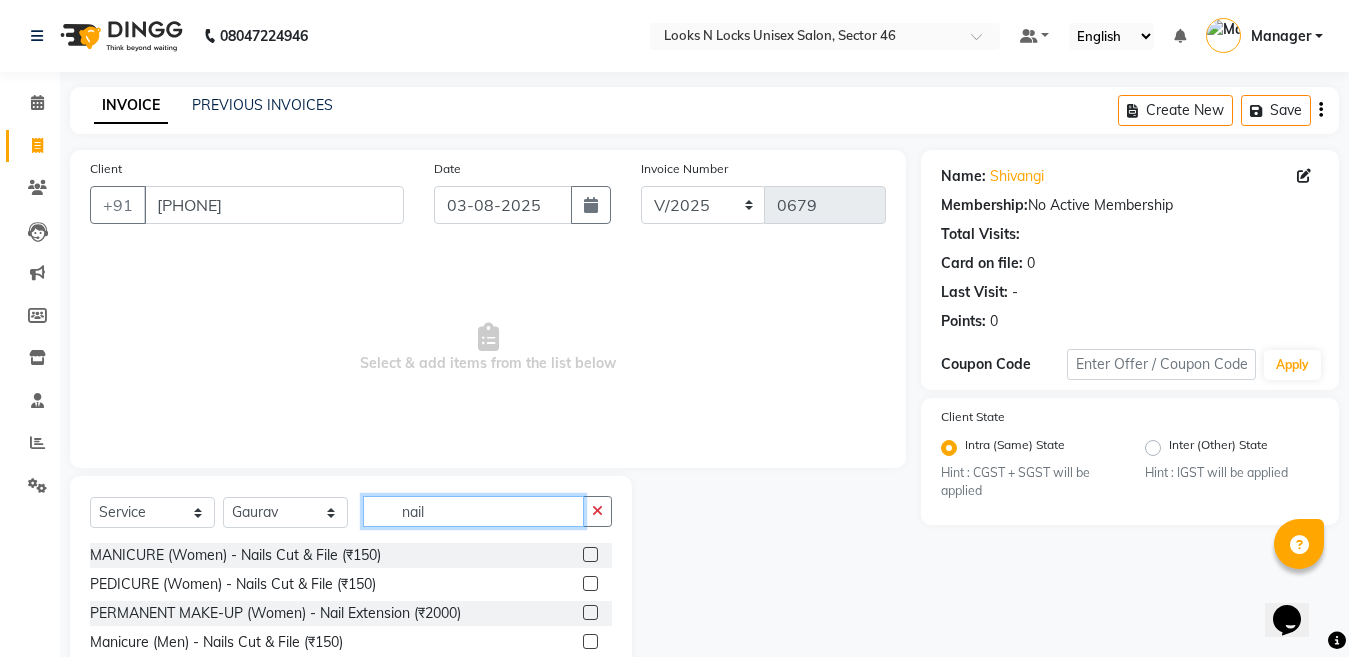 type on "nail" 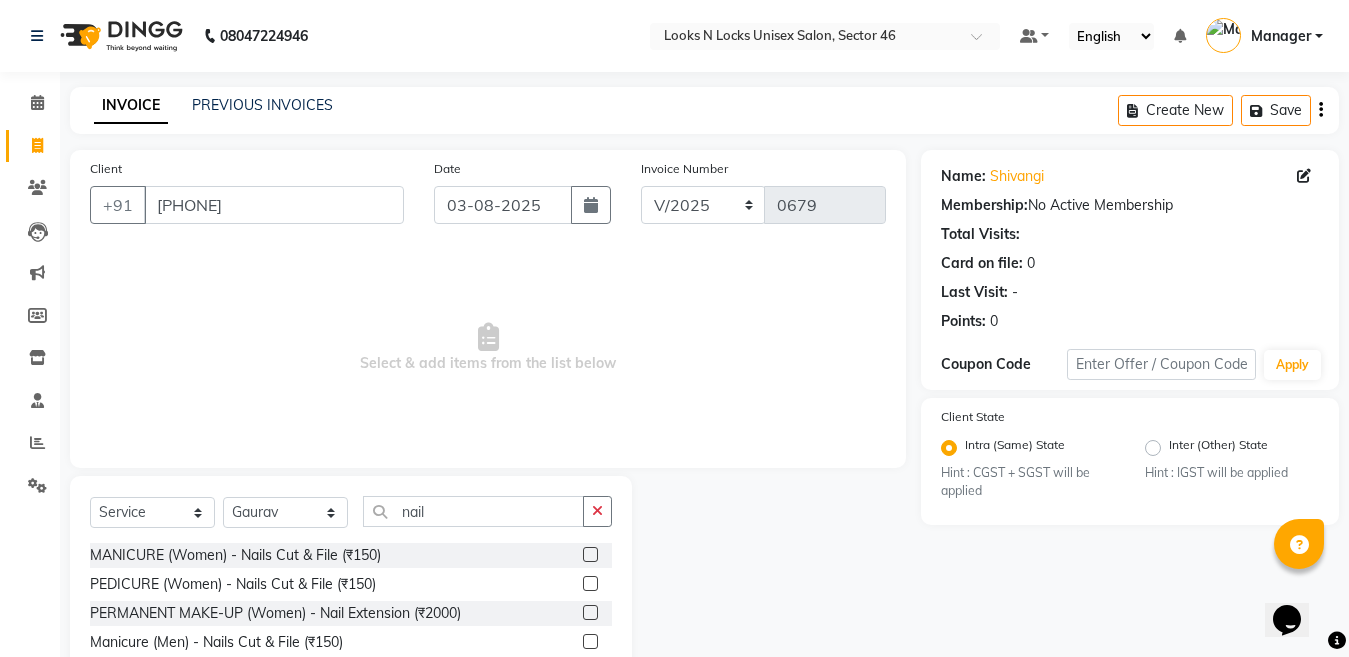 click 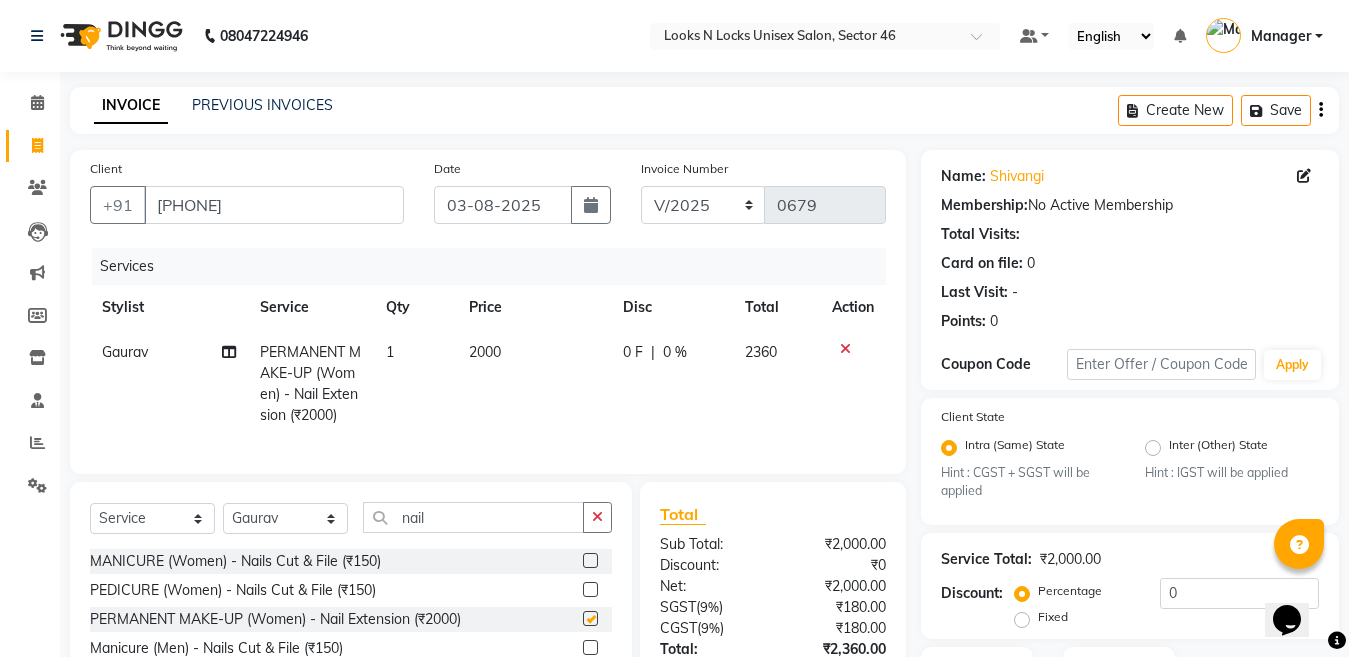 checkbox on "false" 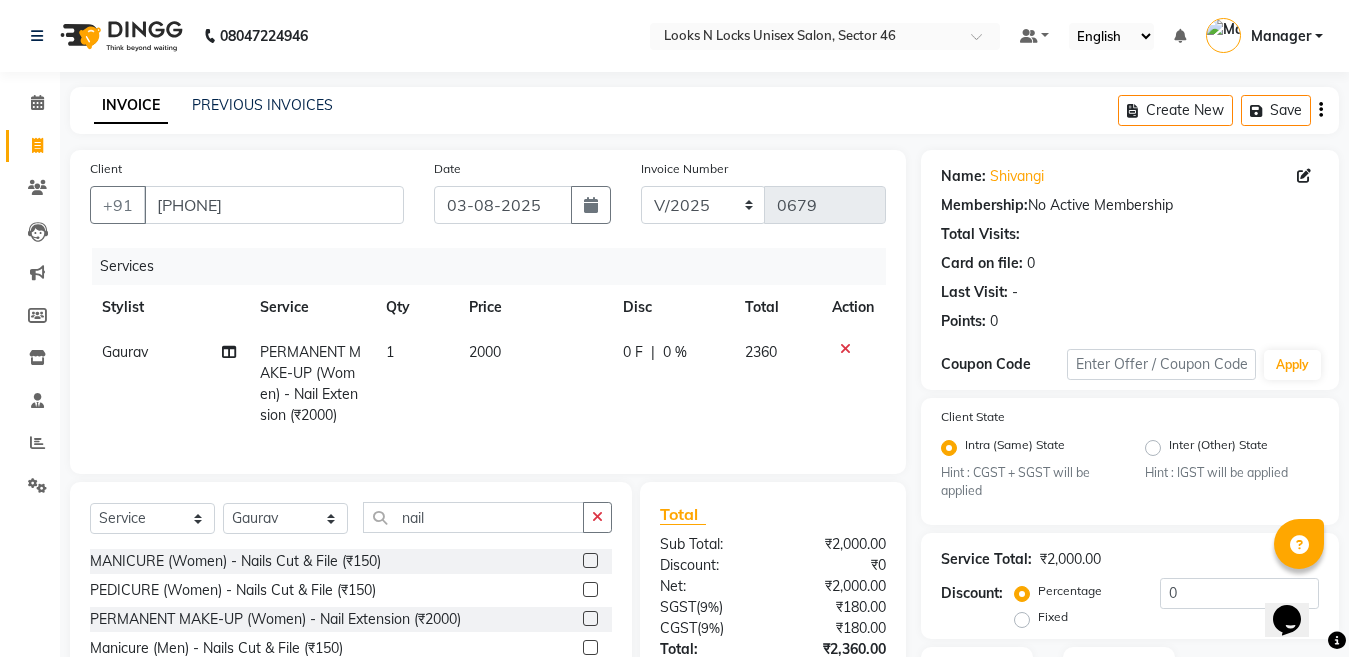 click on "2000" 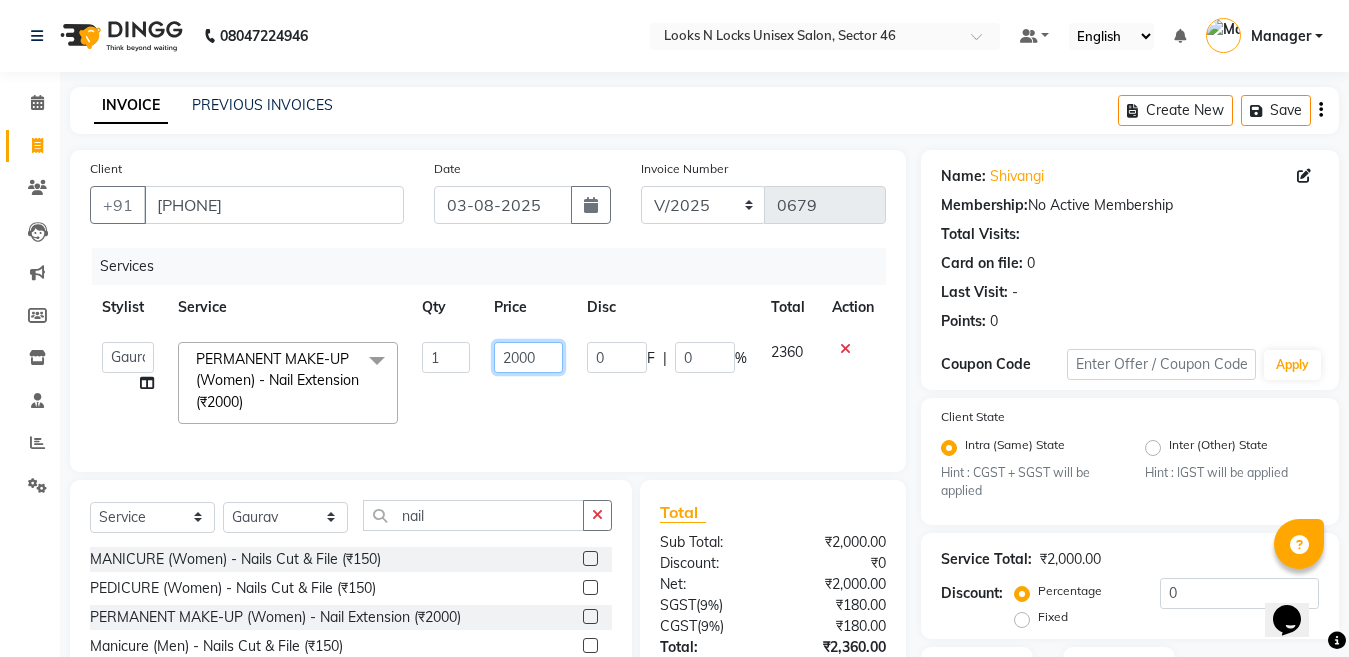 click on "2000" 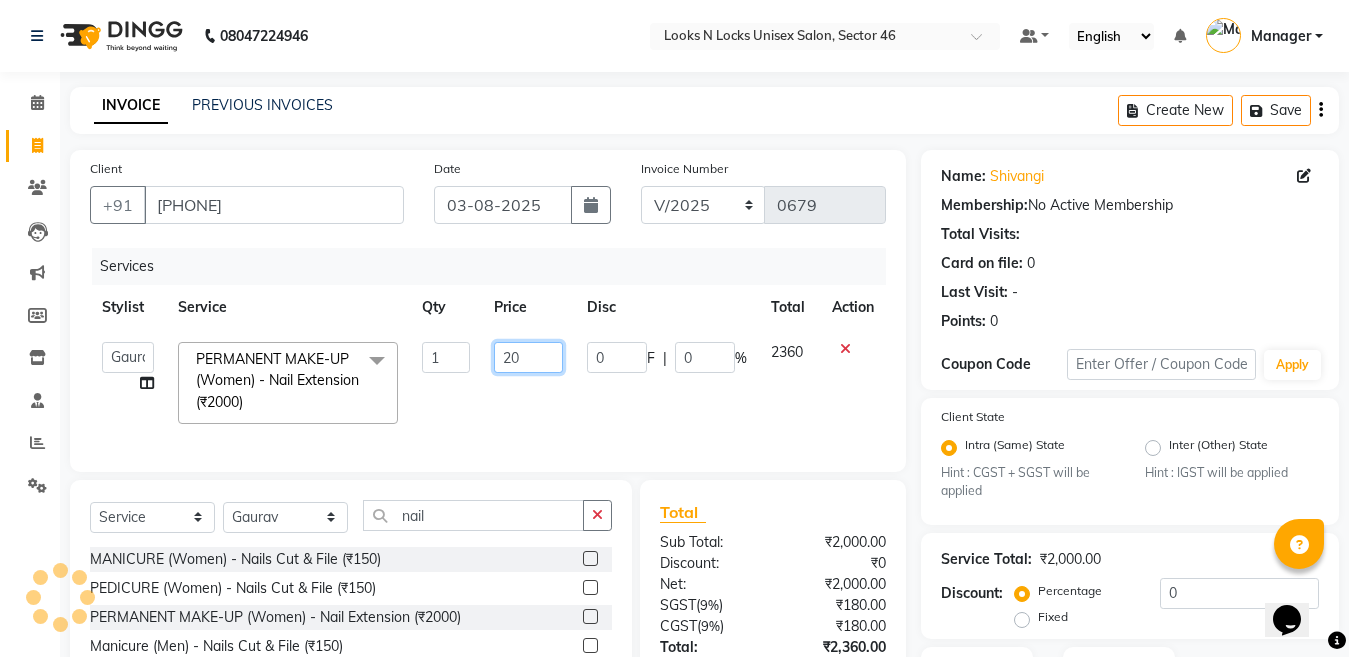 type on "2" 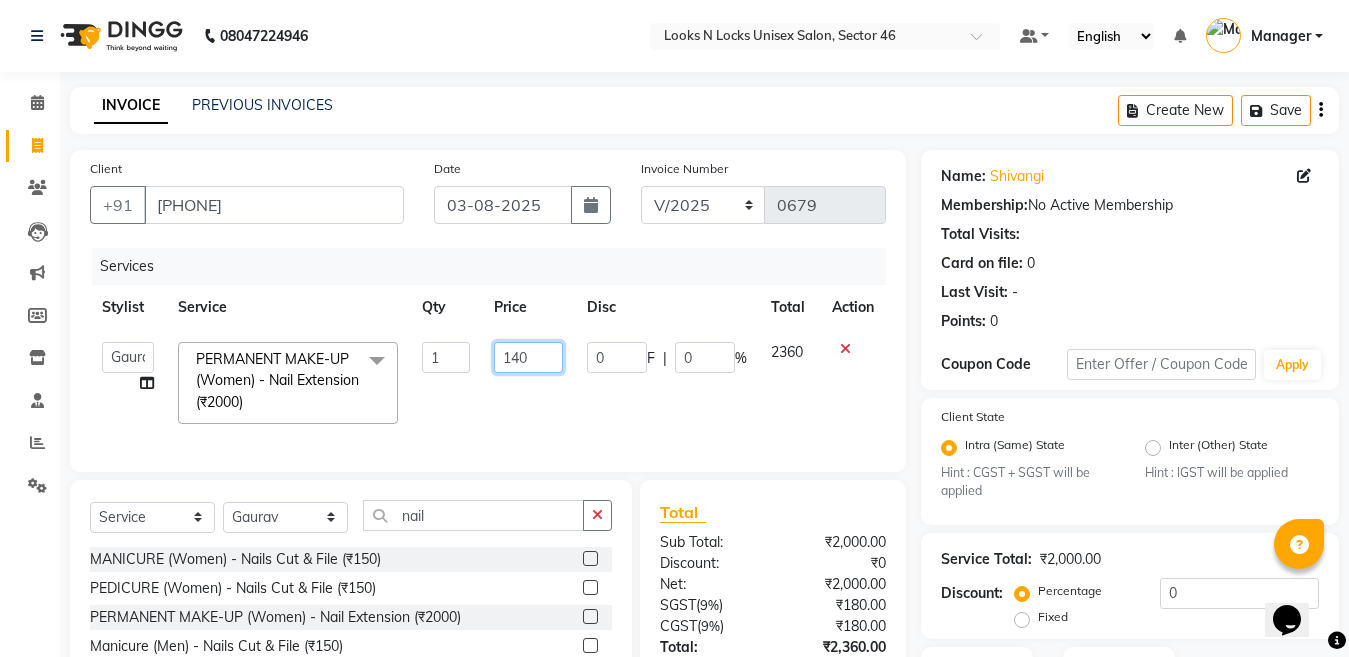 type on "1400" 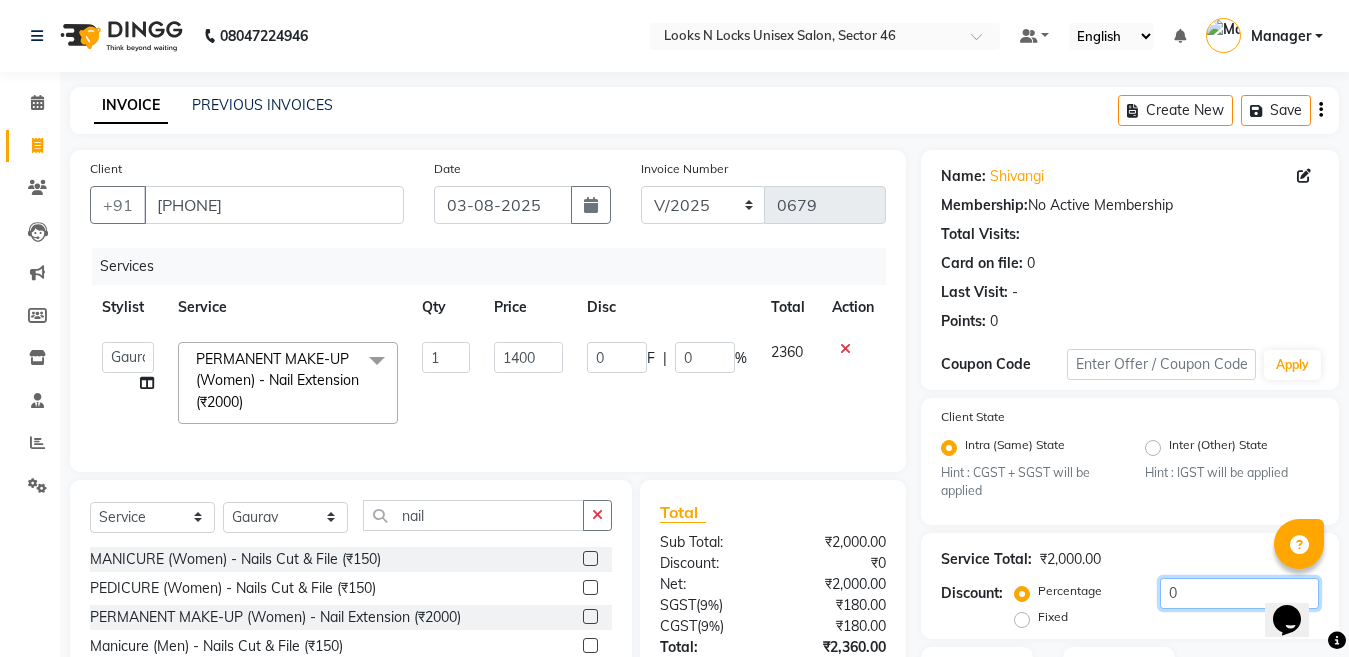 click on "0" 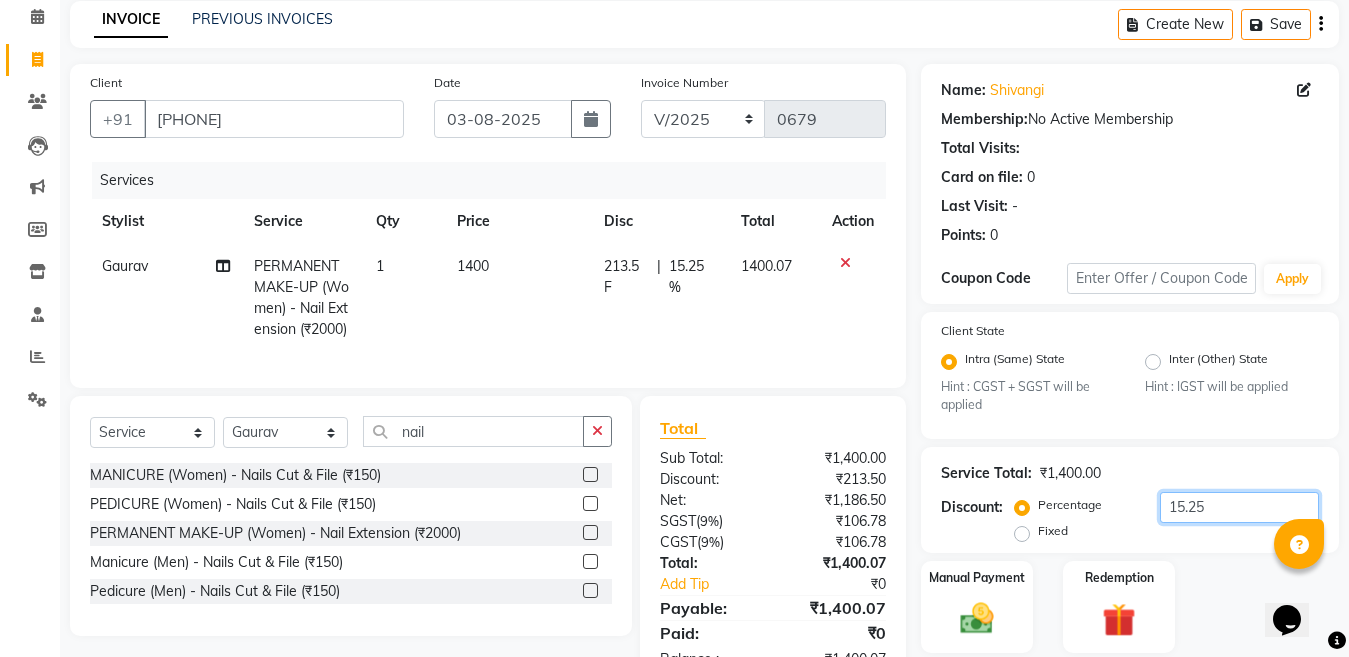 scroll, scrollTop: 166, scrollLeft: 0, axis: vertical 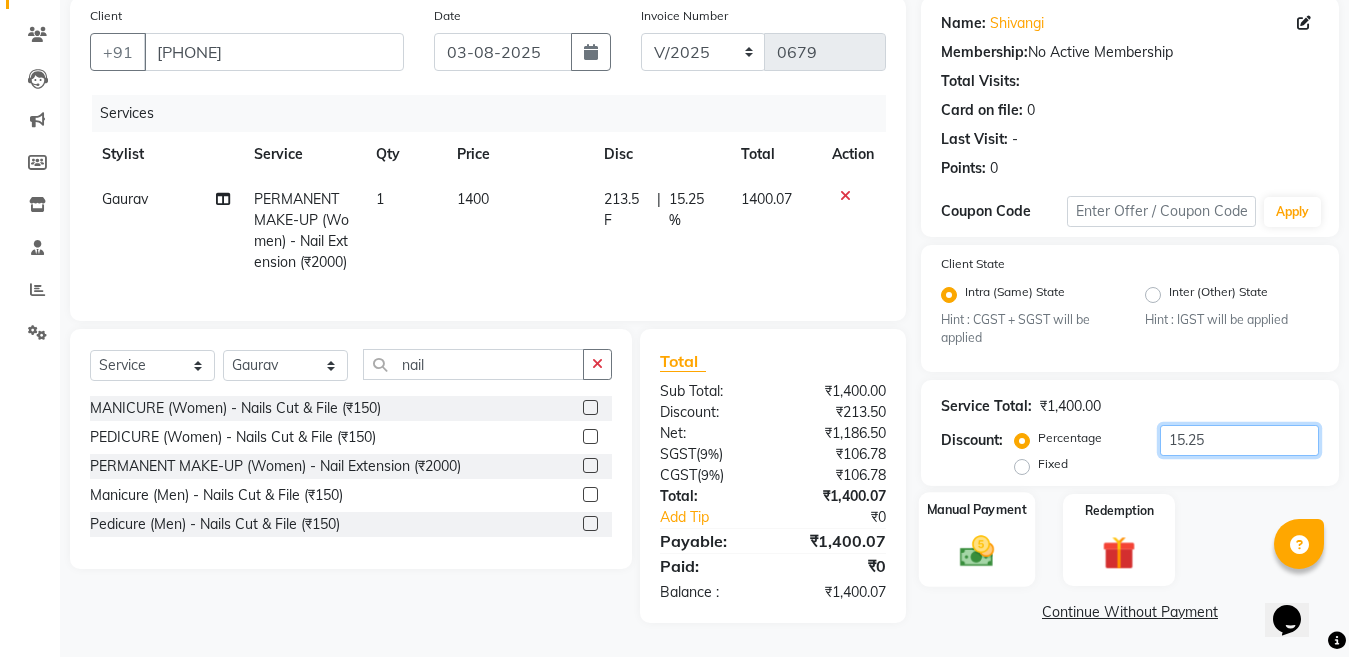 type on "15.25" 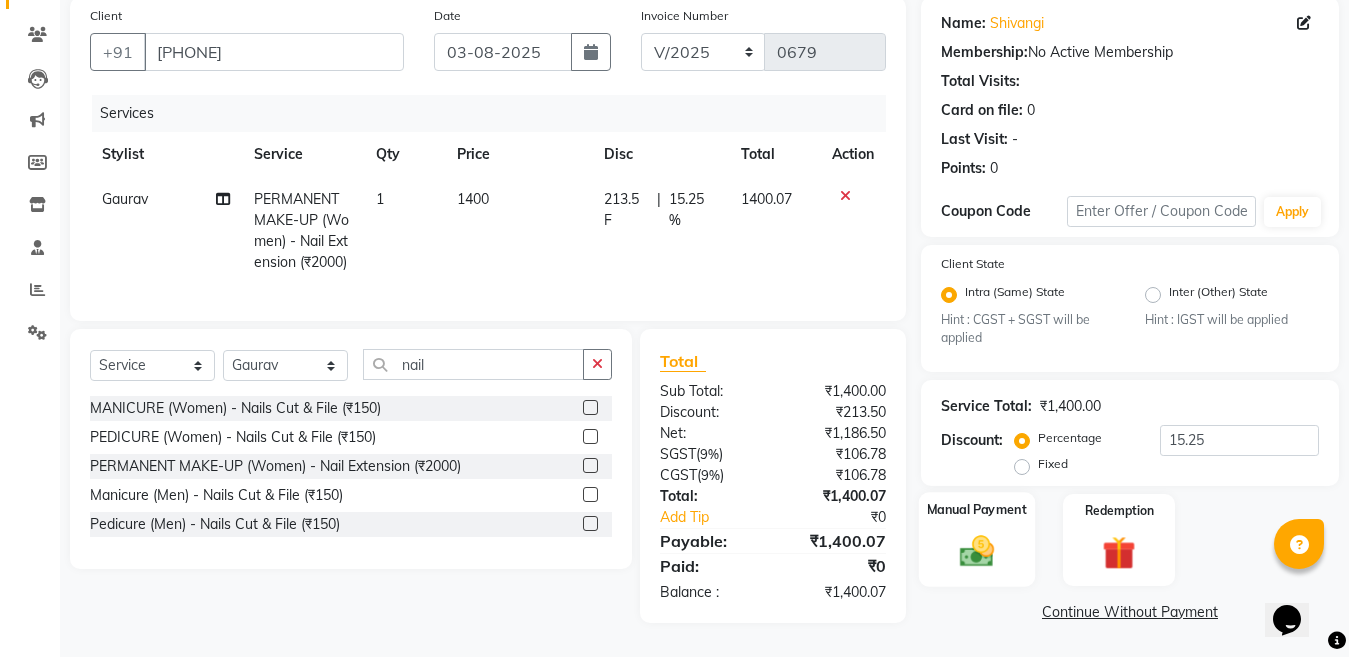click 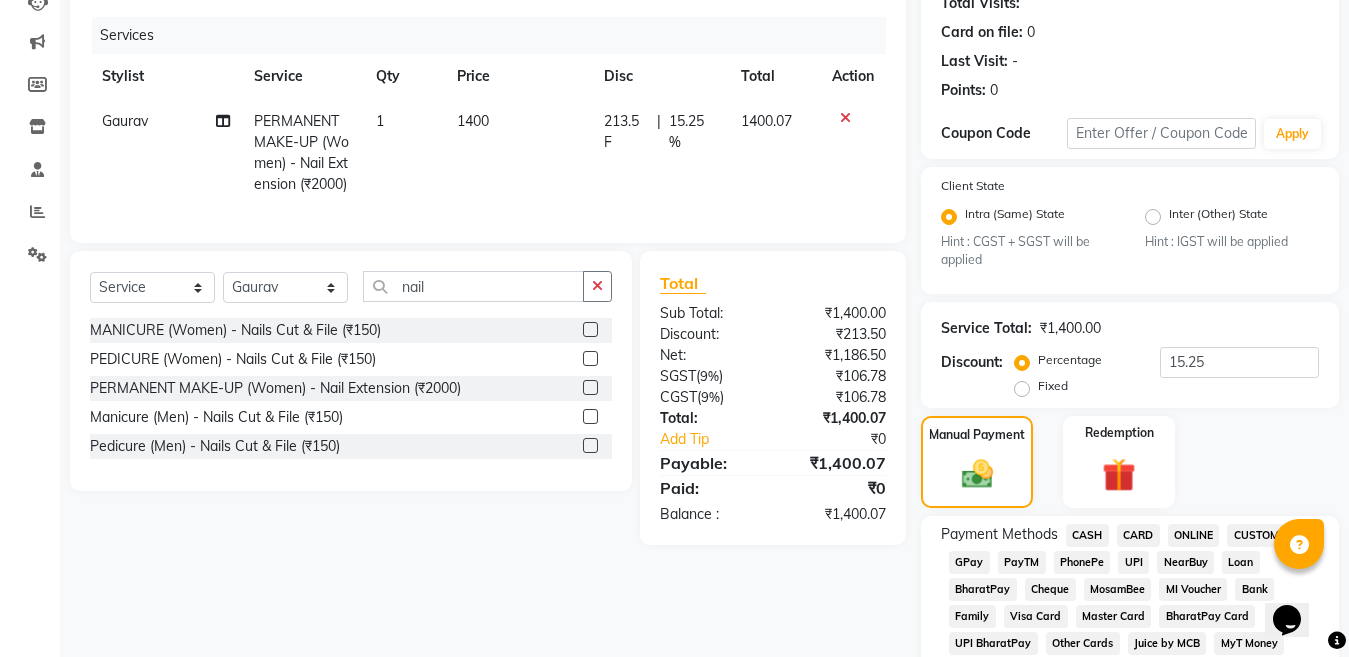 scroll, scrollTop: 266, scrollLeft: 0, axis: vertical 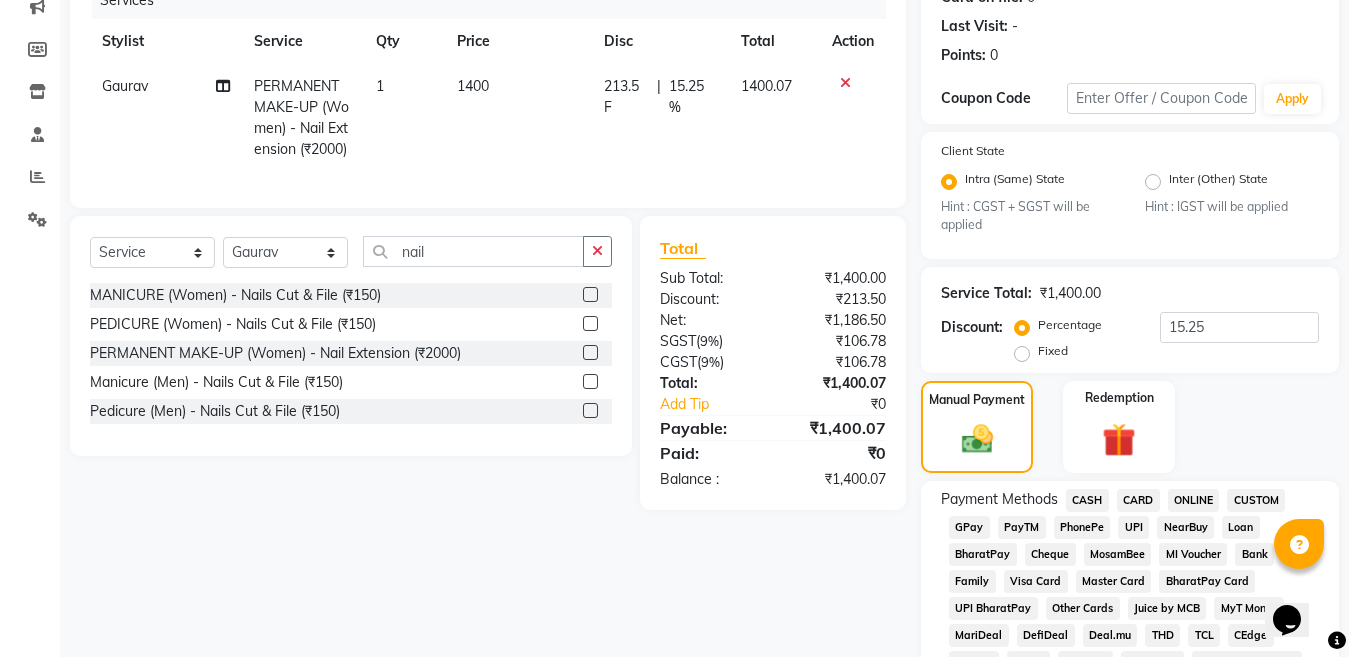 click on "ONLINE" 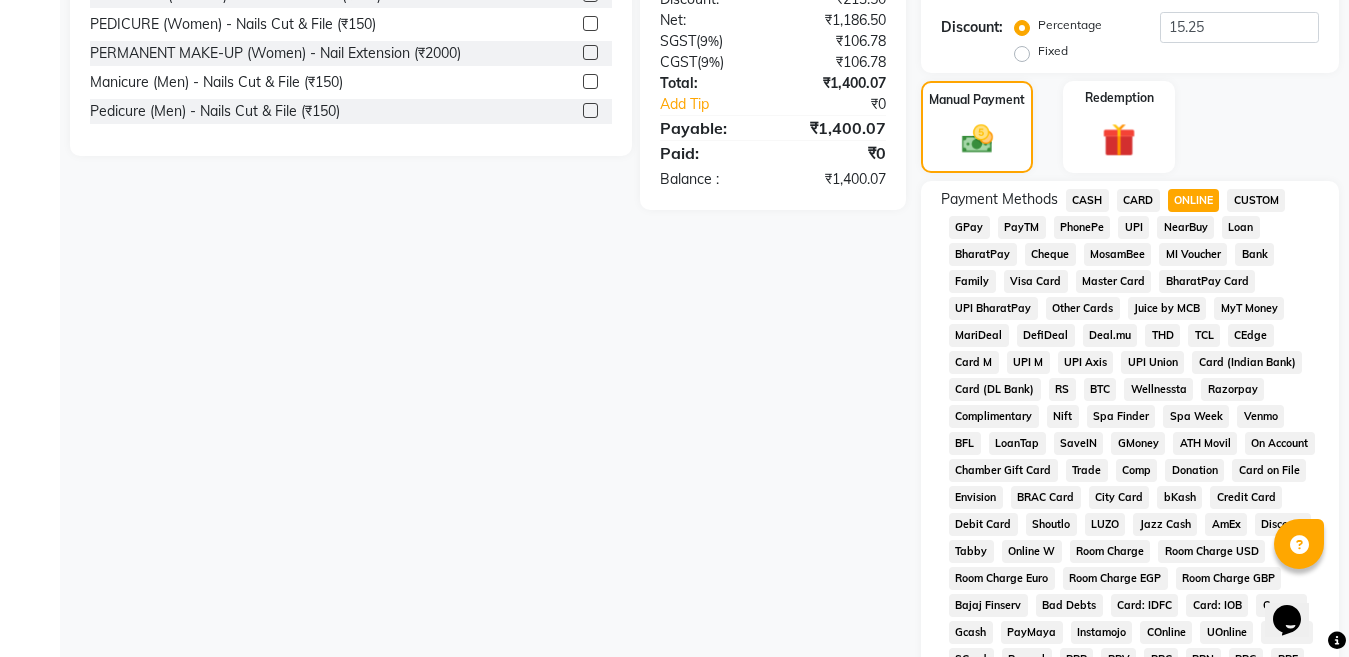 scroll, scrollTop: 966, scrollLeft: 0, axis: vertical 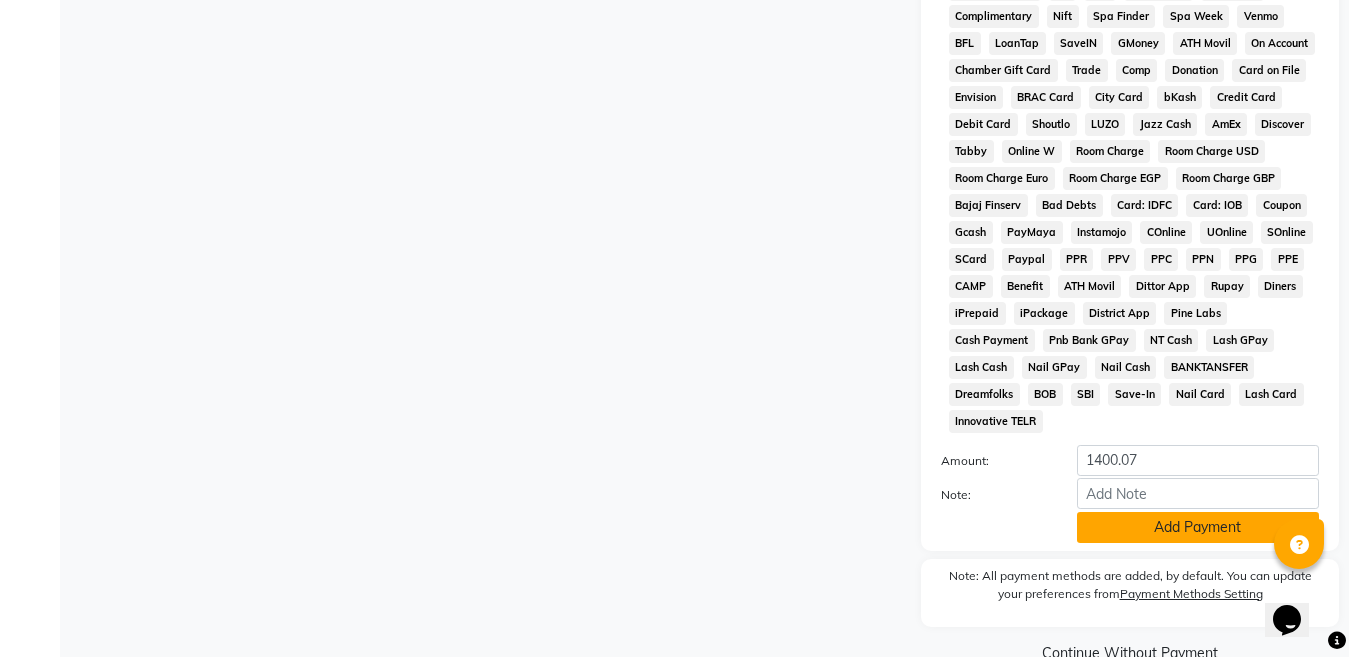 click on "Add Payment" 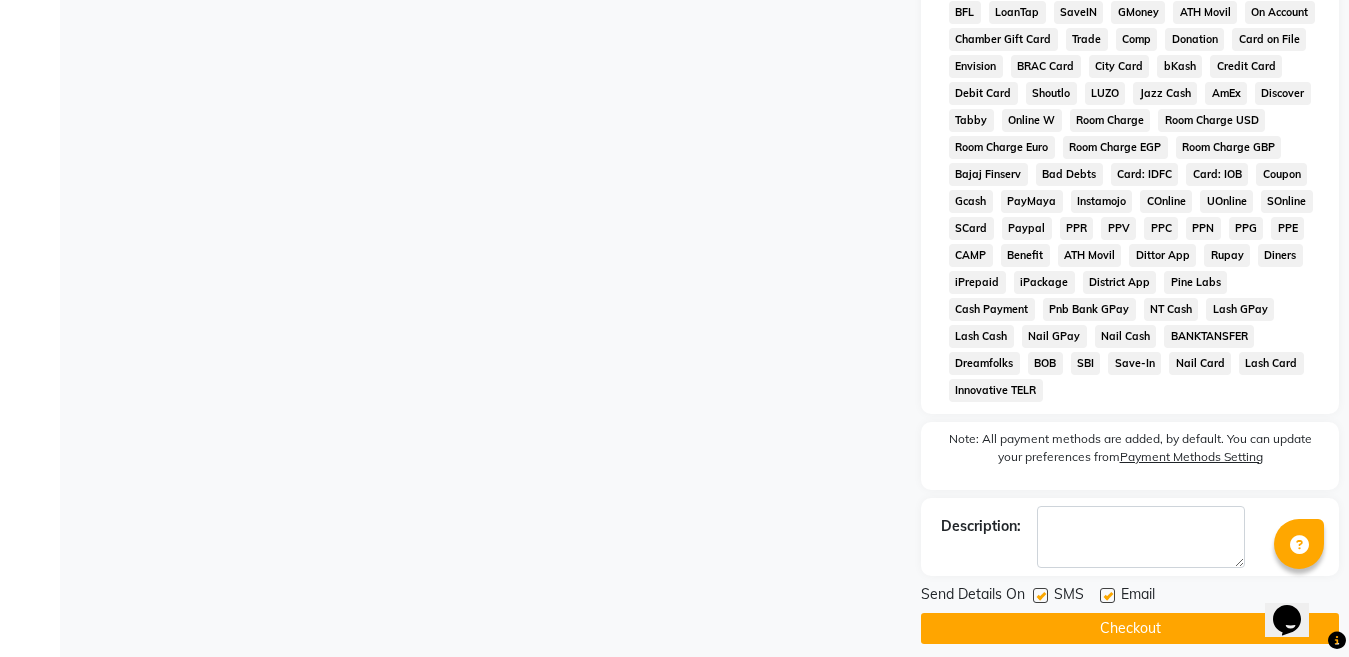 scroll, scrollTop: 1014, scrollLeft: 0, axis: vertical 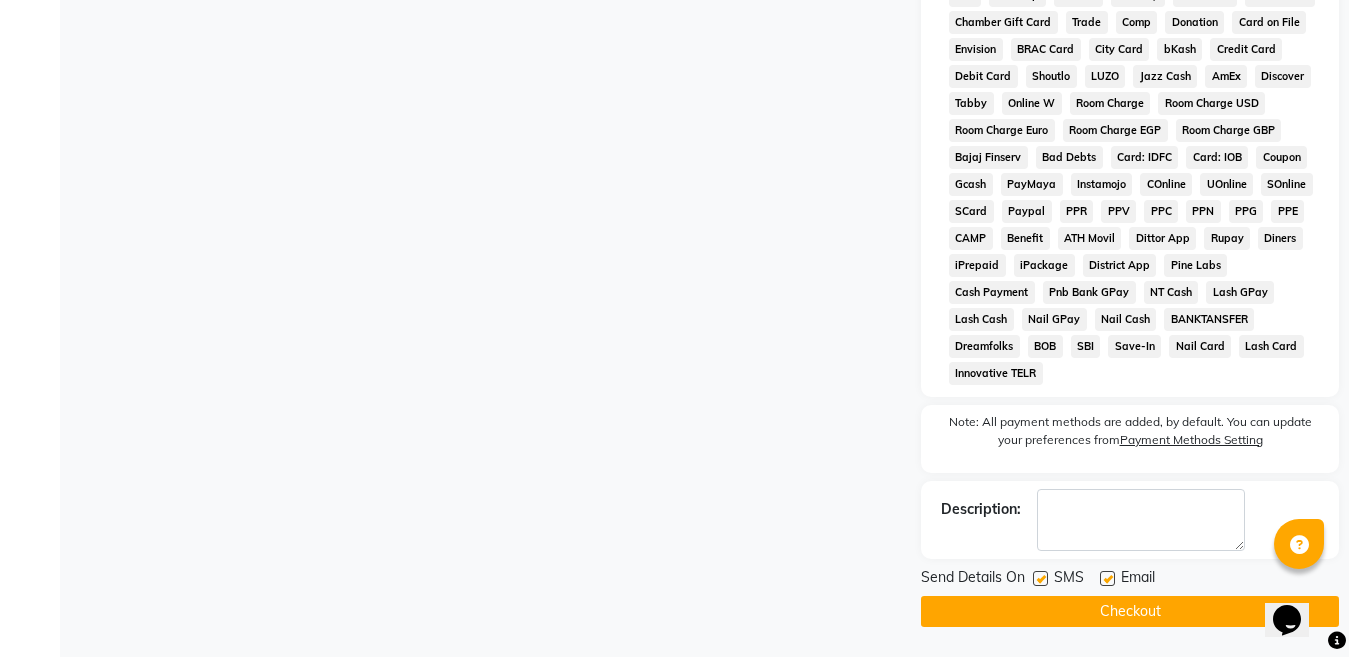 click on "Checkout" 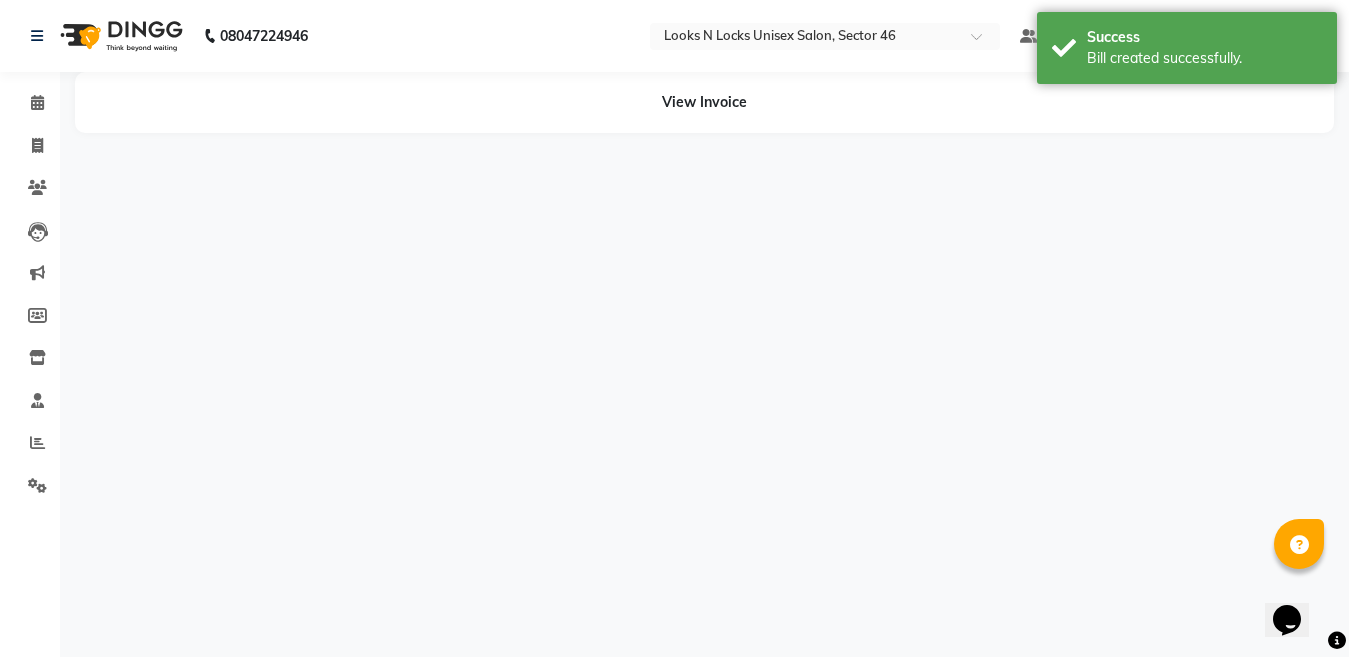 scroll, scrollTop: 0, scrollLeft: 0, axis: both 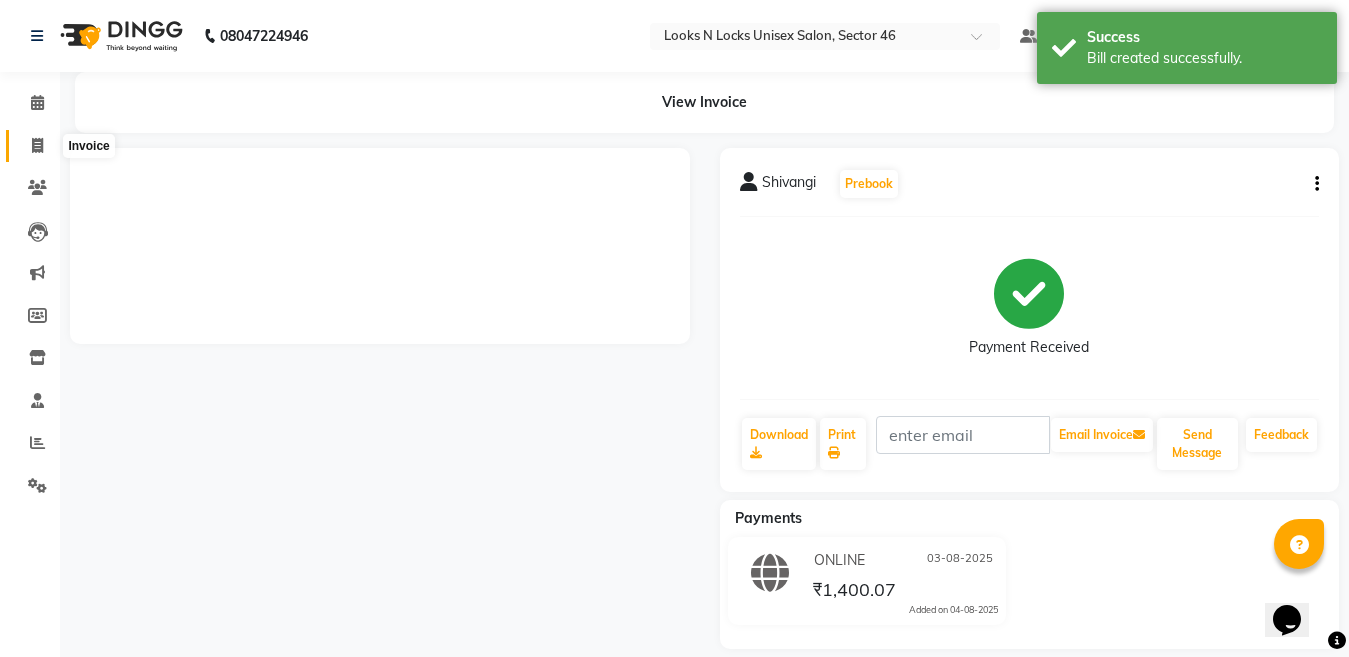click 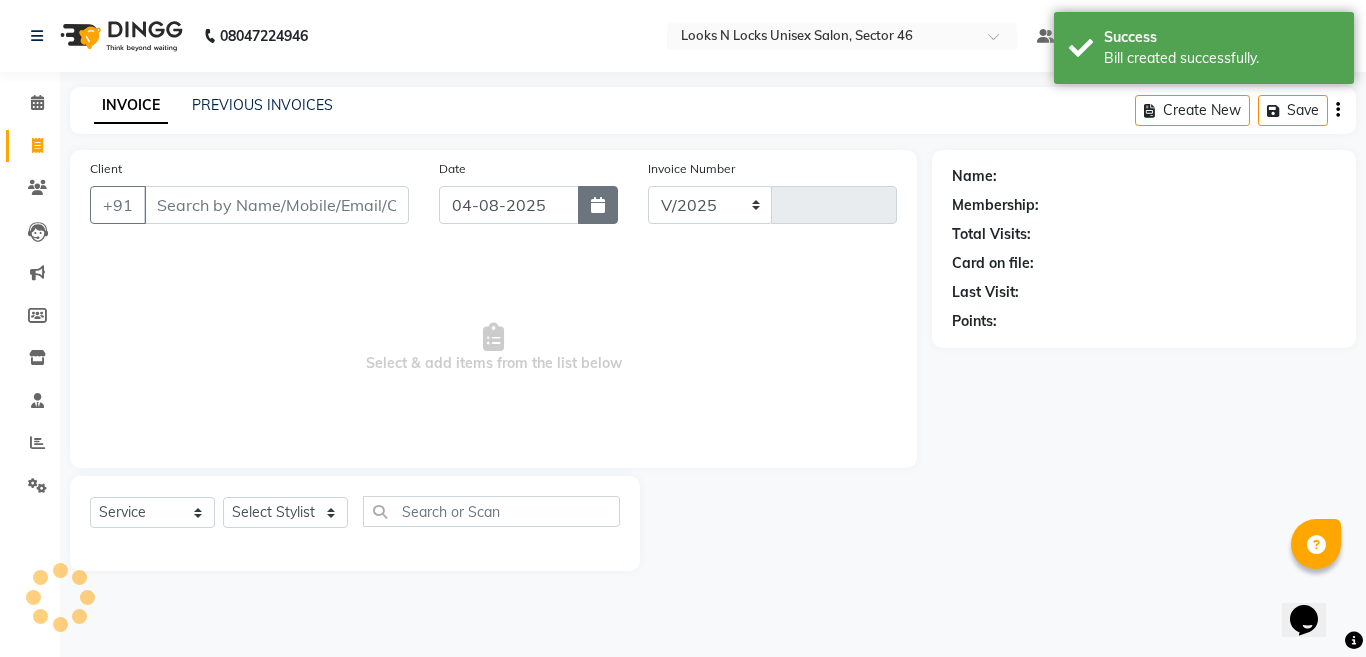 select on "3904" 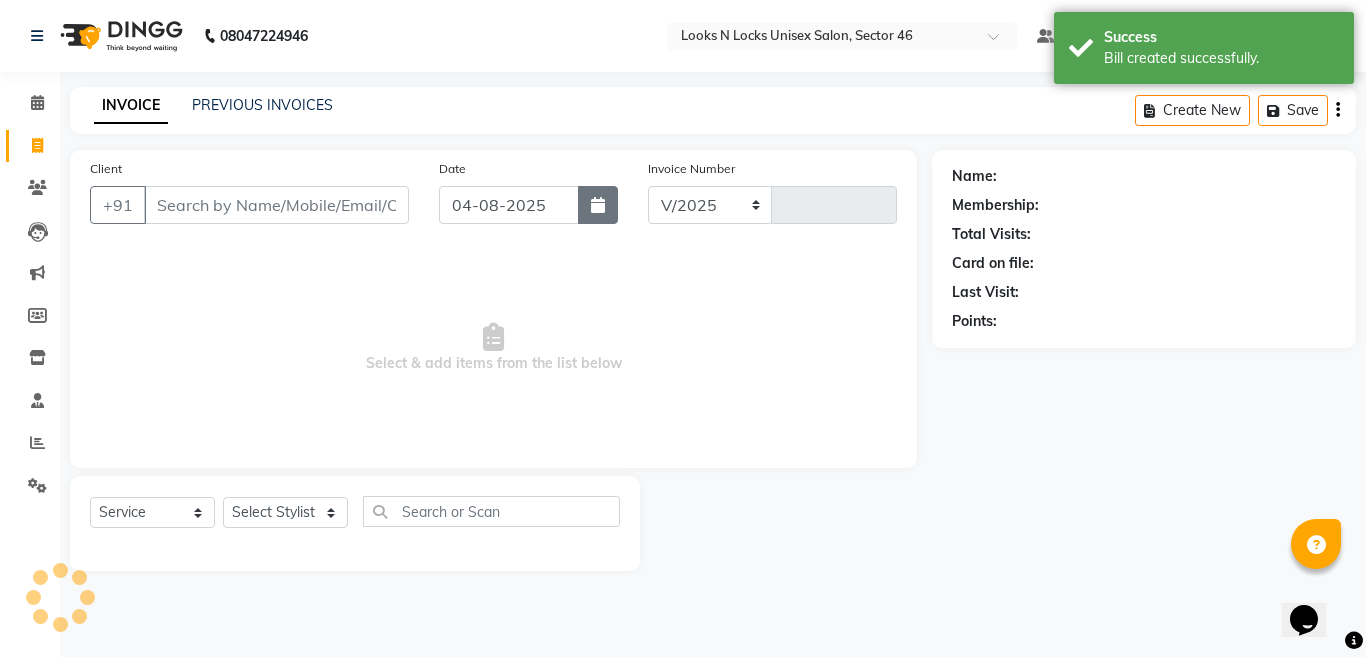 type on "0680" 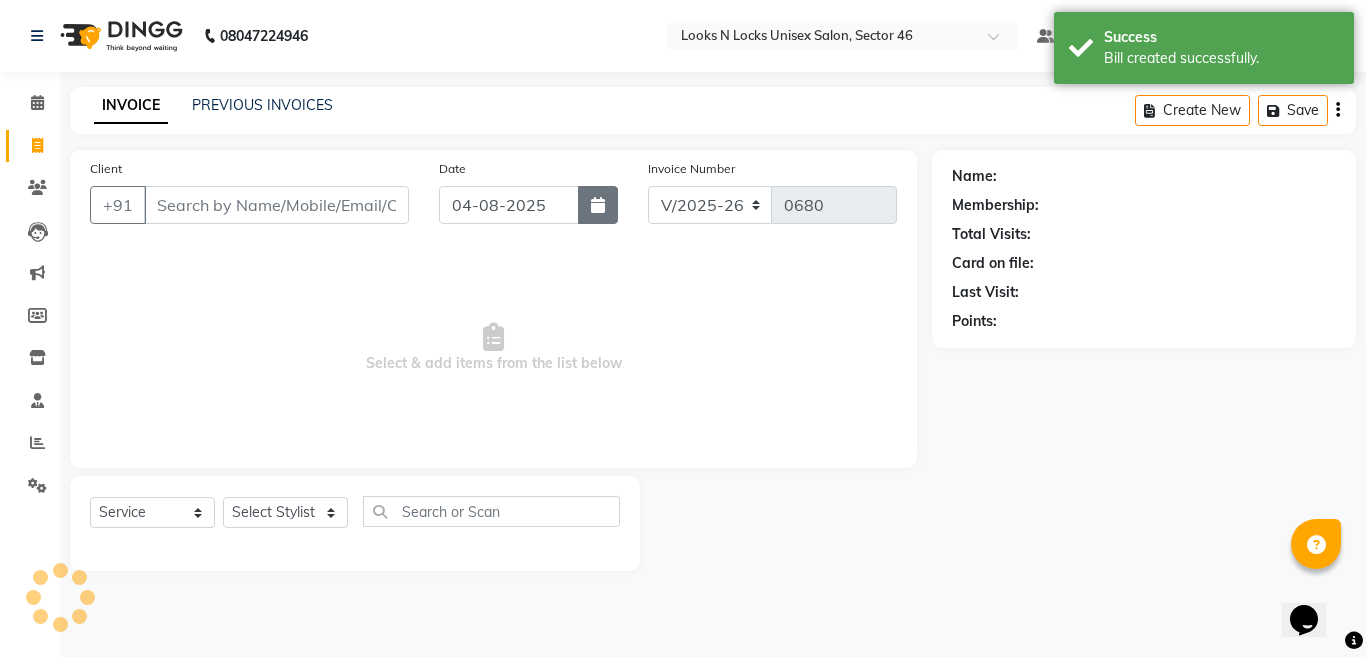 click 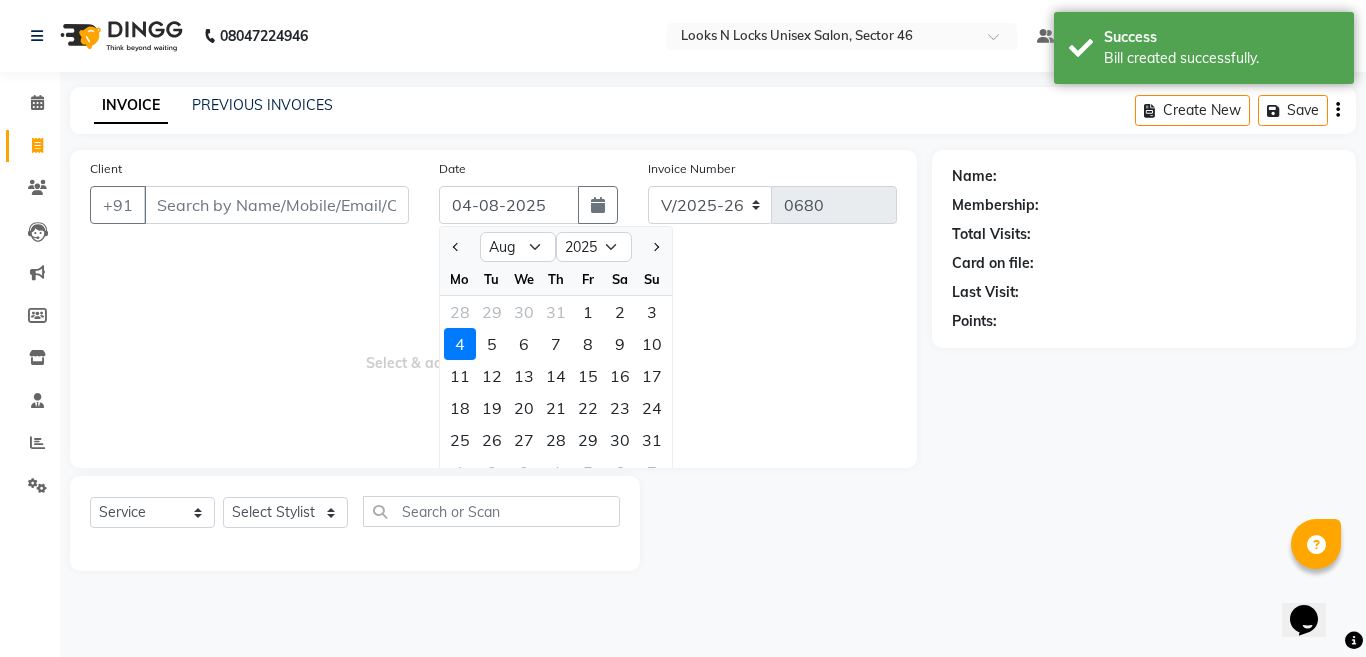 click on "3" 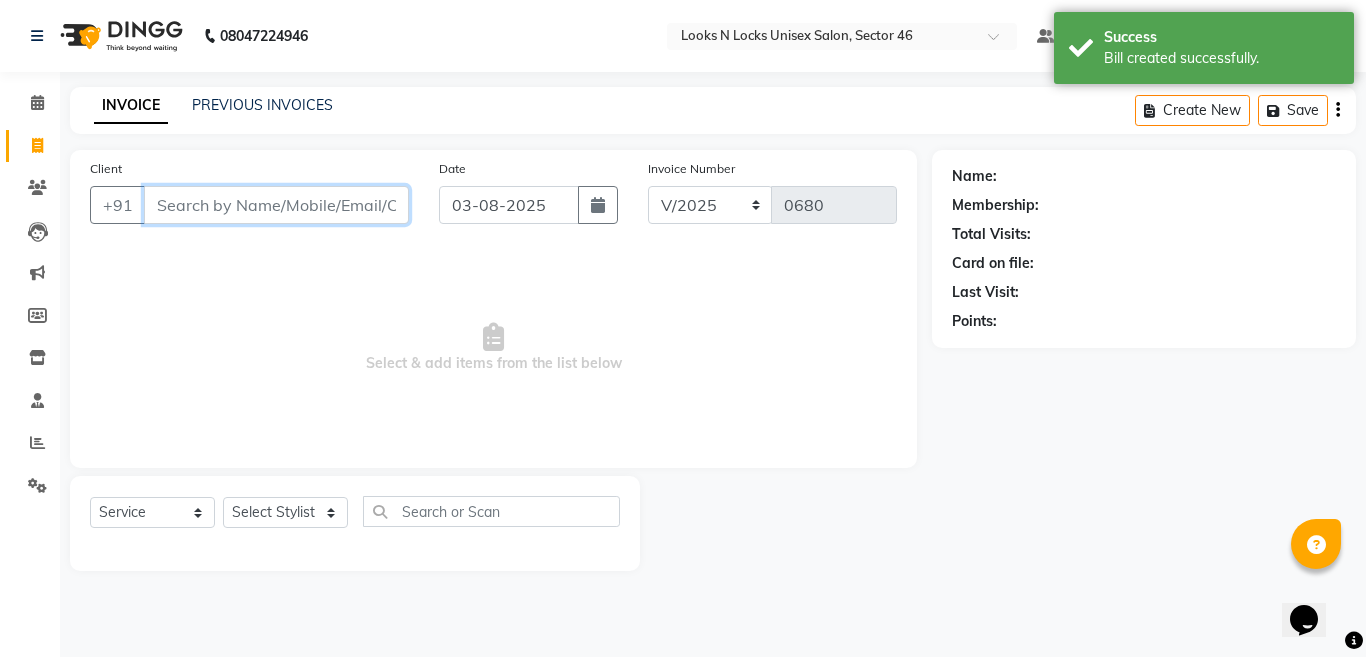 click on "Client" at bounding box center (276, 205) 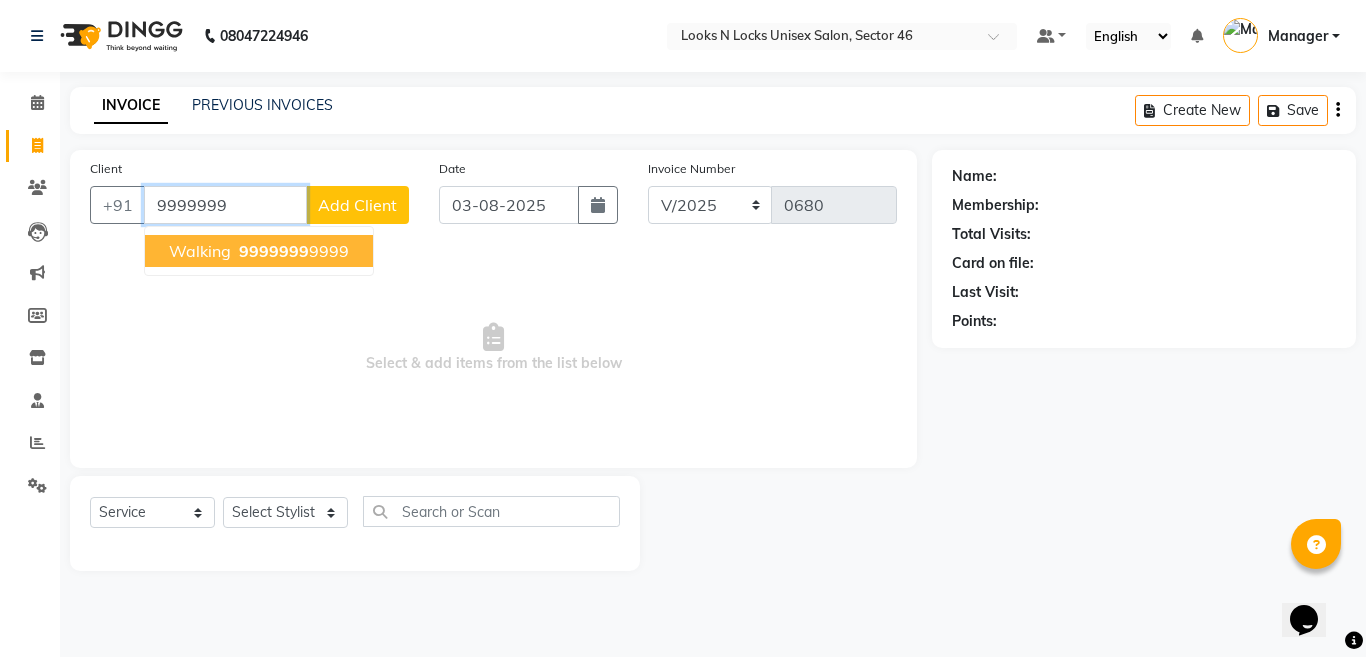 click on "9999999" at bounding box center [274, 251] 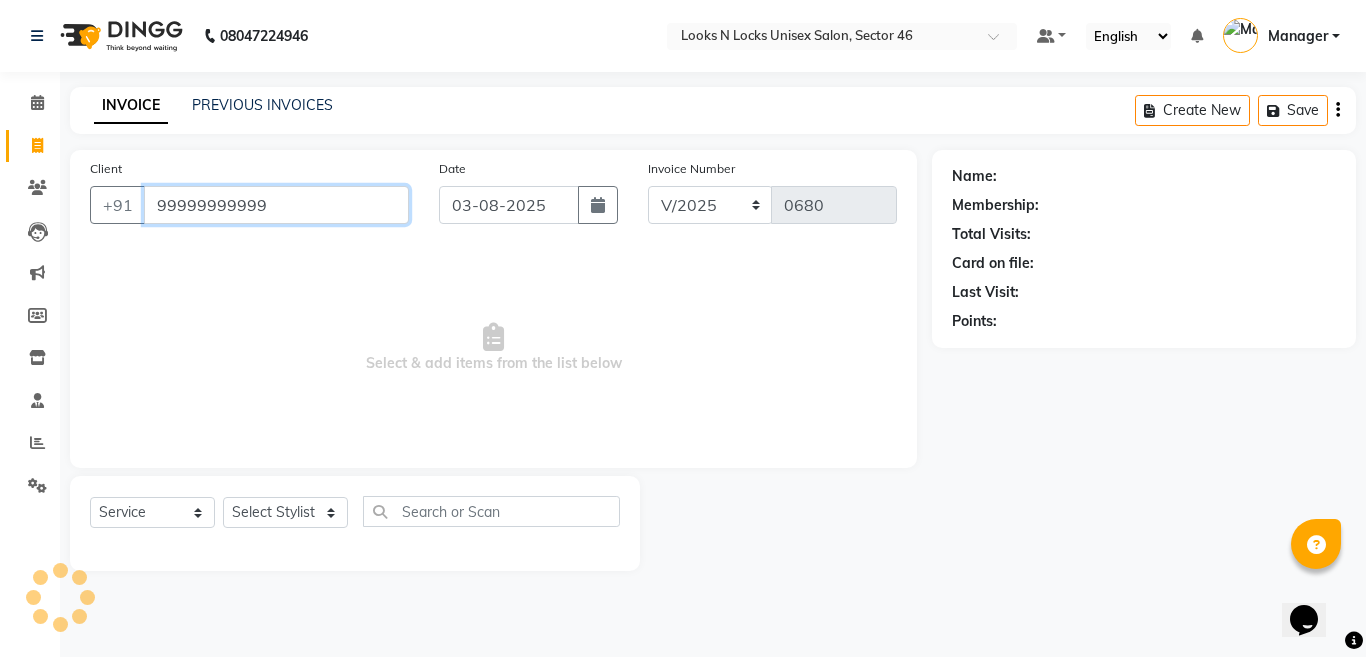 type on "99999999999" 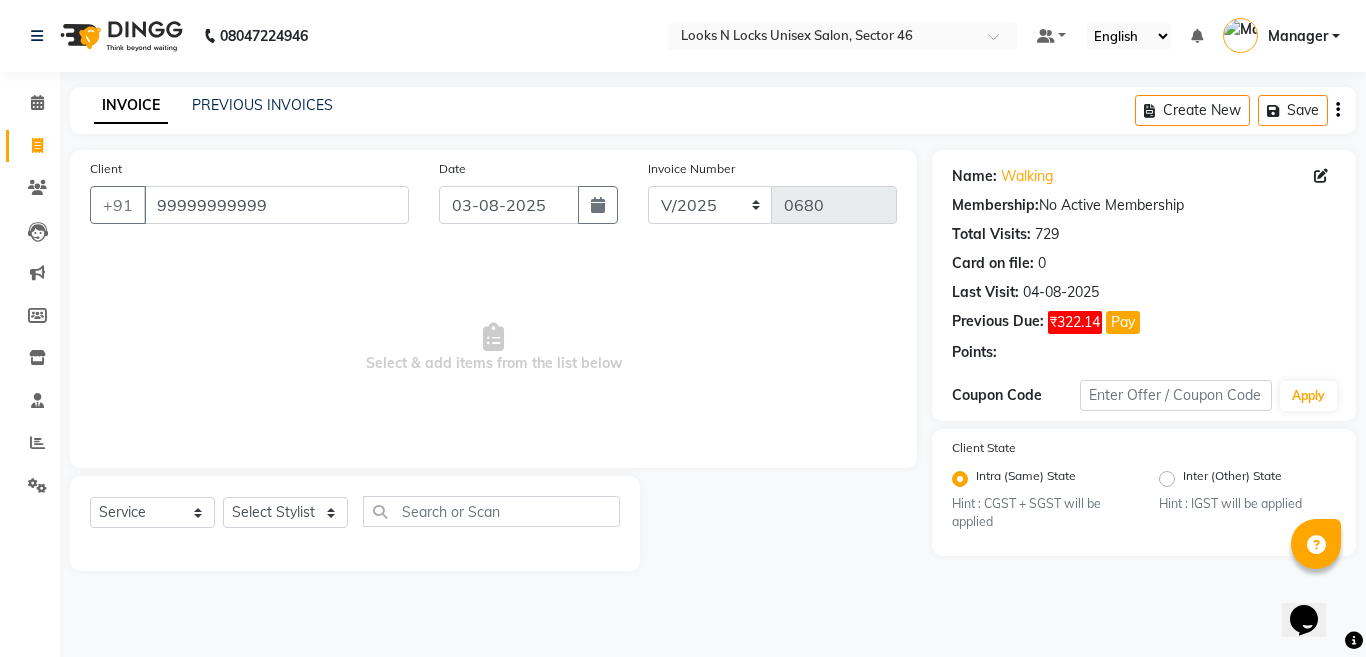 click on "Select  Service  Product  Membership  Package Voucher Prepaid Gift Card  Select Stylist Aakib Ansari Aalam Sheikh Ajay sain Anil  Sahu Gaurav Gulzar  Anshari Ibrahim Kamala Khushboo kusum maam Lucky Manager Marry Lepcha Nazim Priya Rao Ram Saurabha Seema Shilpa ( sunita) Sonia Sunita Chauhan Vanshika Varun Zafar" 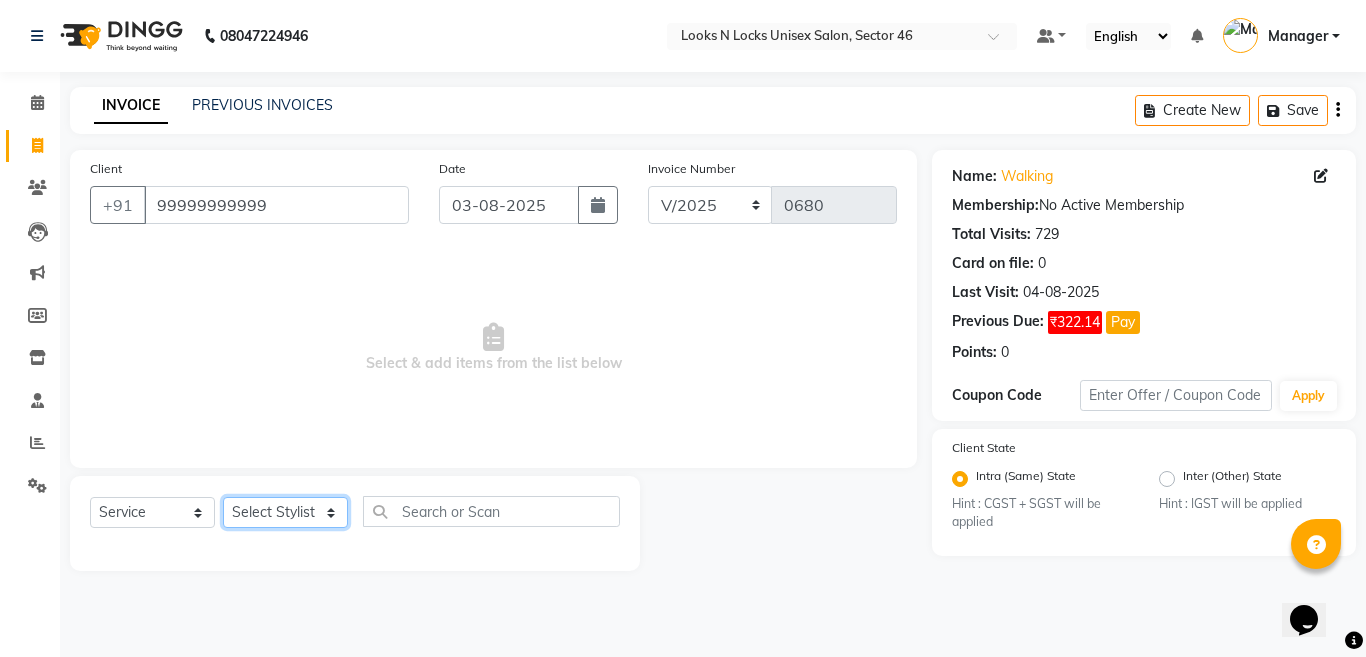 click on "Select Stylist Aakib Ansari Aalam Sheikh Ajay sain Anil  Sahu Gaurav Gulzar  Anshari Ibrahim Kamala Khushboo kusum maam Lucky Manager Marry Lepcha Nazim Priya Rao Ram Saurabha Seema Shilpa ( sunita) Sonia Sunita Chauhan Vanshika Varun Zafar" 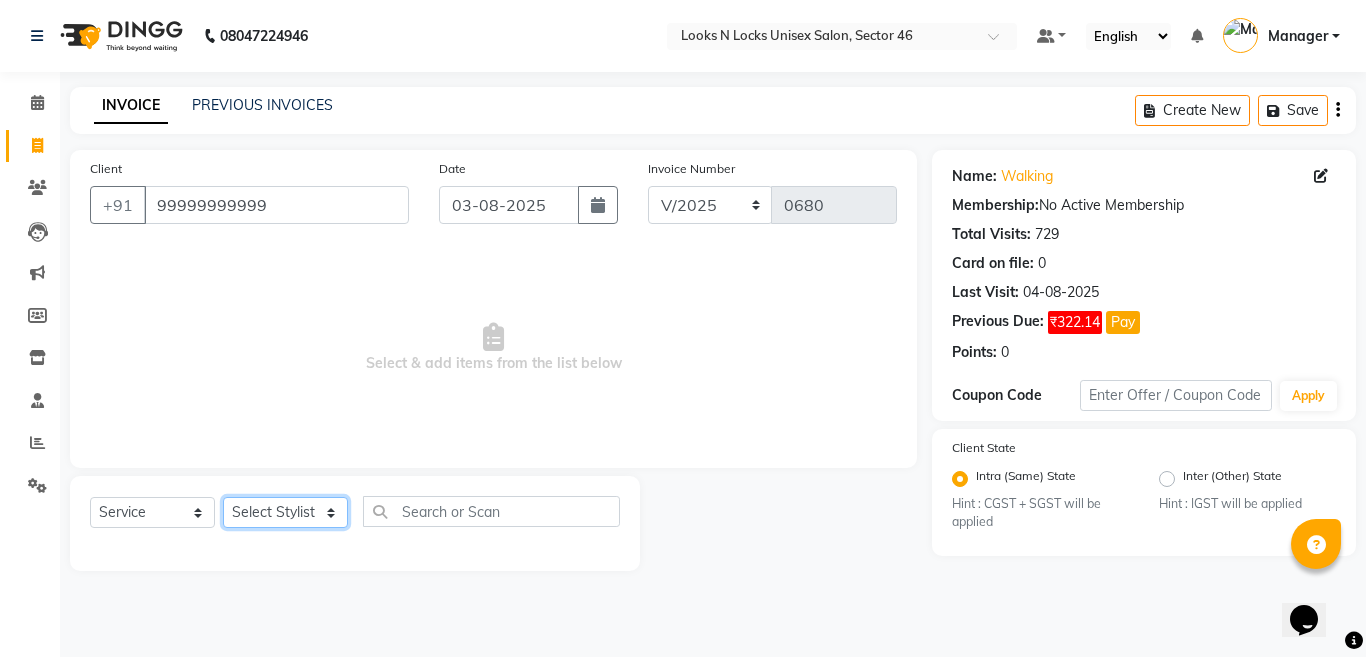 select on "83154" 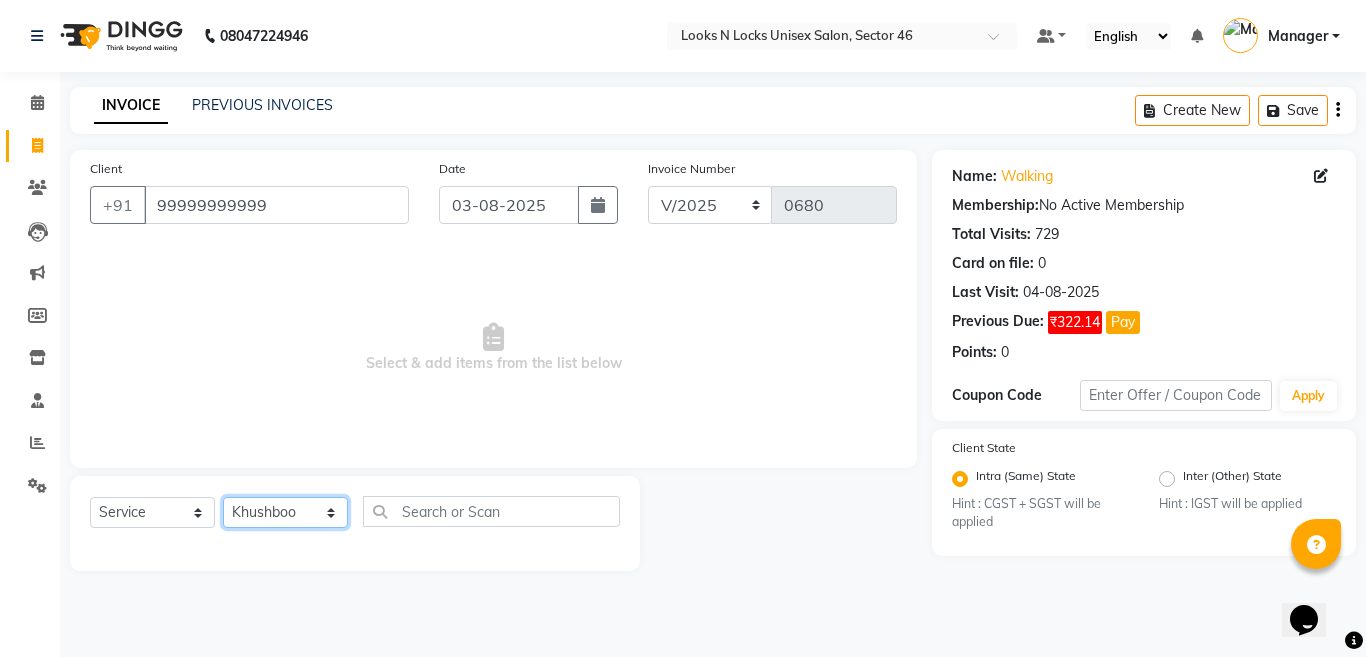 click on "Select Stylist Aakib Ansari Aalam Sheikh Ajay sain Anil  Sahu Gaurav Gulzar  Anshari Ibrahim Kamala Khushboo kusum maam Lucky Manager Marry Lepcha Nazim Priya Rao Ram Saurabha Seema Shilpa ( sunita) Sonia Sunita Chauhan Vanshika Varun Zafar" 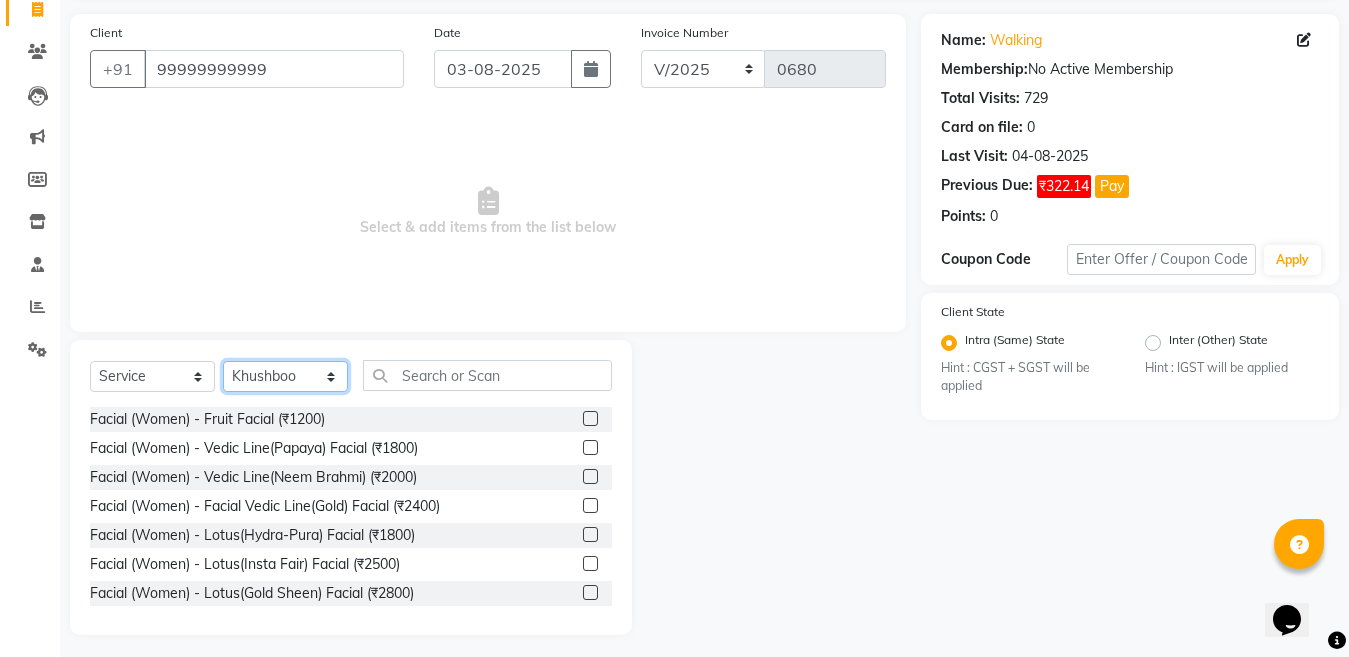 scroll, scrollTop: 144, scrollLeft: 0, axis: vertical 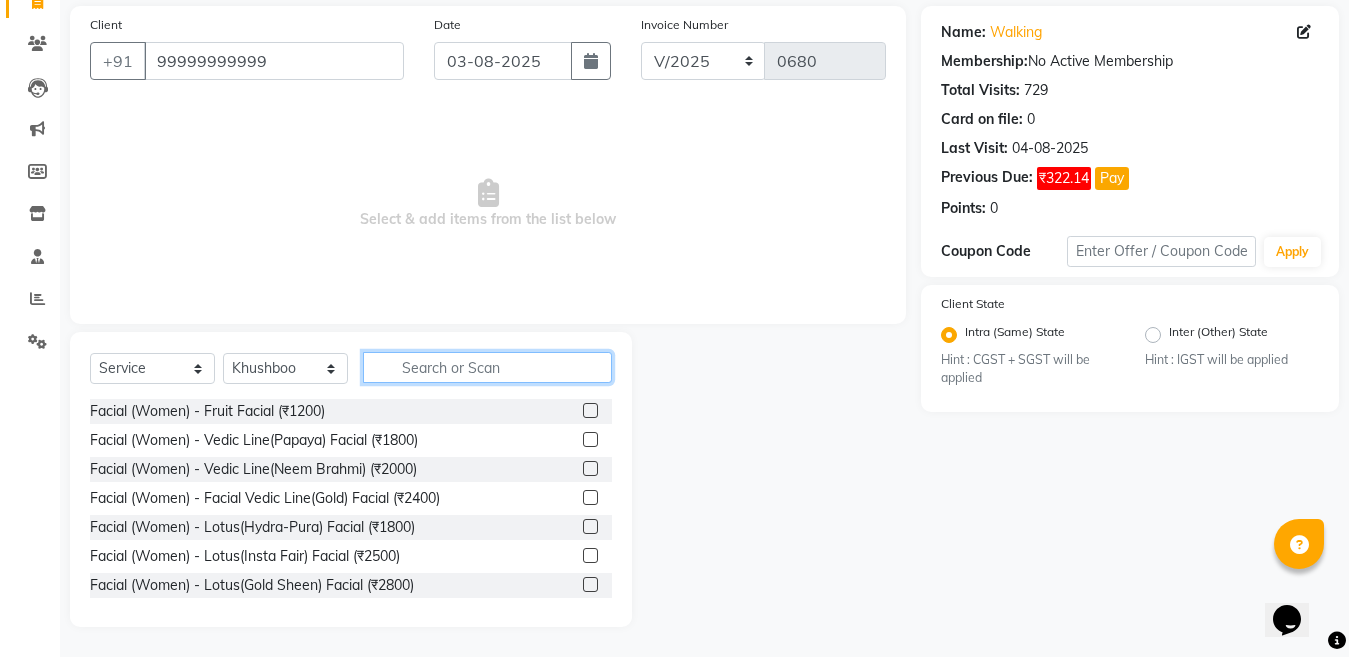 click 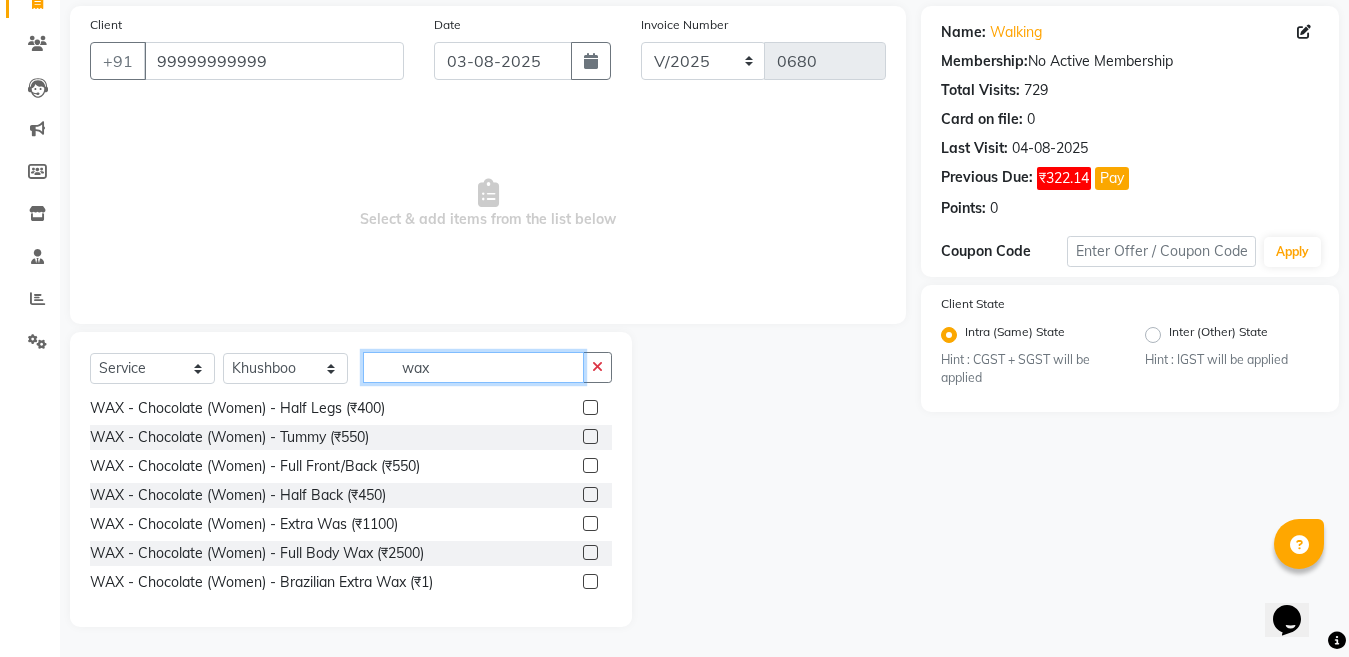 scroll, scrollTop: 500, scrollLeft: 0, axis: vertical 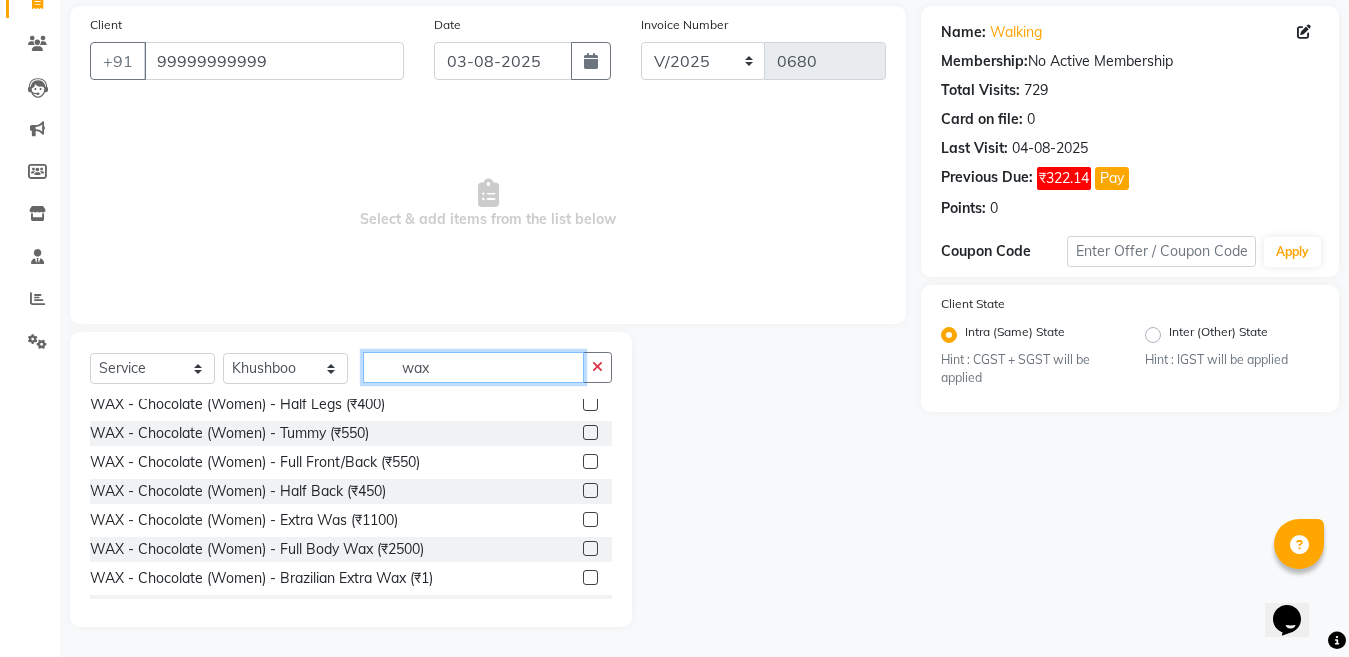 type on "wax" 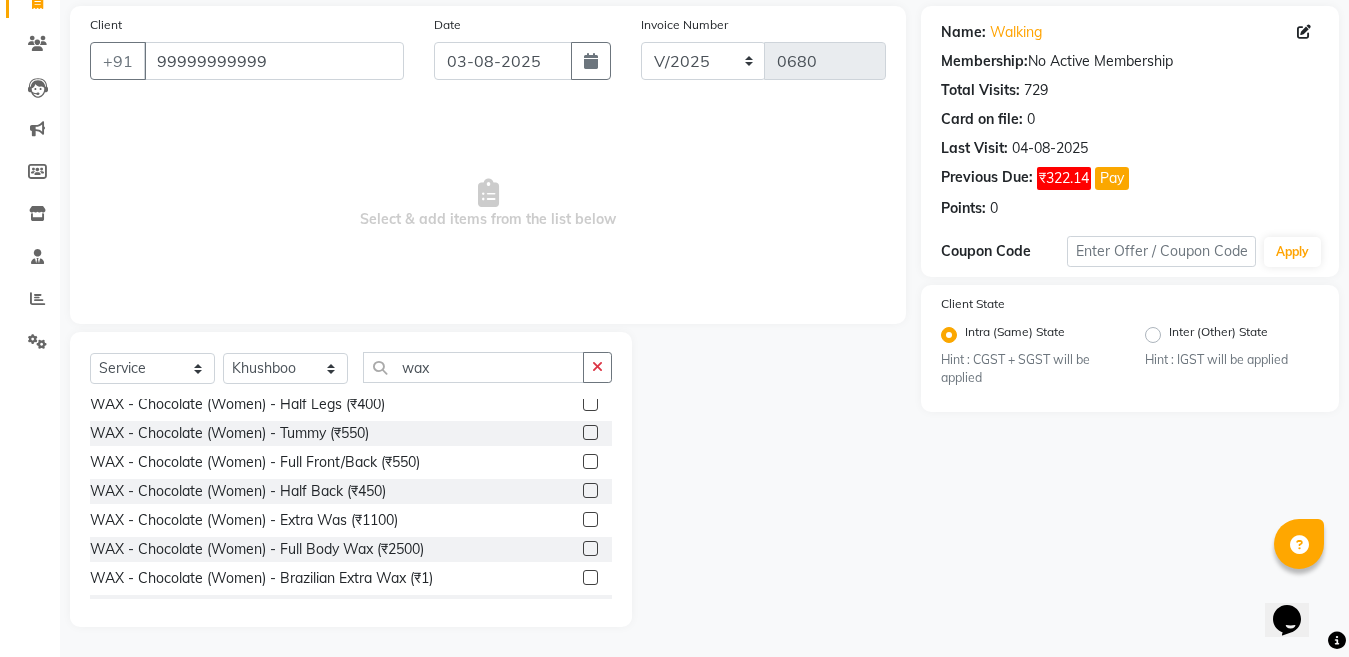 drag, startPoint x: 577, startPoint y: 517, endPoint x: 519, endPoint y: 297, distance: 227.51703 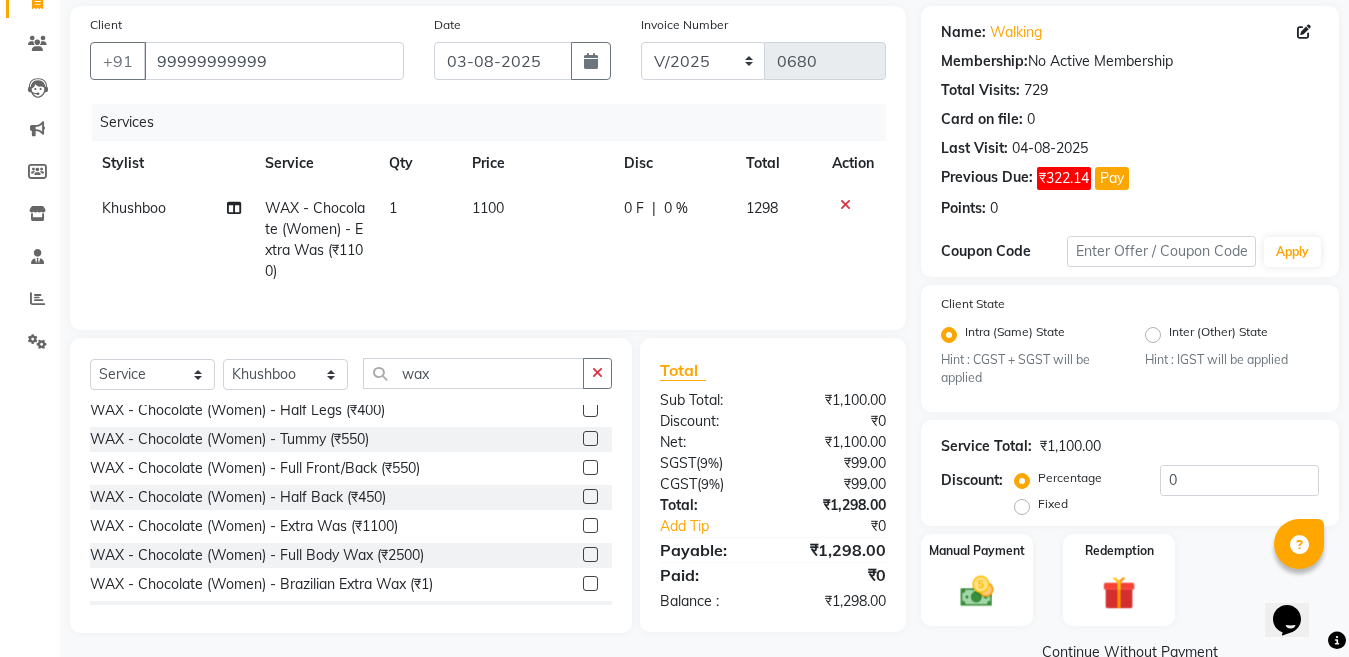 checkbox on "false" 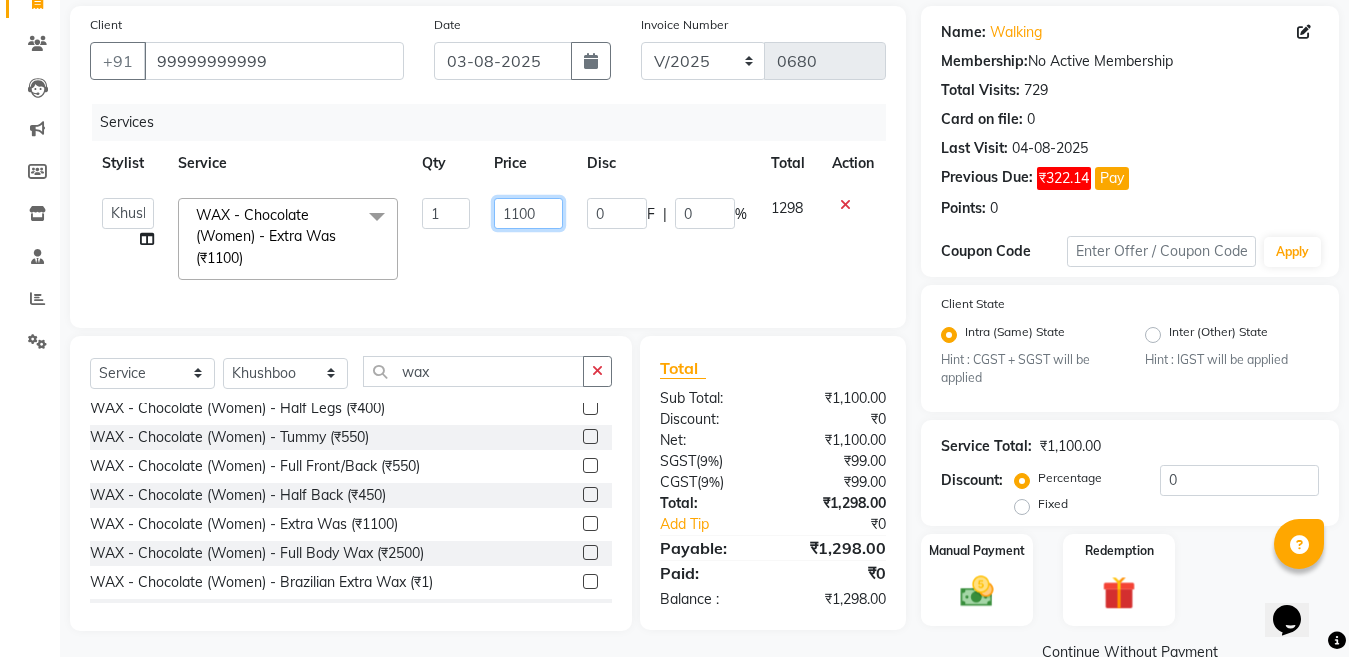 click on "1100" 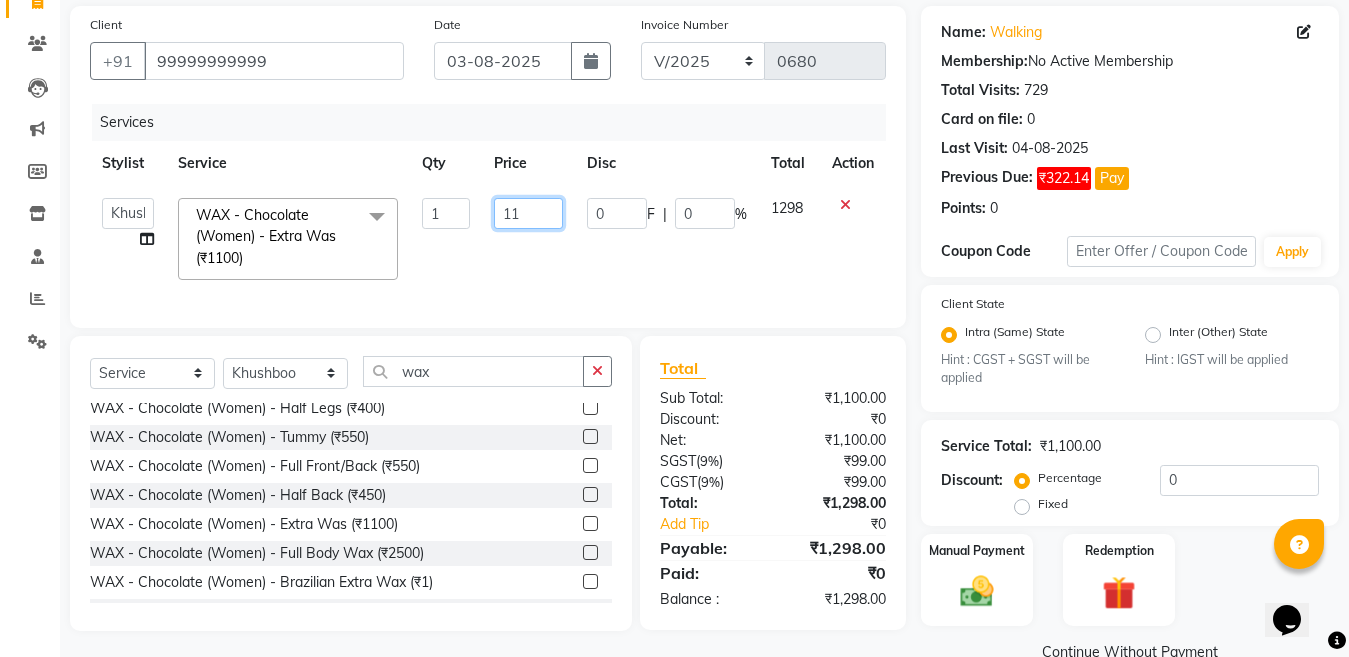 type on "1" 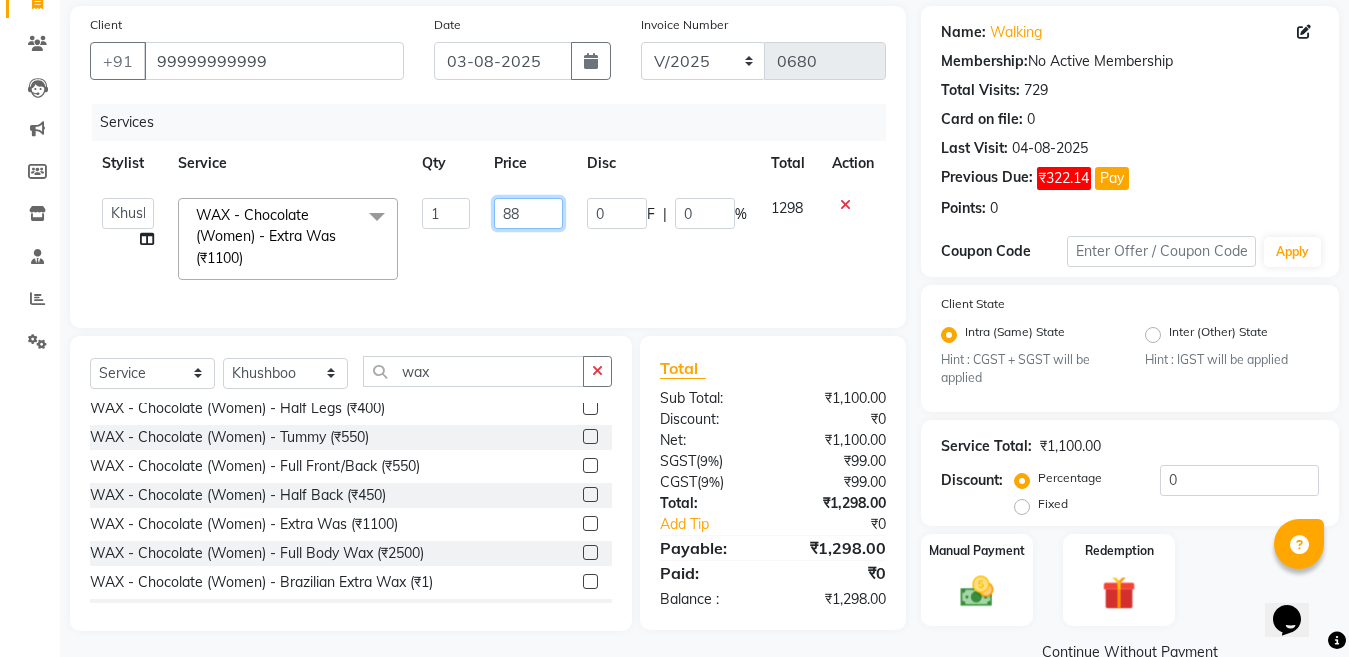 type on "880" 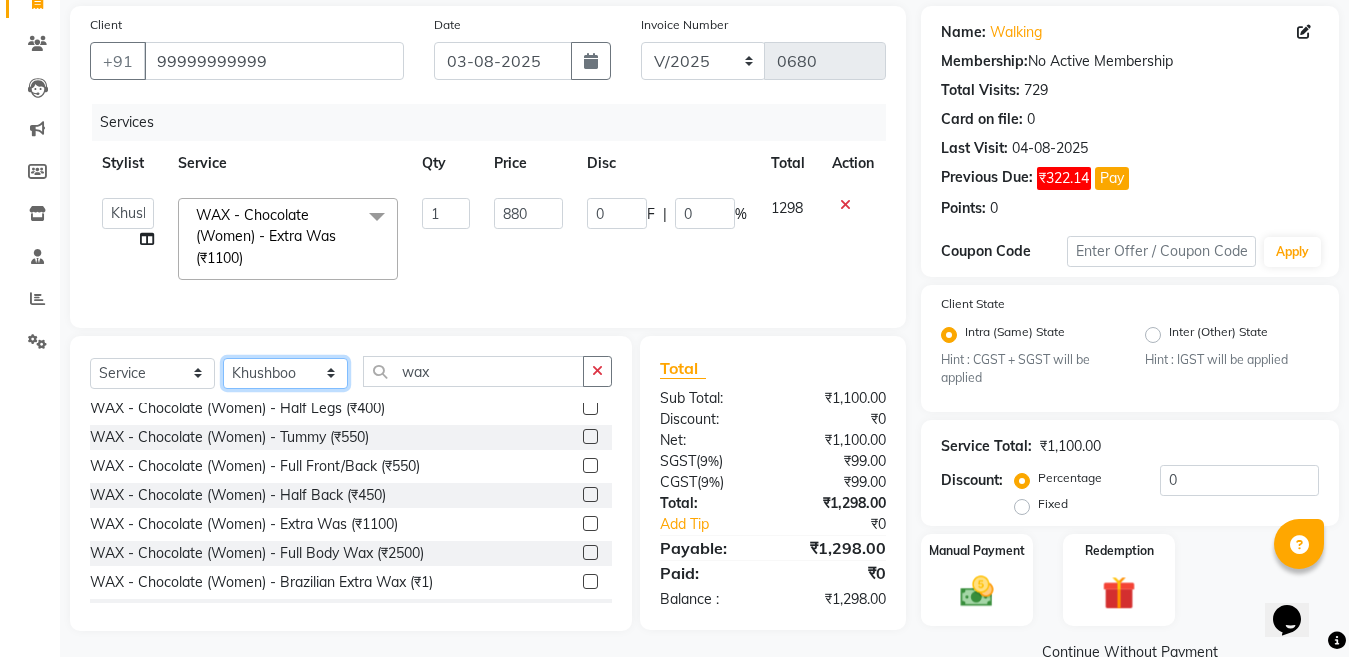 click on "Select Stylist Aakib Ansari Aalam Sheikh Ajay sain Anil  Sahu Gaurav Gulzar  Anshari Ibrahim Kamala Khushboo kusum maam Lucky Manager Marry Lepcha Nazim Priya Rao Ram Saurabha Seema Shilpa ( sunita) Sonia Sunita Chauhan Vanshika Varun Zafar" 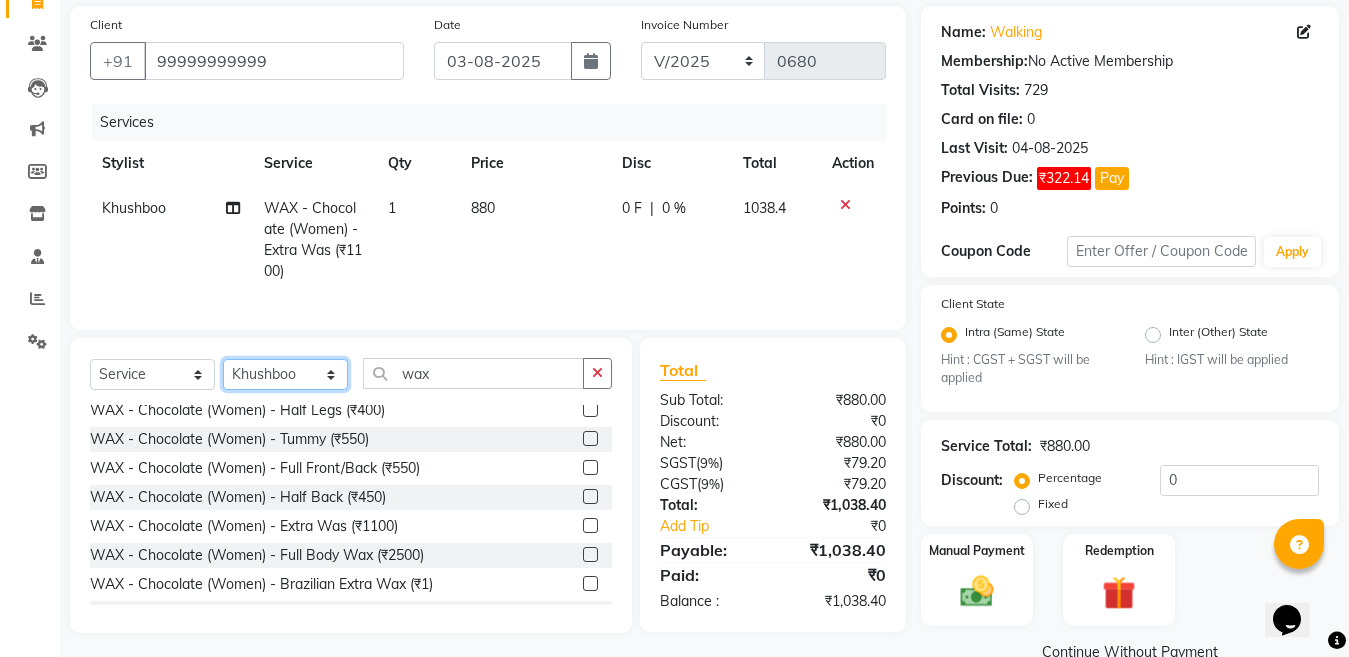 select on "58125" 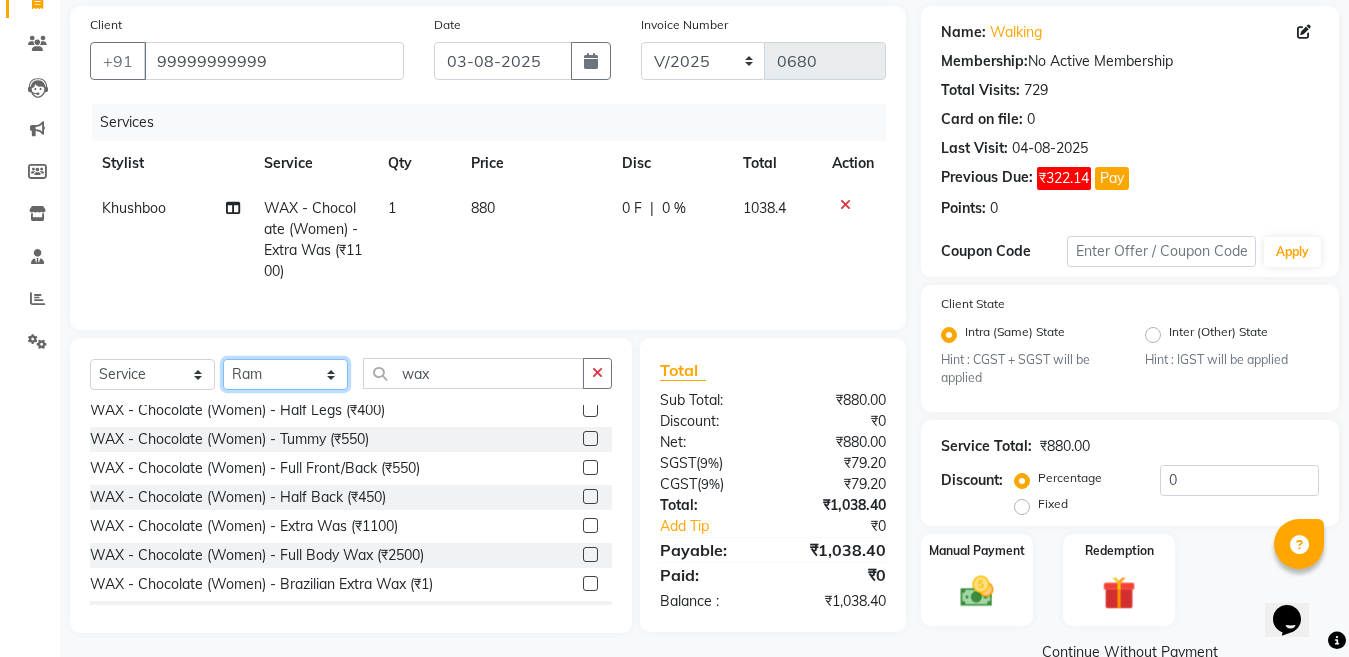 click on "Select Stylist Aakib Ansari Aalam Sheikh Ajay sain Anil  Sahu Gaurav Gulzar  Anshari Ibrahim Kamala Khushboo kusum maam Lucky Manager Marry Lepcha Nazim Priya Rao Ram Saurabha Seema Shilpa ( sunita) Sonia Sunita Chauhan Vanshika Varun Zafar" 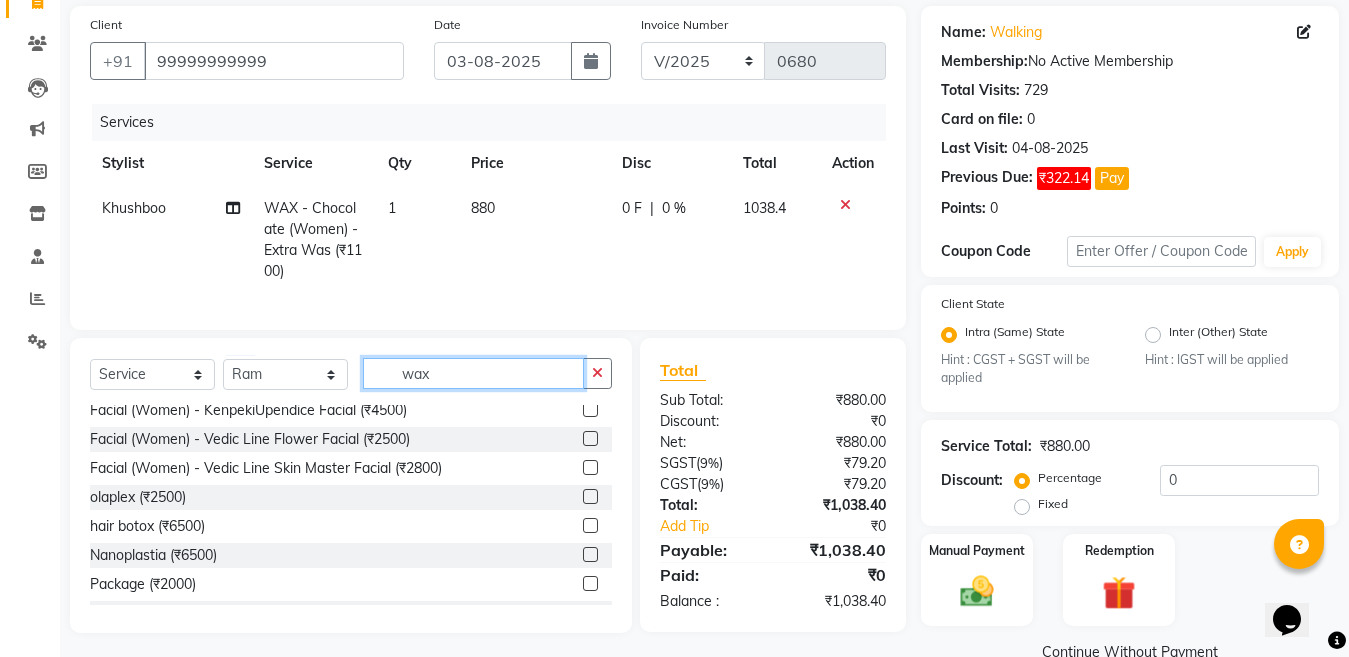 click on "wax" 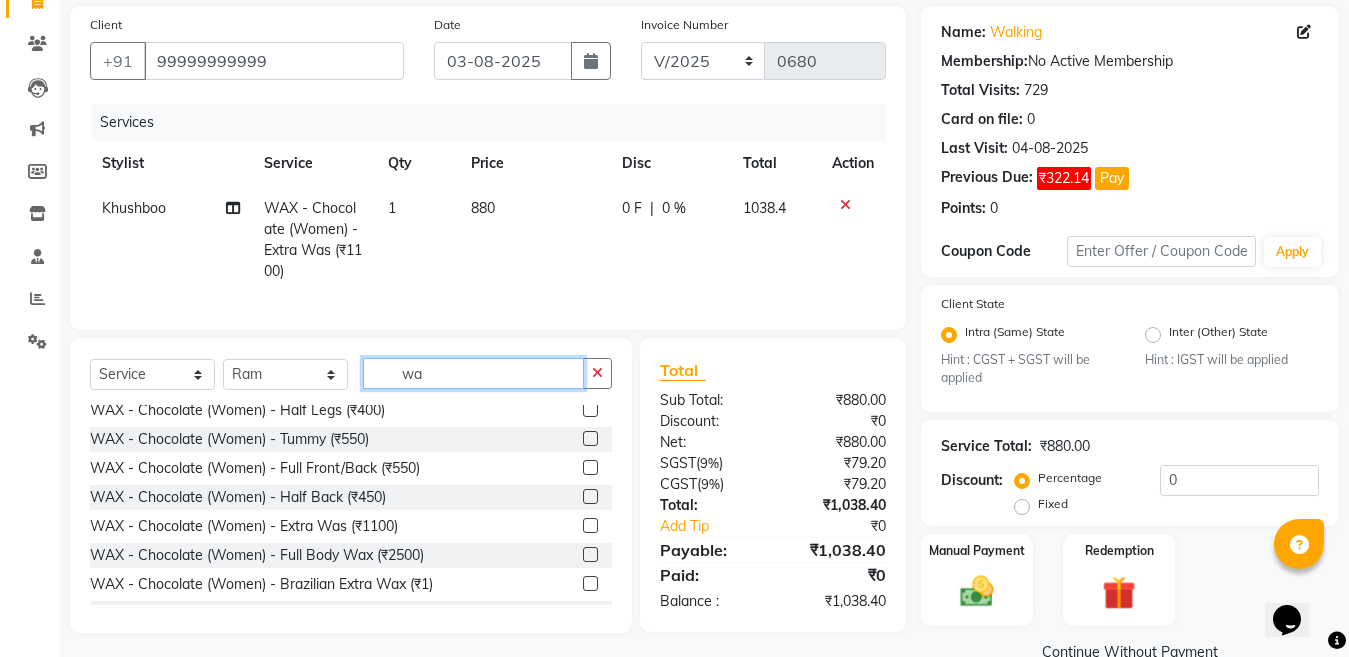 type on "w" 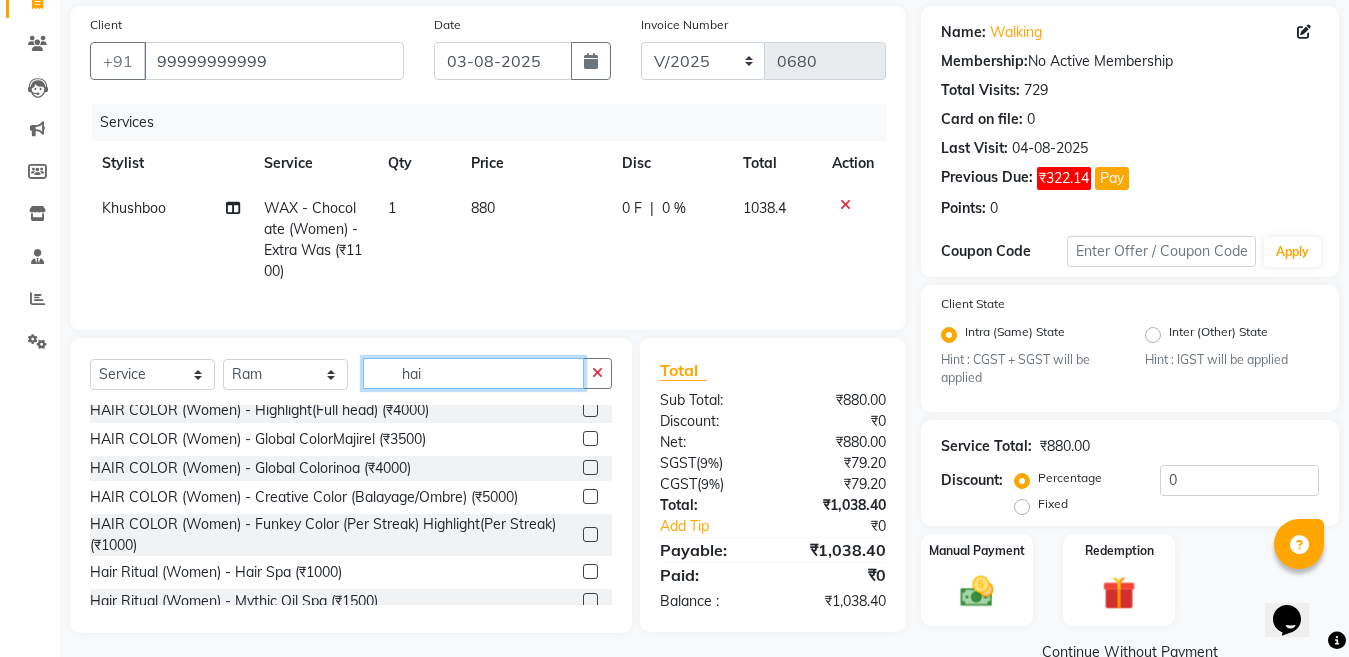 scroll, scrollTop: 0, scrollLeft: 0, axis: both 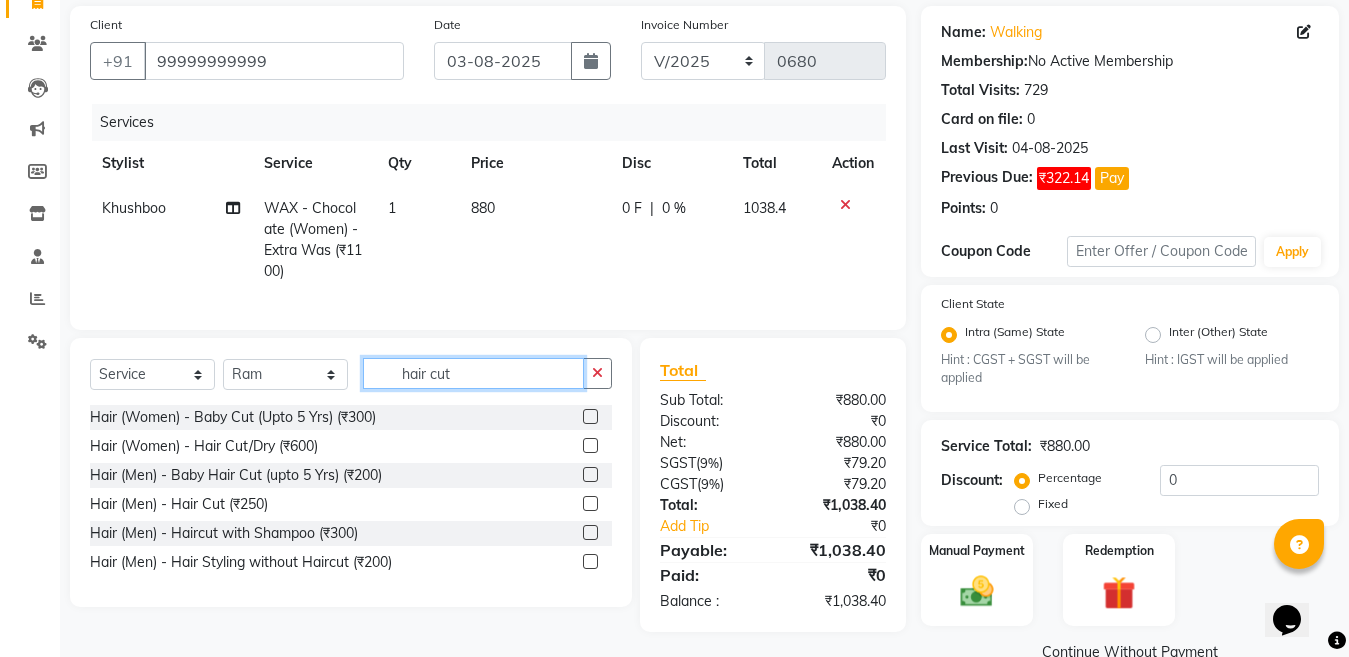 type on "hair cut" 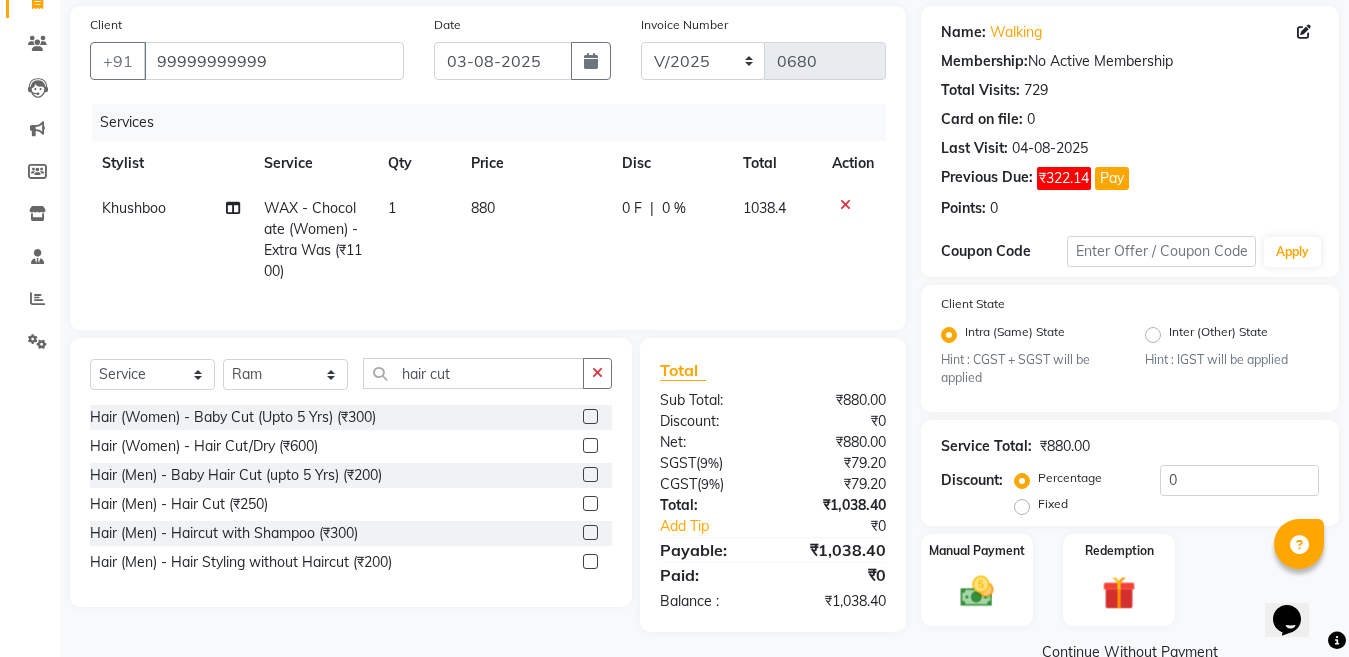 click 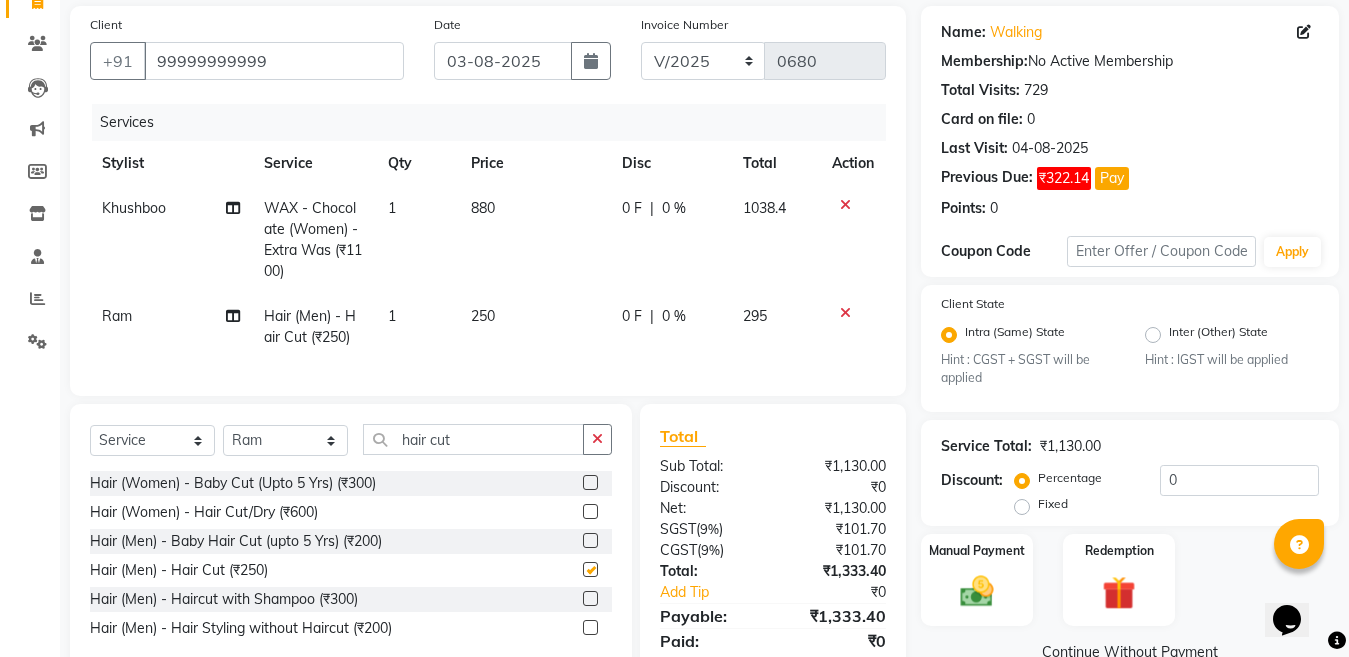 checkbox on "false" 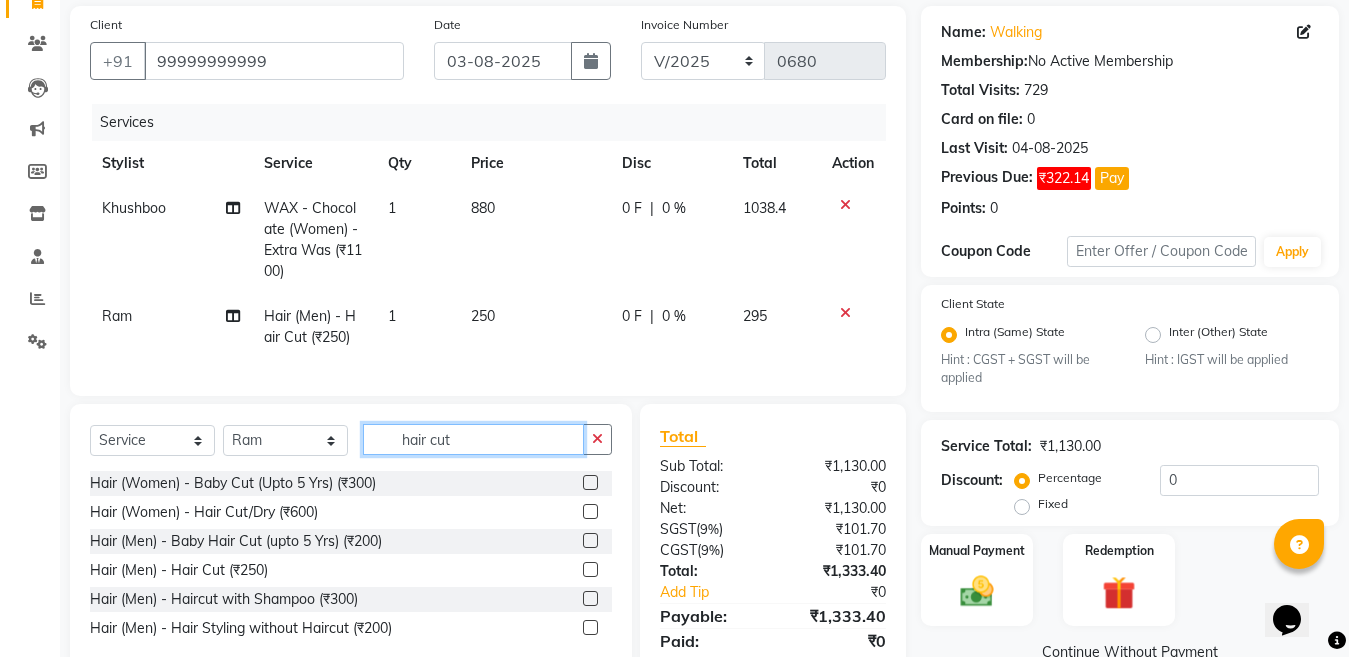 click on "hair cut" 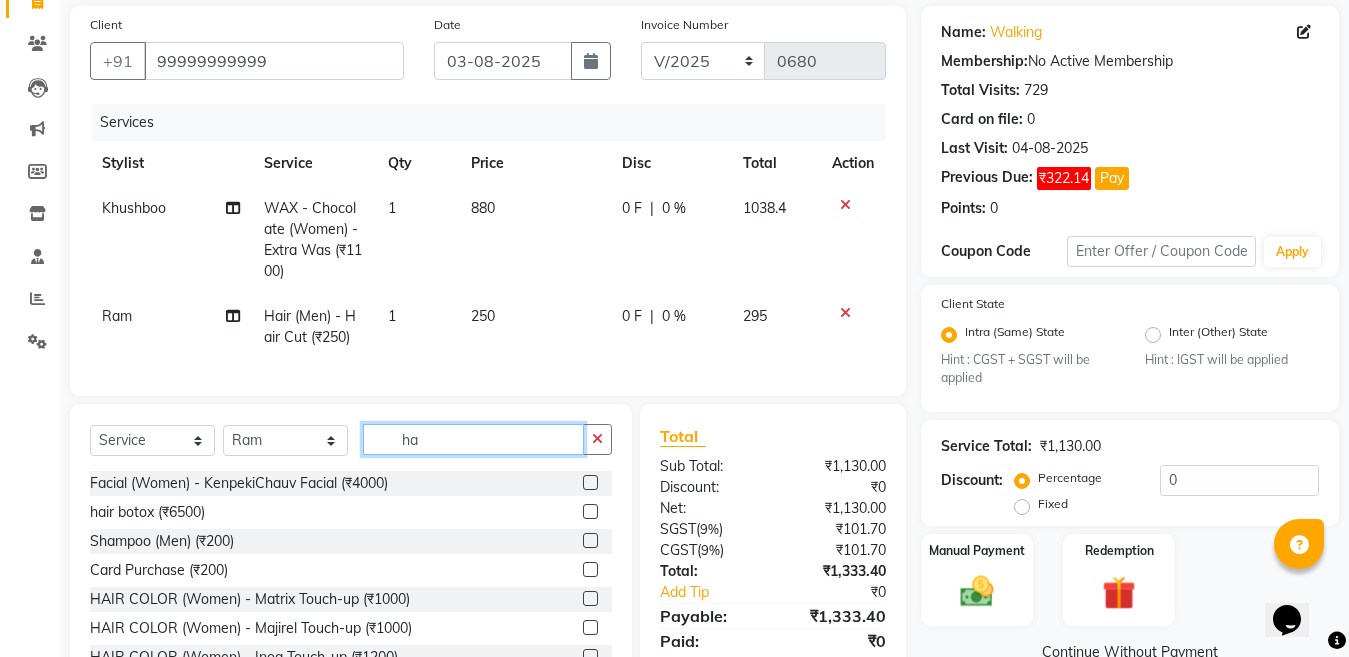 type on "h" 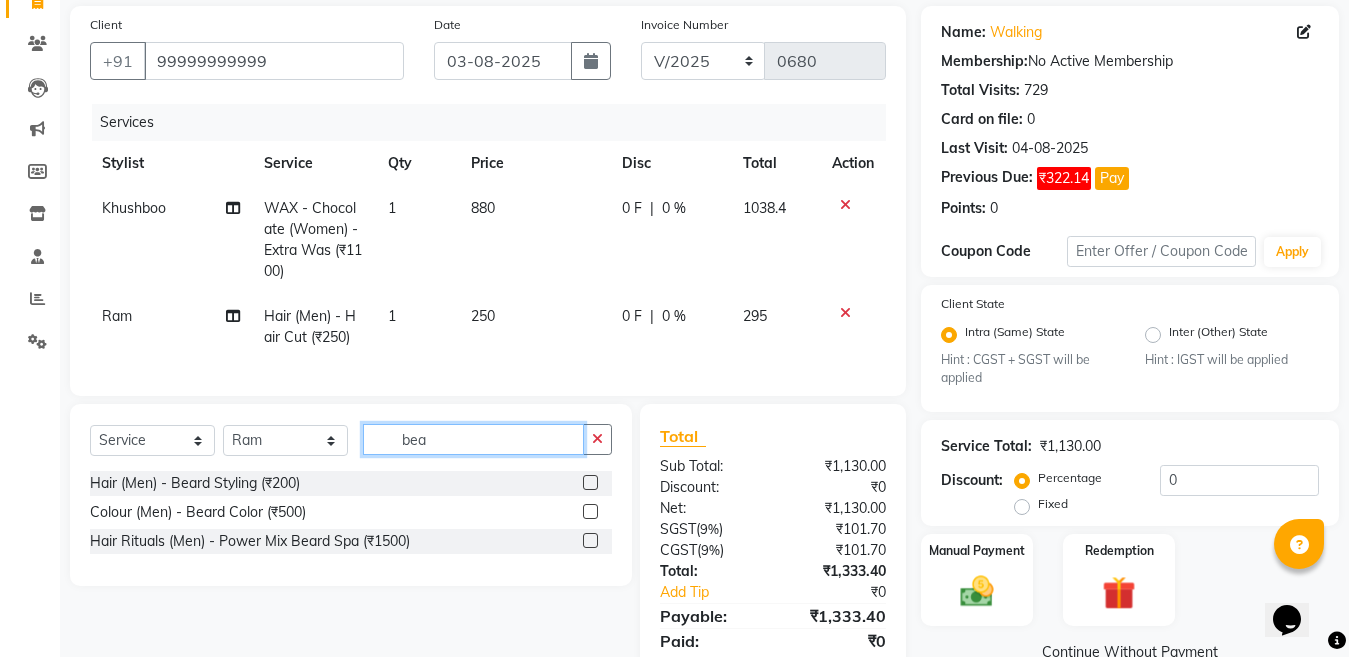 type on "bea" 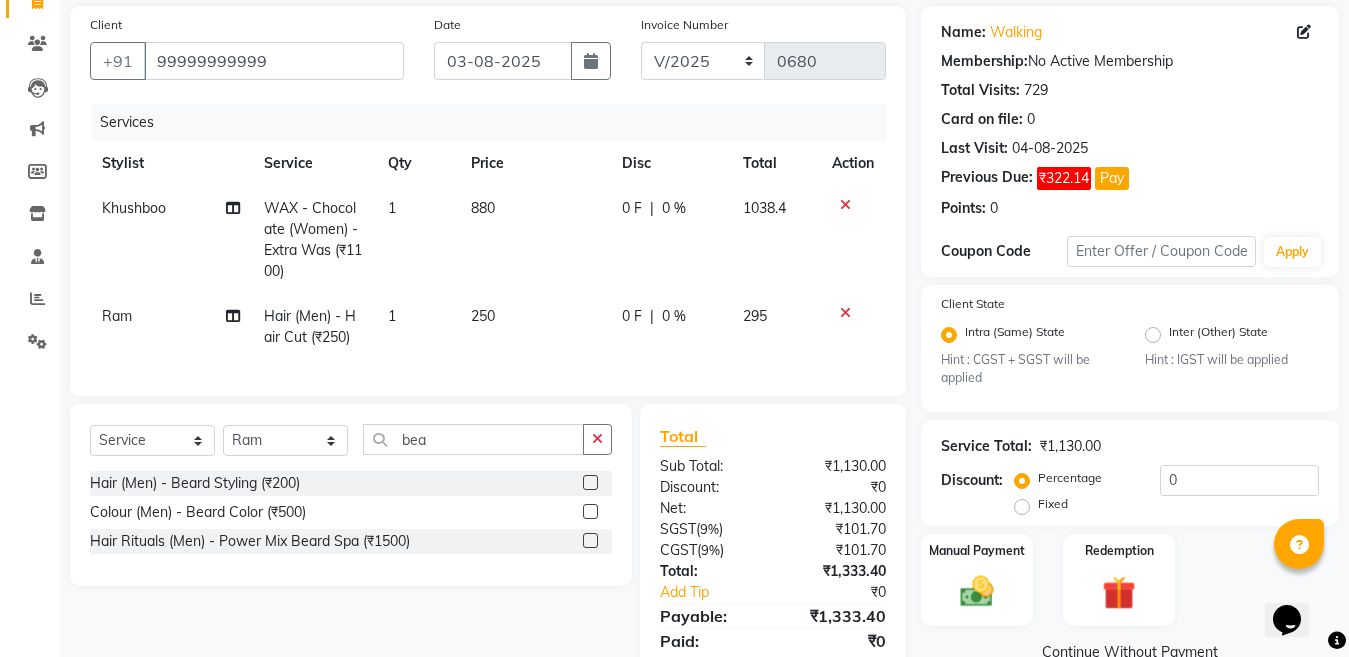 click 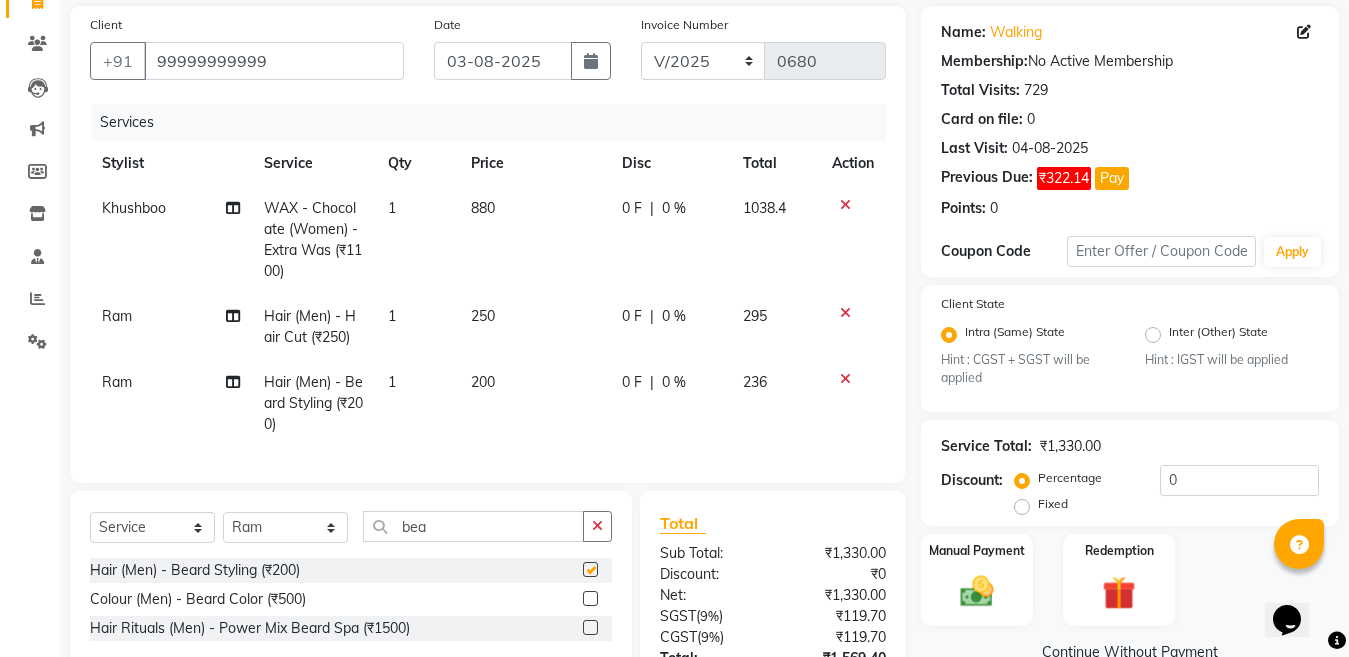 checkbox on "false" 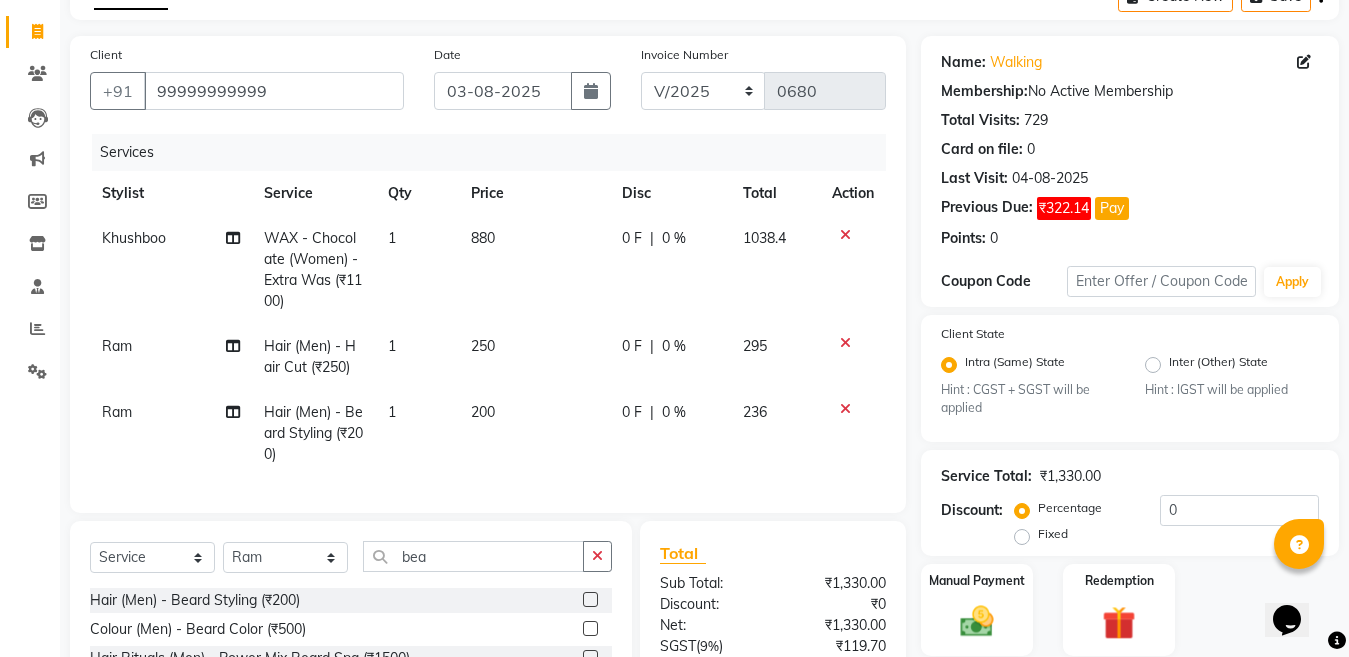 scroll, scrollTop: 319, scrollLeft: 0, axis: vertical 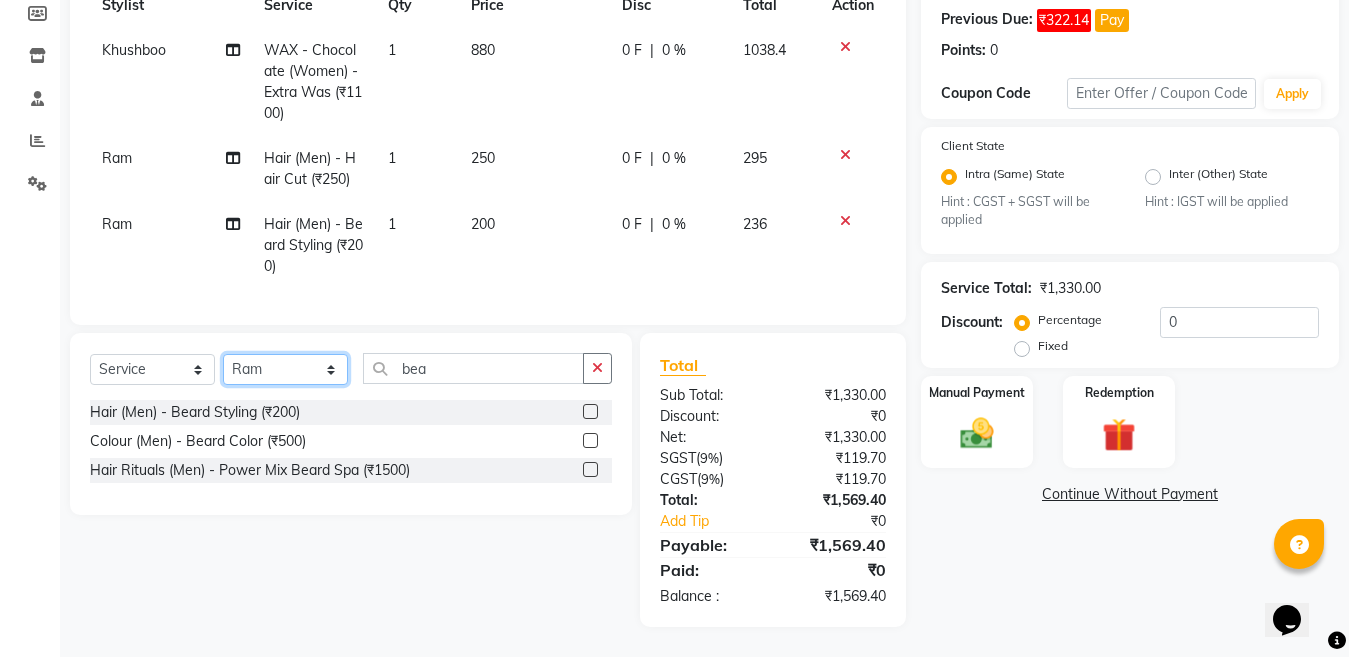 click on "Select Stylist Aakib Ansari Aalam Sheikh Ajay sain Anil  Sahu Gaurav Gulzar  Anshari Ibrahim Kamala Khushboo kusum maam Lucky Manager Marry Lepcha Nazim Priya Rao Ram Saurabha Seema Shilpa ( sunita) Sonia Sunita Chauhan Vanshika Varun Zafar" 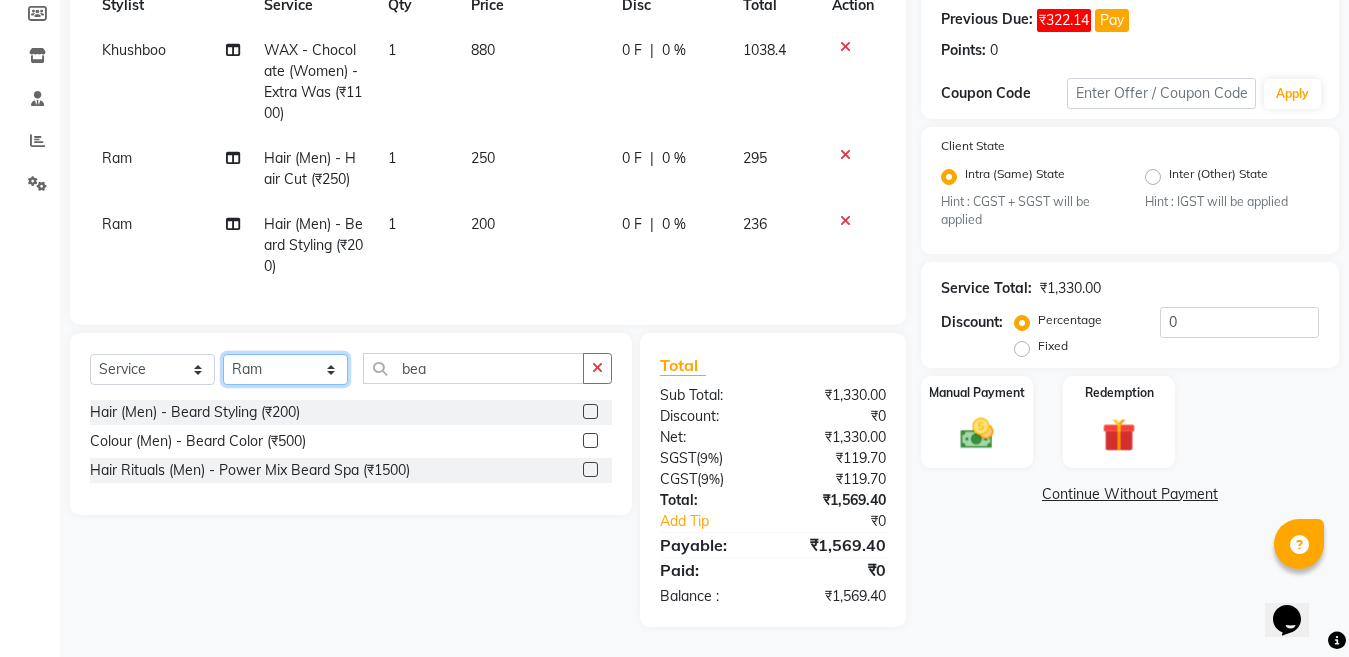 click on "Select Stylist Aakib Ansari Aalam Sheikh Ajay sain Anil  Sahu Gaurav Gulzar  Anshari Ibrahim Kamala Khushboo kusum maam Lucky Manager Marry Lepcha Nazim Priya Rao Ram Saurabha Seema Shilpa ( sunita) Sonia Sunita Chauhan Vanshika Varun Zafar" 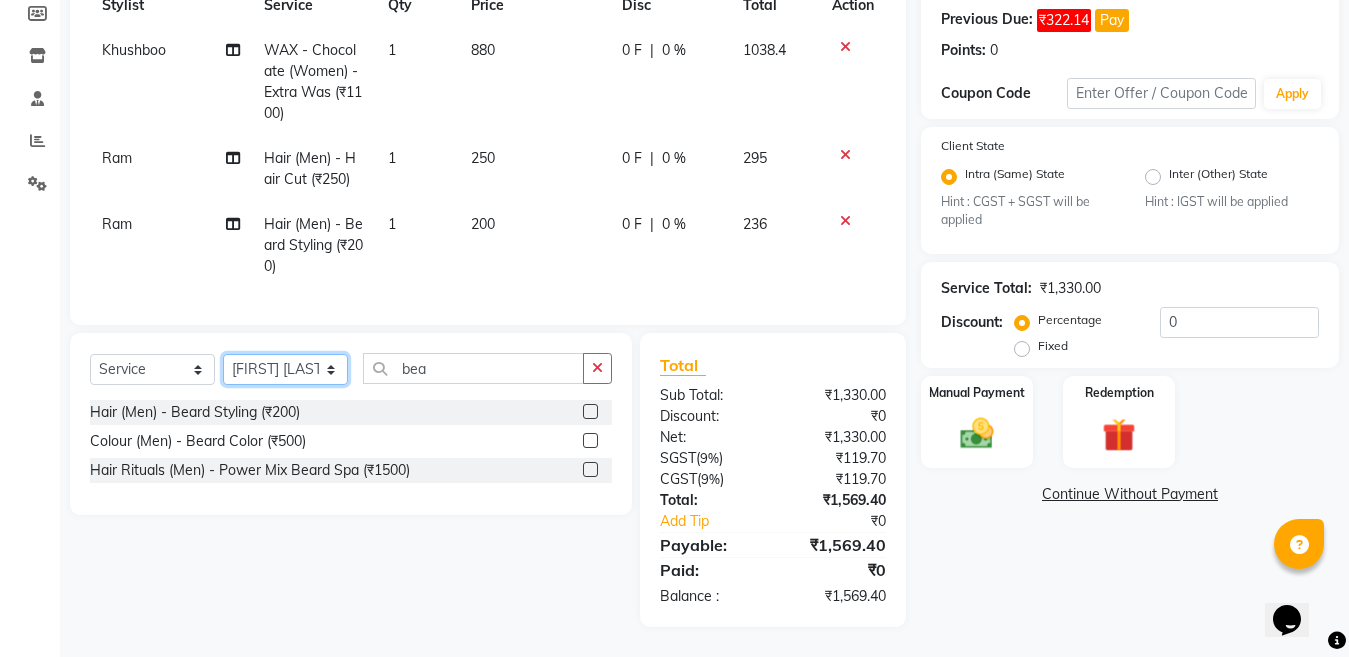 click on "Select Stylist Aakib Ansari Aalam Sheikh Ajay sain Anil  Sahu Gaurav Gulzar  Anshari Ibrahim Kamala Khushboo kusum maam Lucky Manager Marry Lepcha Nazim Priya Rao Ram Saurabha Seema Shilpa ( sunita) Sonia Sunita Chauhan Vanshika Varun Zafar" 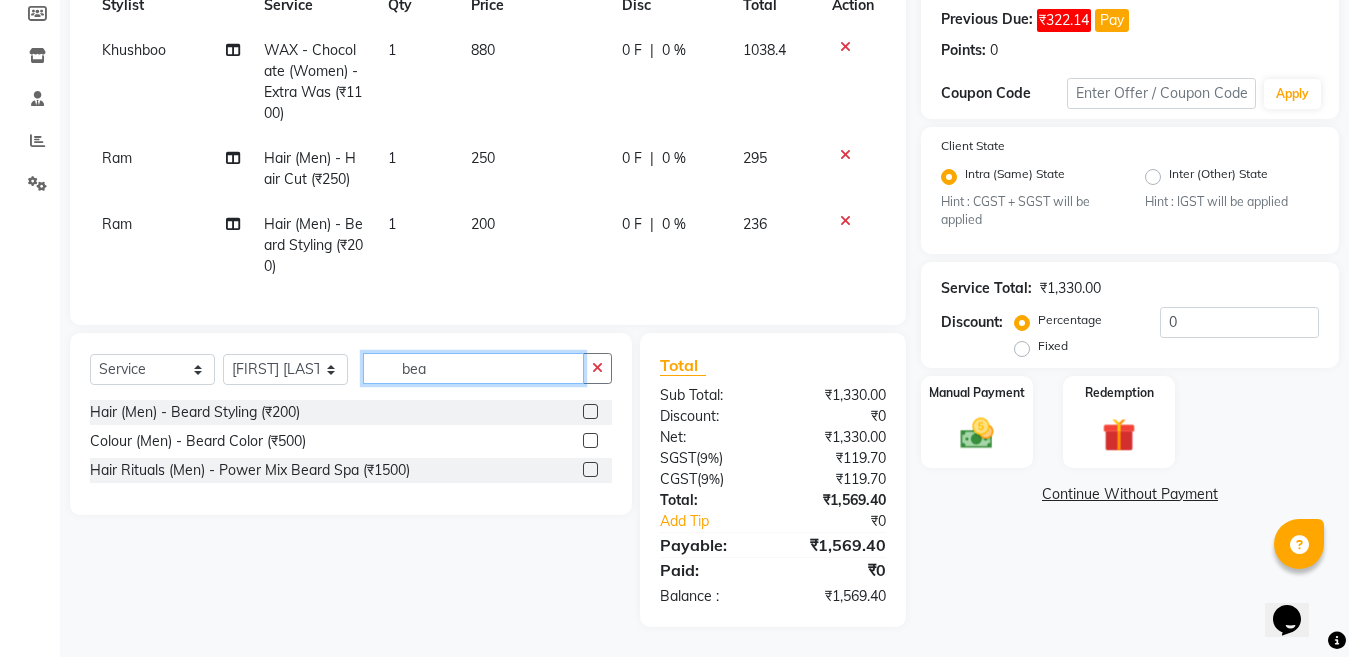 click on "bea" 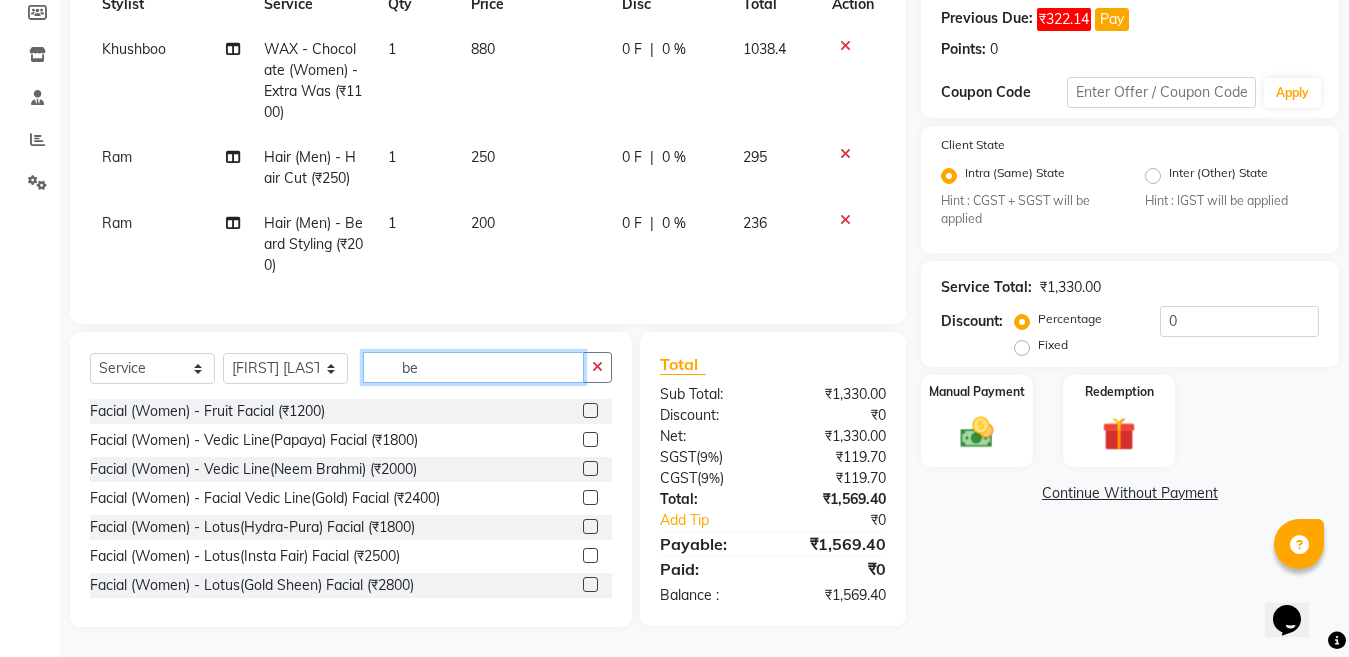 type on "b" 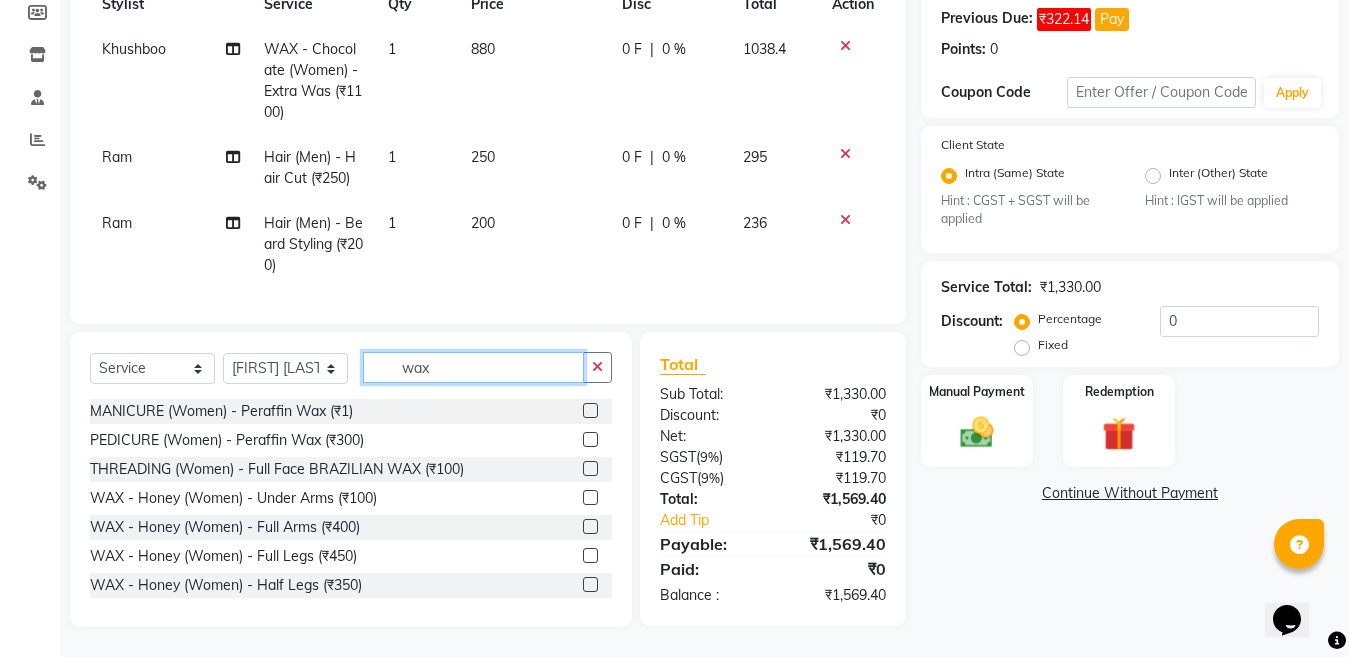scroll, scrollTop: 320, scrollLeft: 0, axis: vertical 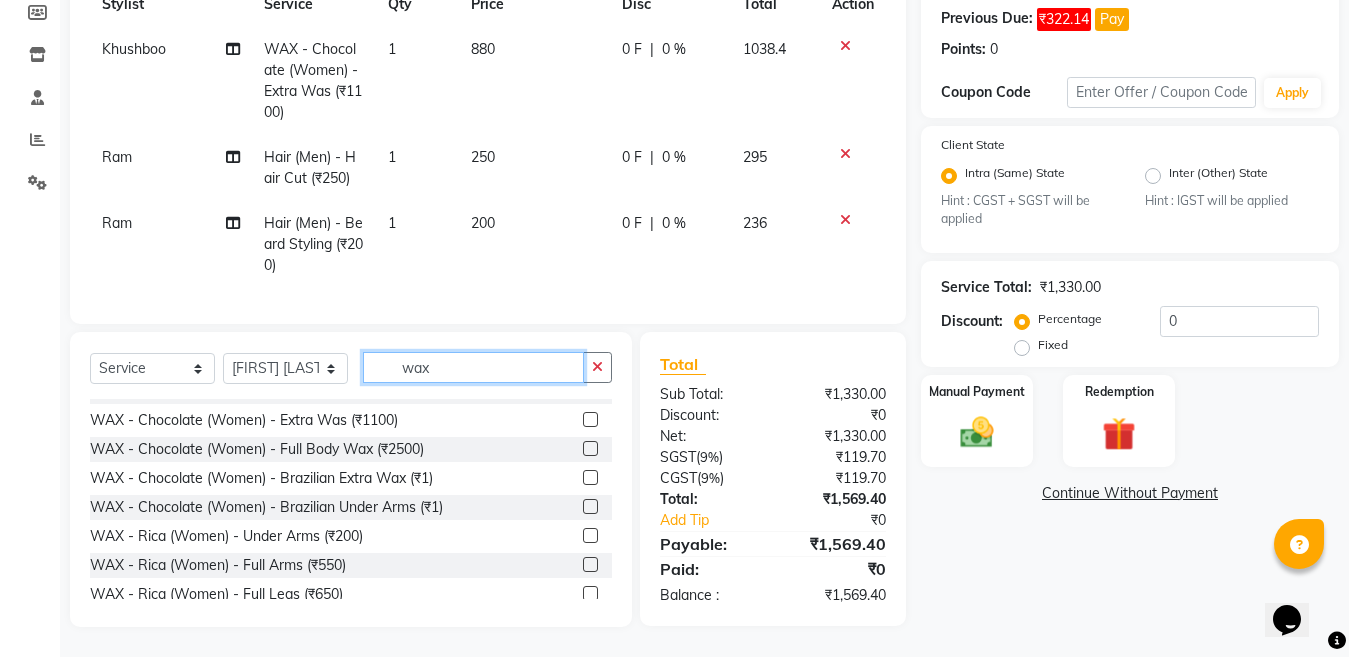 type on "wax" 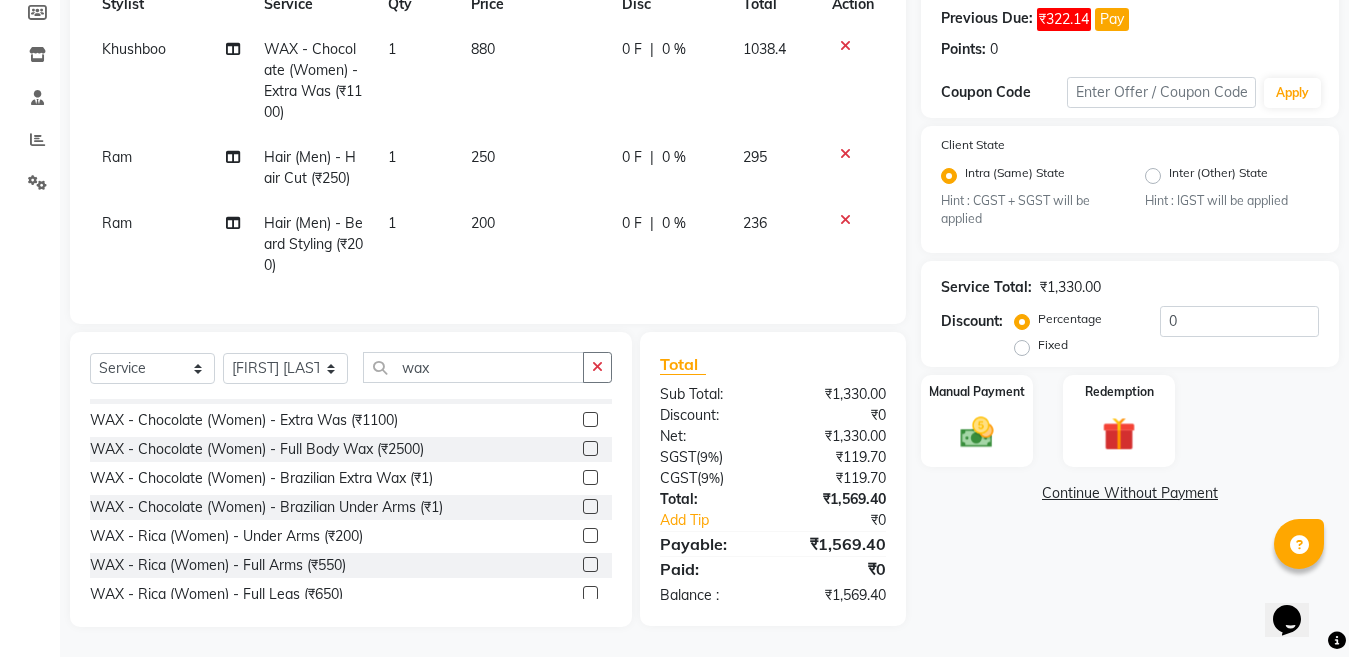click 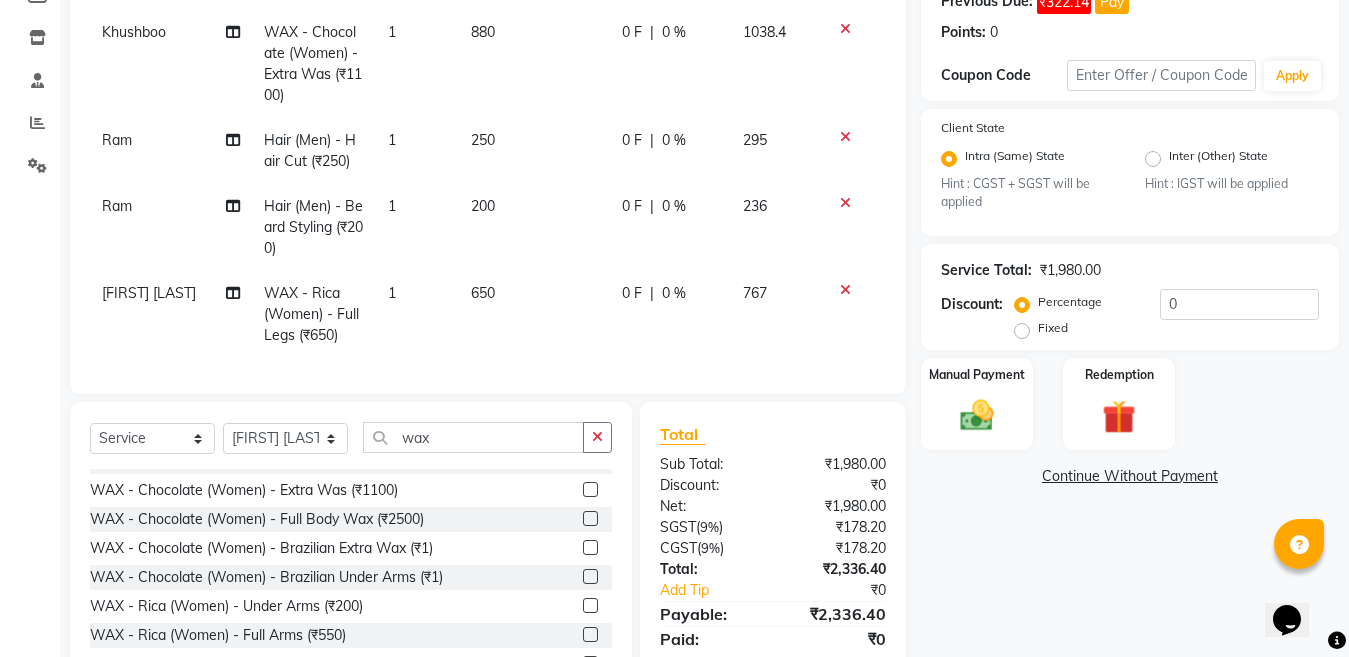 checkbox on "false" 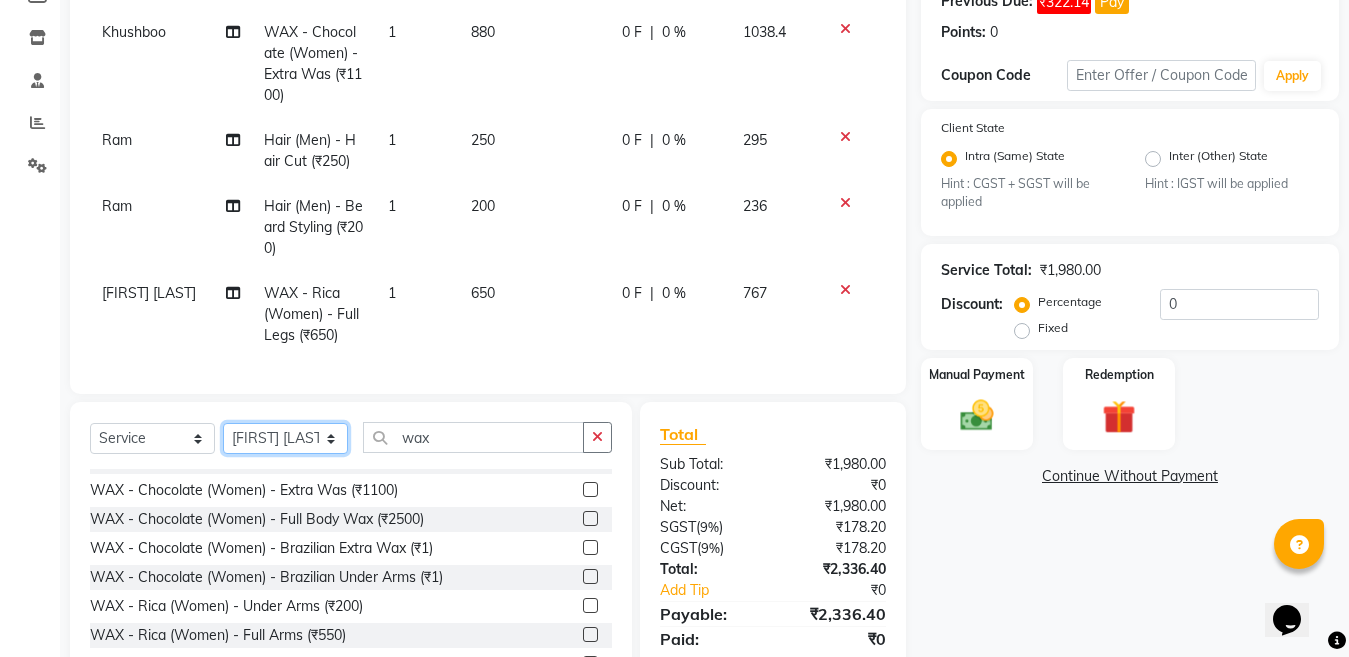 click on "Select Stylist Aakib Ansari Aalam Sheikh Ajay sain Anil  Sahu Gaurav Gulzar  Anshari Ibrahim Kamala Khushboo kusum maam Lucky Manager Marry Lepcha Nazim Priya Rao Ram Saurabha Seema Shilpa ( sunita) Sonia Sunita Chauhan Vanshika Varun Zafar" 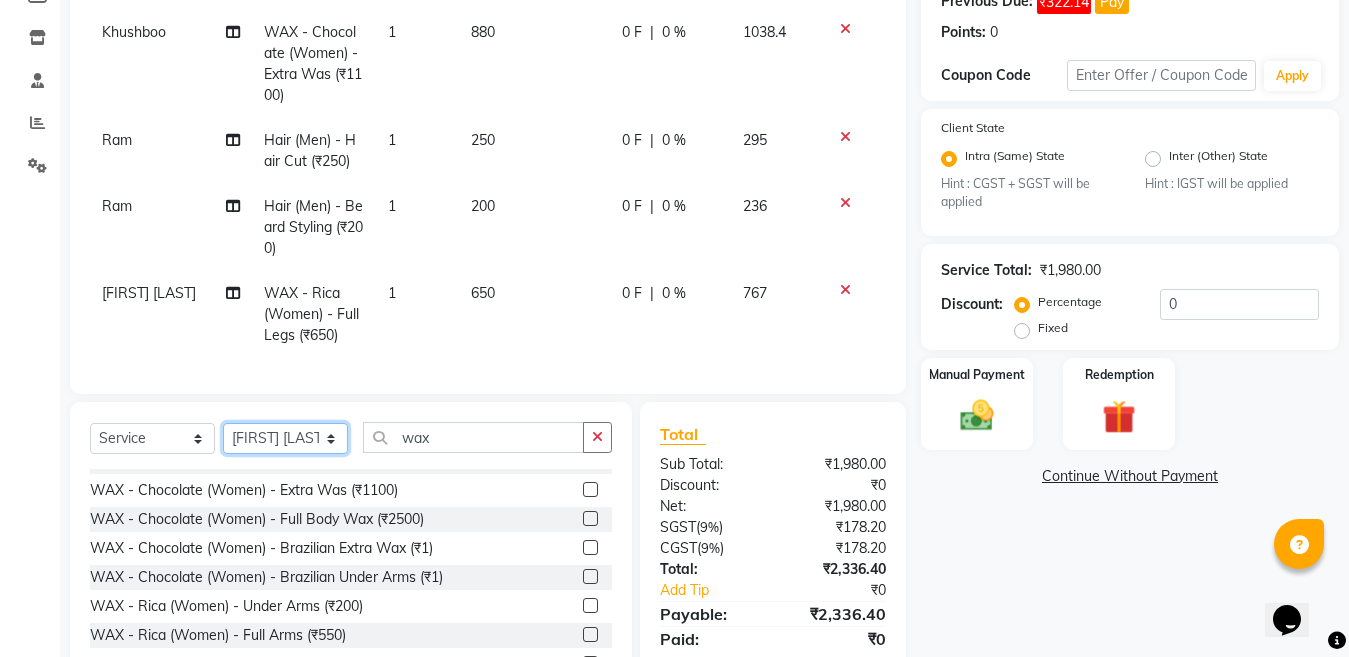 select on "85595" 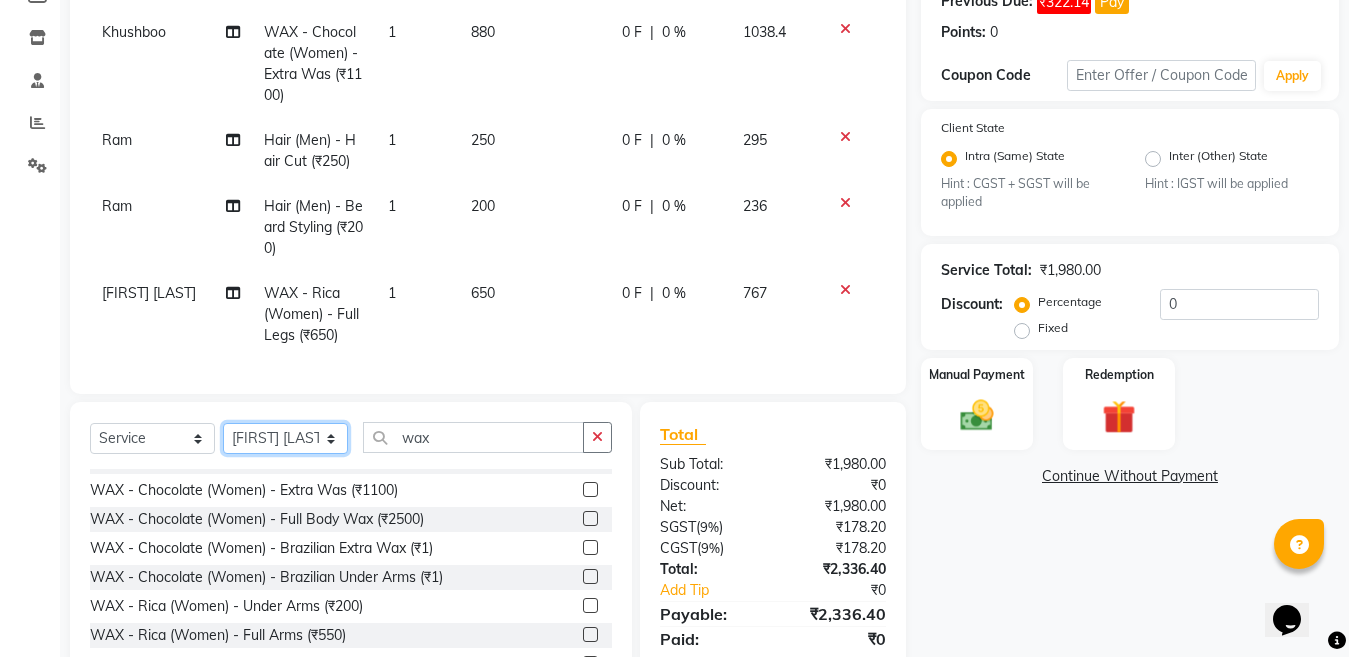 click on "Select Stylist Aakib Ansari Aalam Sheikh Ajay sain Anil  Sahu Gaurav Gulzar  Anshari Ibrahim Kamala Khushboo kusum maam Lucky Manager Marry Lepcha Nazim Priya Rao Ram Saurabha Seema Shilpa ( sunita) Sonia Sunita Chauhan Vanshika Varun Zafar" 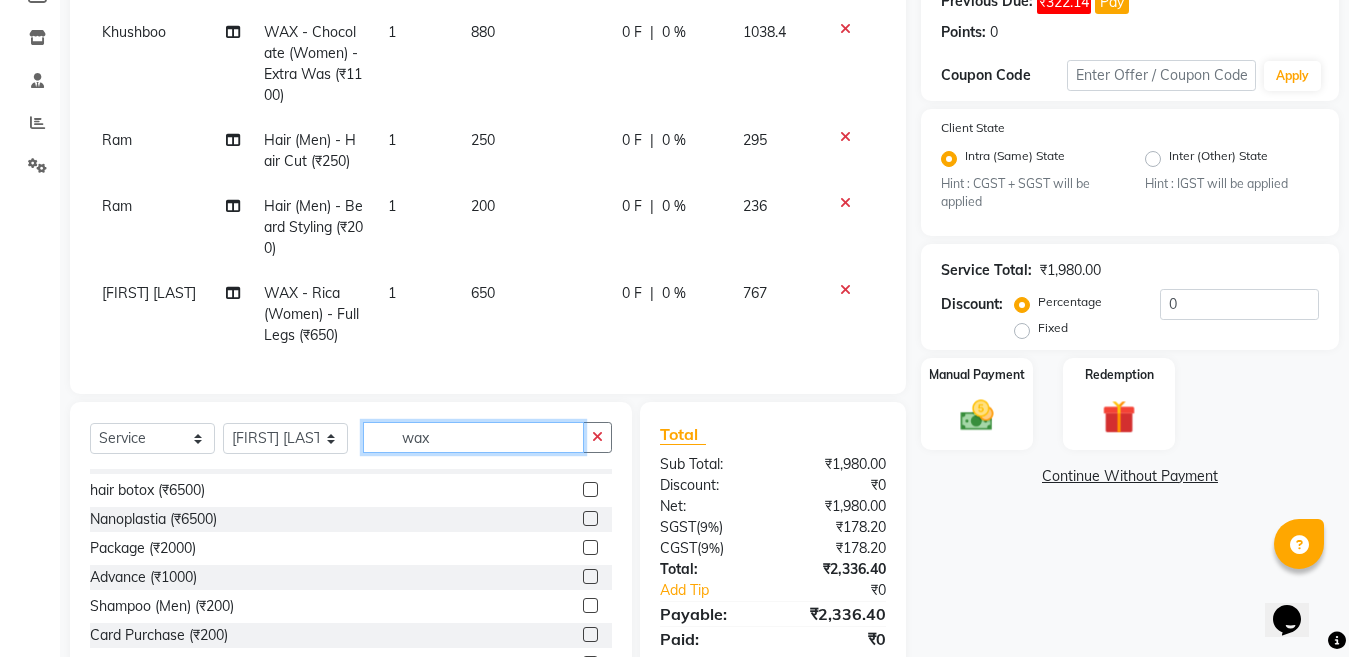 click on "wax" 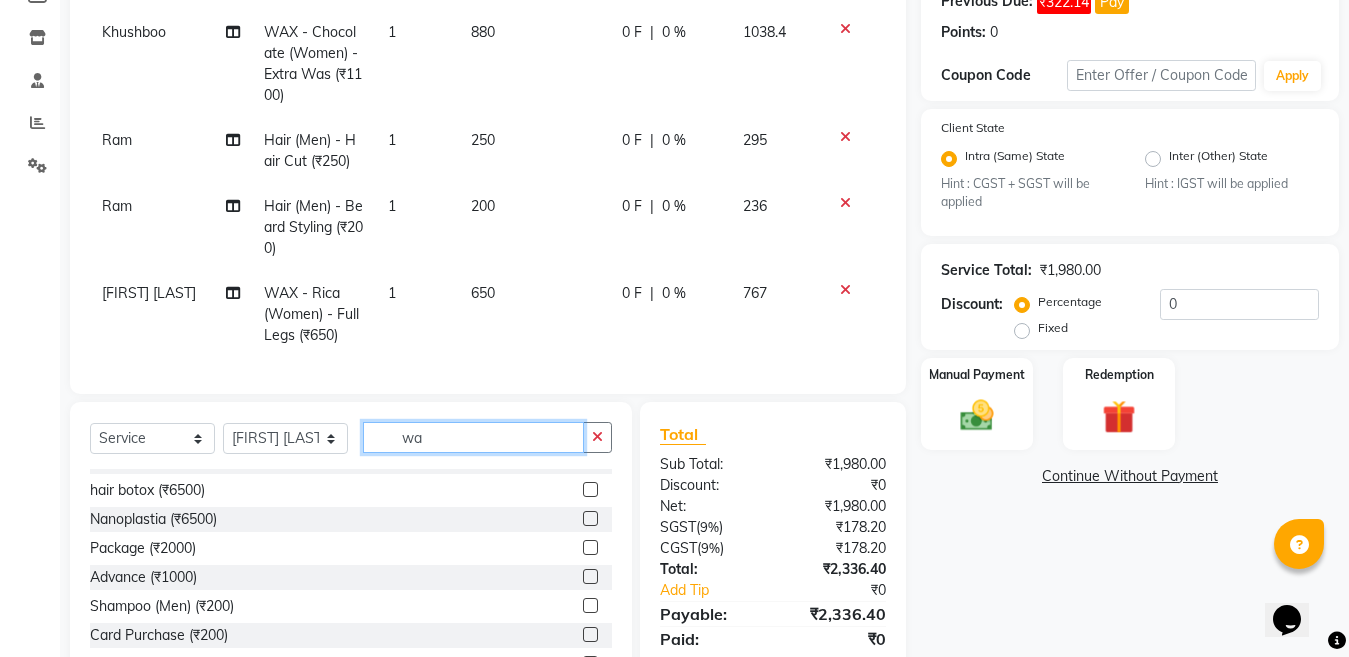 type on "w" 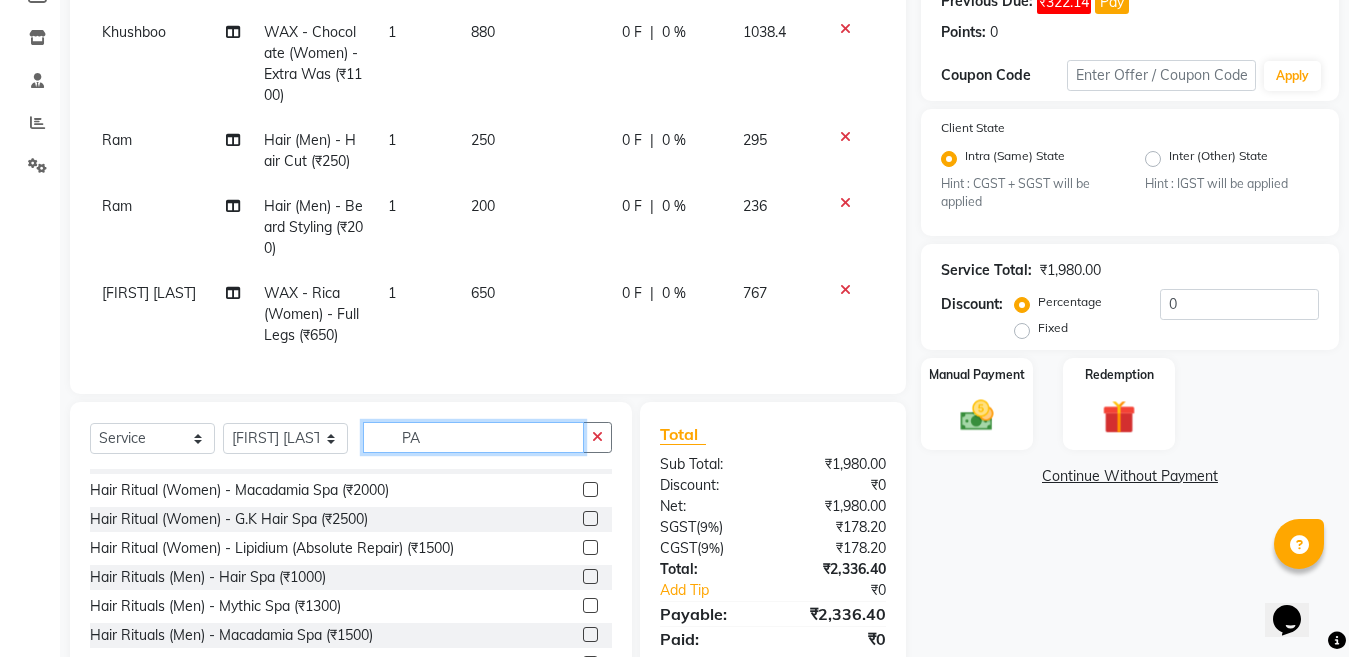scroll, scrollTop: 0, scrollLeft: 0, axis: both 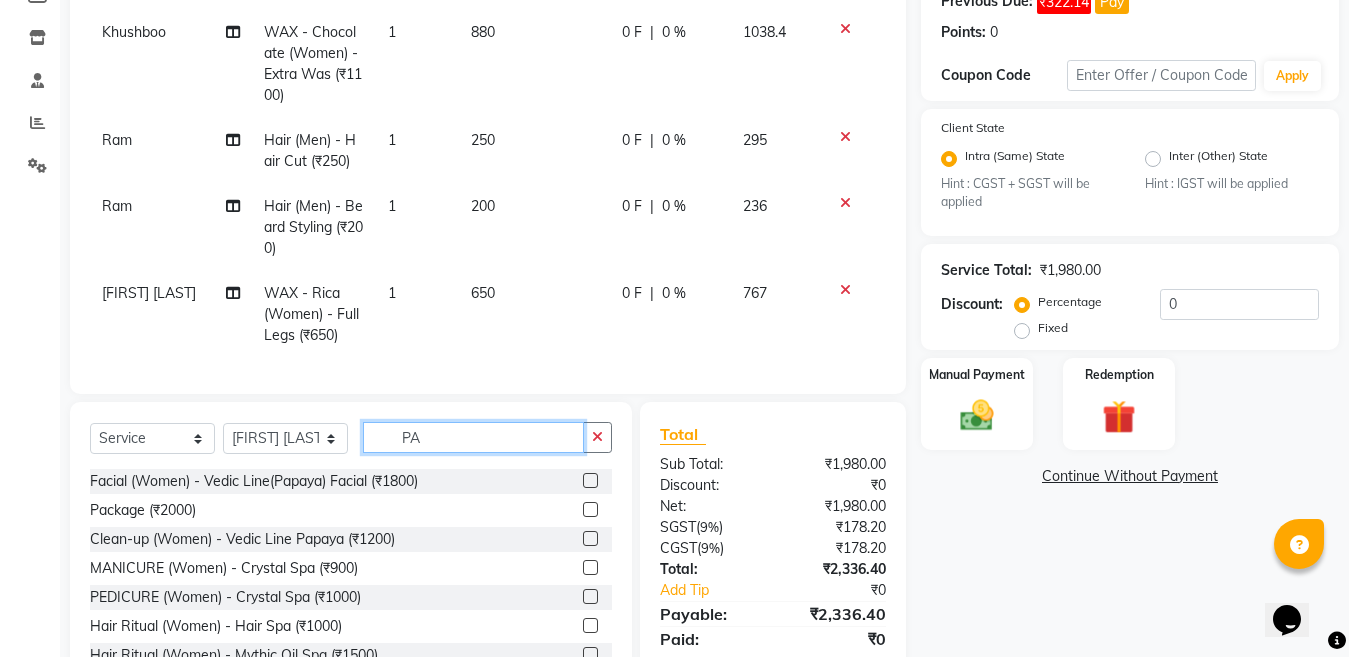 type on "PA" 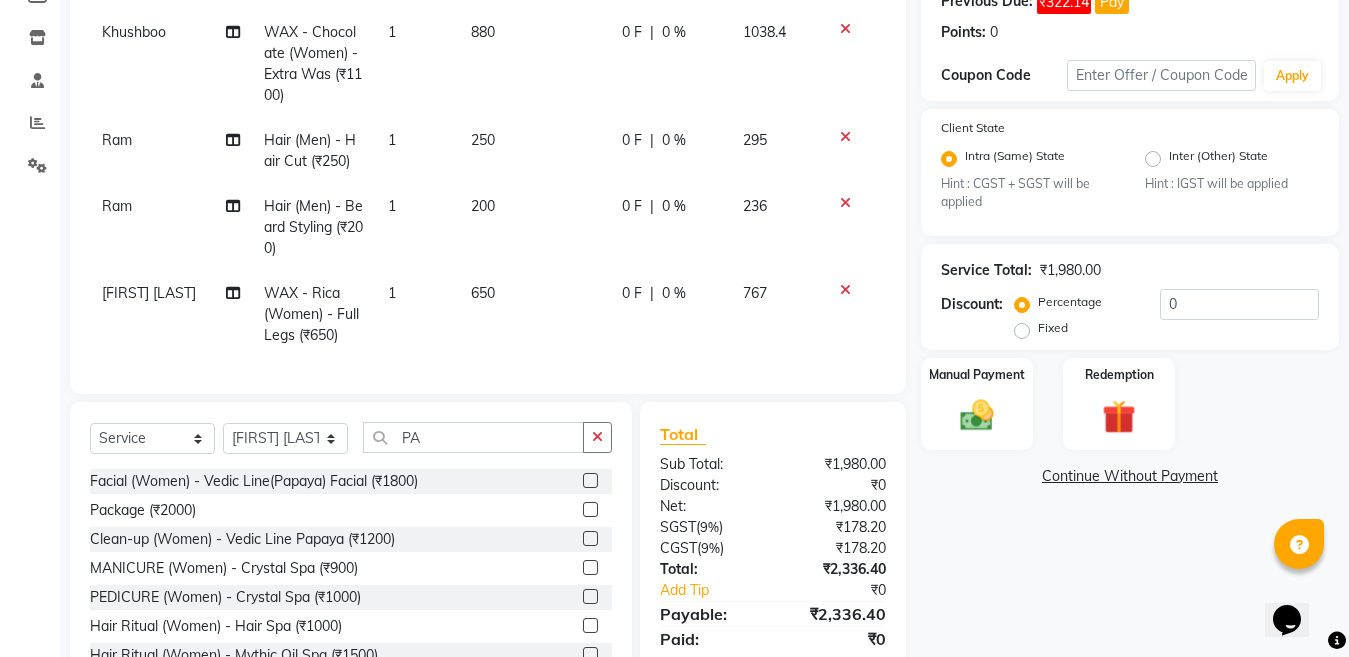 click 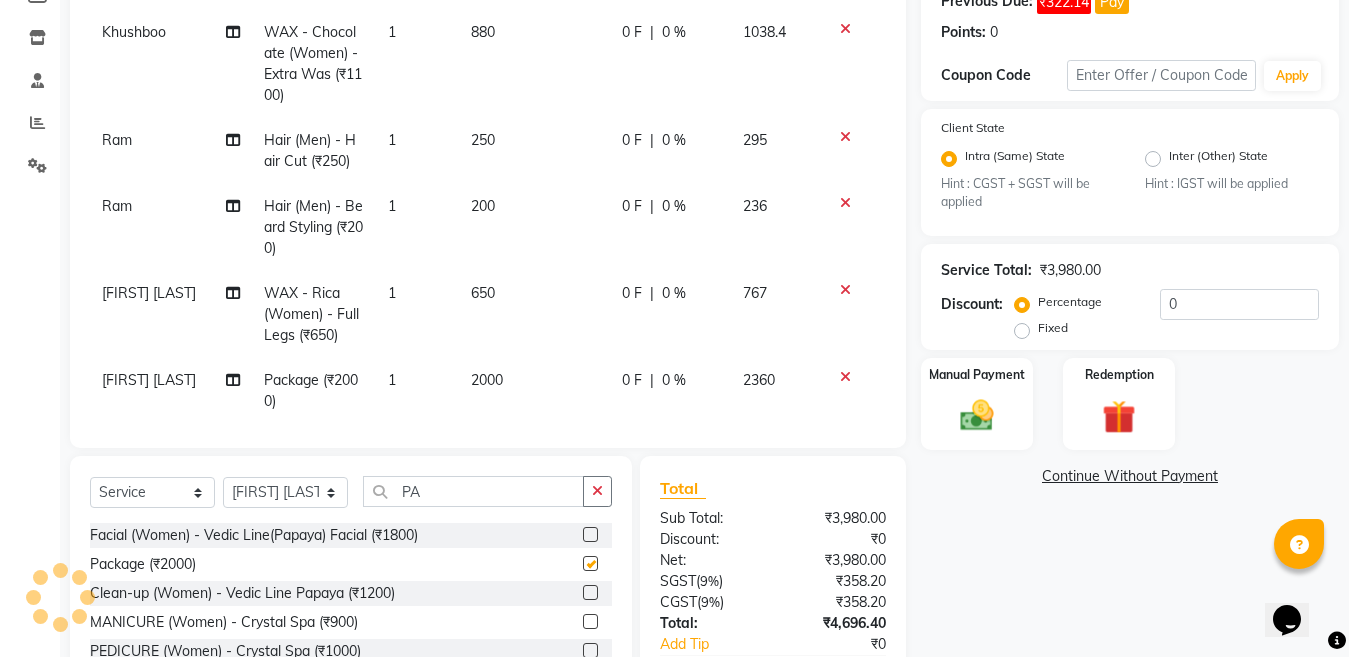 checkbox on "false" 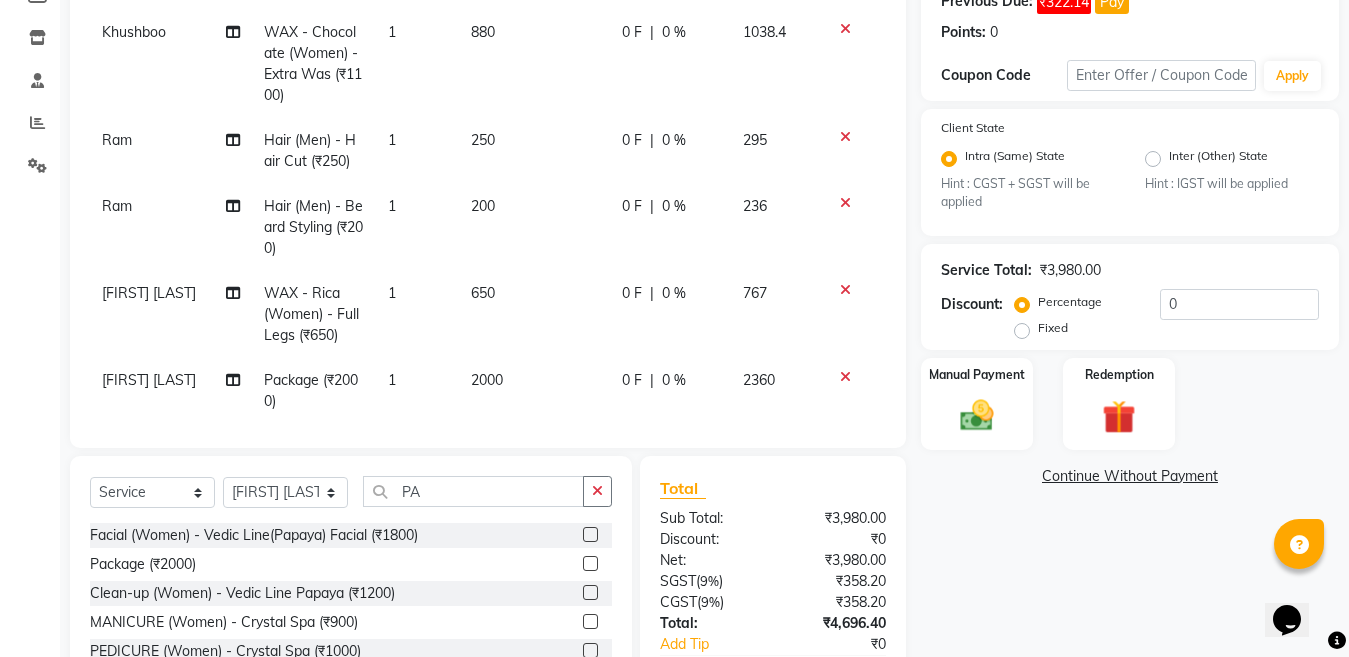drag, startPoint x: 520, startPoint y: 350, endPoint x: 514, endPoint y: 382, distance: 32.55764 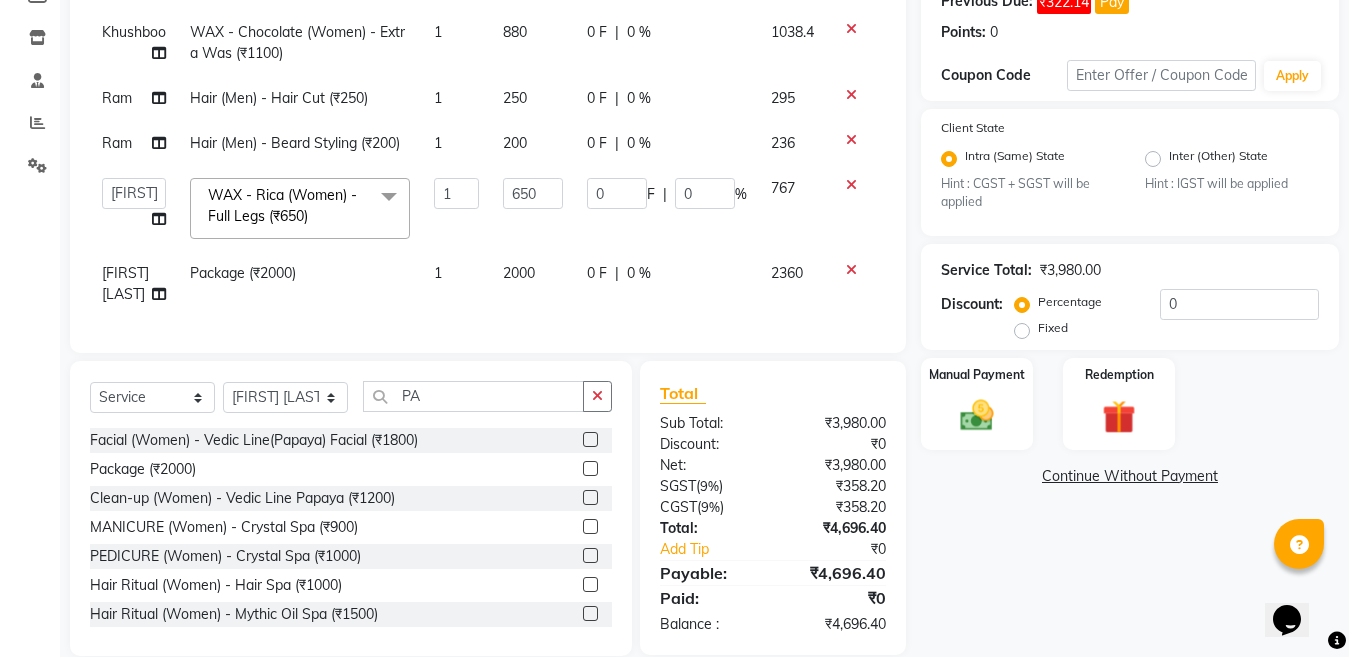 click on "Select  Service  Product  Membership  Package Voucher Prepaid Gift Card  Select Stylist [FIRST] [LAST] [FIRST] [LAST] [FIRST] [LAST] [FIRST] [LAST] [FIRST] [LAST] [FIRST] [LAST] [FIRST] [LAST] [FIRST] [LAST] [FIRST] [LAST] [FIRST] [LAST] [FIRST] [LAST] [FIRST] [LAST] [FIRST] [LAST] [FIRST] [LAST] [FIRST] [LAST] [FIRST] [LAST] [FIRST] [LAST] [FIRST] [LAST] [FIRST] [LAST] [FIRST] [LAST] Facial (Women) - Vedic Line(Papaya) Facial ([PRICE])  Package ([PRICE])  Clean-up (Women) - Vedic Line Papaya ([PRICE])  MANICURE (Women) - Crystal Spa ([PRICE])  PEDICURE (Women) - Crystal Spa ([PRICE])  Hair Ritual (Women) - Hair Spa ([PRICE])  Hair Ritual (Women) - Mythic Oil Spa ([PRICE])  Hair Ritual (Women) - Macadamia Spa ([PRICE])  Hair Ritual (Women) - G.K Hair Spa ([PRICE])  Hair Ritual (Women) - Lipidium (Absolute Repair) ([PRICE])  Hair Rituals (Men) - Hair Spa ([PRICE])  Hair Rituals (Men) - Mythic Spa ([PRICE])  Hair Rituals (Men) - Macadamia Spa ([PRICE])  Hair Rituals (Men) - Power Mix Beard Spa ([PRICE])  Hair Rituals (Men) - G.K. Hair Spa ([PRICE])" 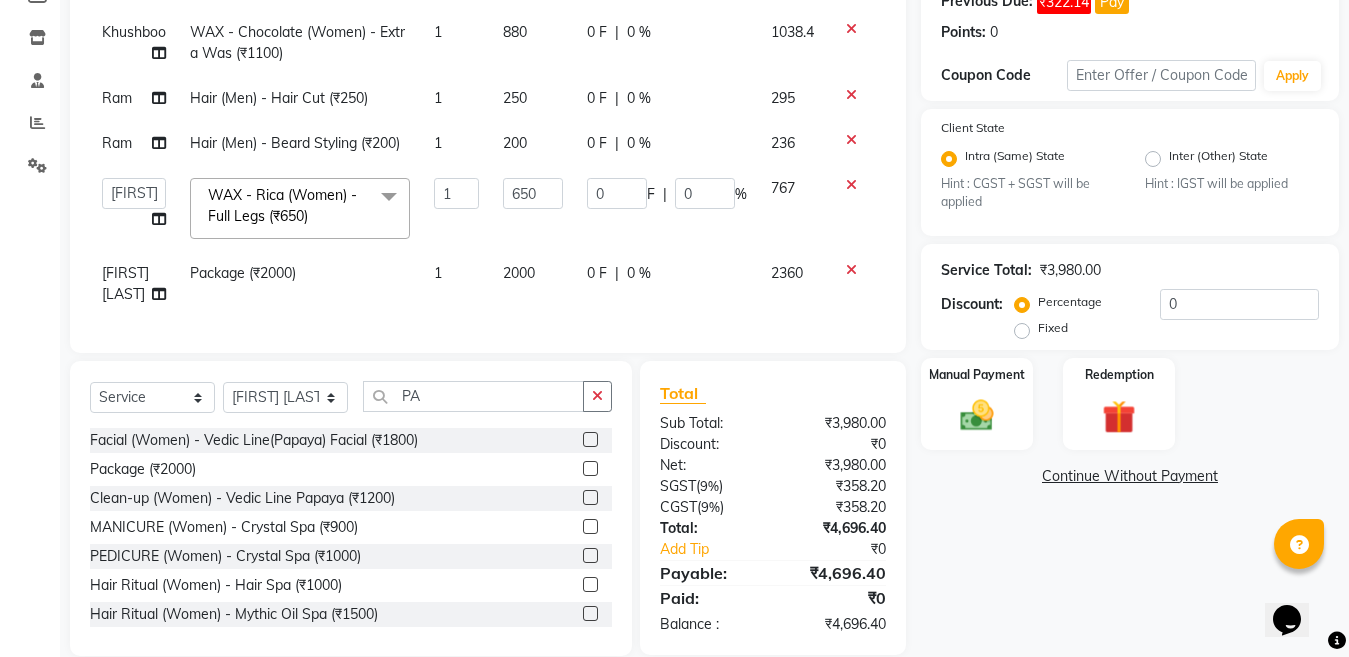 click on "2000" 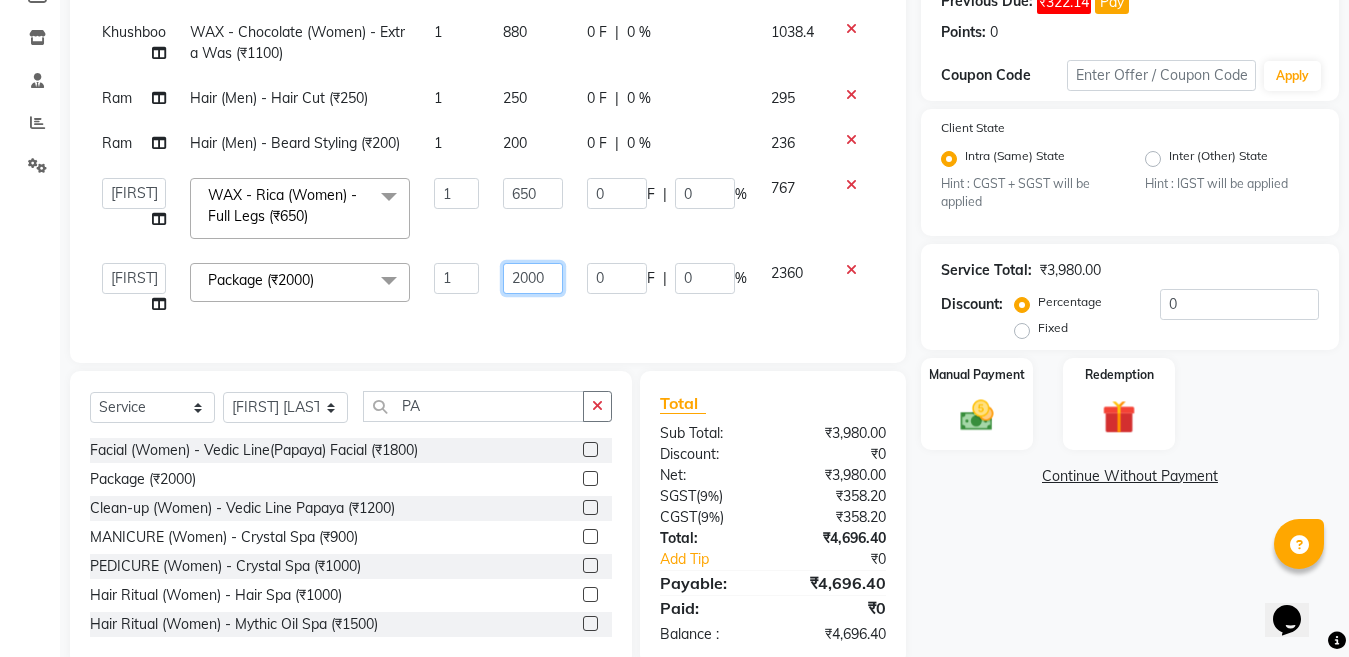 click on "2000" 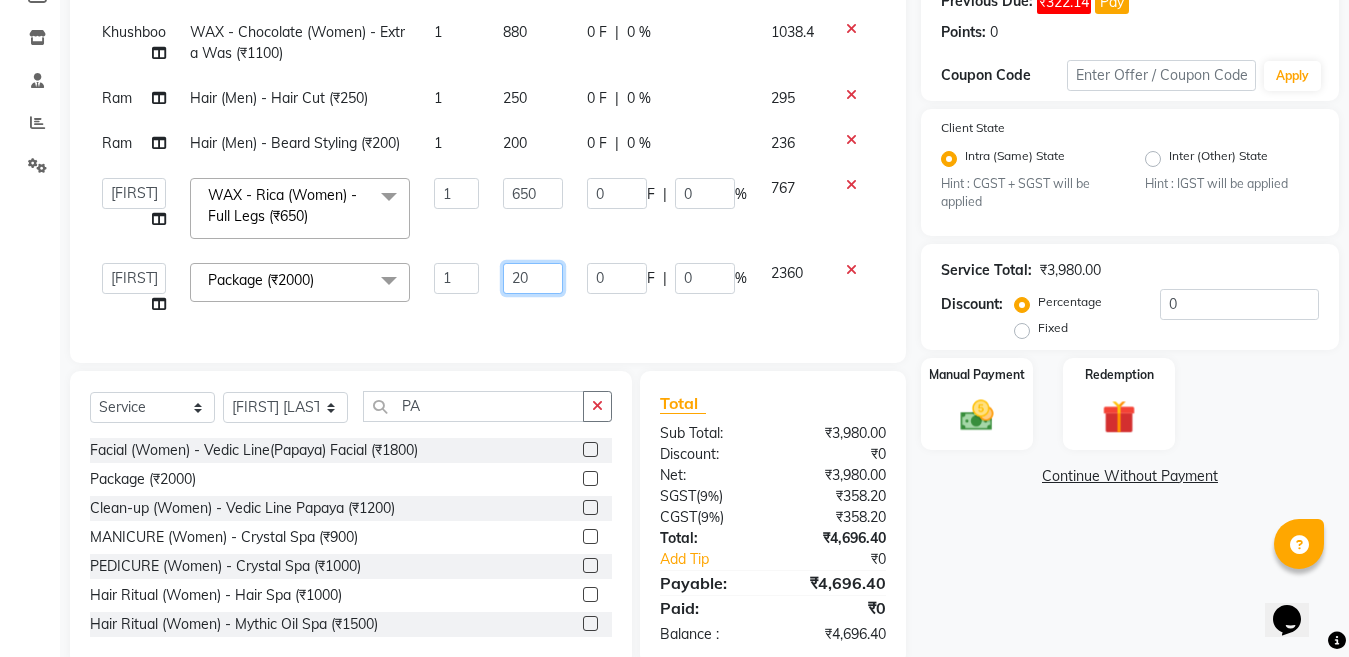 type on "2" 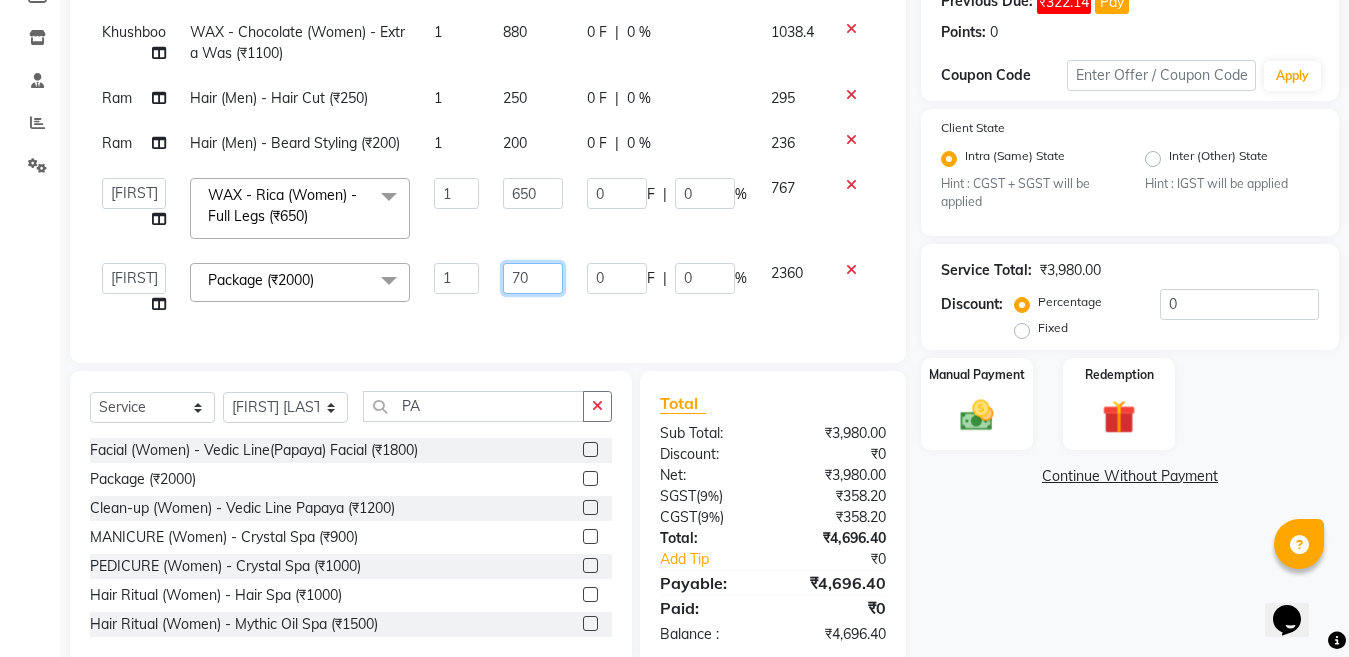 type on "700" 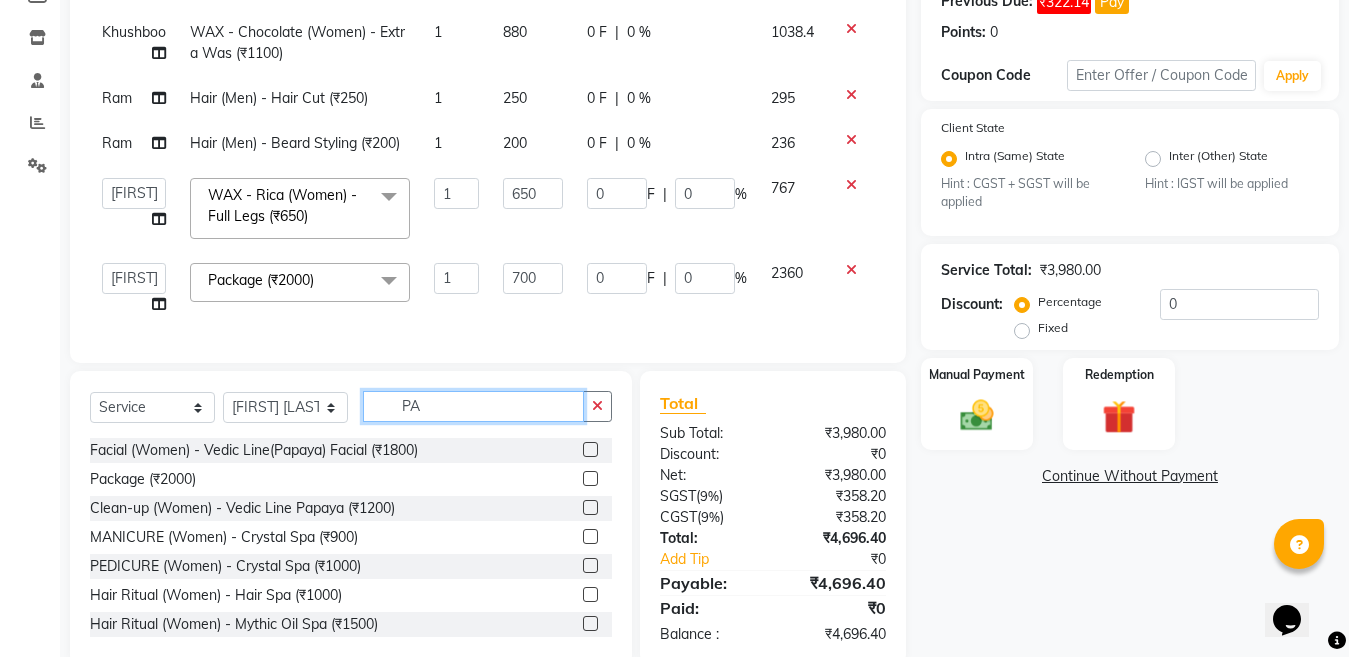 click on "PA" 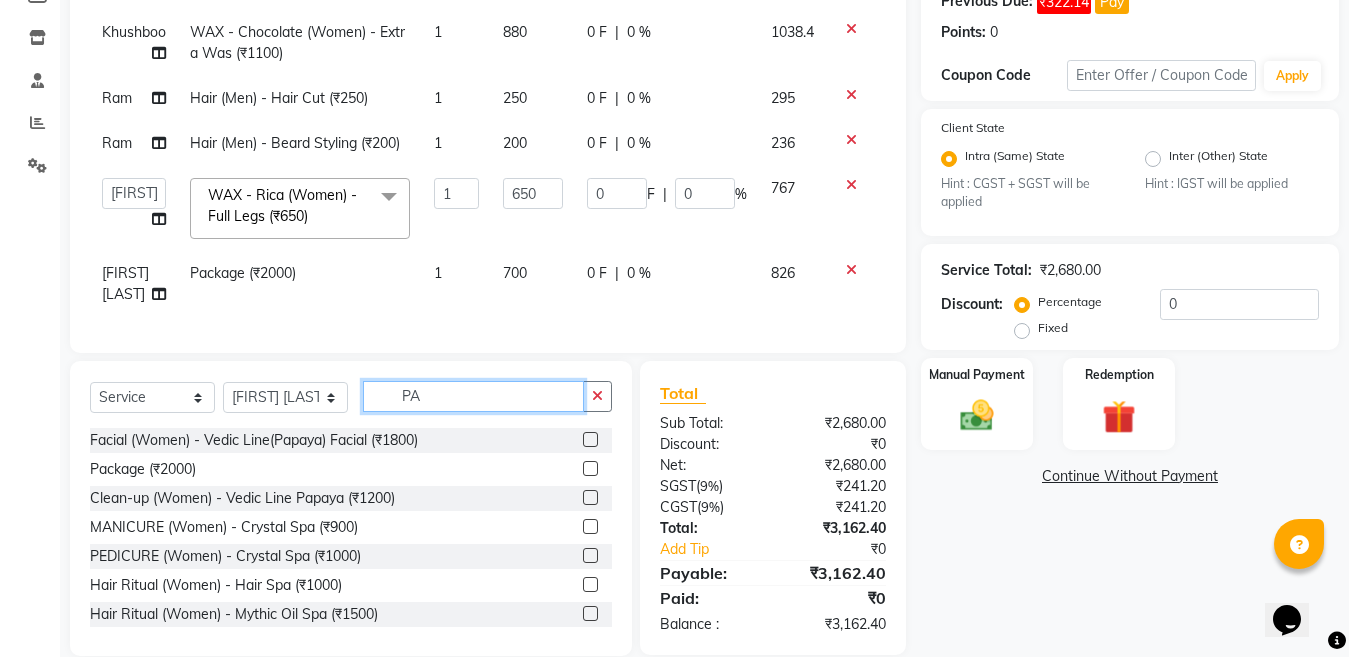 type on "P" 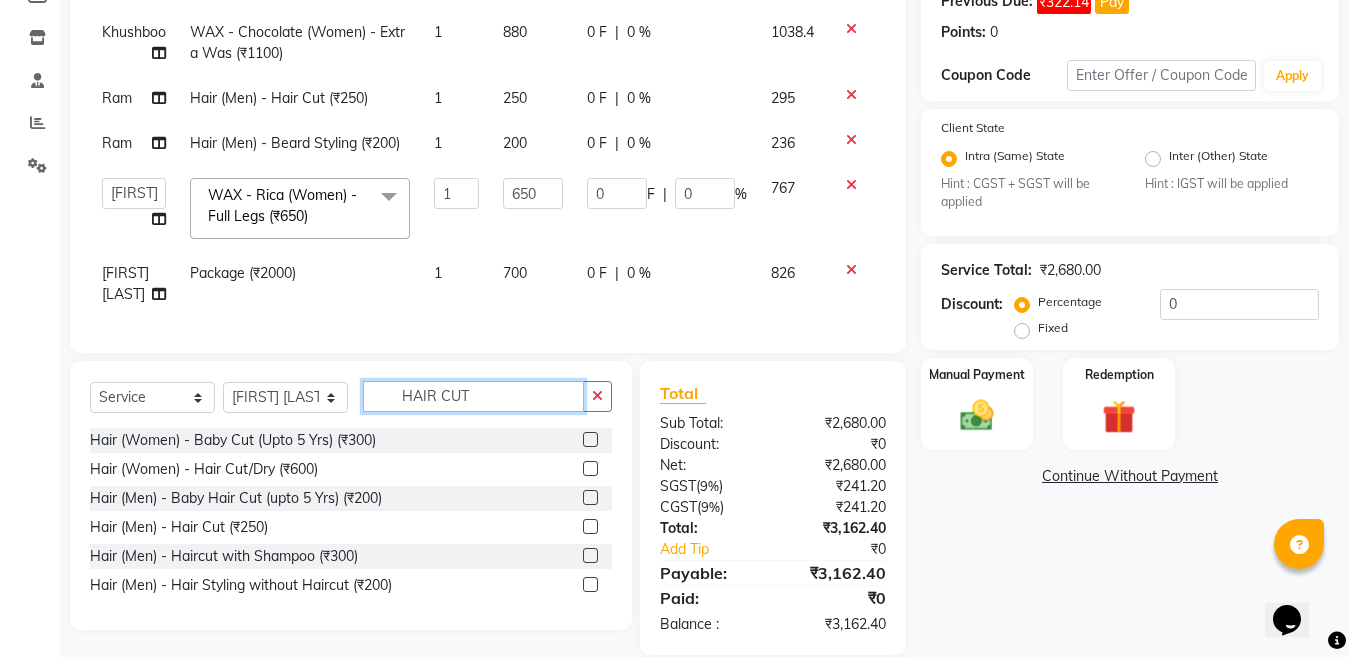 type on "HAIR CUT" 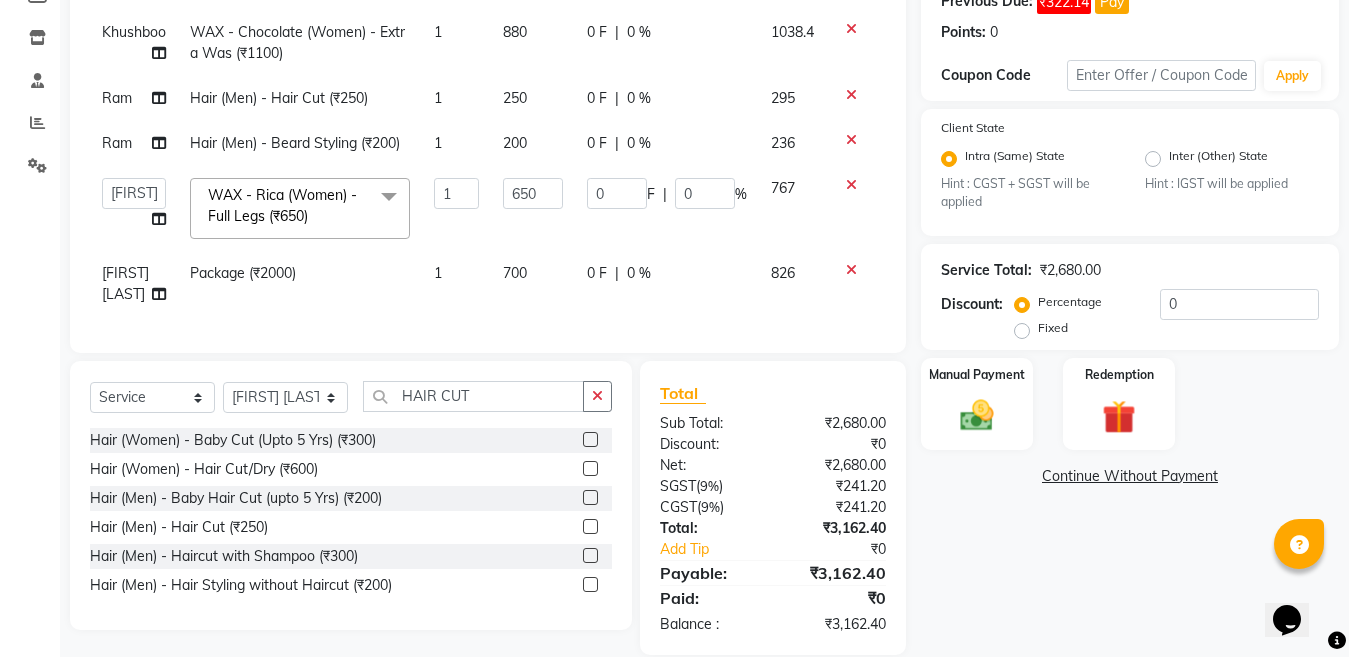 click 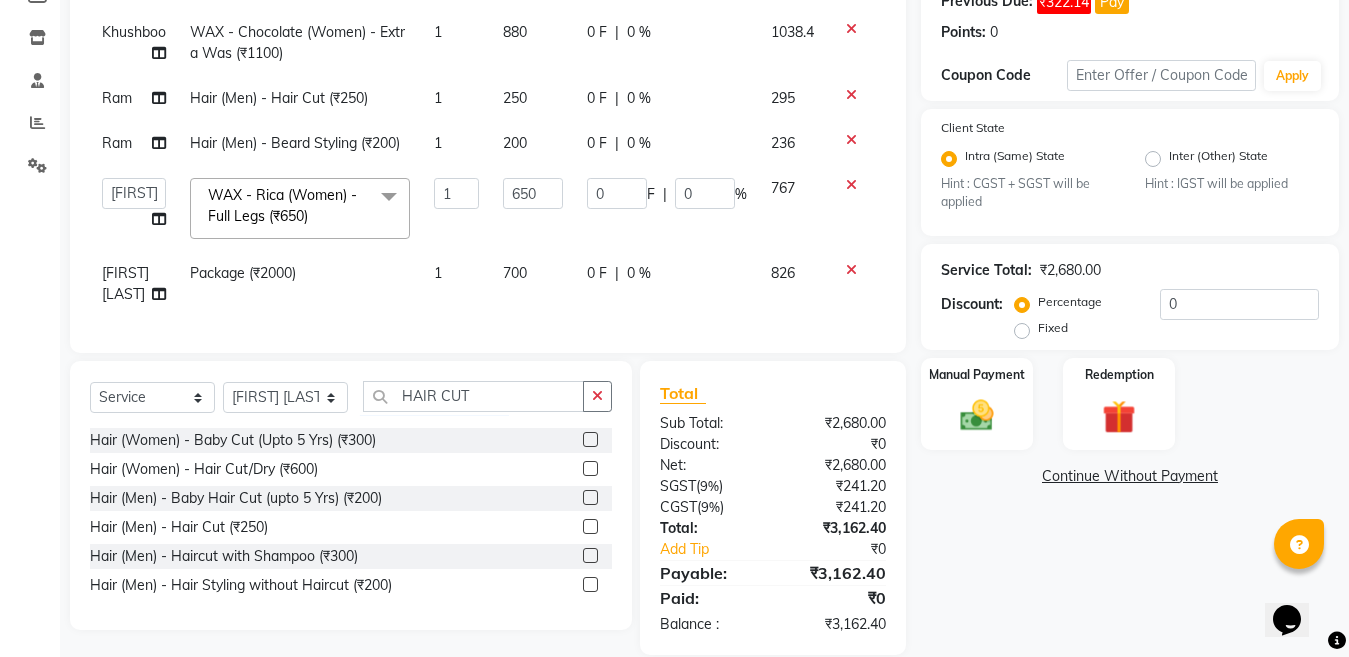 click at bounding box center (589, 527) 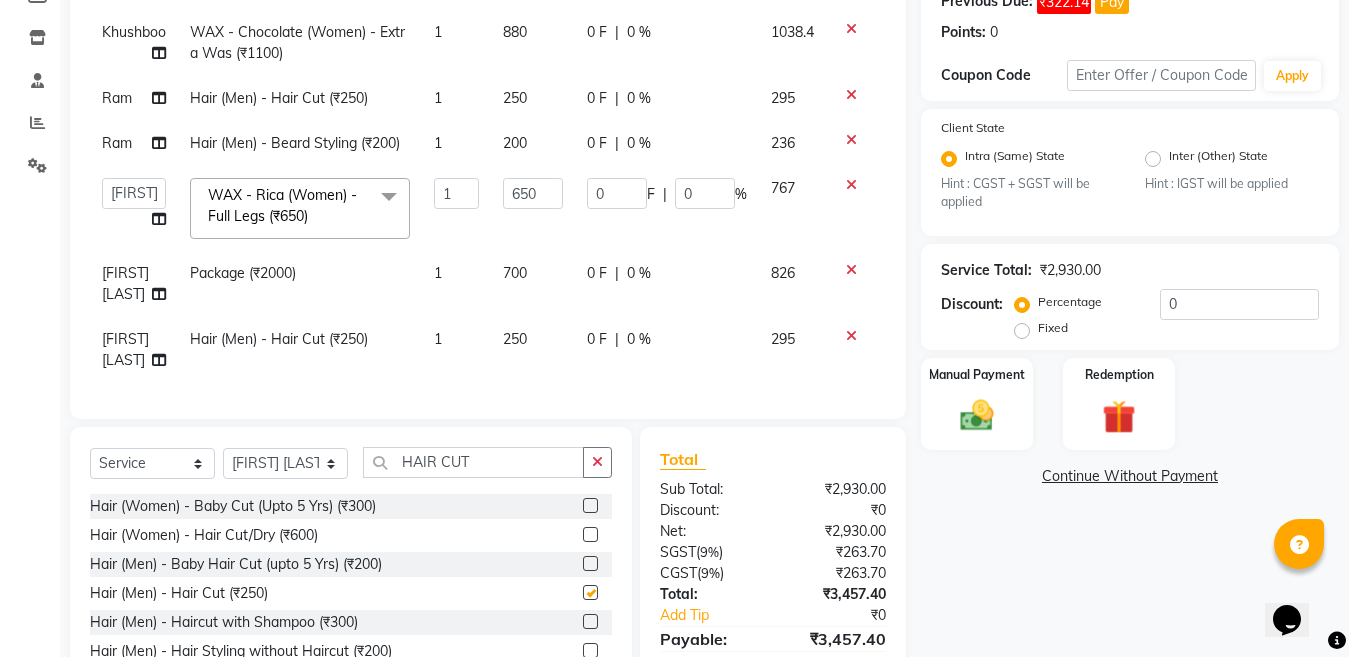 checkbox on "false" 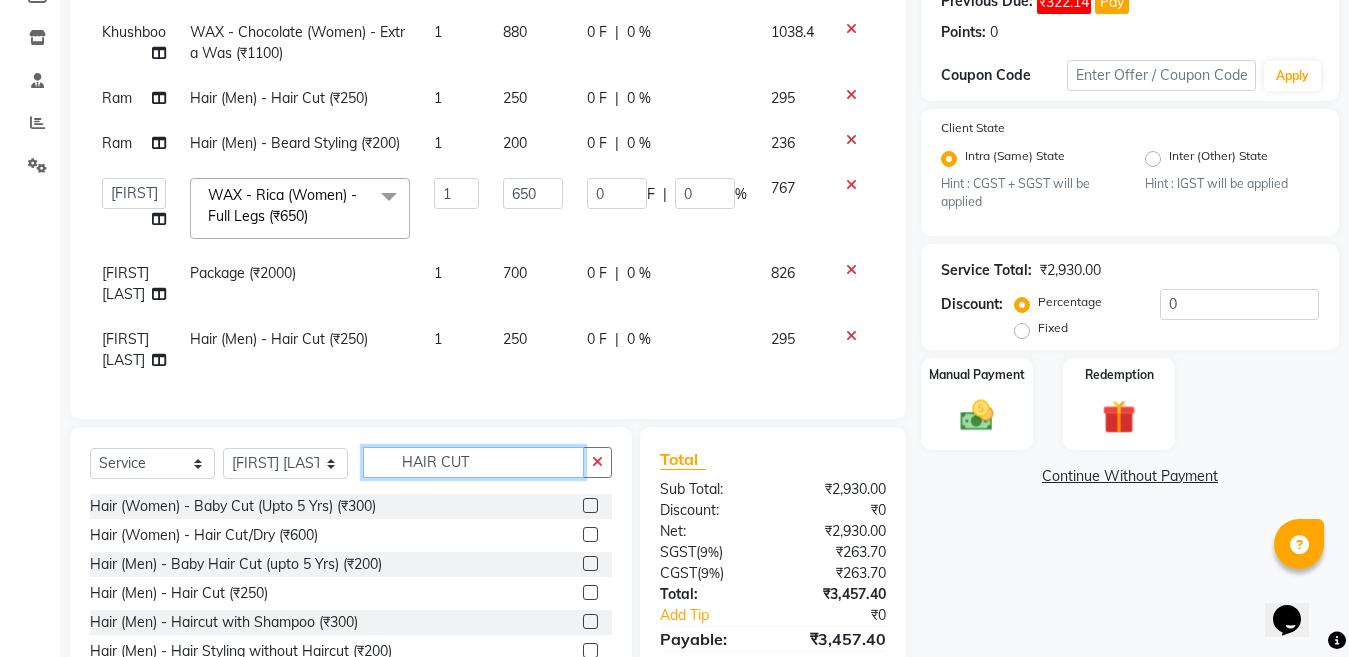 click on "HAIR CUT" 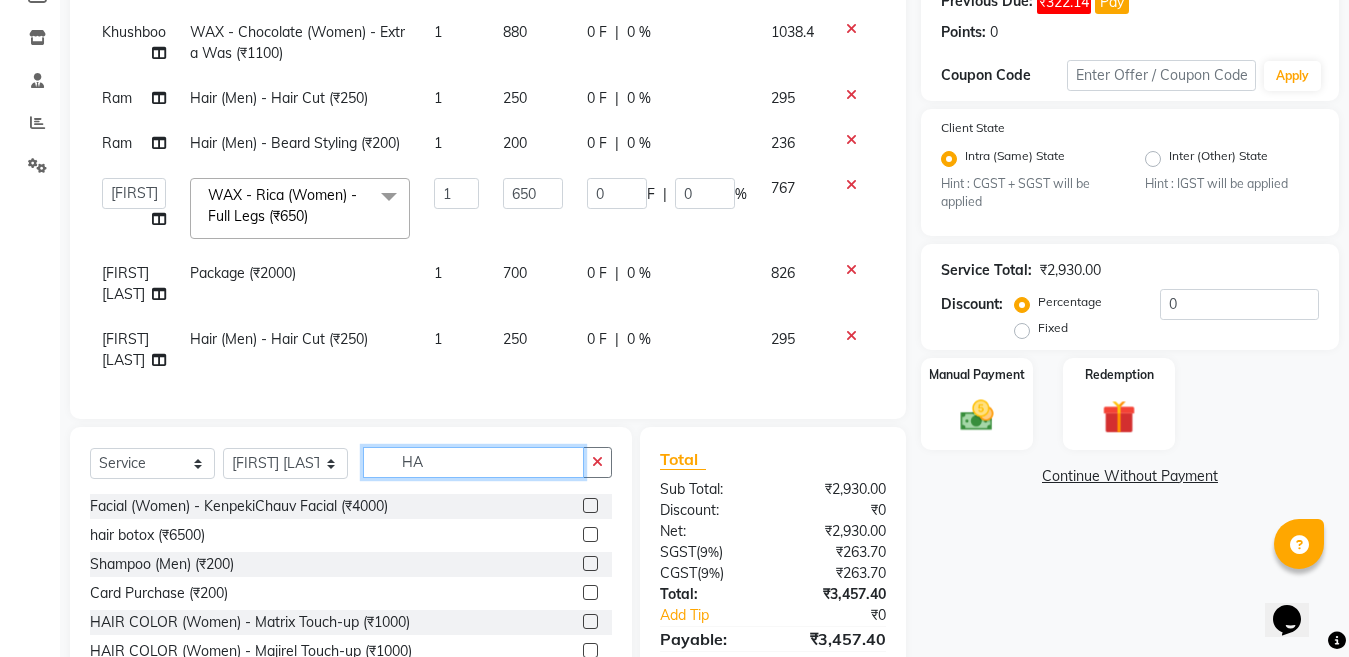 type on "H" 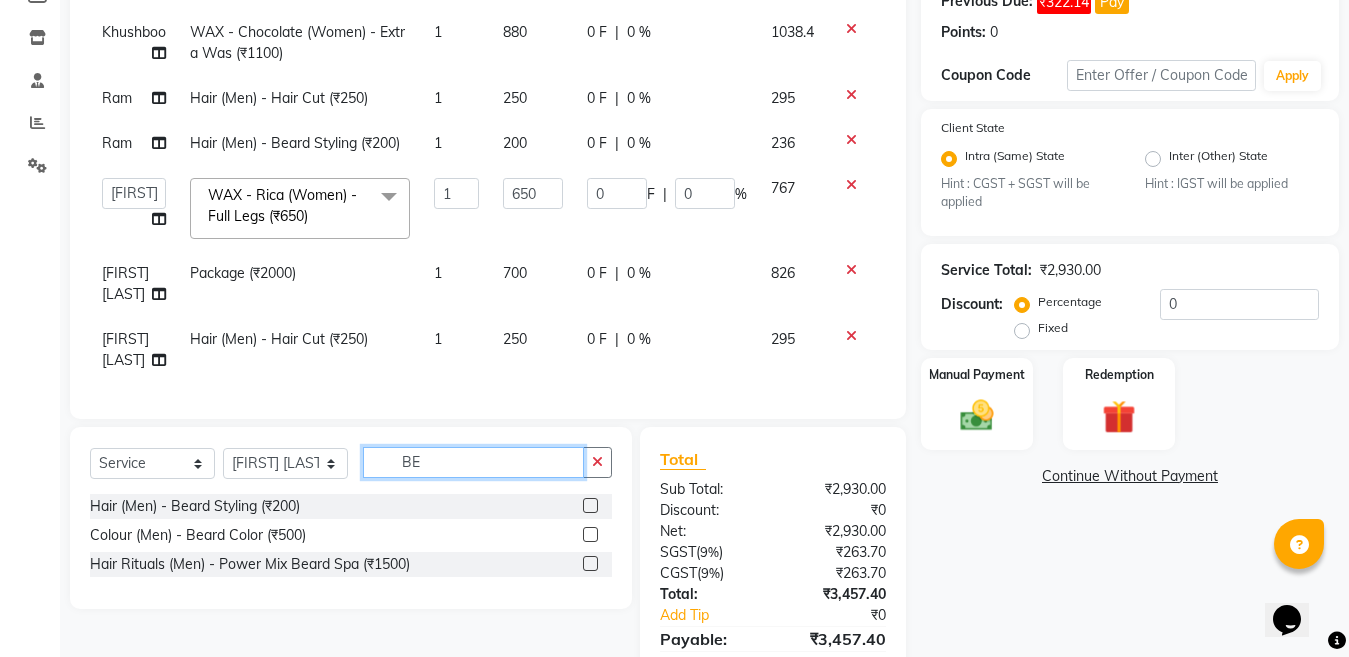 type on "BE" 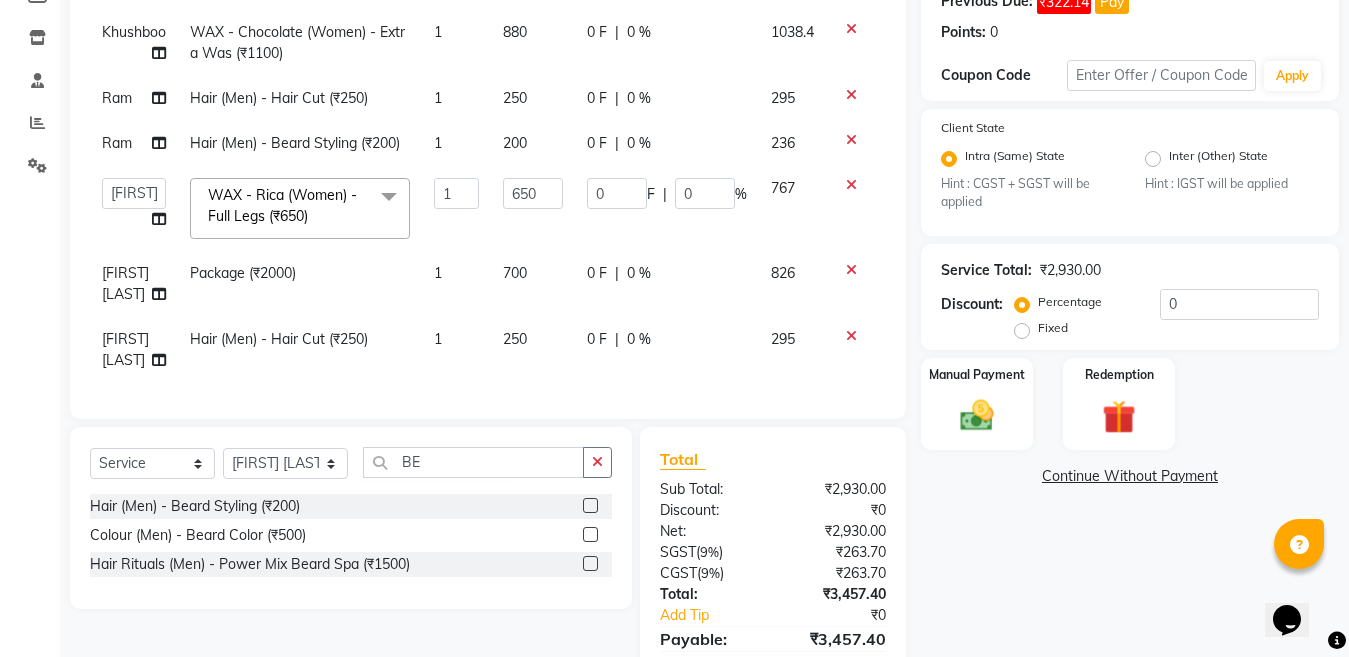 click 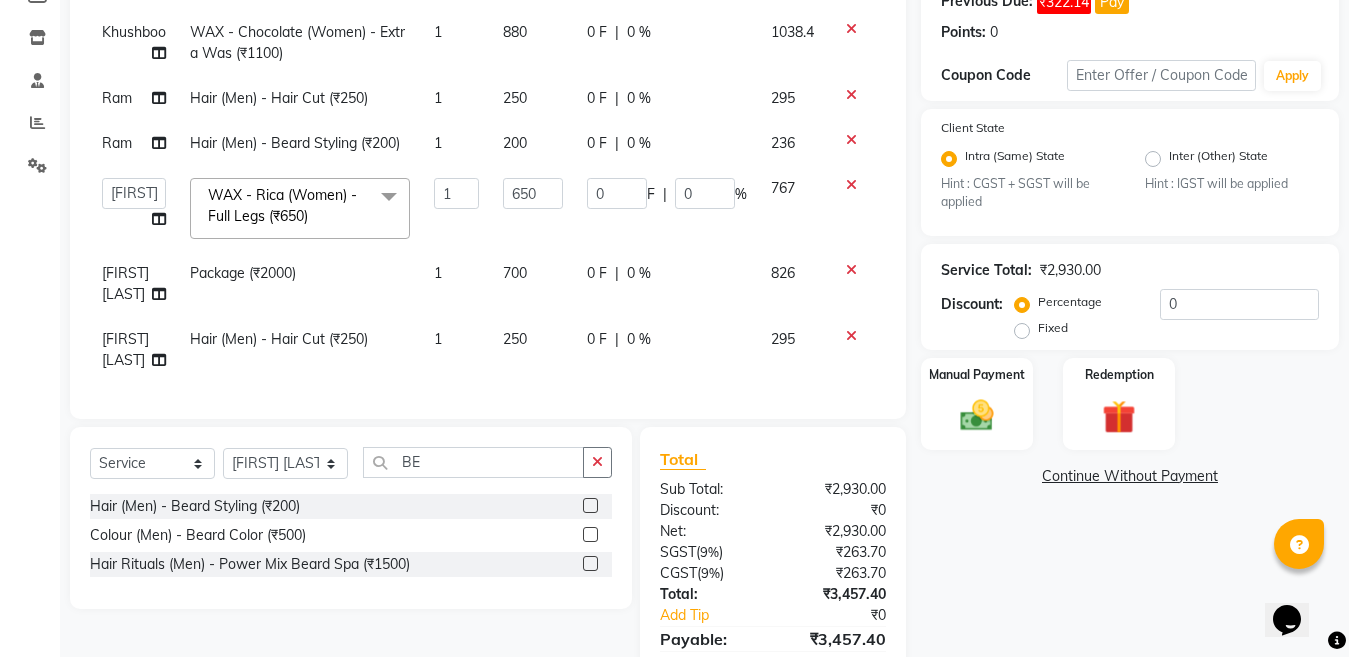 click at bounding box center (589, 506) 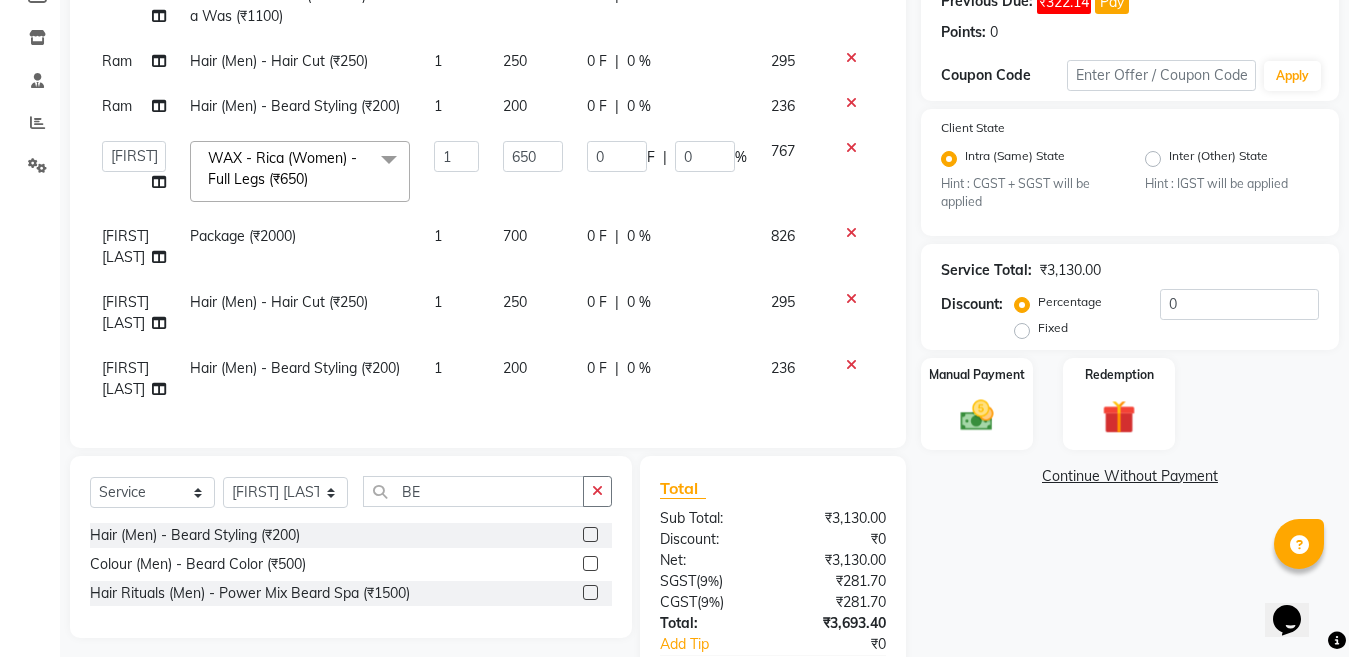 scroll, scrollTop: 54, scrollLeft: 0, axis: vertical 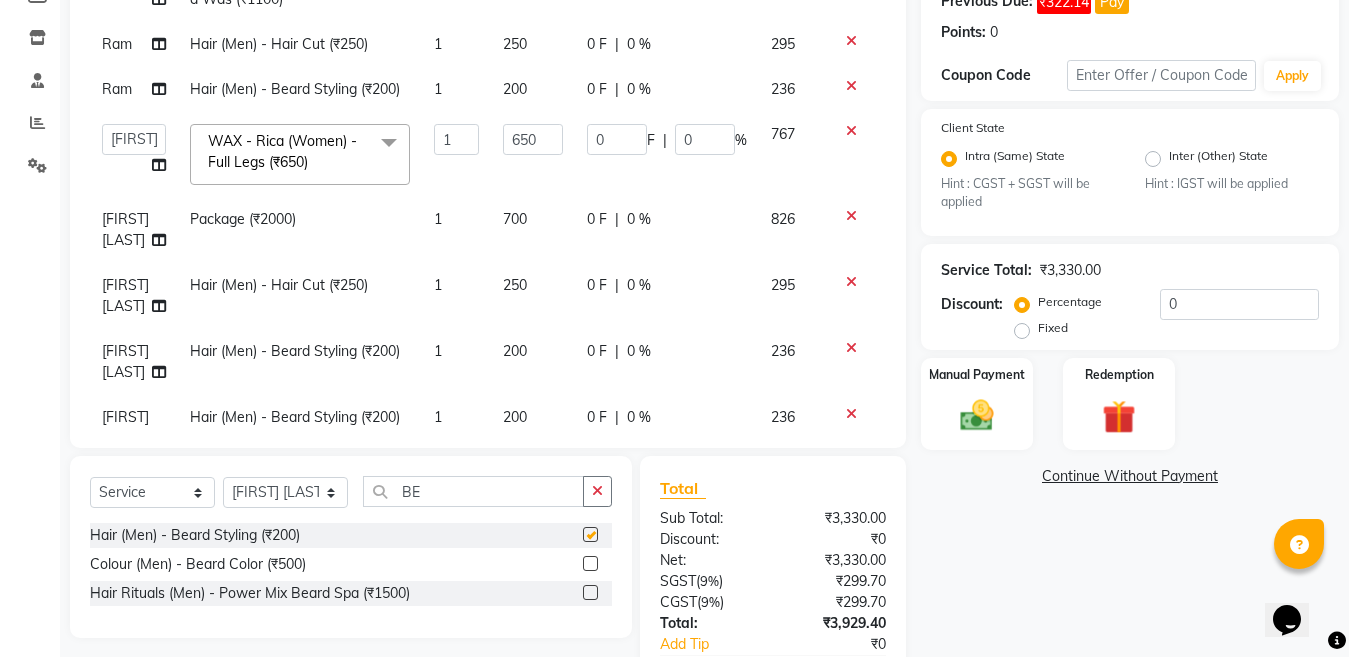 checkbox on "false" 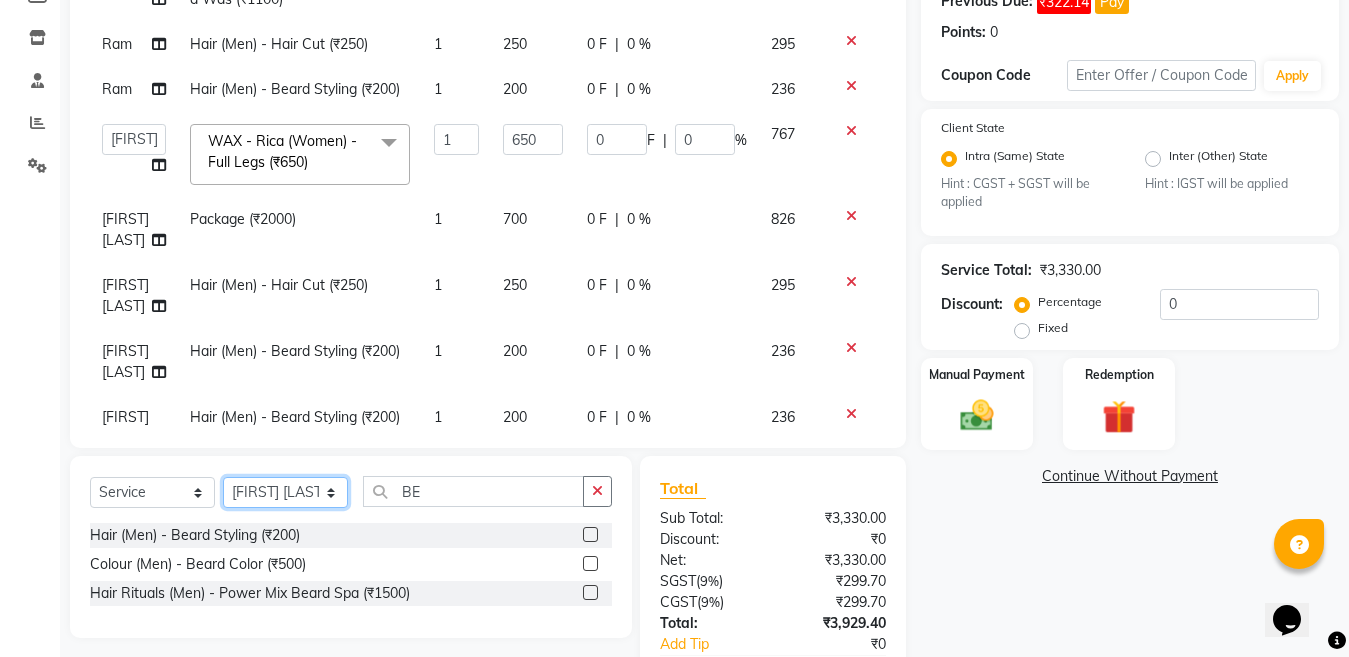 drag, startPoint x: 297, startPoint y: 493, endPoint x: 297, endPoint y: 482, distance: 11 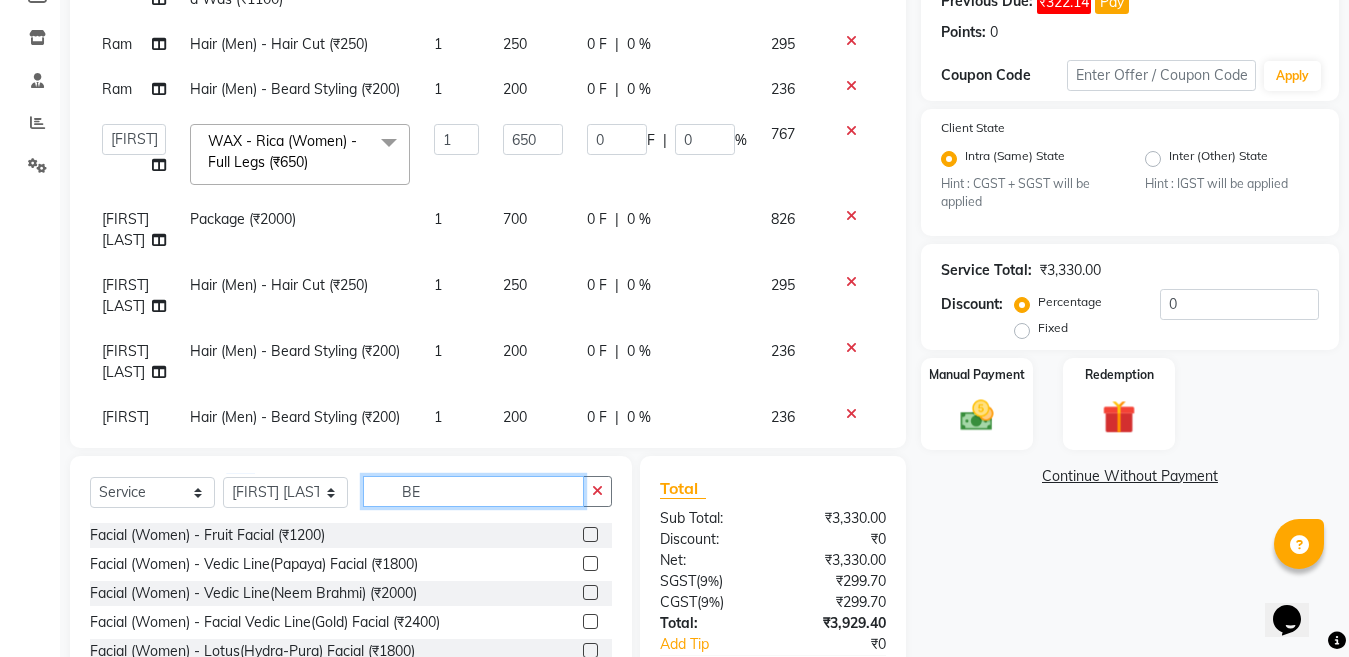 click on "BE" 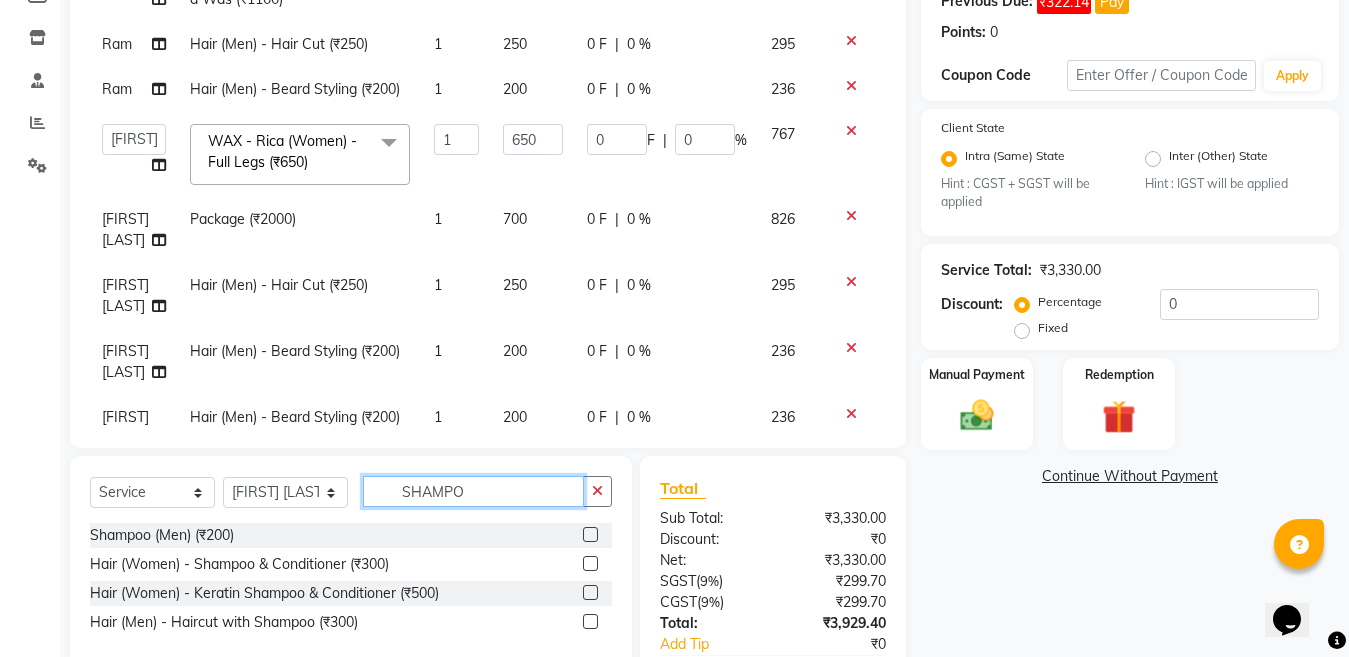 type on "SHAMPO" 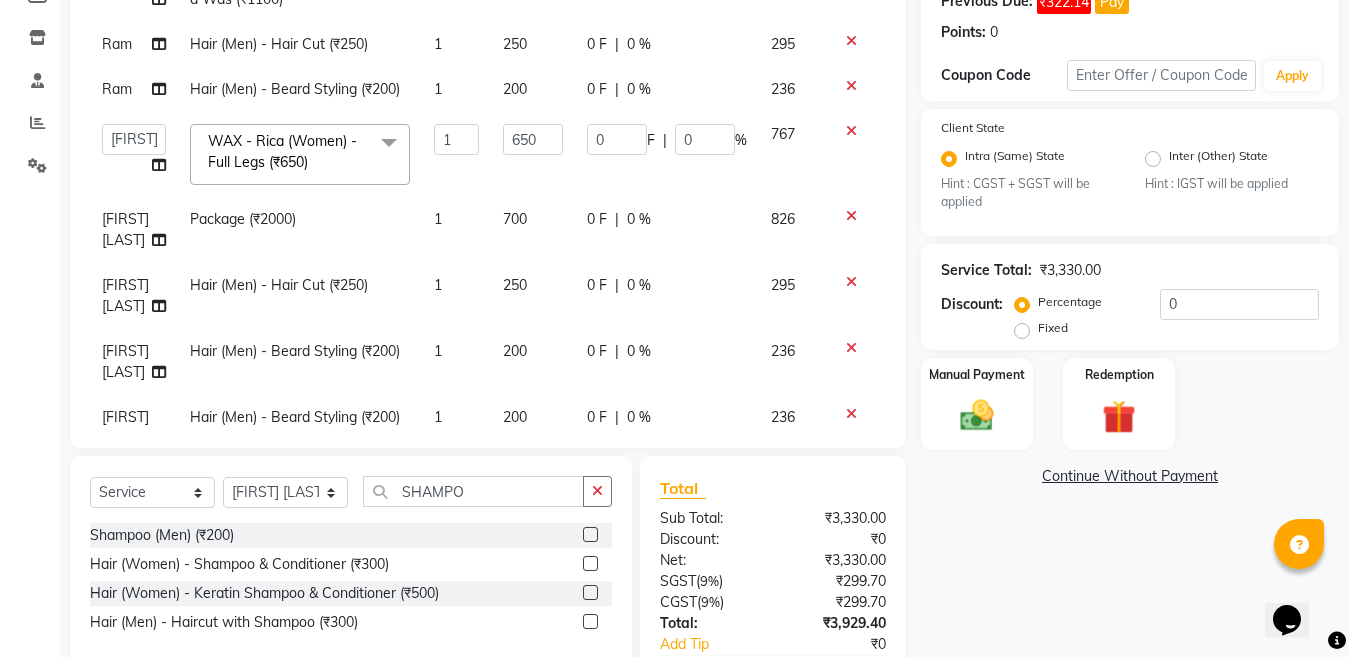 click 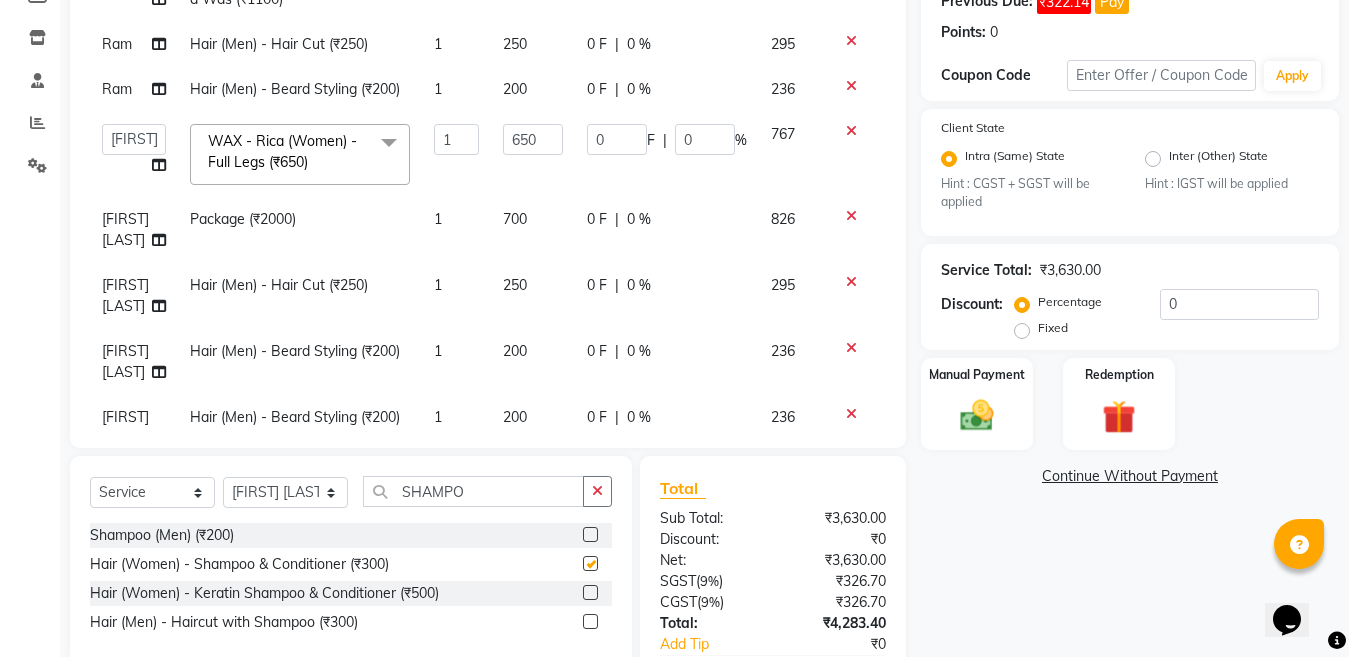 checkbox on "false" 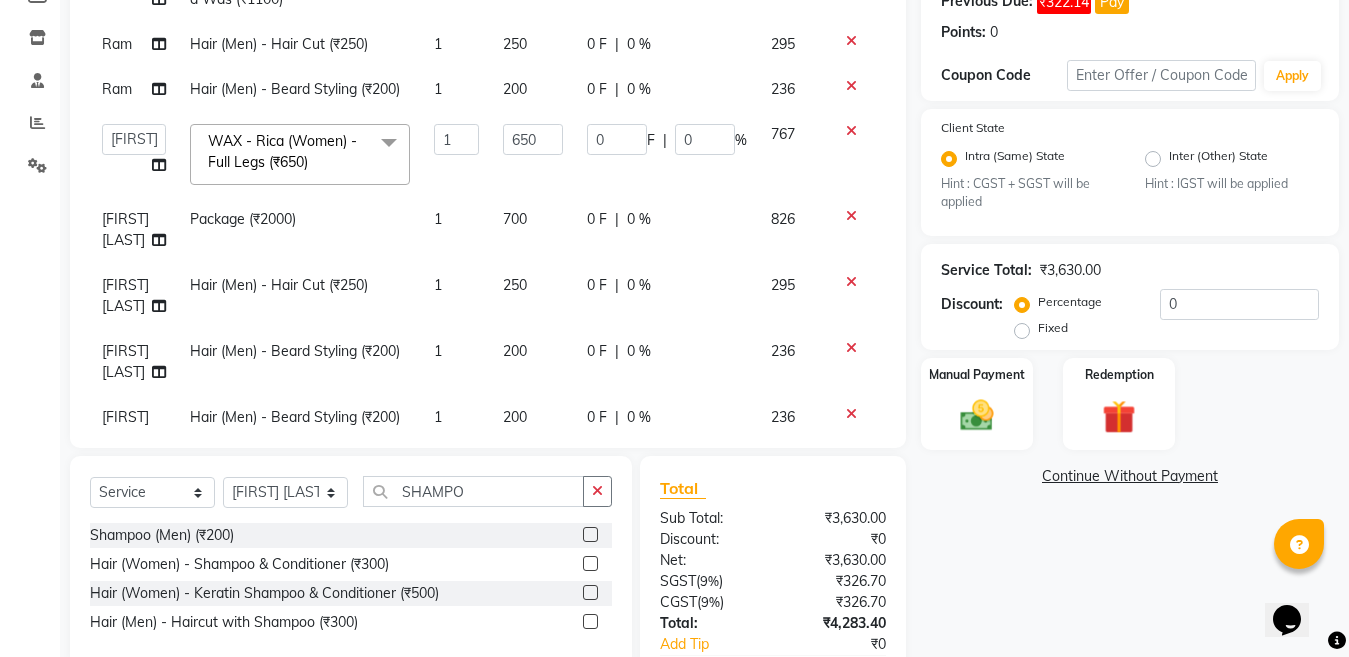 scroll, scrollTop: 186, scrollLeft: 0, axis: vertical 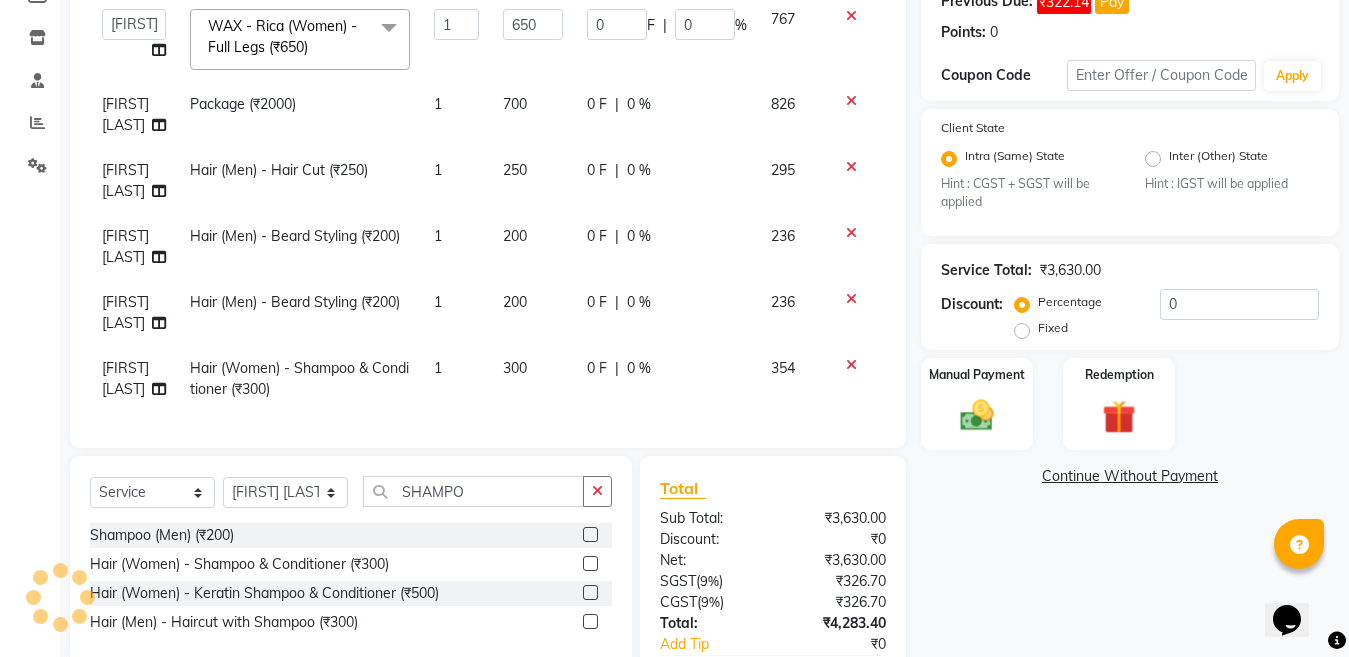 click on "300" 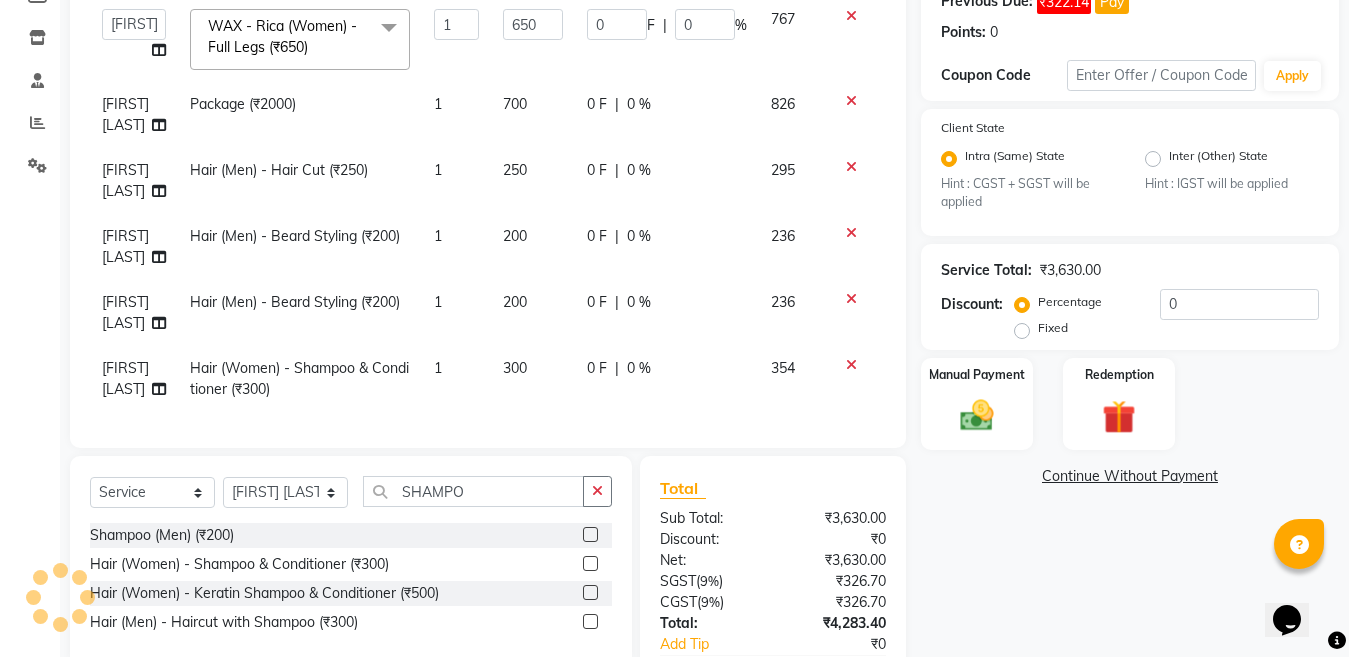 select on "67931" 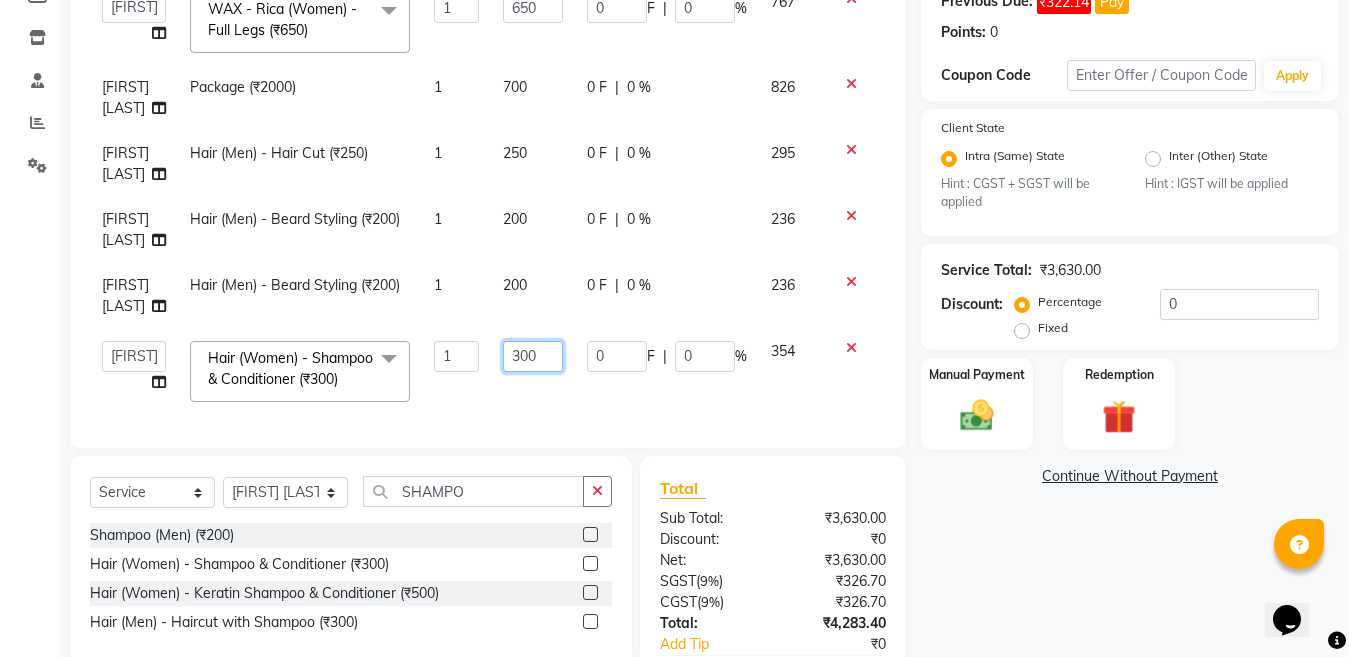 click on "300" 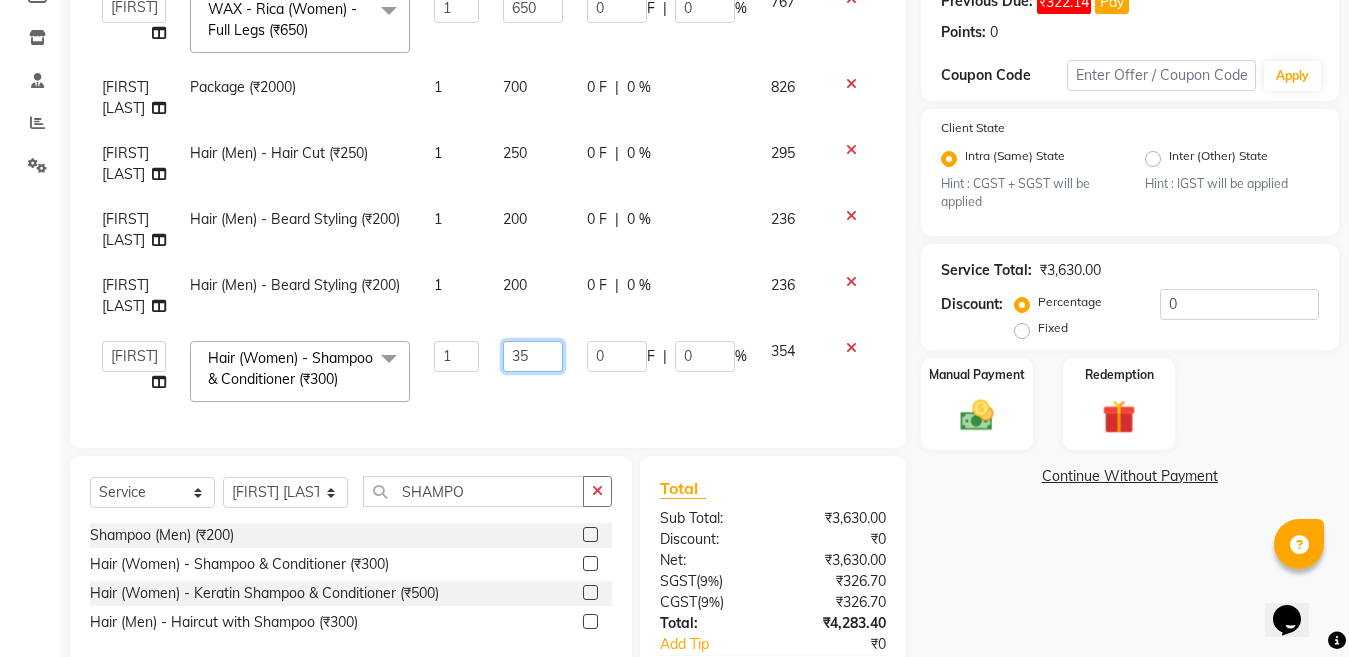 type on "350" 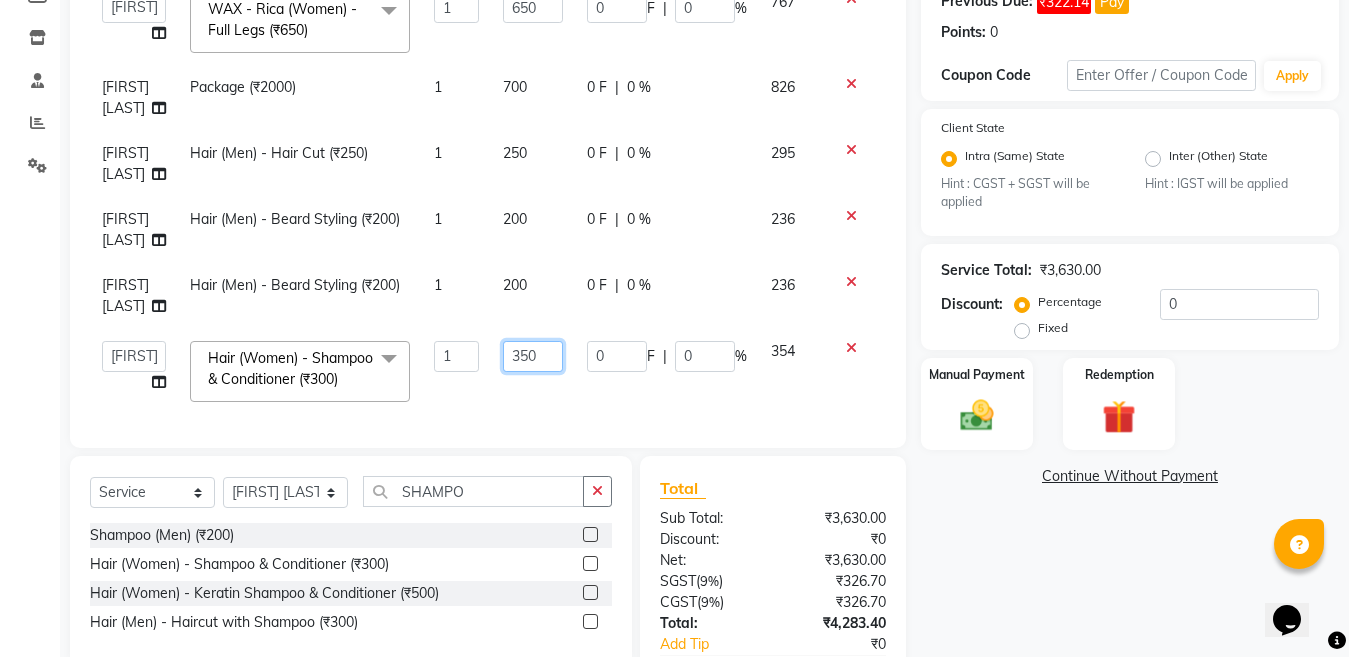 scroll, scrollTop: 205, scrollLeft: 0, axis: vertical 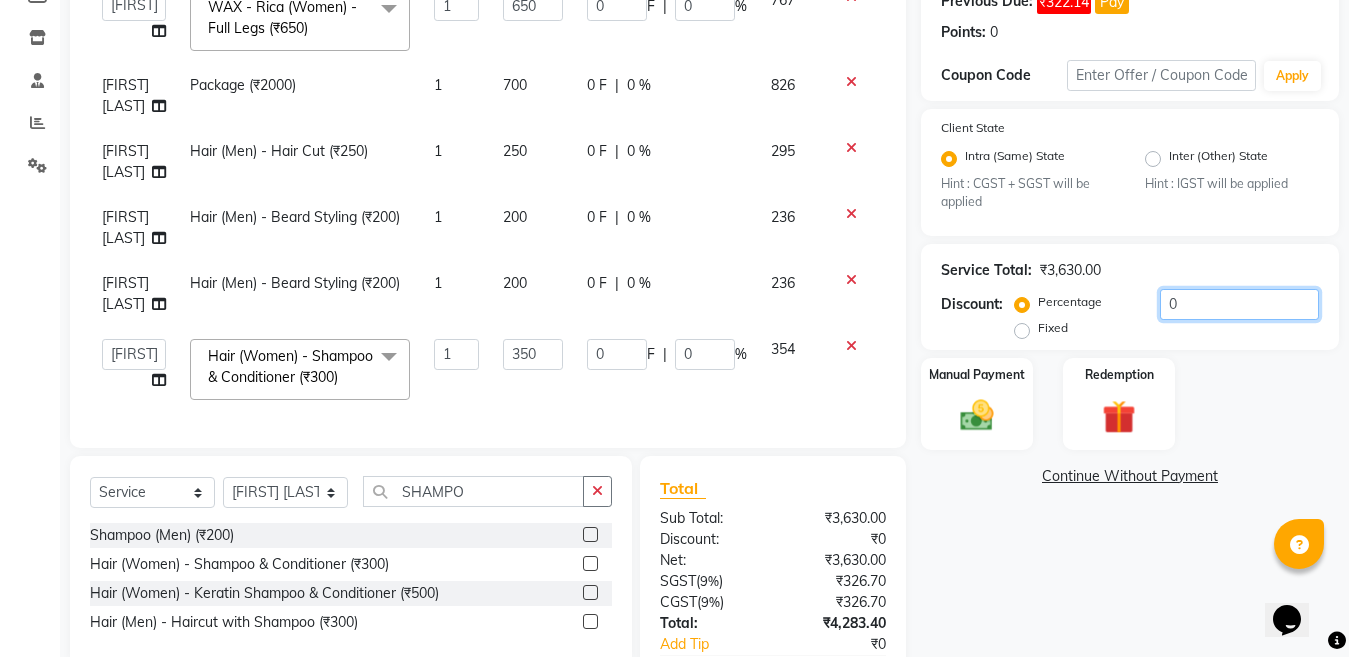 click on "0" 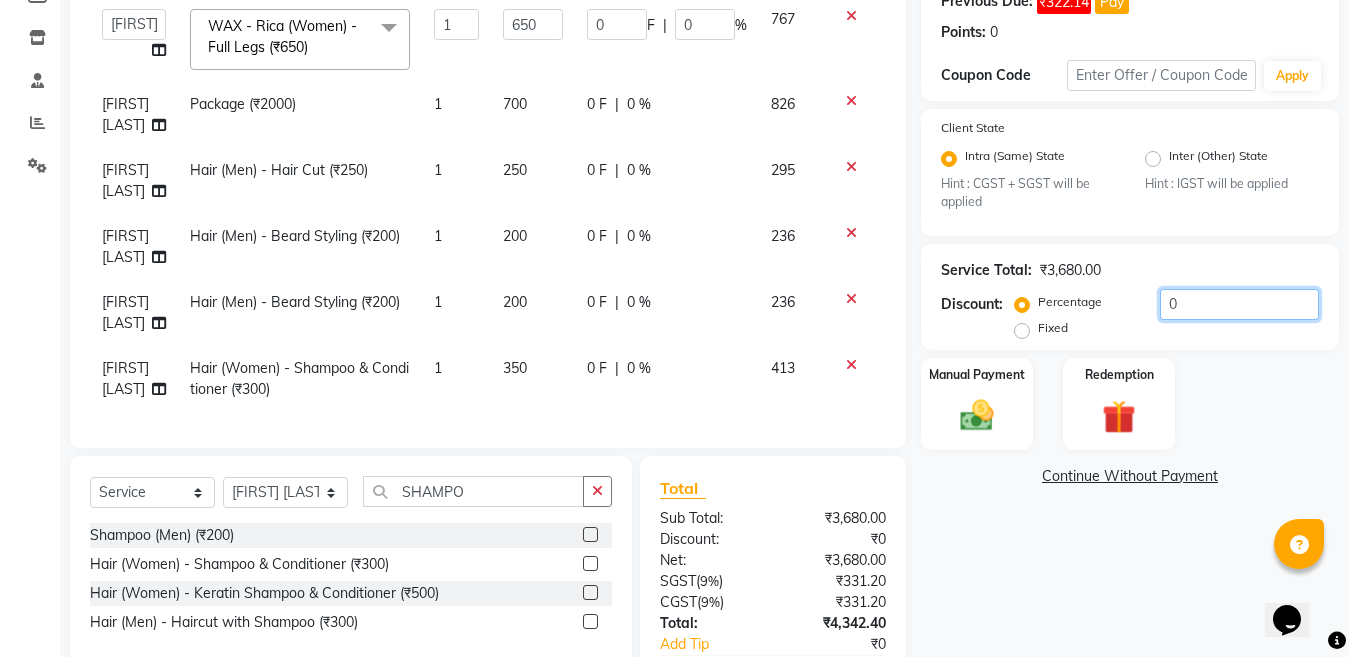 scroll, scrollTop: 186, scrollLeft: 0, axis: vertical 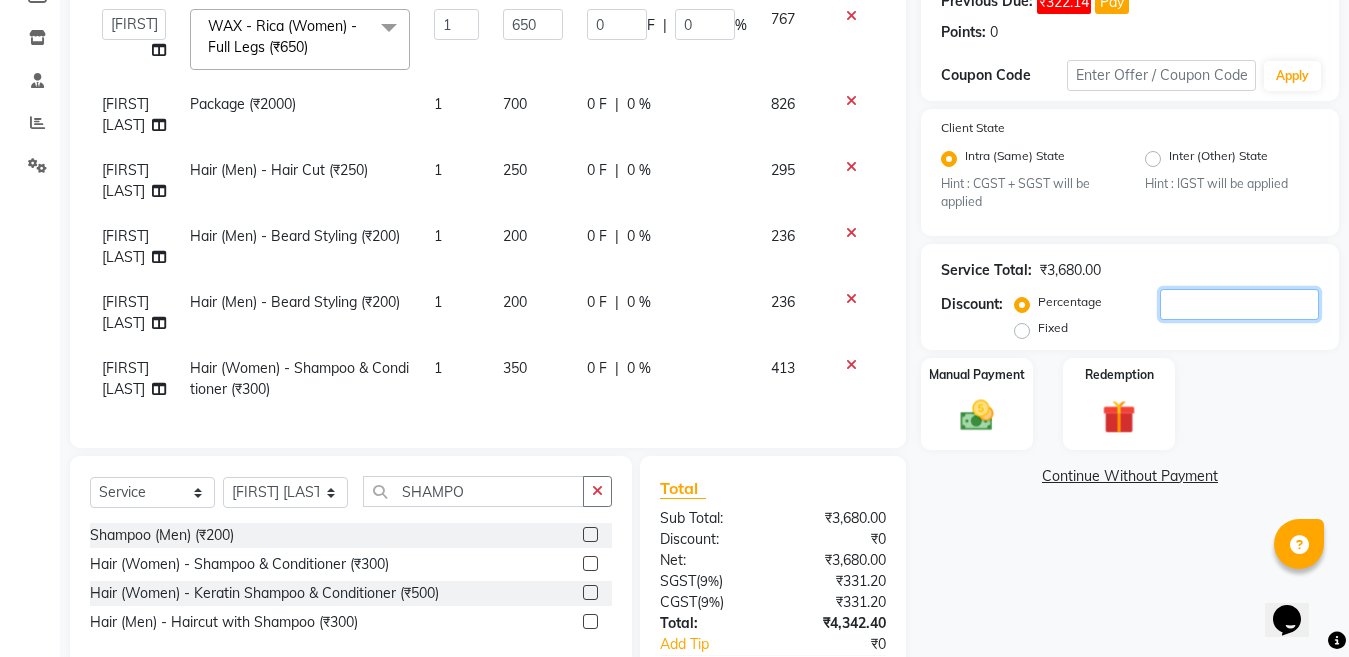 type on "1" 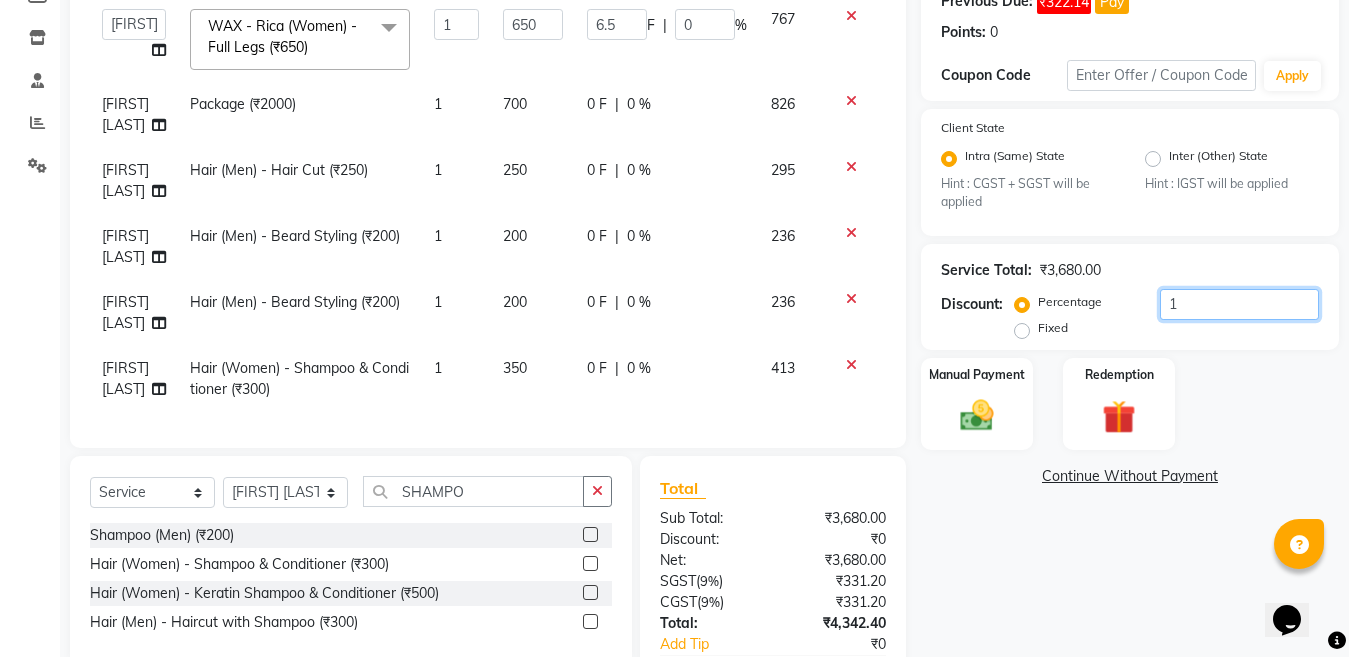 type on "1" 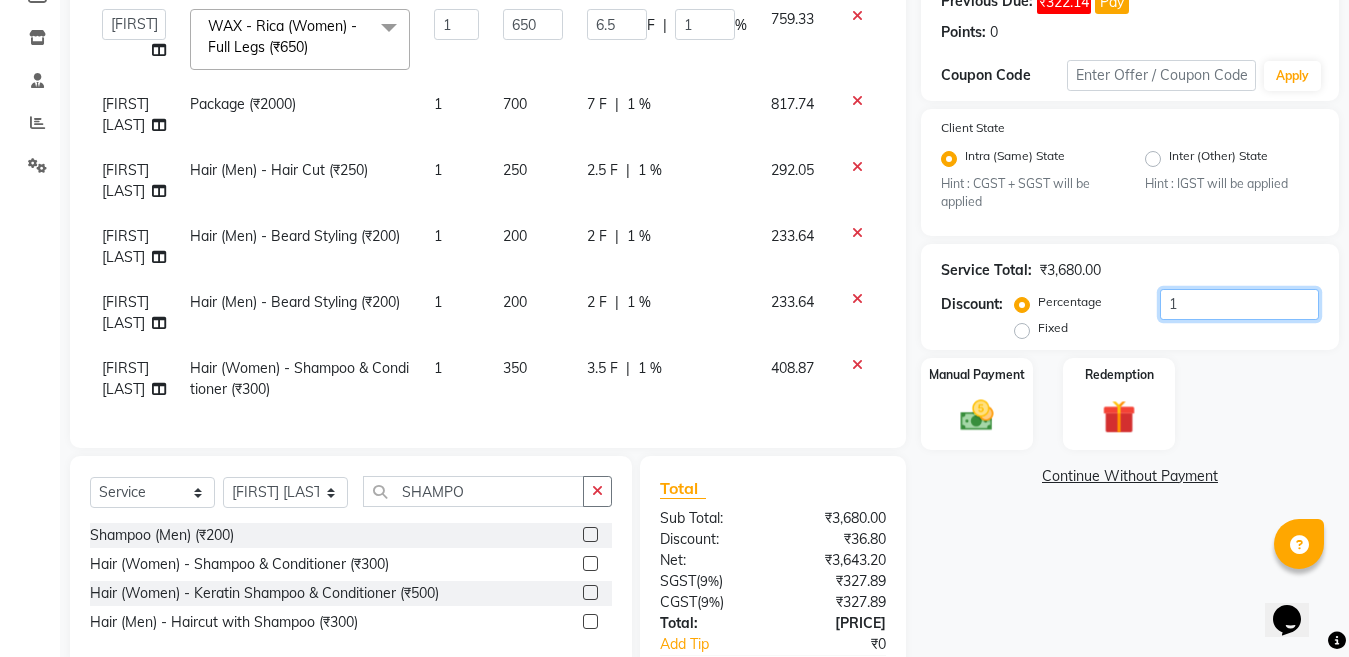 type on "15" 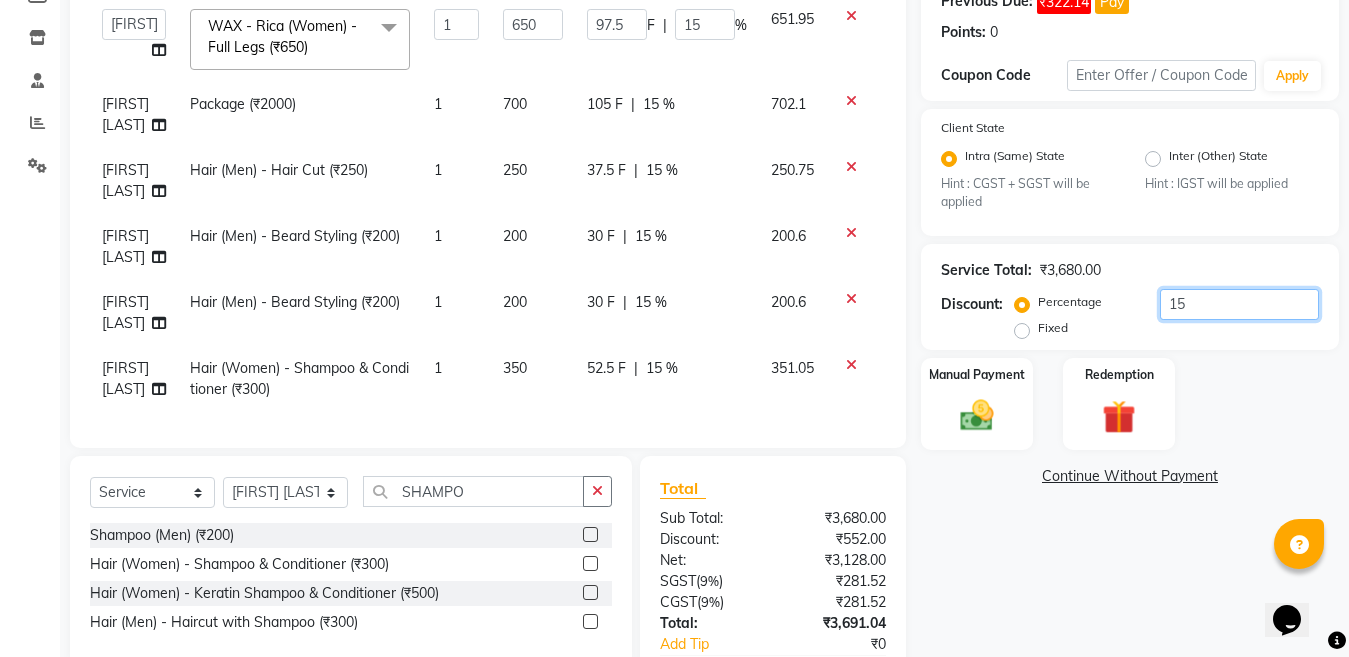 type on "15.2" 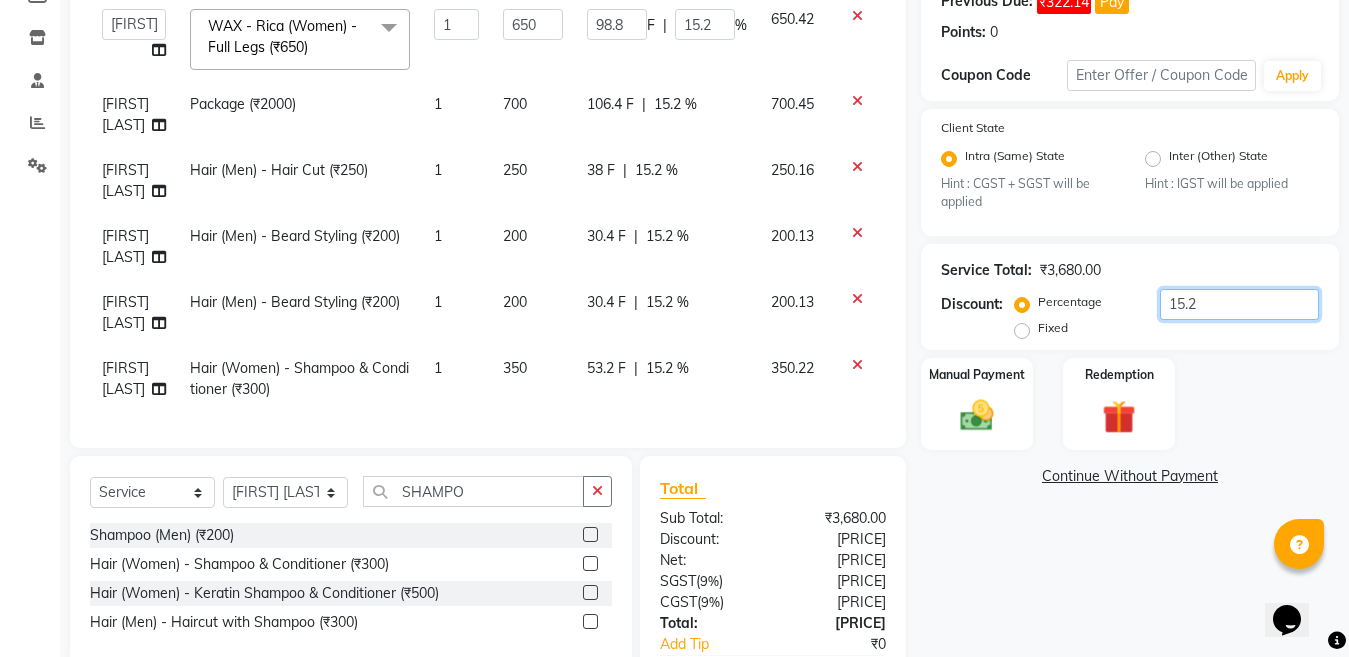 type on "15.25" 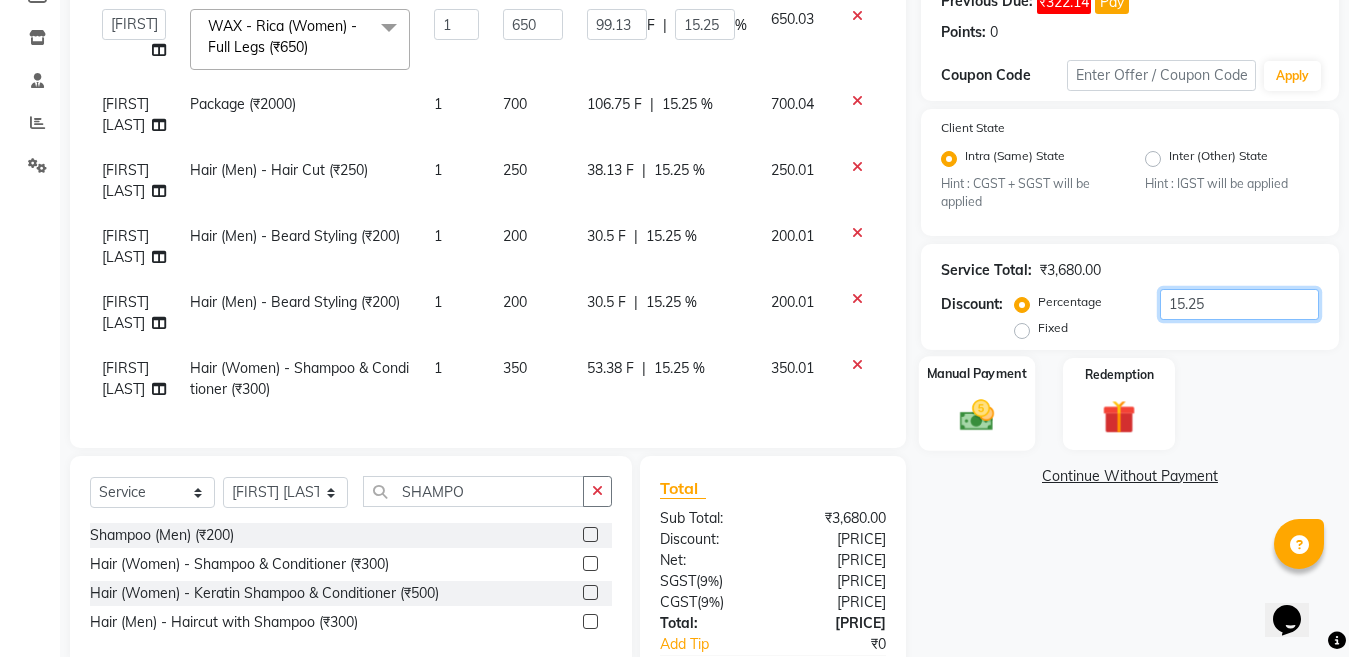 type on "15.25" 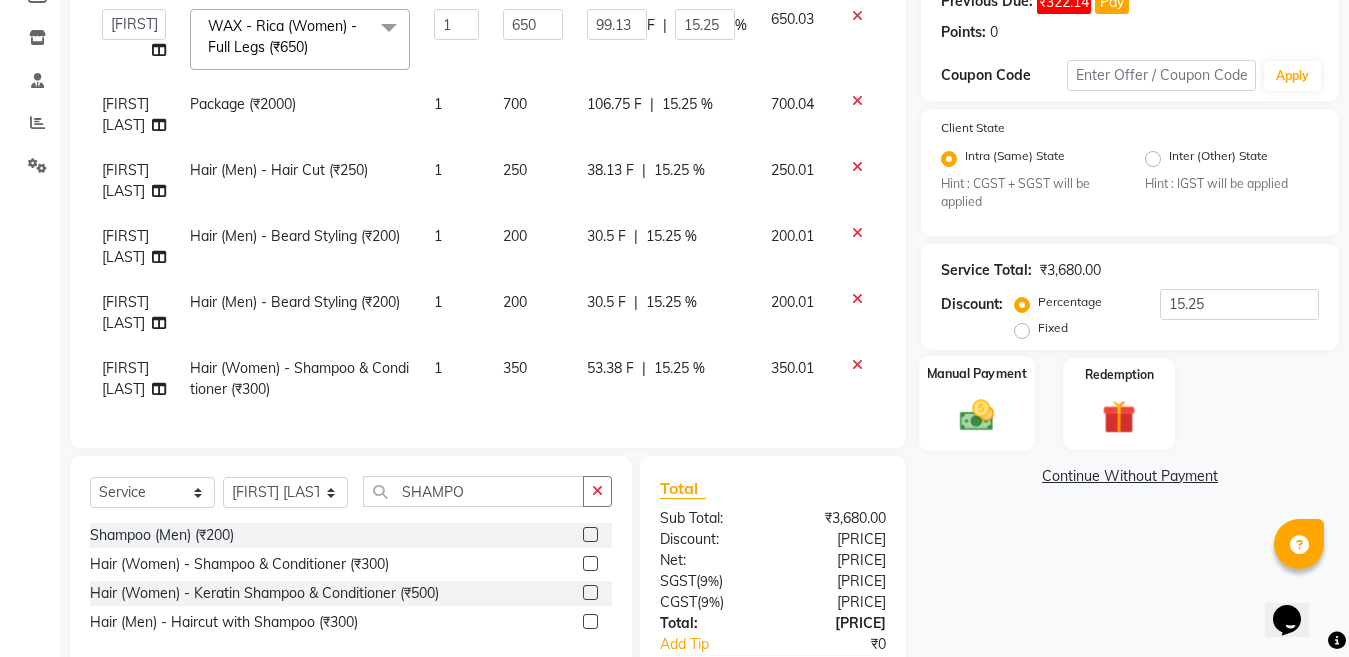 click 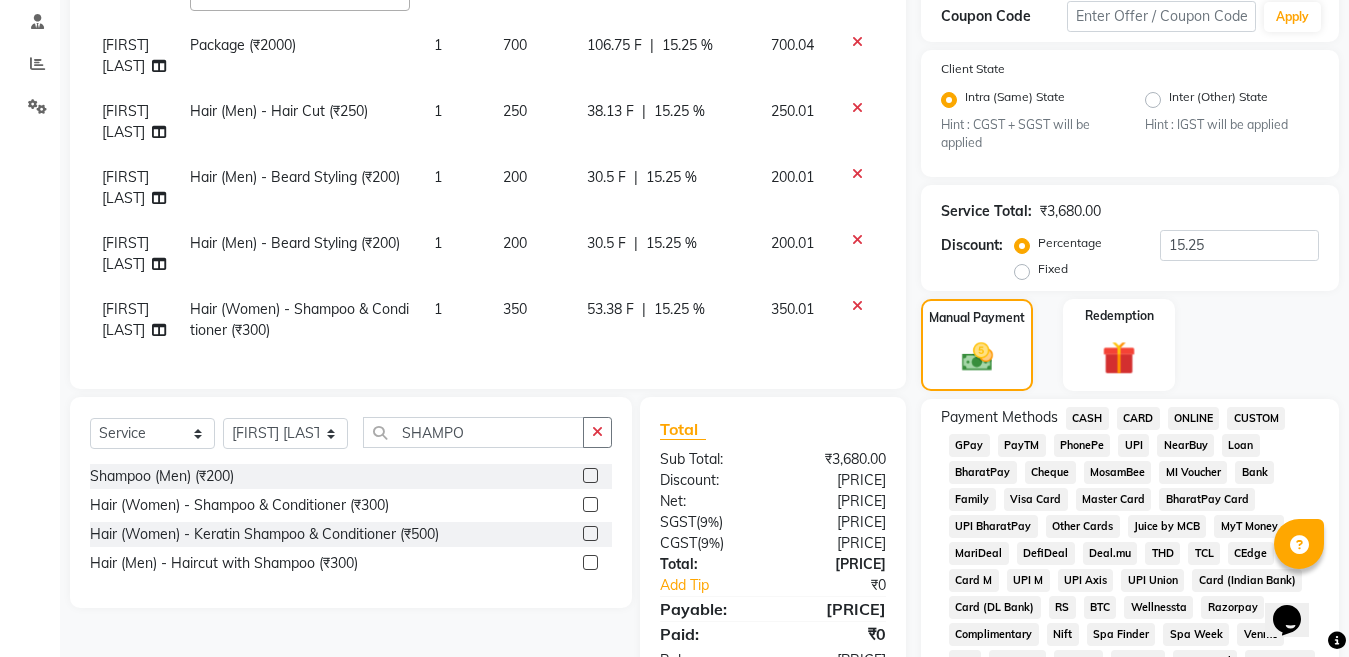 scroll, scrollTop: 443, scrollLeft: 0, axis: vertical 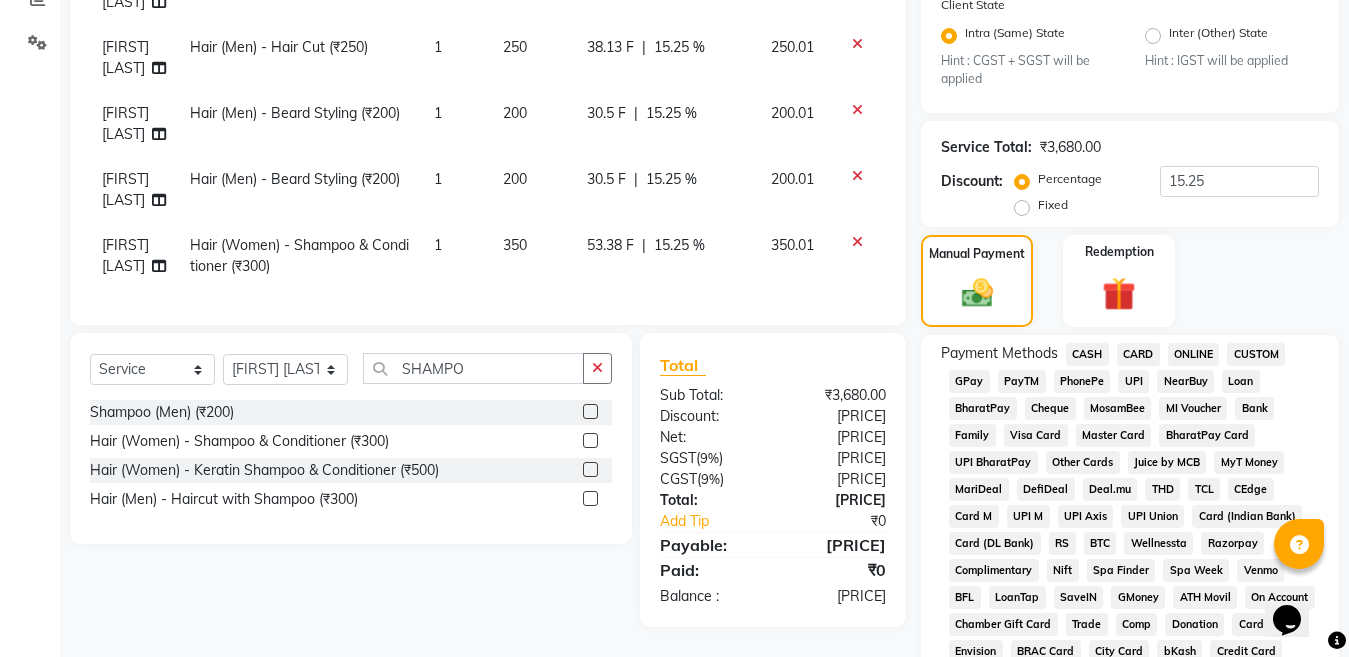 click on "ONLINE" 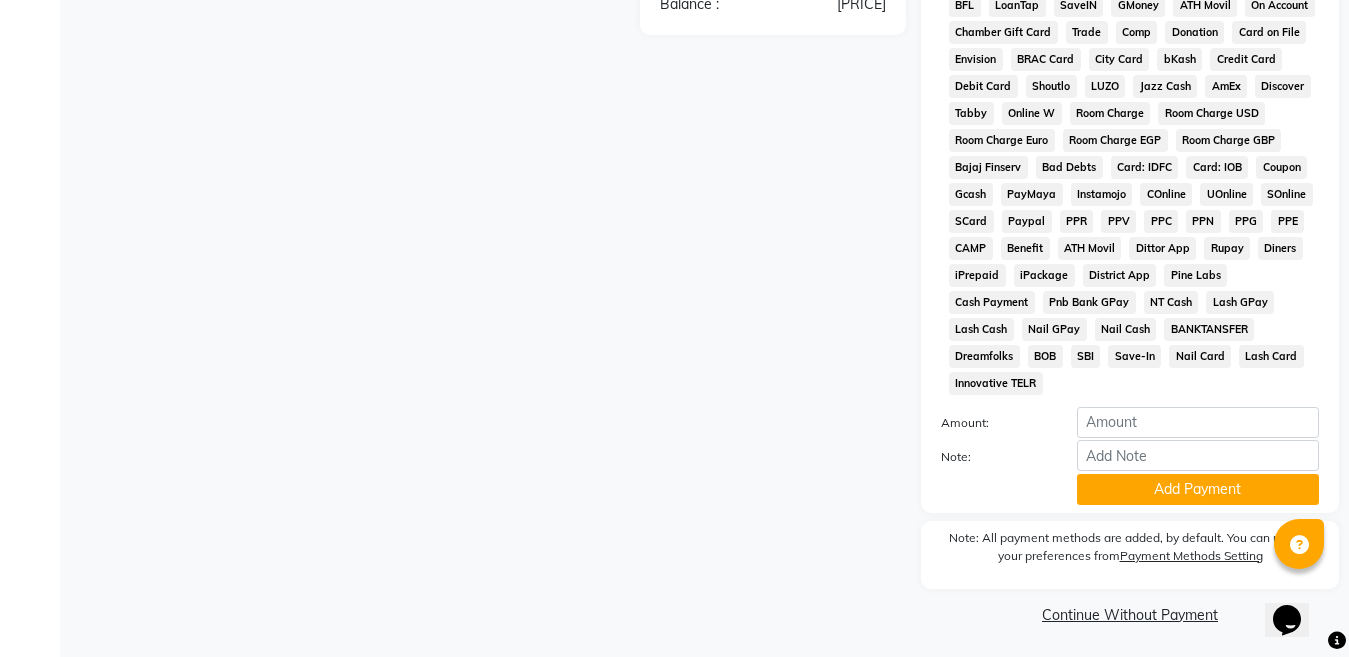 scroll, scrollTop: 1038, scrollLeft: 0, axis: vertical 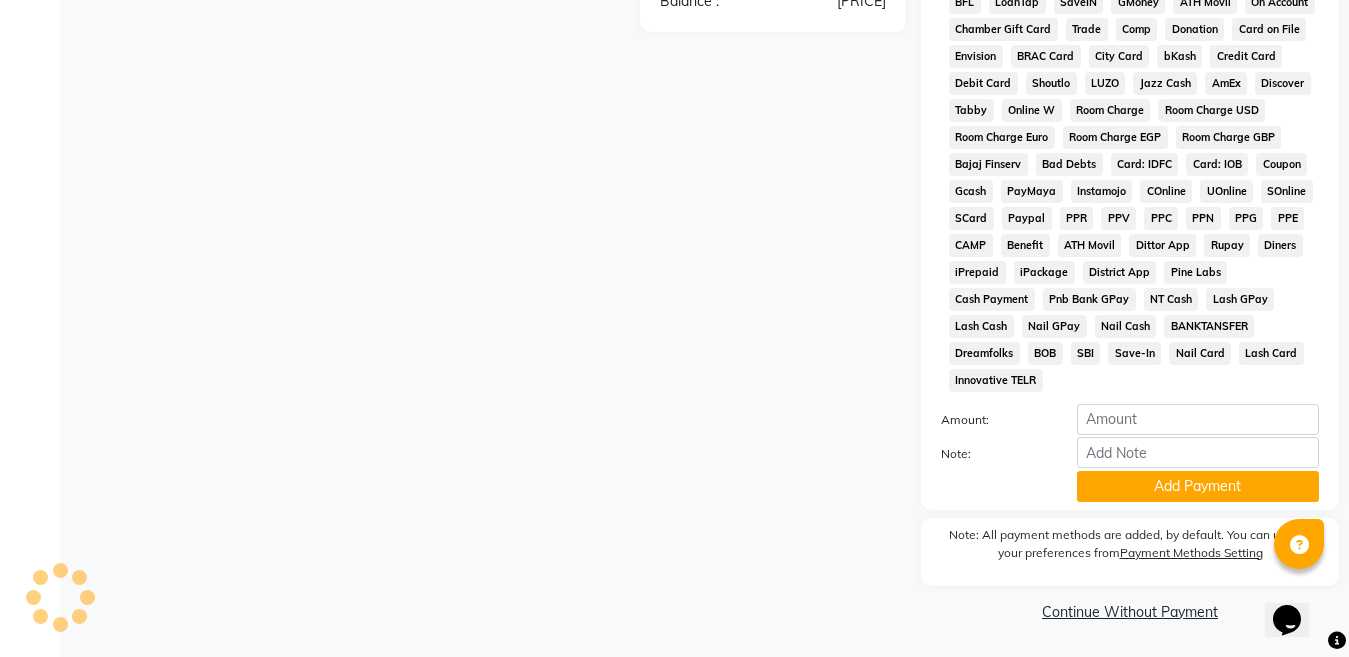click on "Add Payment" 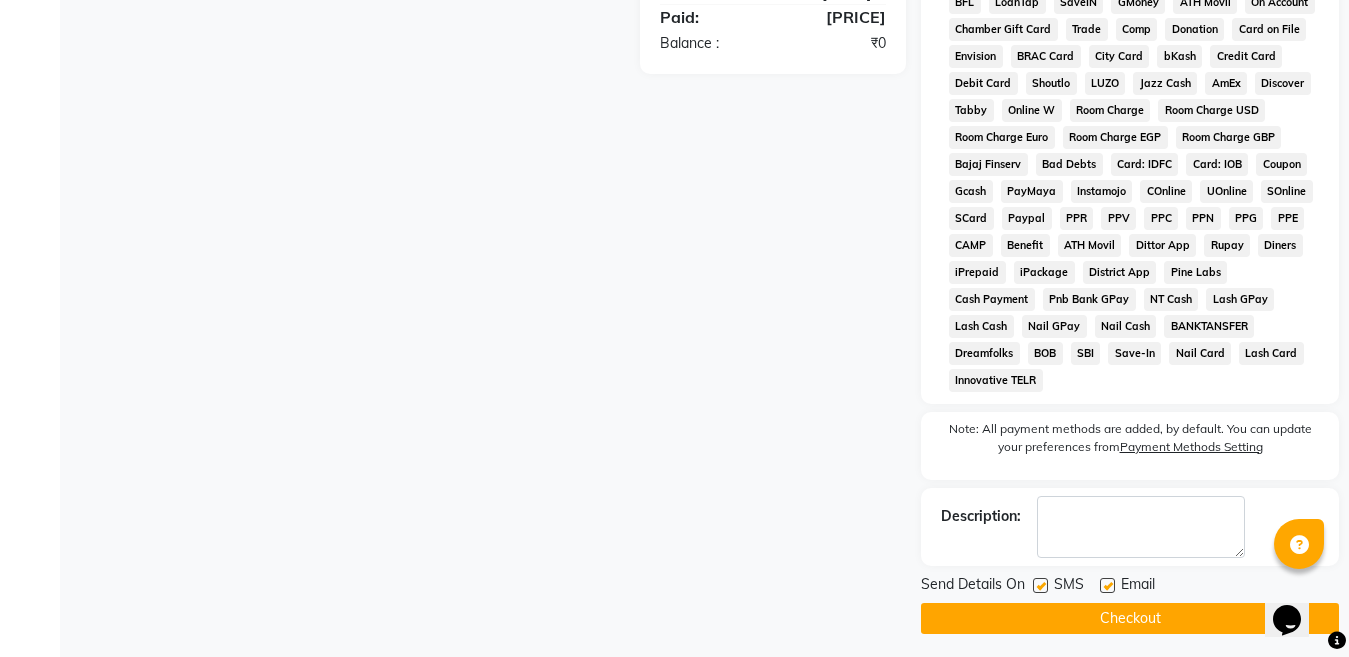 scroll, scrollTop: 1045, scrollLeft: 0, axis: vertical 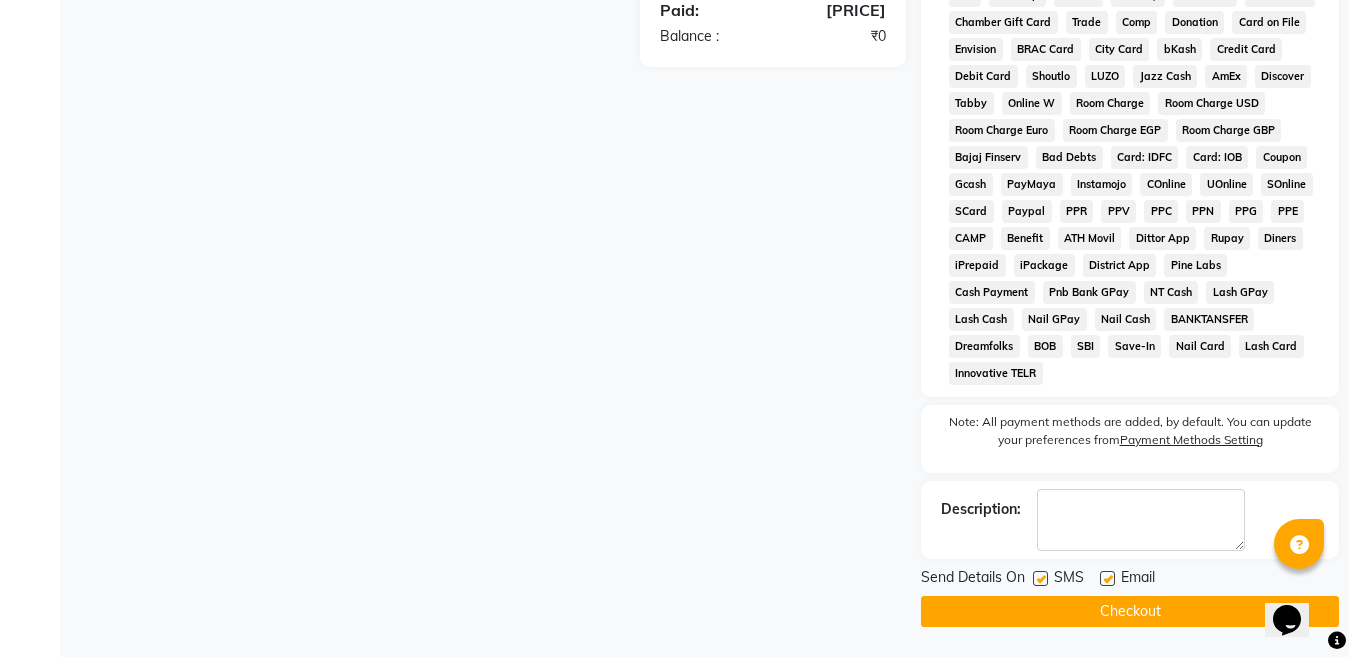 click on "Checkout" 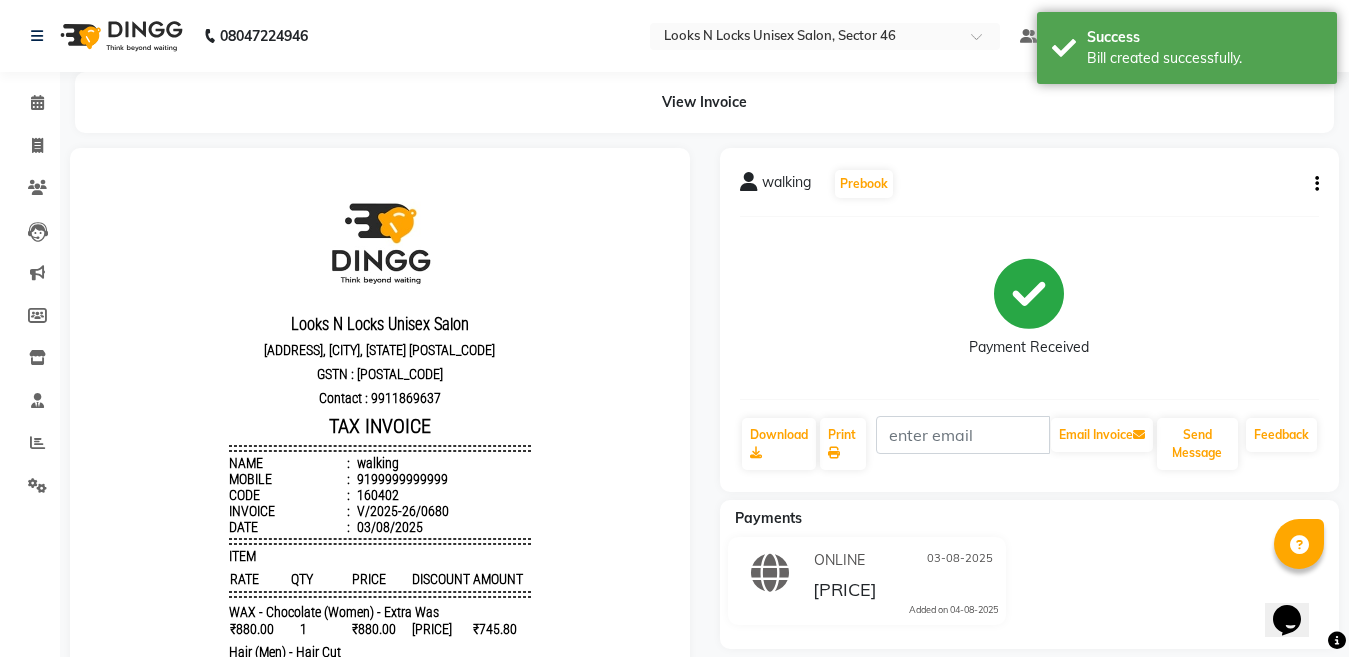 scroll, scrollTop: 0, scrollLeft: 0, axis: both 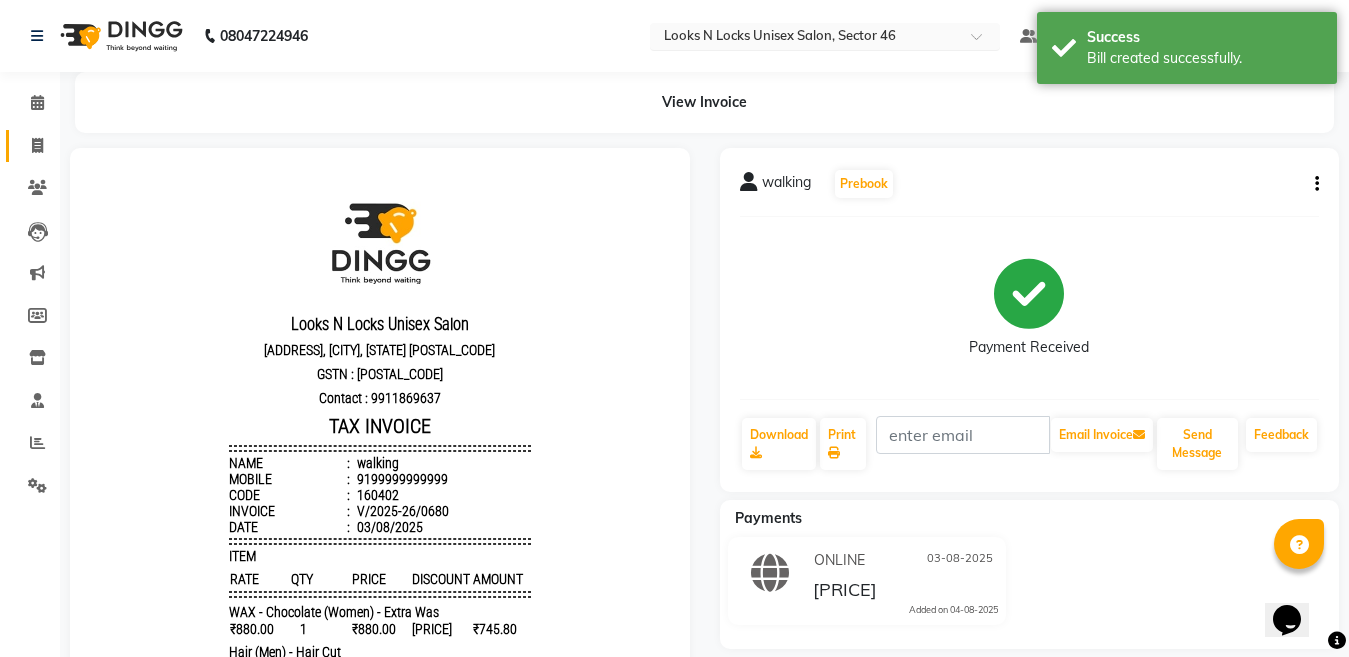 click 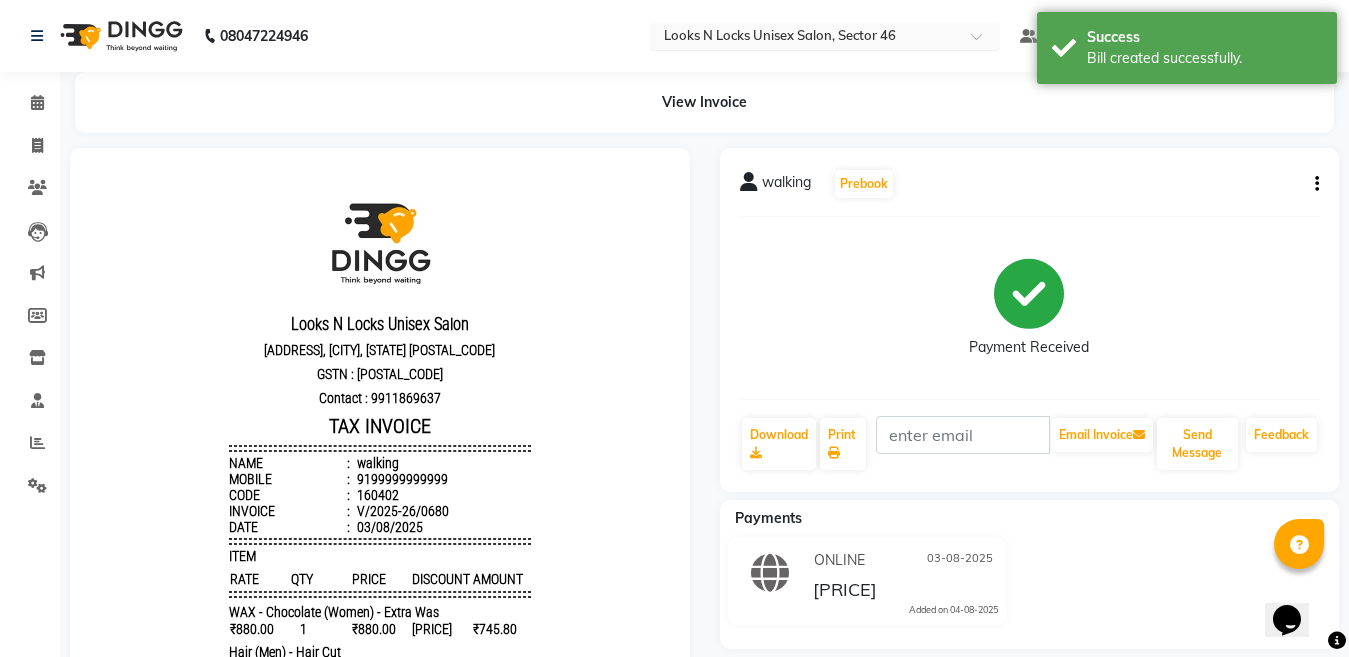 select on "service" 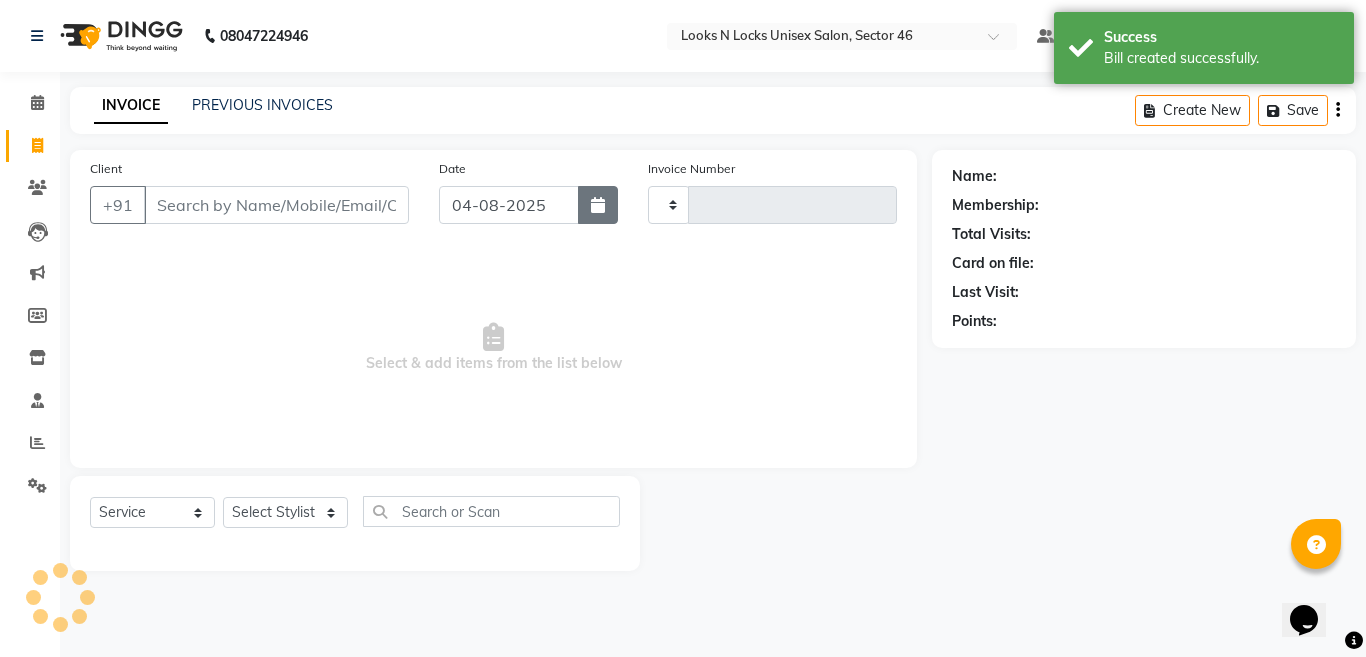 click 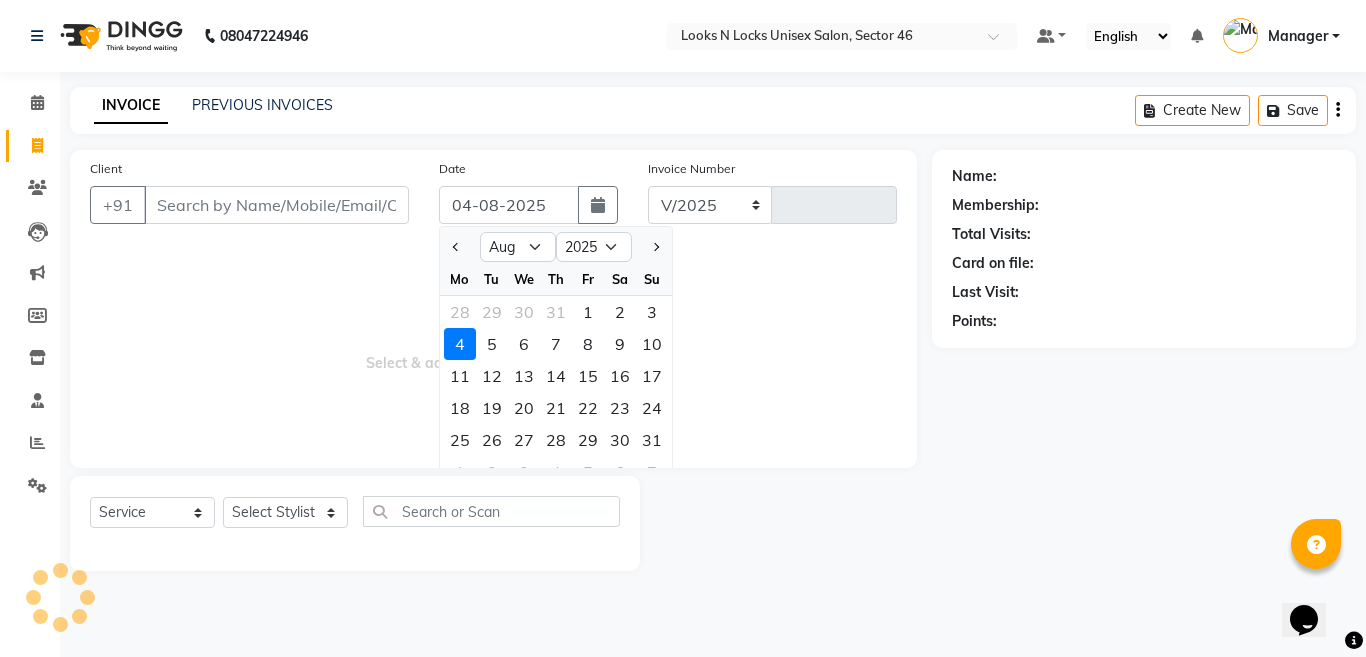 select on "3904" 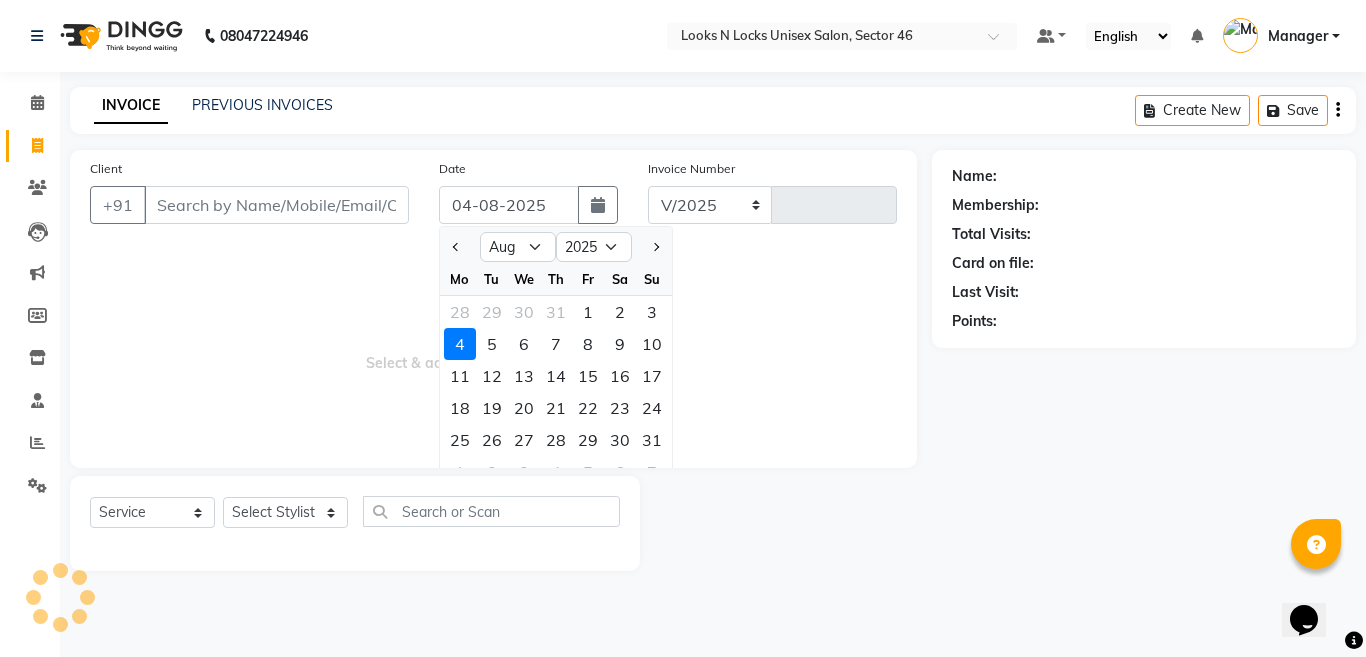 type on "0681" 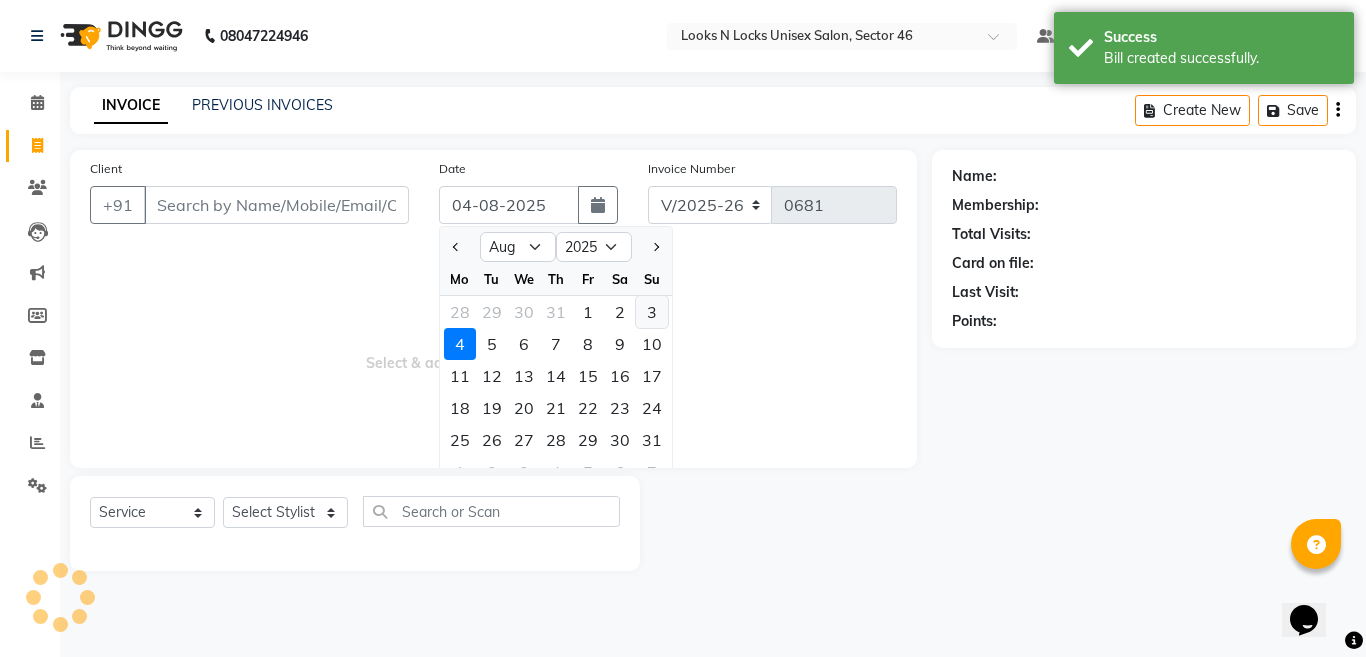 click on "3" 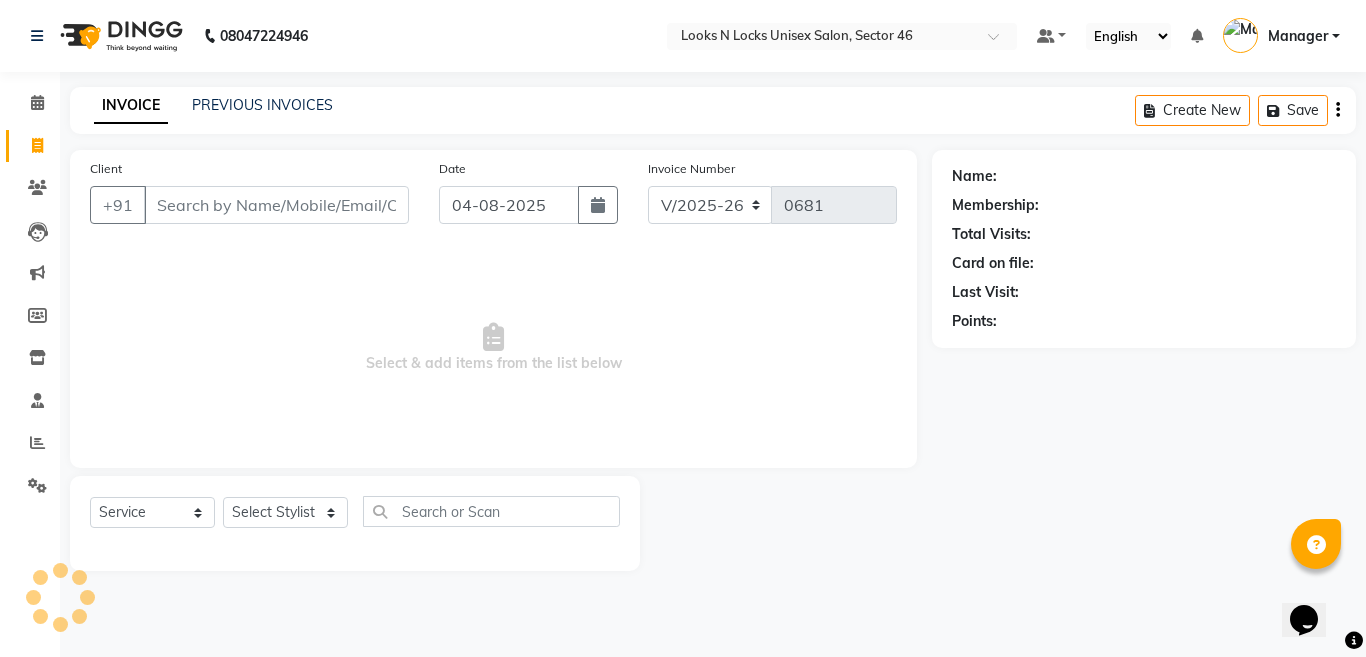 type on "03-08-2025" 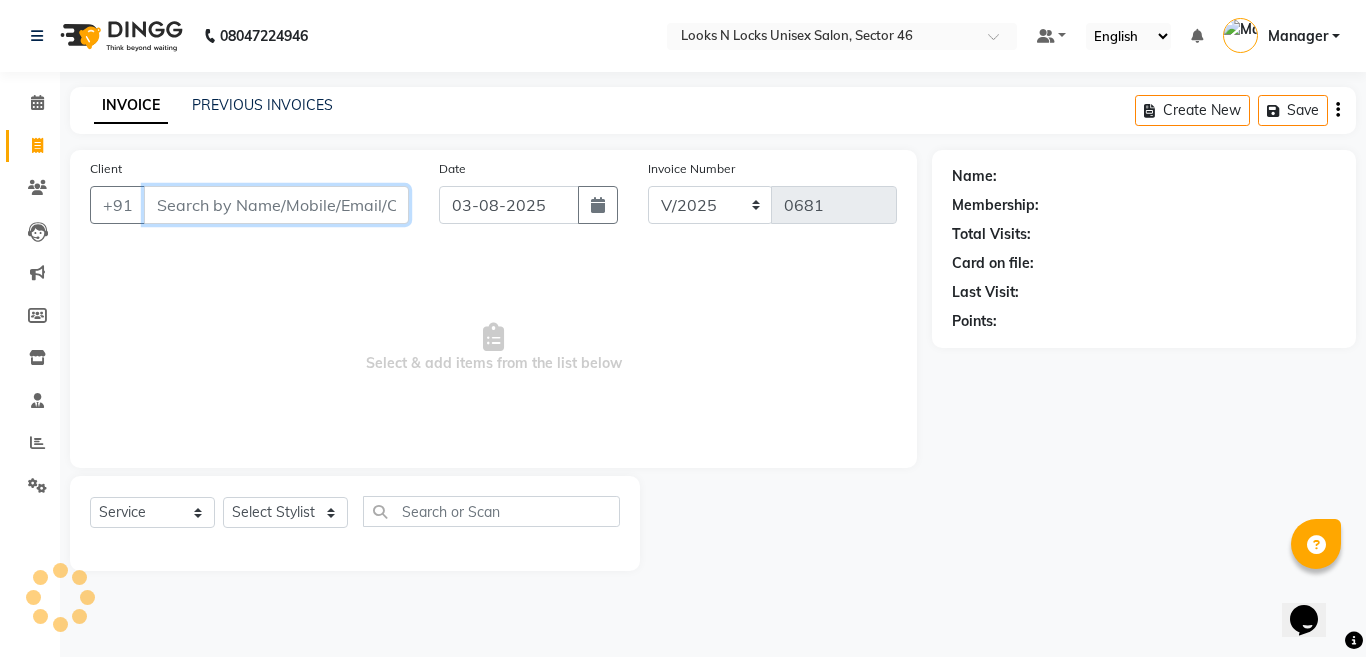 click on "Client" at bounding box center [276, 205] 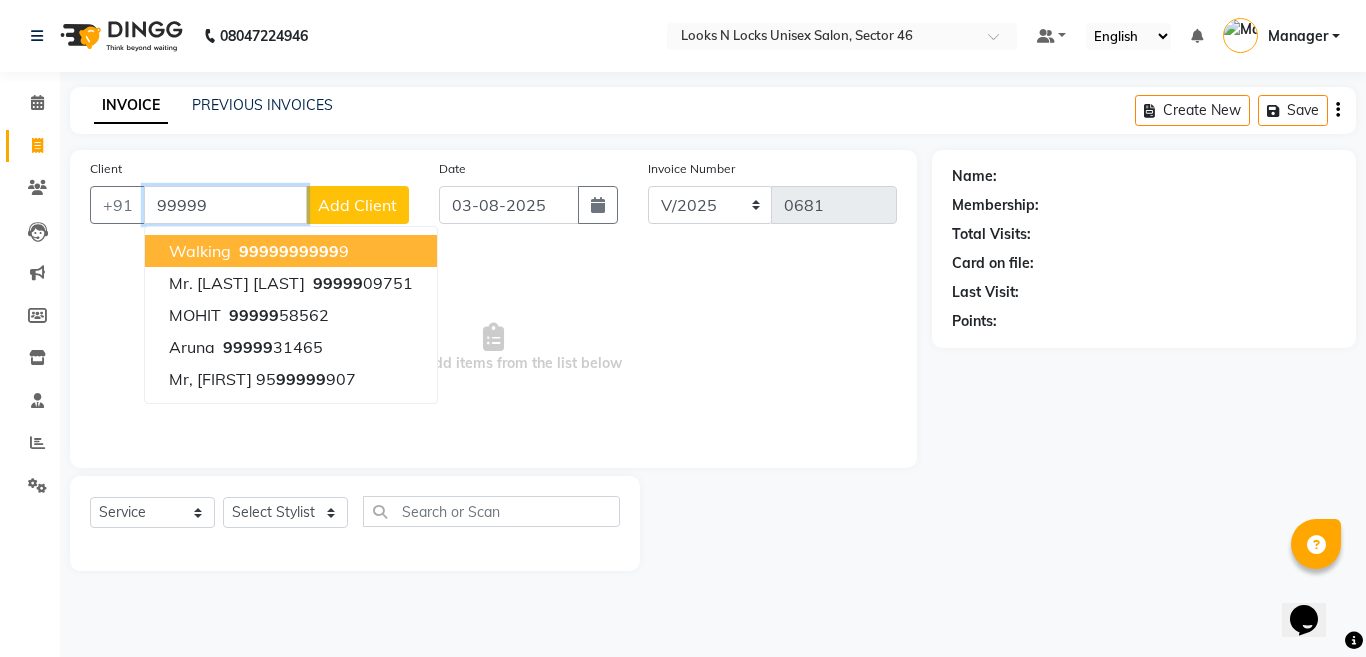 click on "99999" at bounding box center [264, 251] 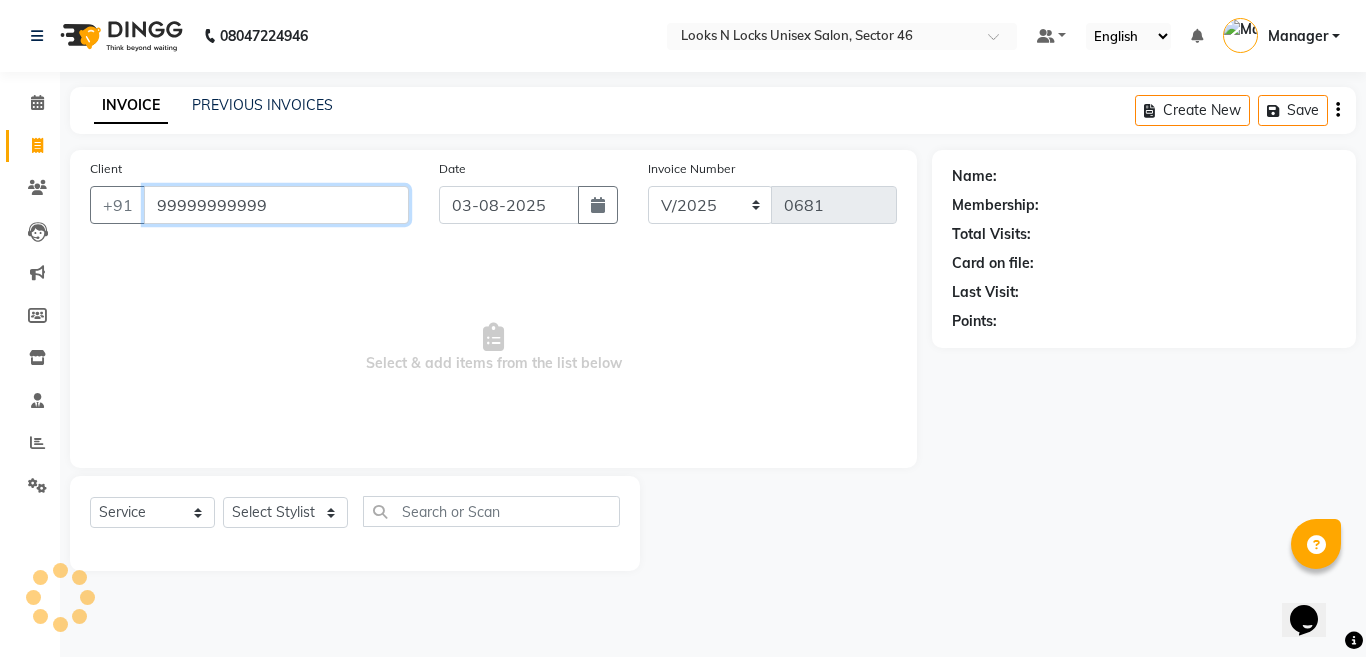 type on "99999999999" 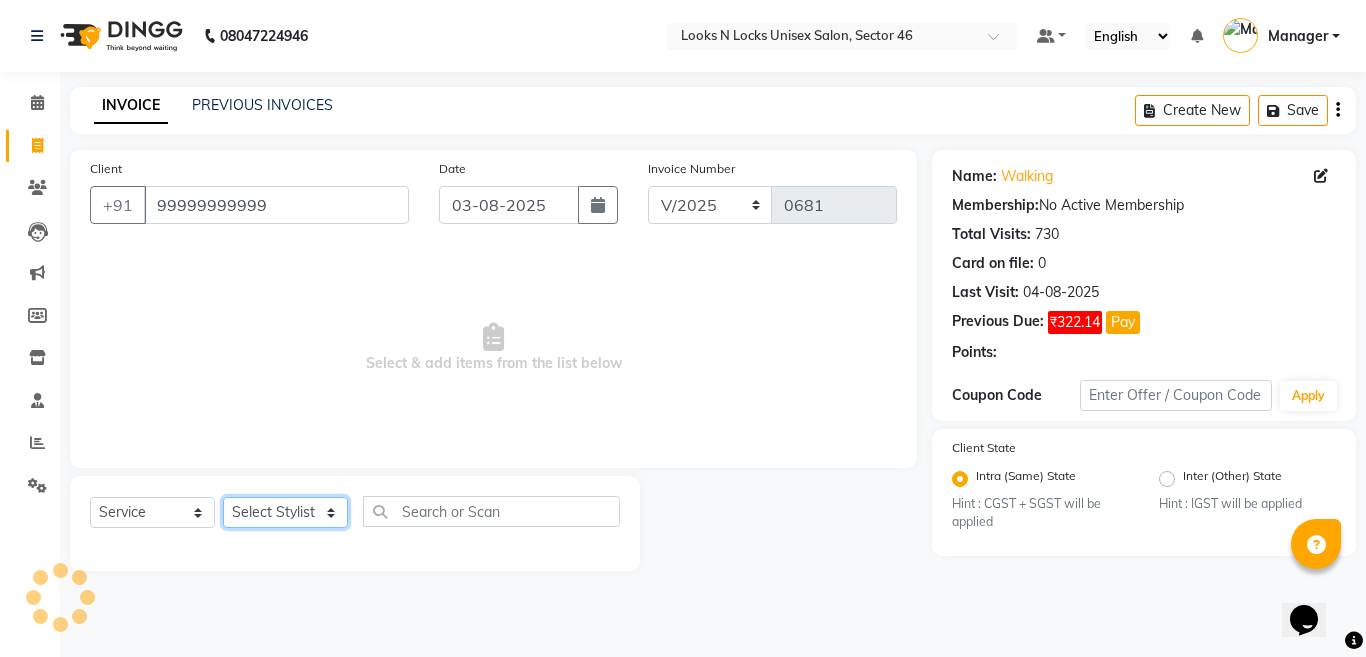 click on "Select Stylist Aakib Ansari Aalam Sheikh Ajay sain Anil  Sahu Gaurav Gulzar  Anshari Ibrahim Kamala Khushboo kusum maam Lucky Manager Marry Lepcha Nazim Priya Rao Ram Saurabha Seema Shilpa ( sunita) Sonia Sunita Chauhan Vanshika Varun Zafar" 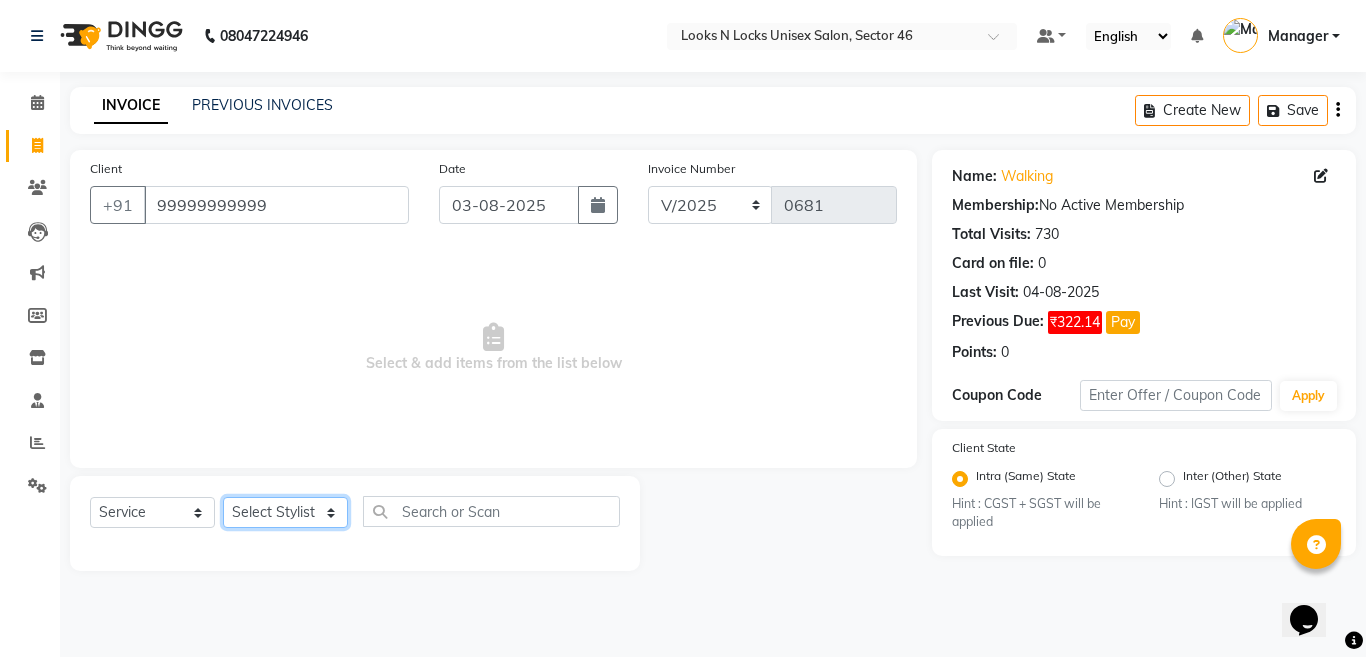 select on "58125" 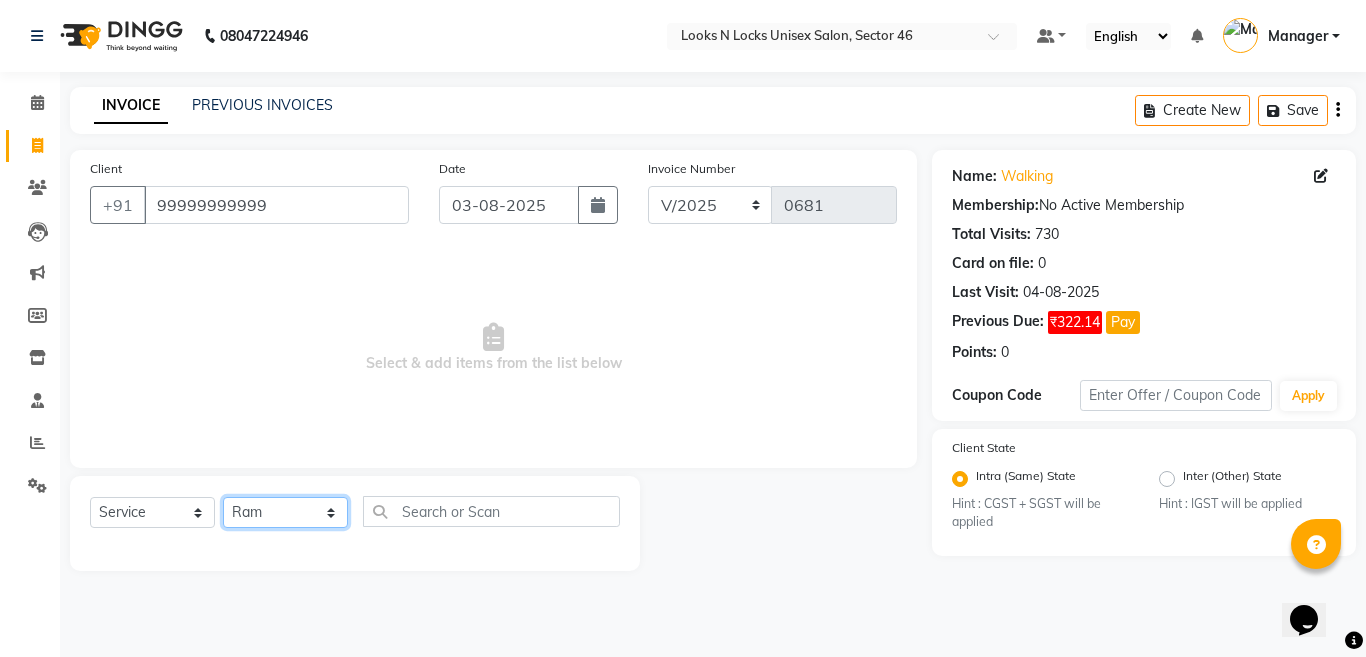 click on "Select Stylist Aakib Ansari Aalam Sheikh Ajay sain Anil  Sahu Gaurav Gulzar  Anshari Ibrahim Kamala Khushboo kusum maam Lucky Manager Marry Lepcha Nazim Priya Rao Ram Saurabha Seema Shilpa ( sunita) Sonia Sunita Chauhan Vanshika Varun Zafar" 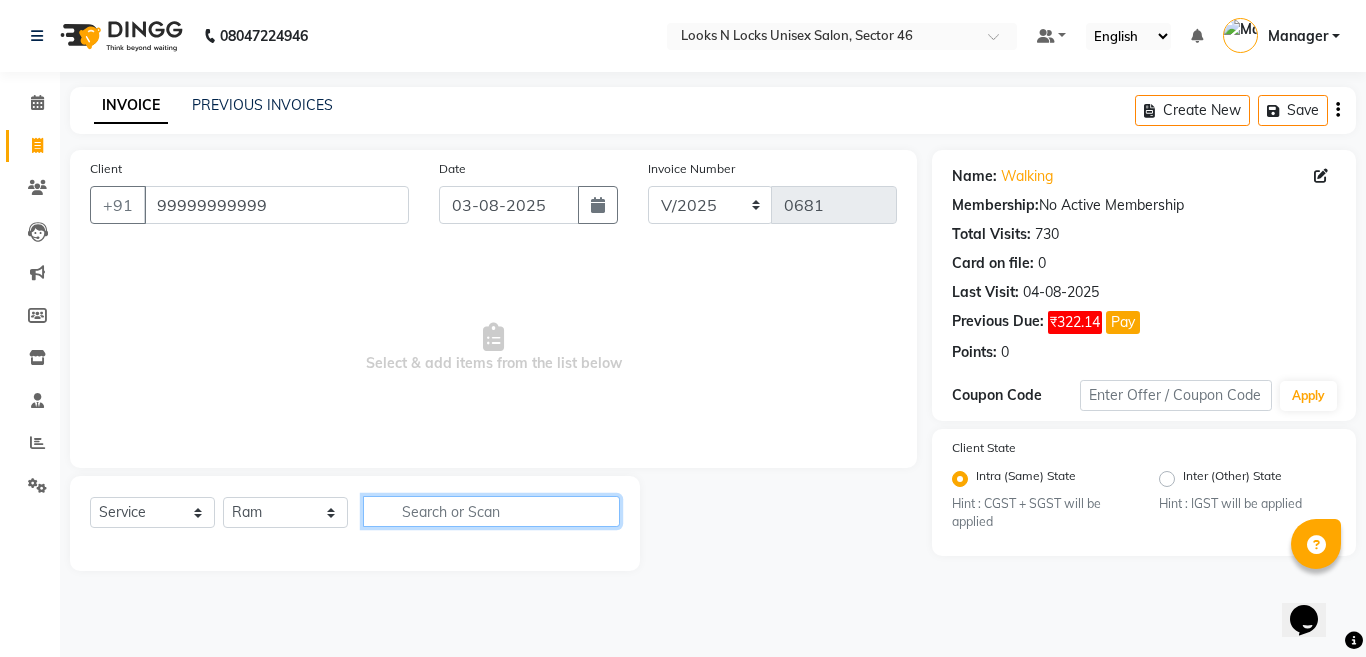 click 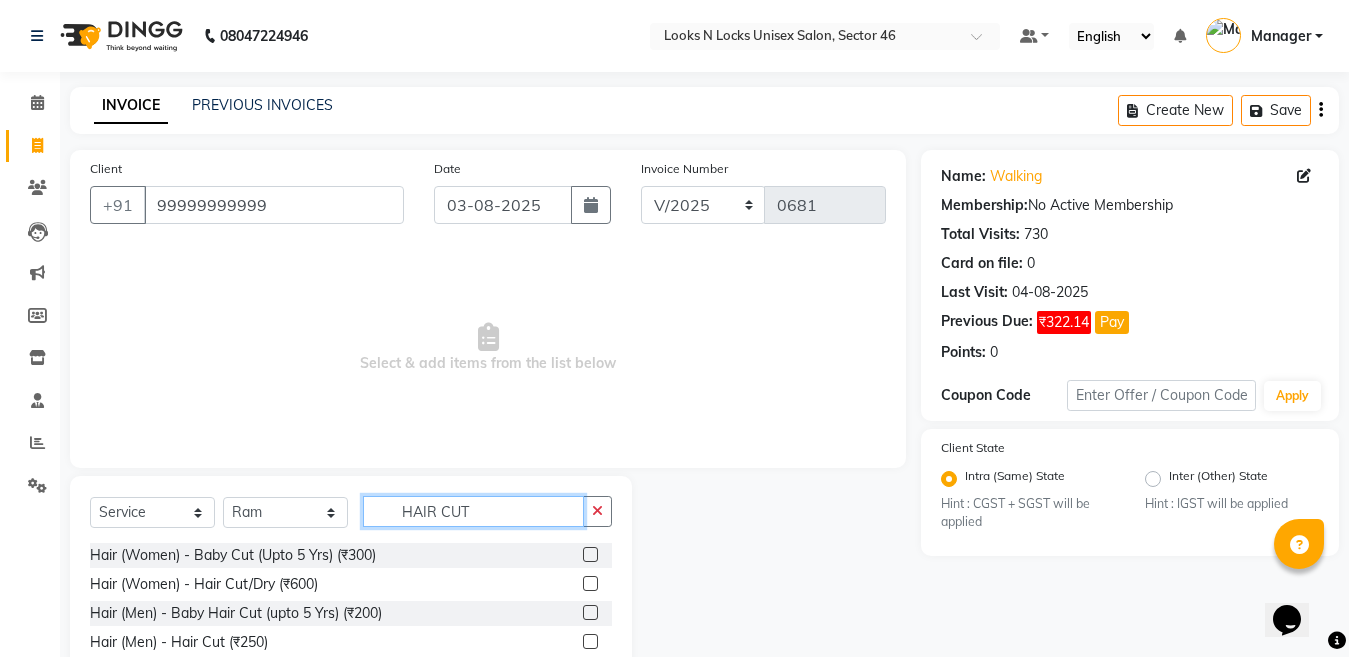 type on "HAIR CUT" 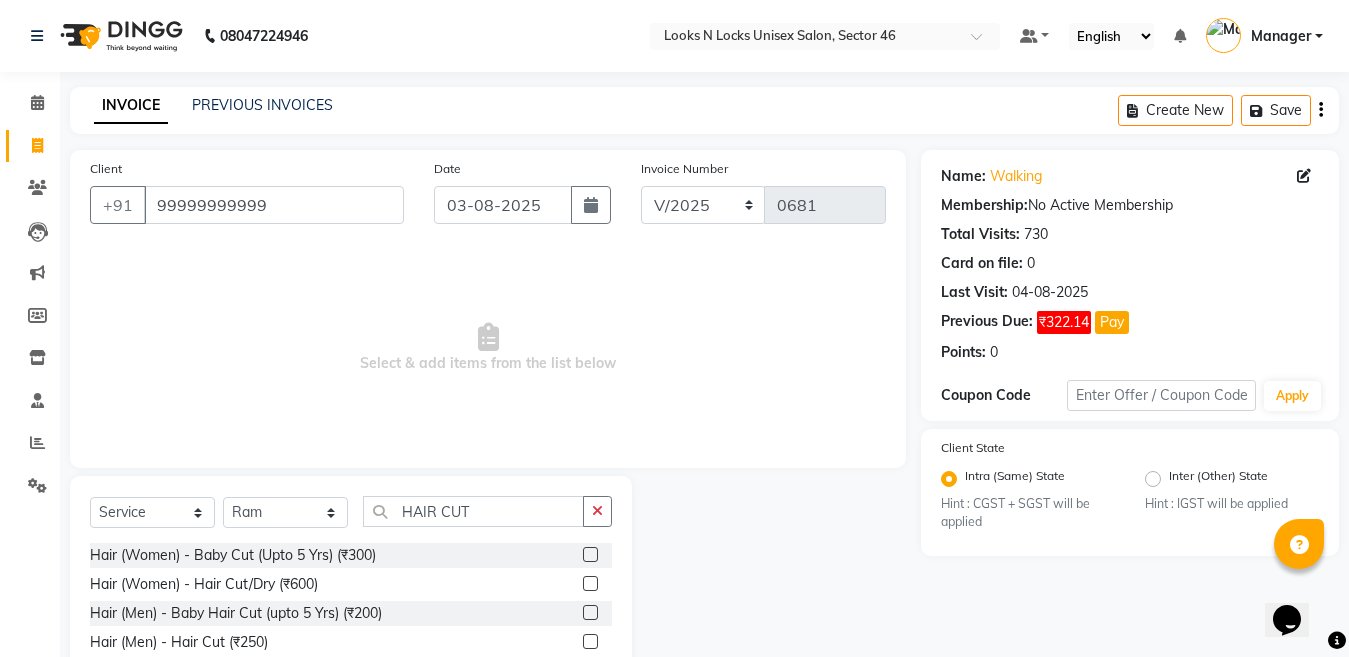 click 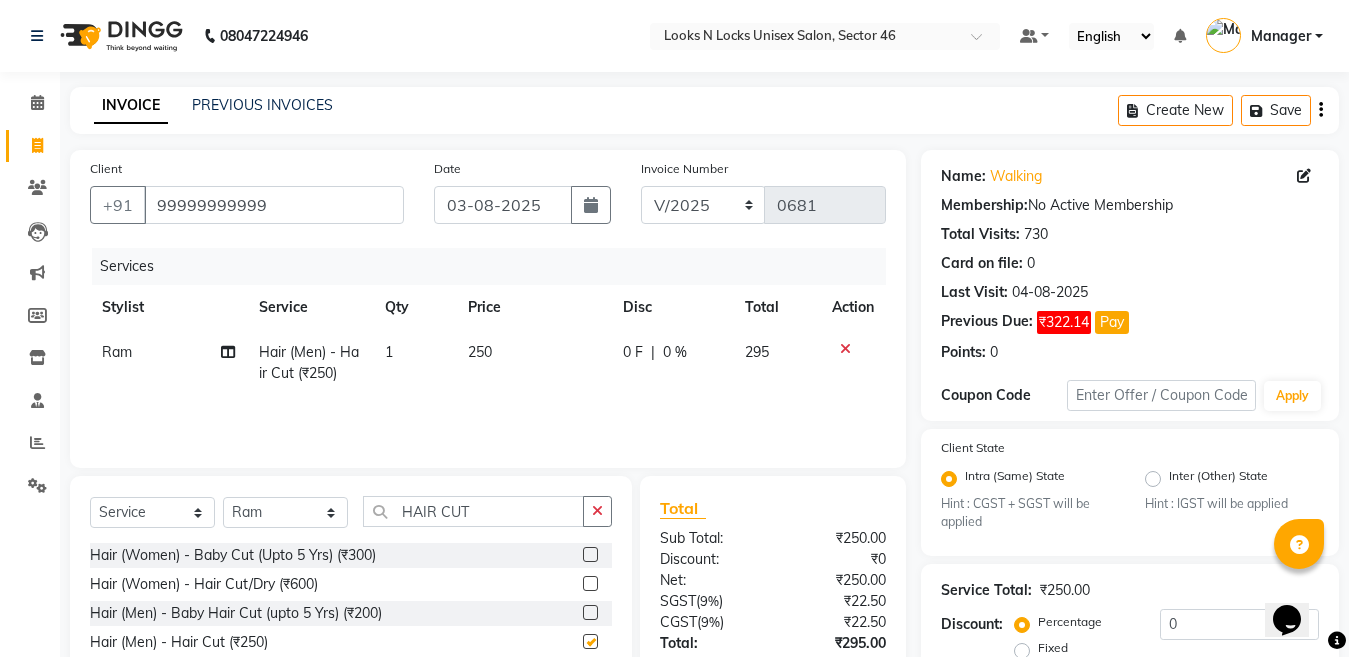 checkbox on "false" 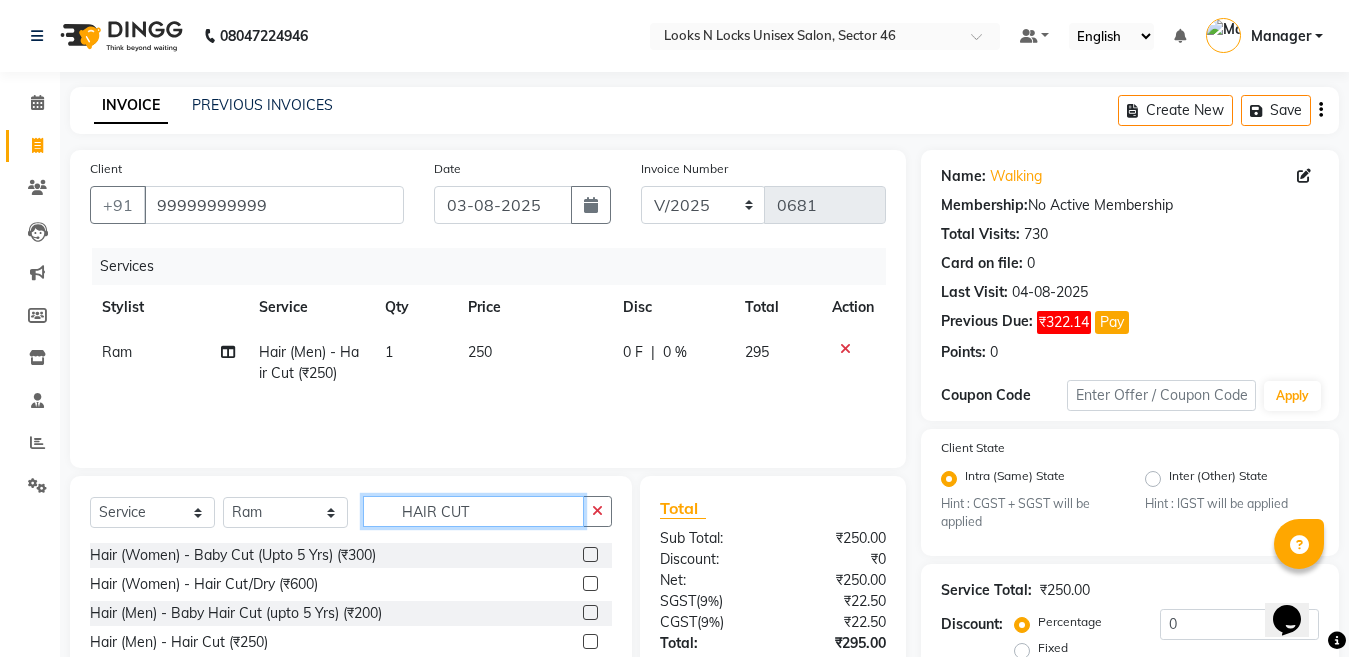 click on "HAIR CUT" 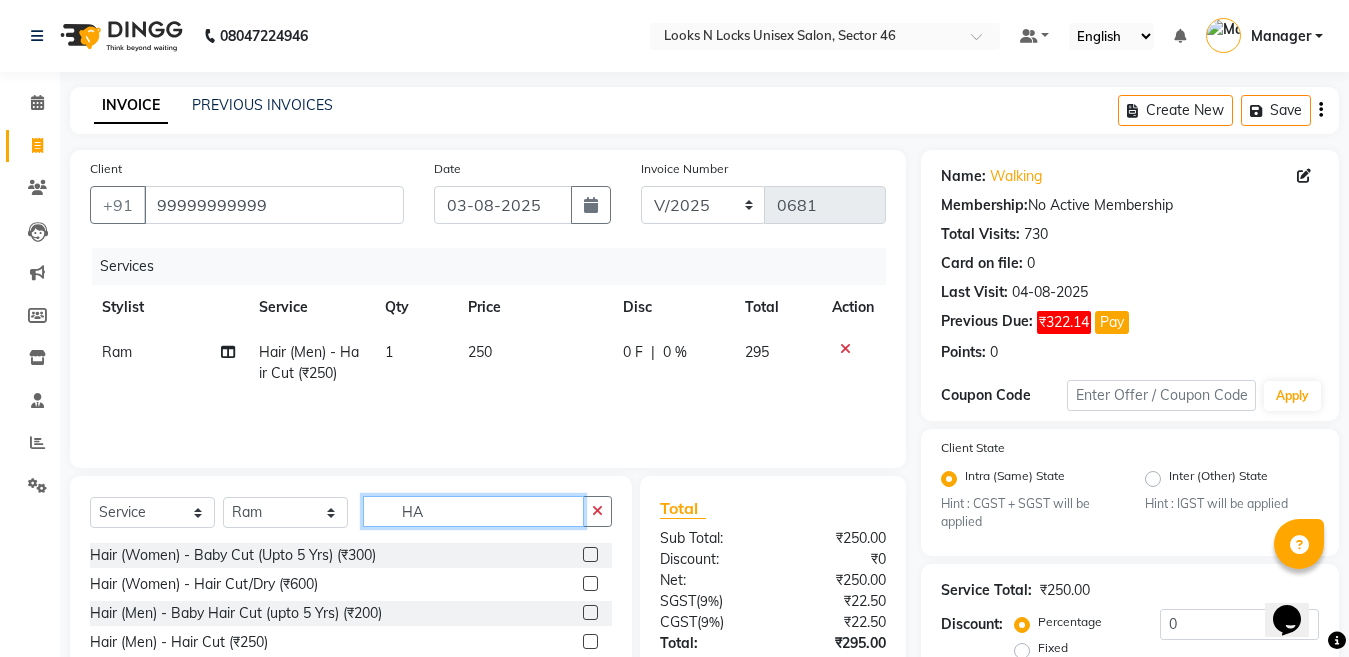 type on "H" 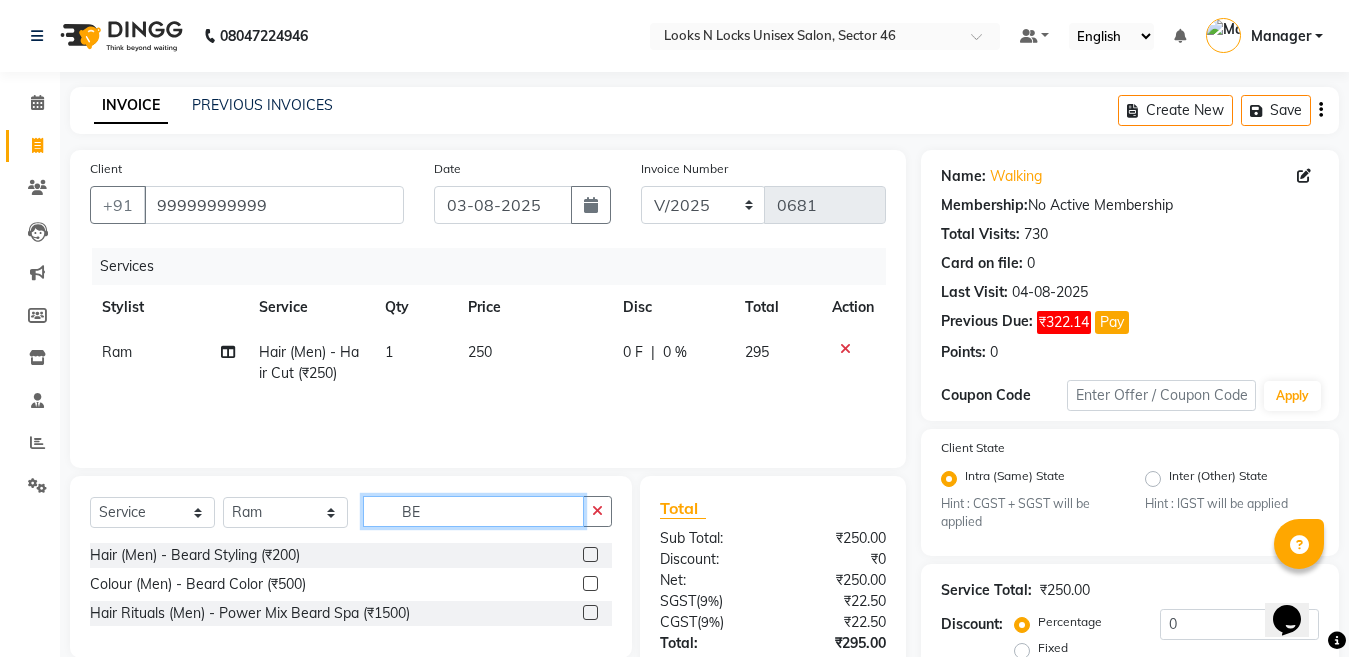 type on "BE" 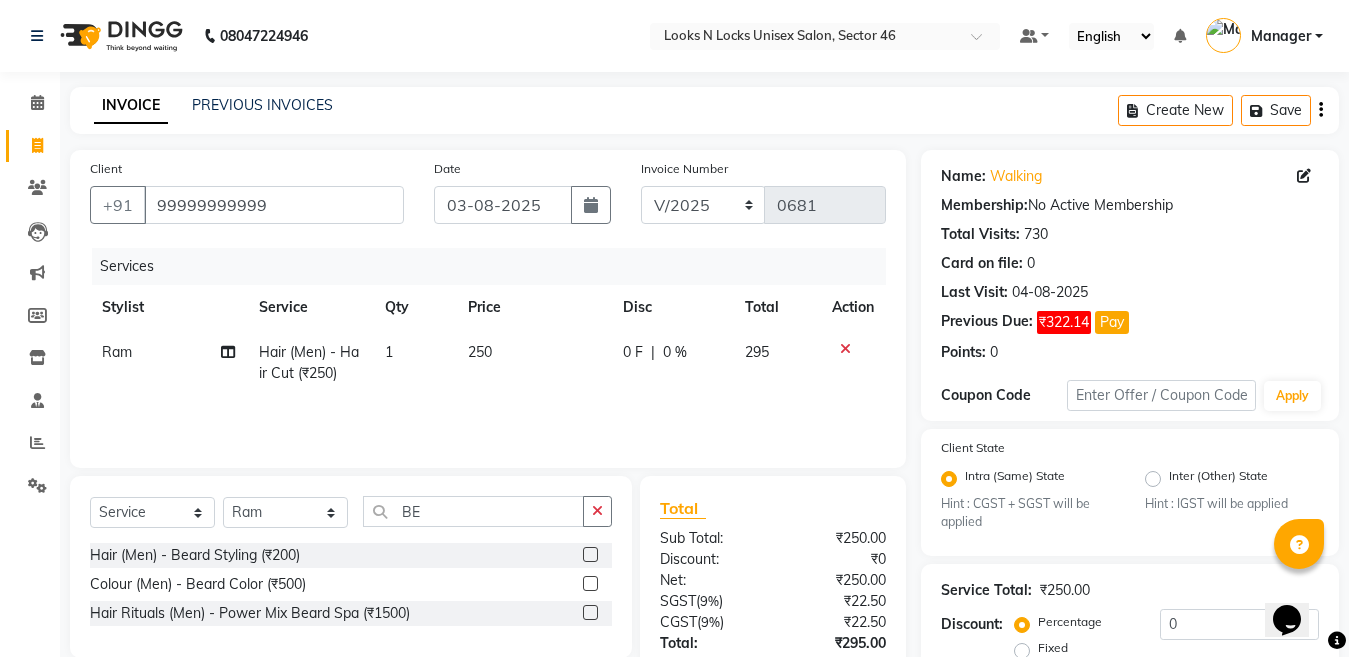click 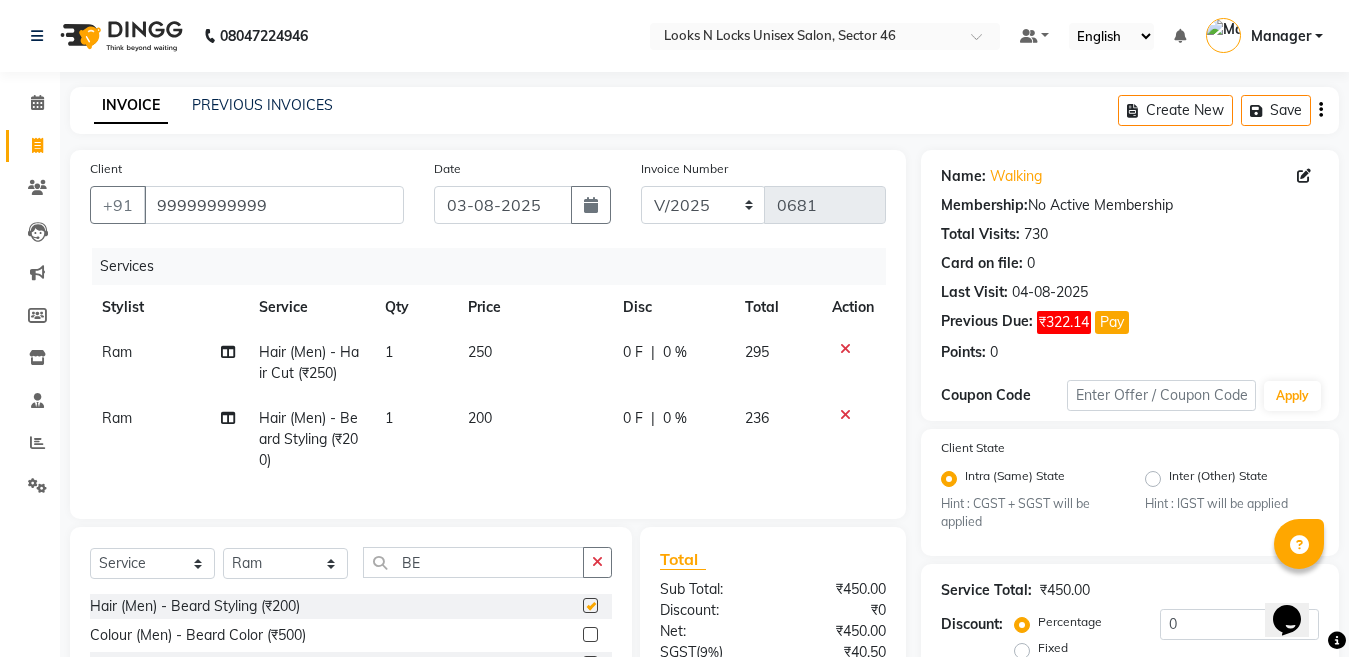 checkbox on "false" 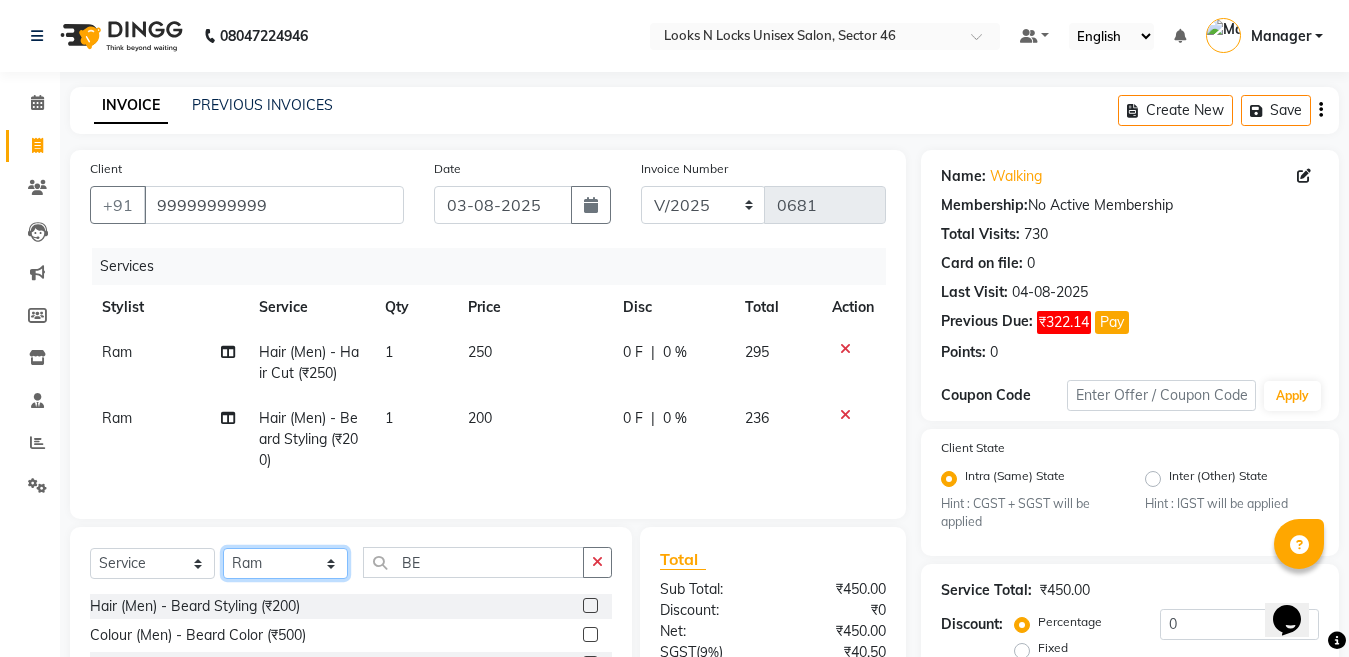 click on "Select Stylist Aakib Ansari Aalam Sheikh Ajay sain Anil  Sahu Gaurav Gulzar  Anshari Ibrahim Kamala Khushboo kusum maam Lucky Manager Marry Lepcha Nazim Priya Rao Ram Saurabha Seema Shilpa ( sunita) Sonia Sunita Chauhan Vanshika Varun Zafar" 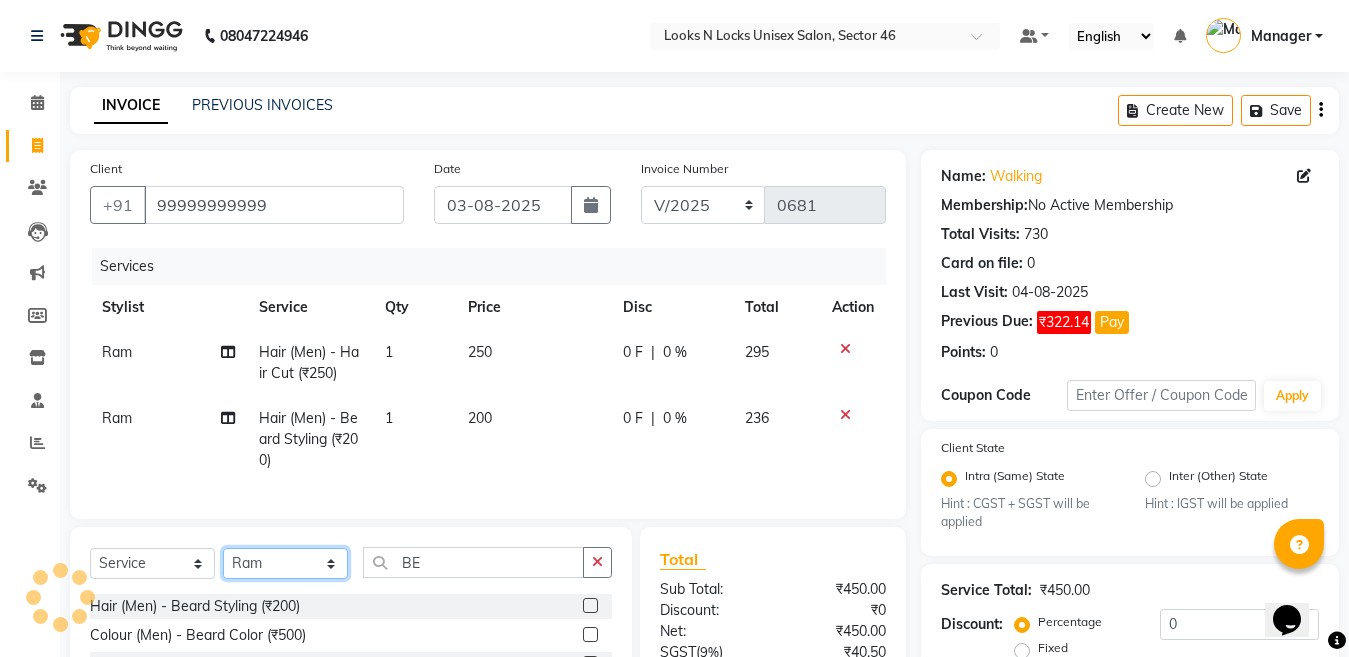 select on "59684" 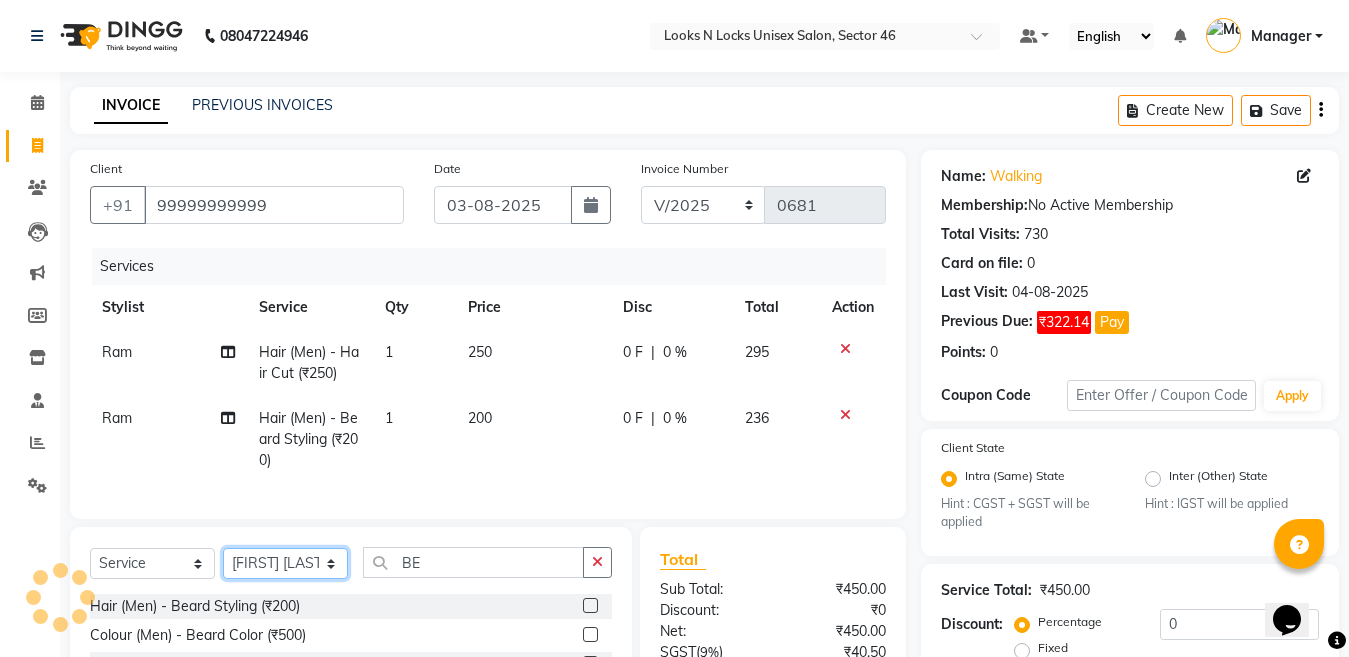 click on "Select Stylist Aakib Ansari Aalam Sheikh Ajay sain Anil  Sahu Gaurav Gulzar  Anshari Ibrahim Kamala Khushboo kusum maam Lucky Manager Marry Lepcha Nazim Priya Rao Ram Saurabha Seema Shilpa ( sunita) Sonia Sunita Chauhan Vanshika Varun Zafar" 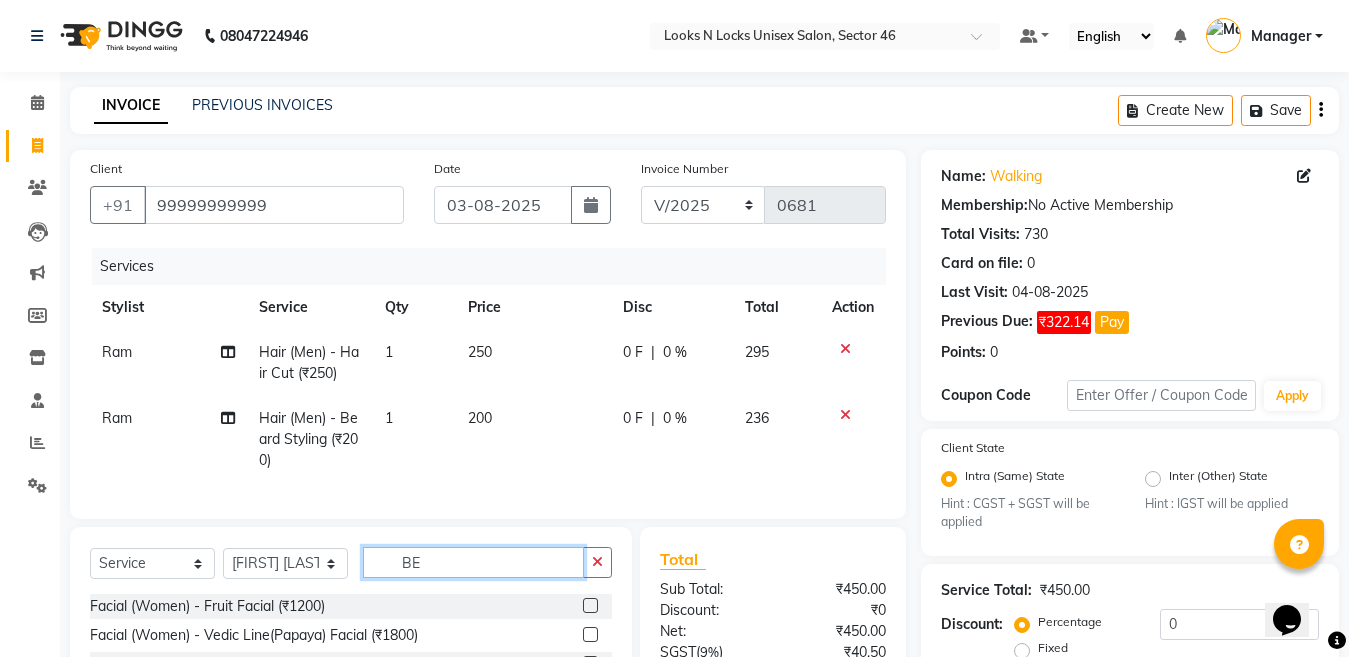 click on "BE" 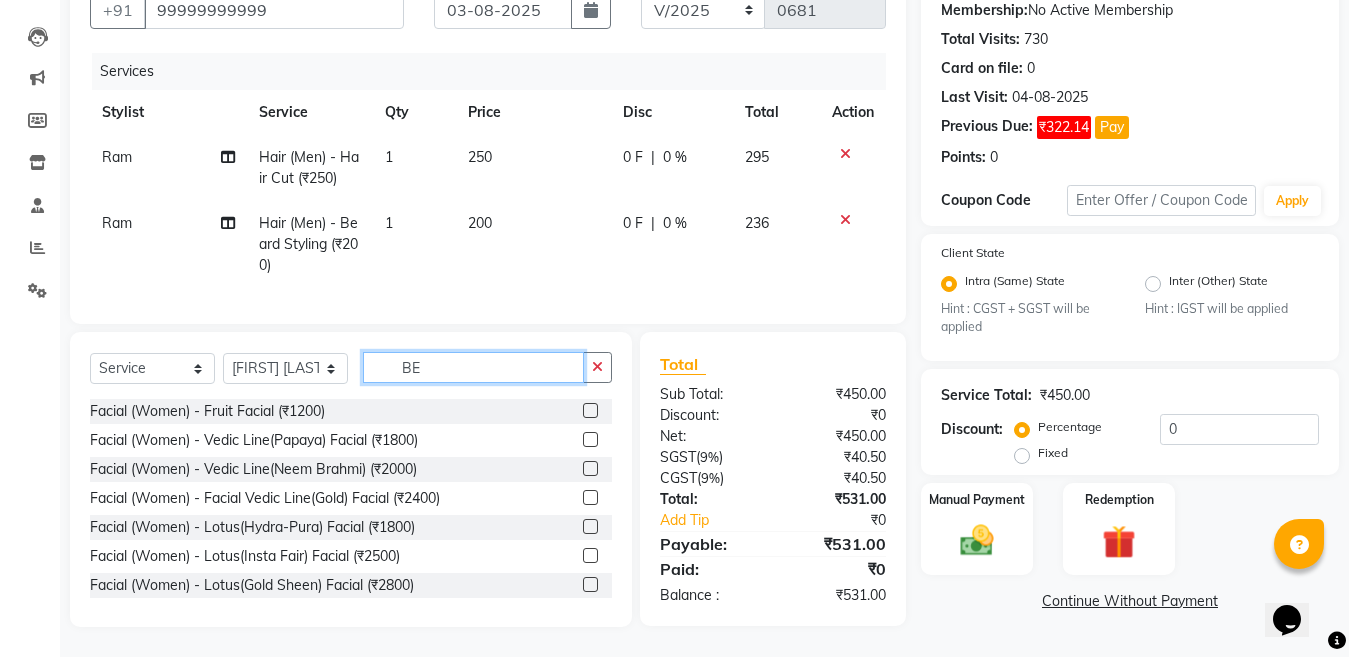 type on "B" 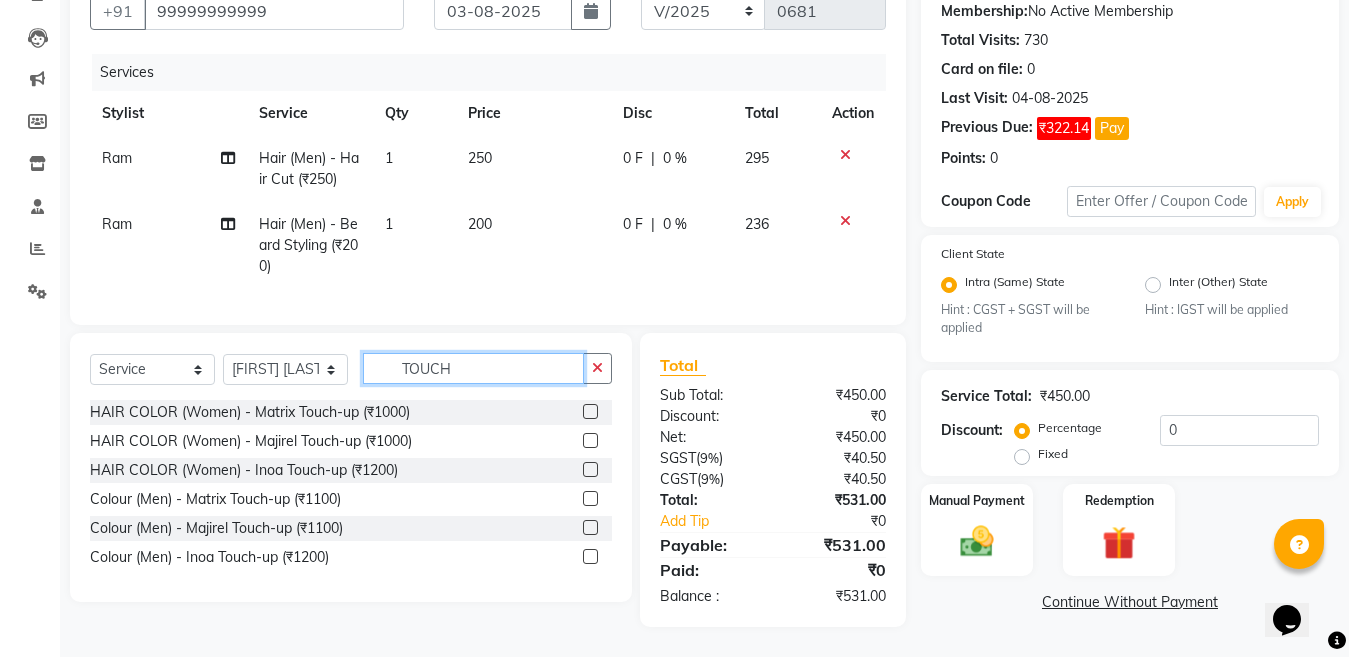 type on "TOUCH" 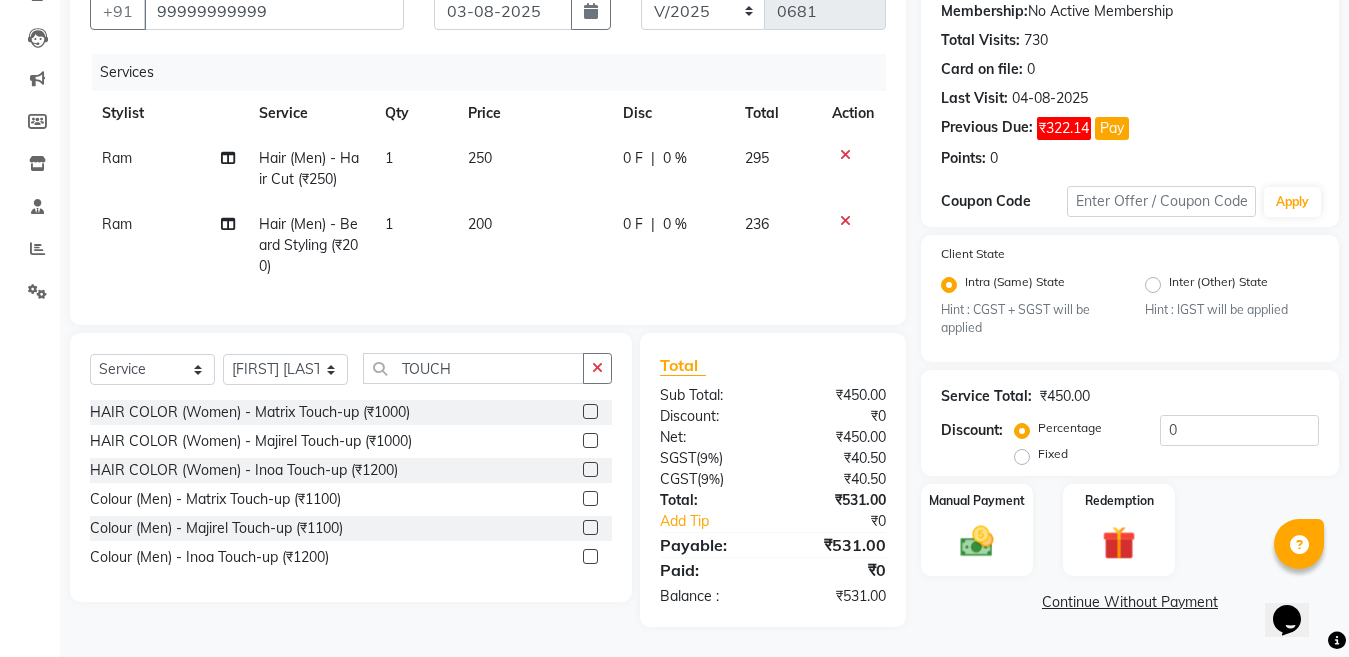 click 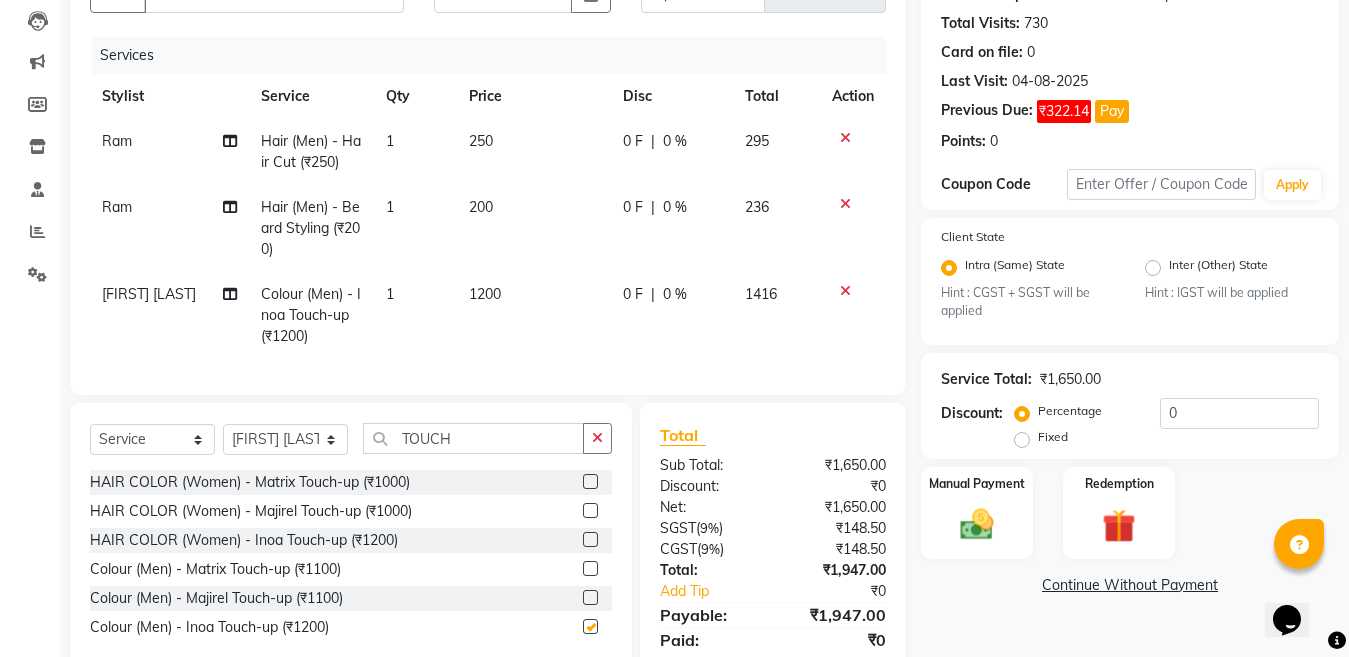 checkbox on "false" 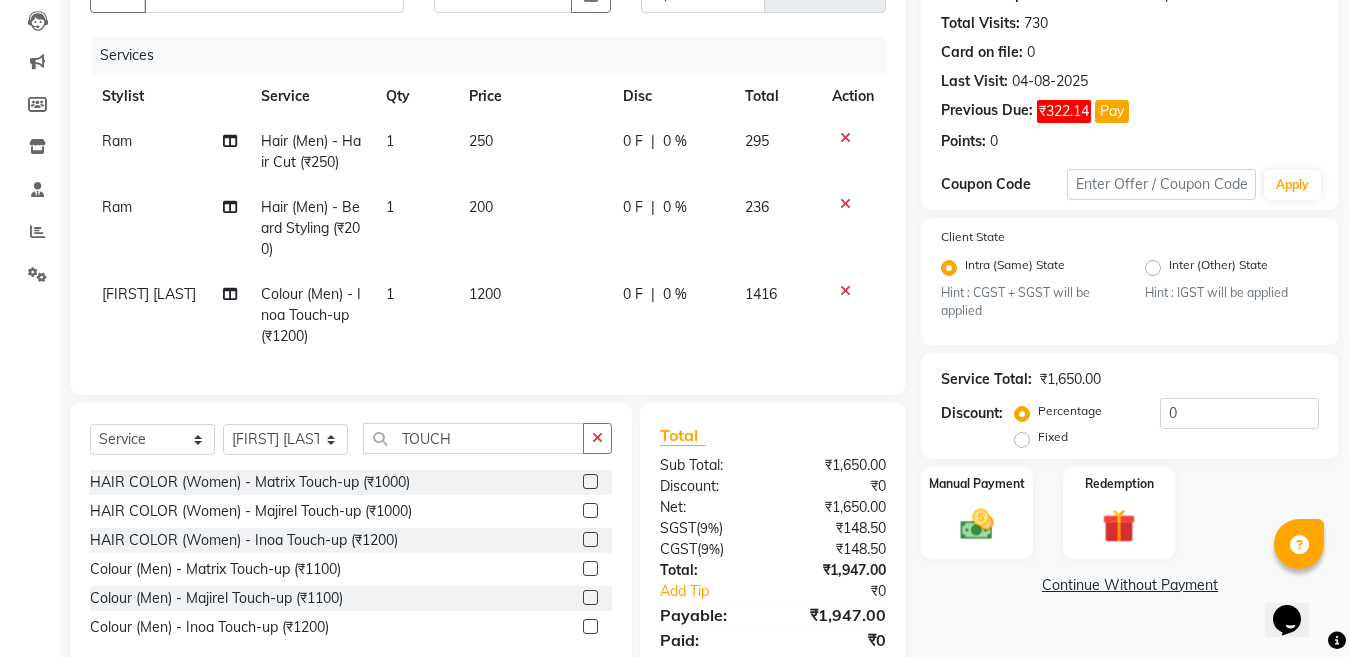 click on "1200" 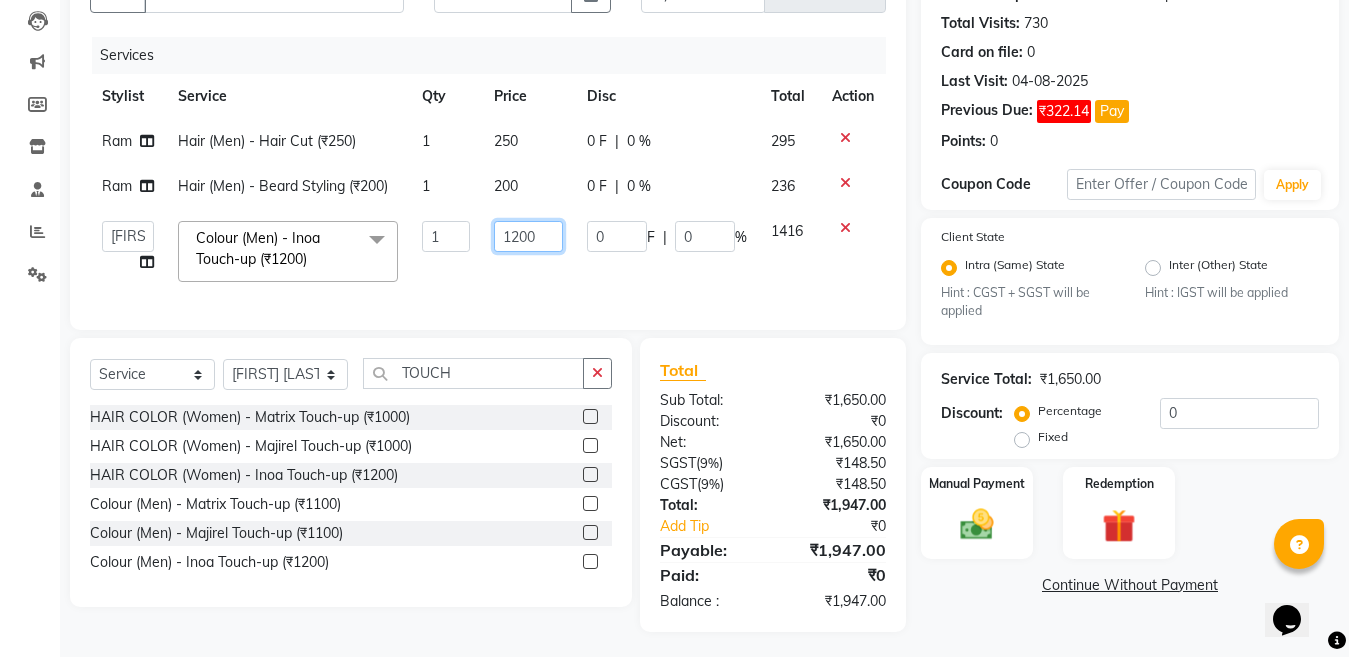 click on "1200" 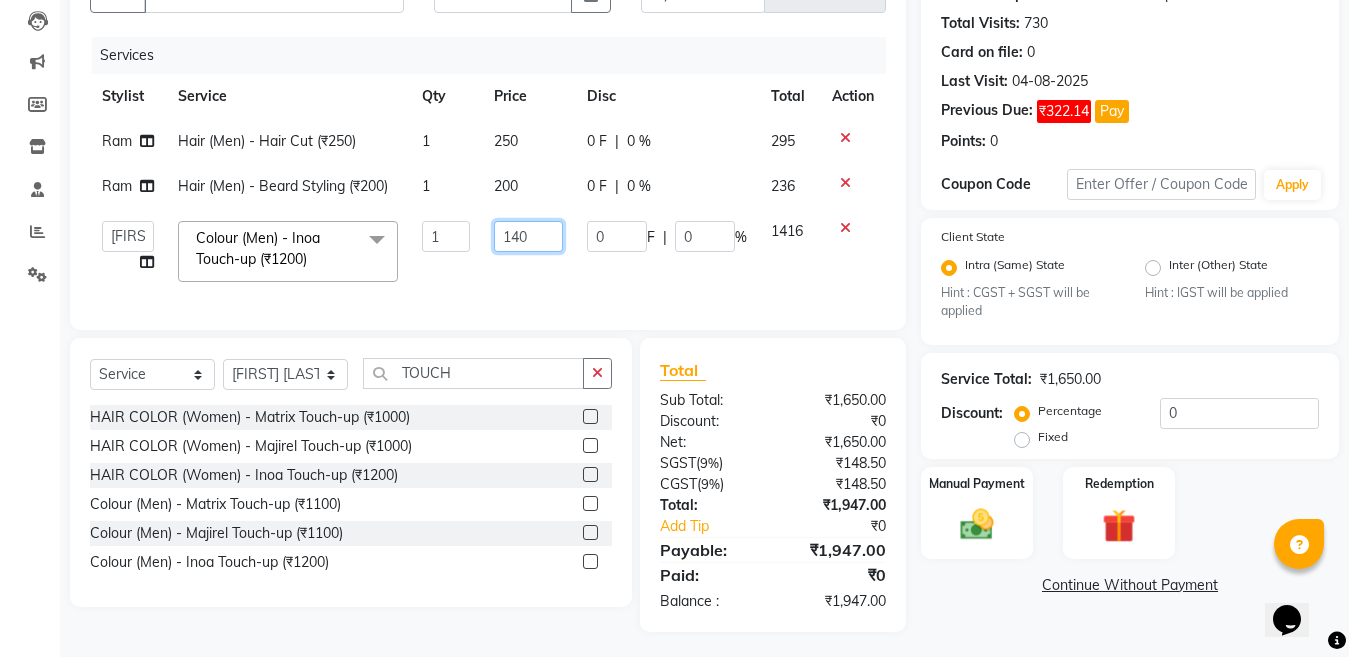 type on "1400" 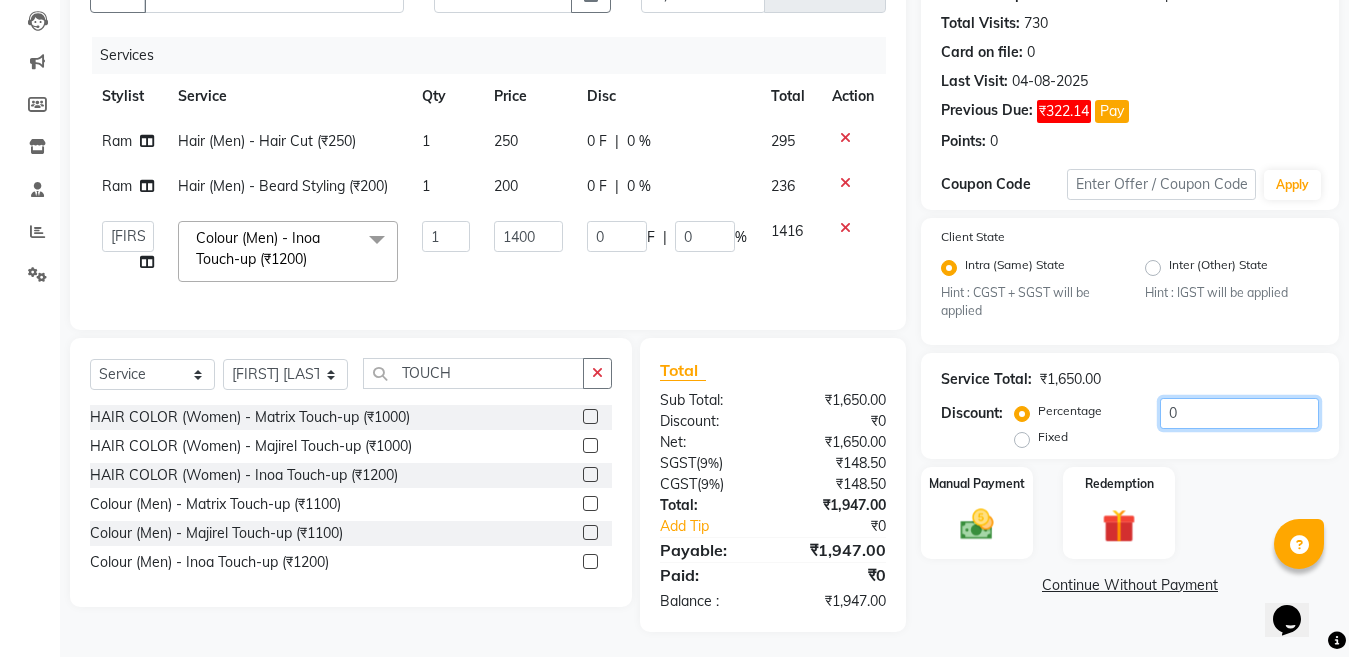 click on "0" 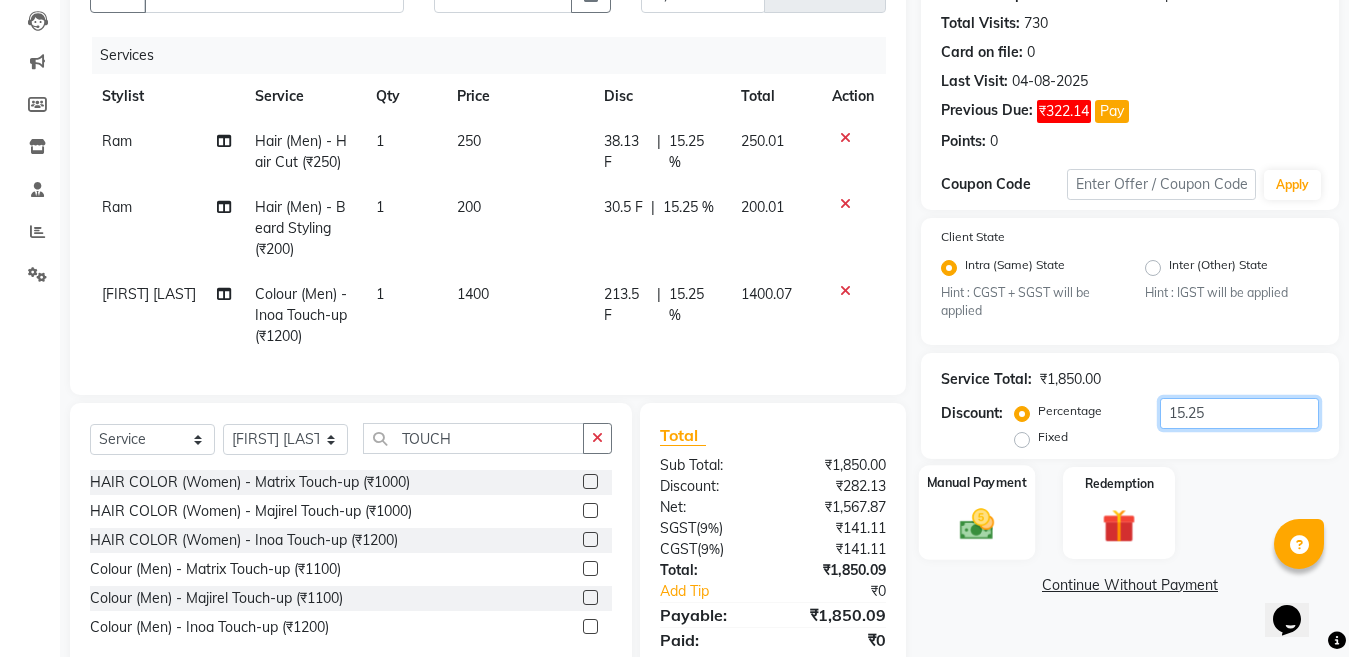 type on "15.25" 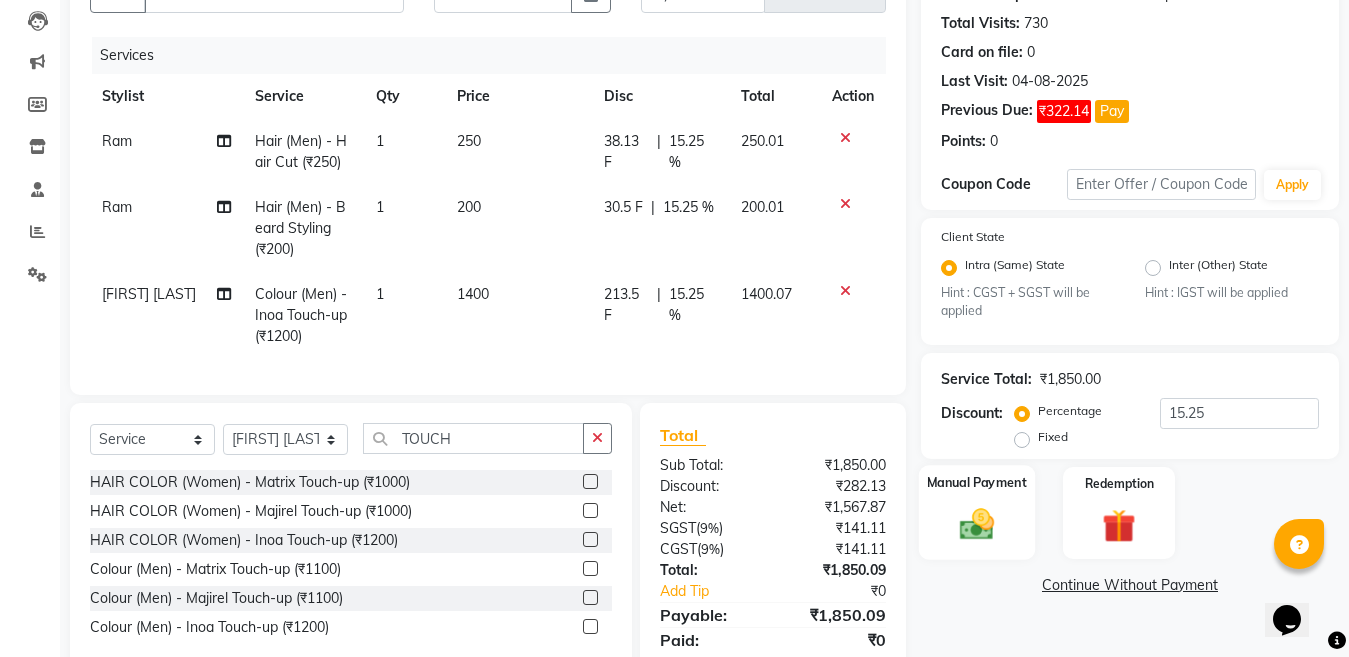 click 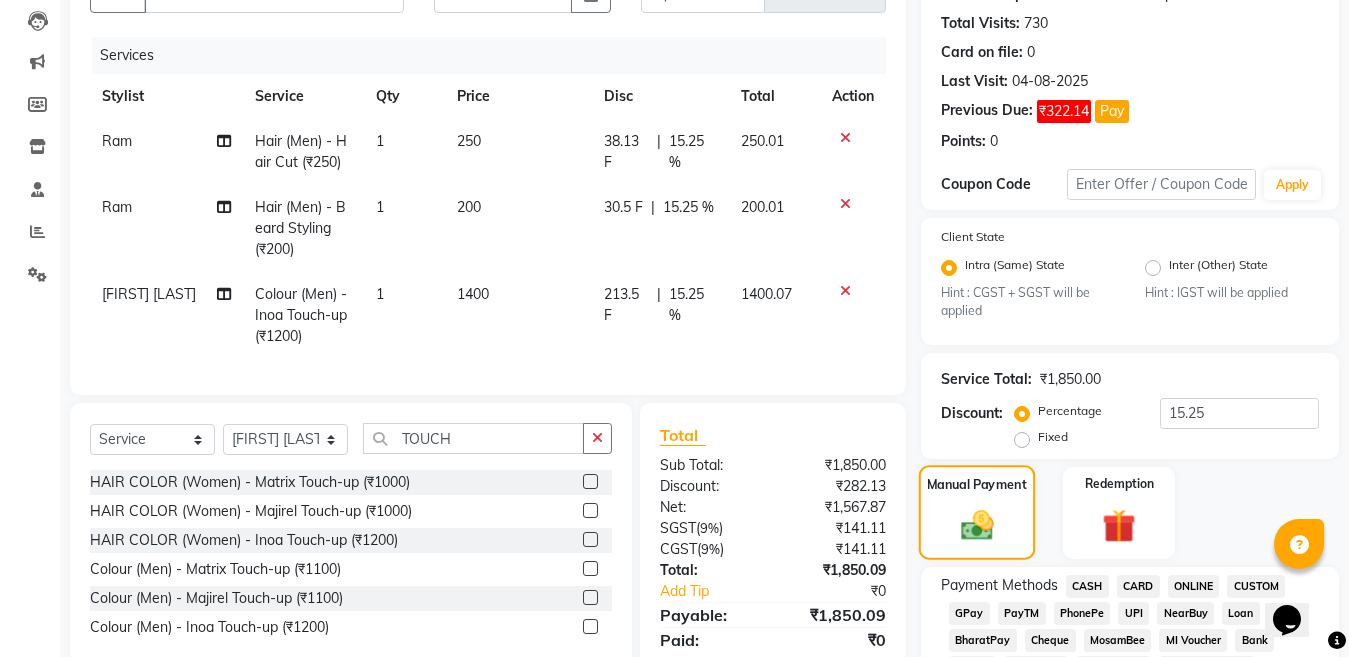 scroll, scrollTop: 311, scrollLeft: 0, axis: vertical 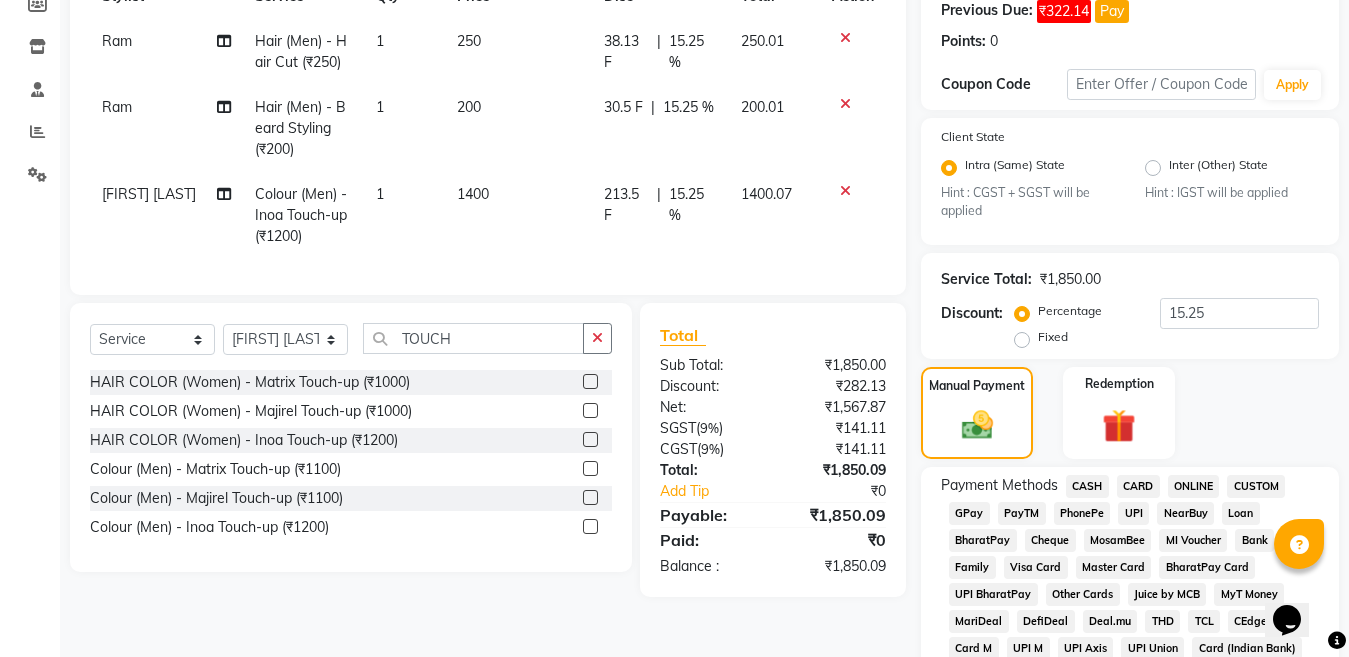 click on "ONLINE" 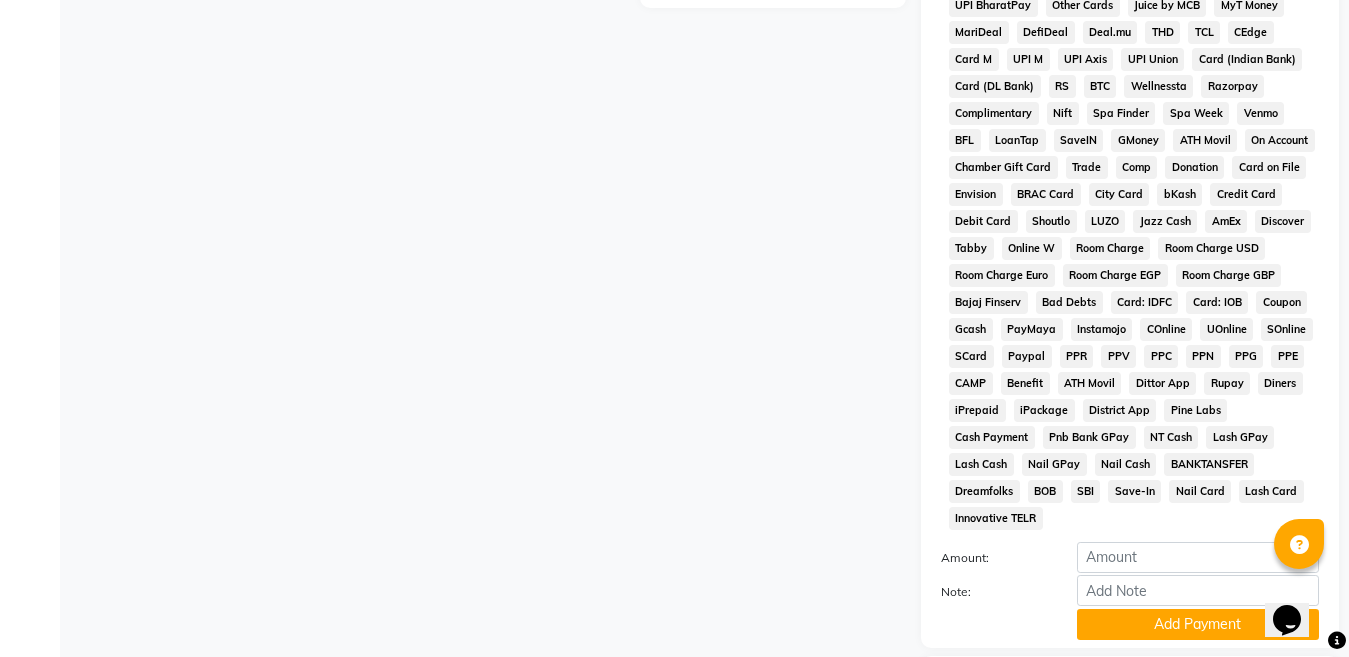scroll, scrollTop: 911, scrollLeft: 0, axis: vertical 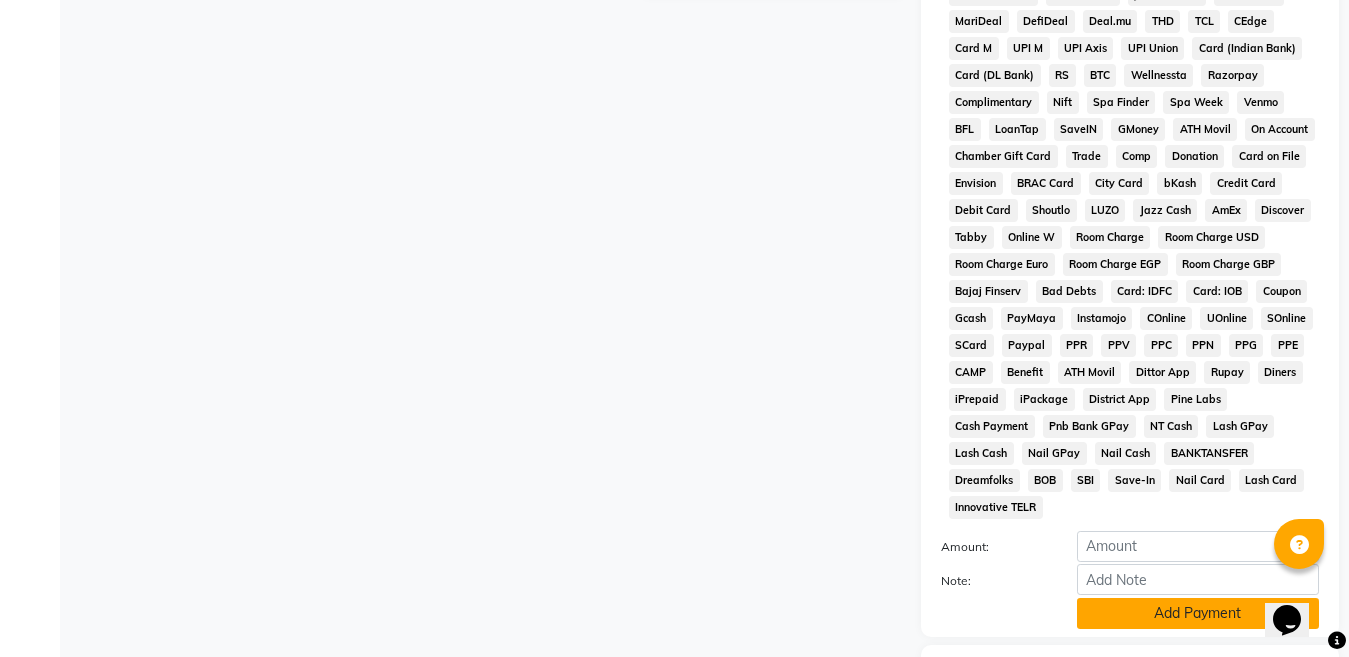 click on "Add Payment" 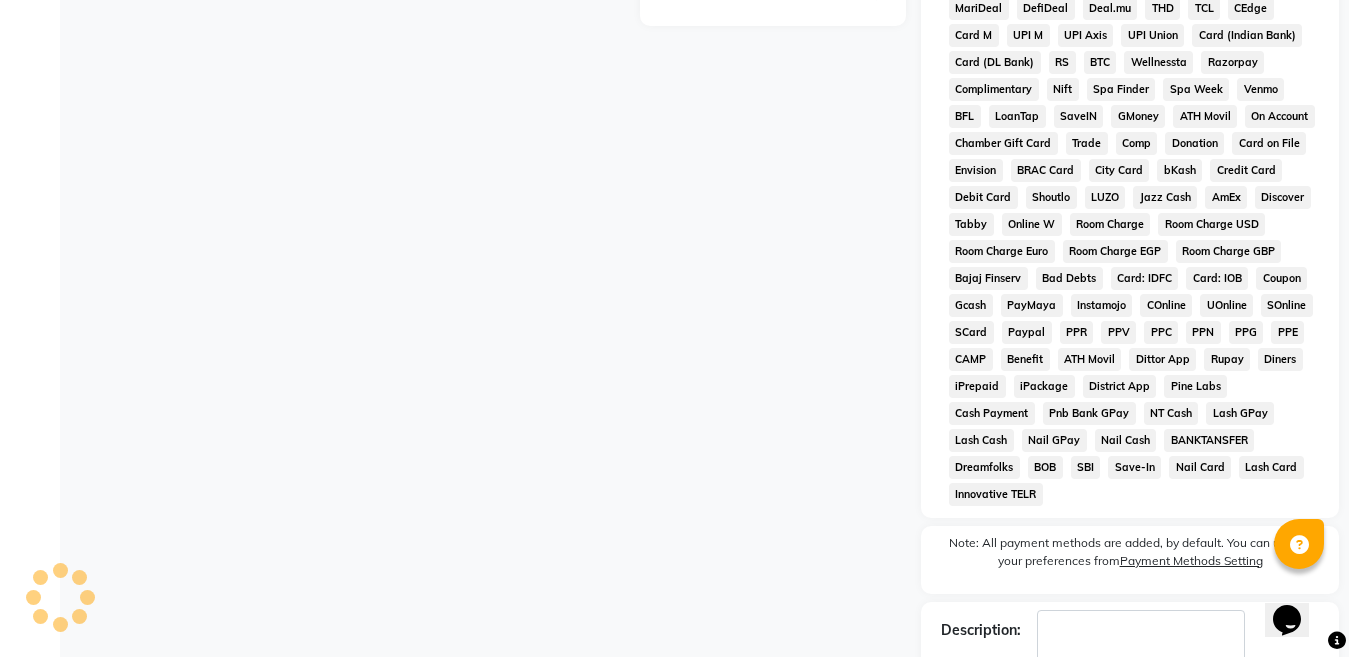 scroll, scrollTop: 1045, scrollLeft: 0, axis: vertical 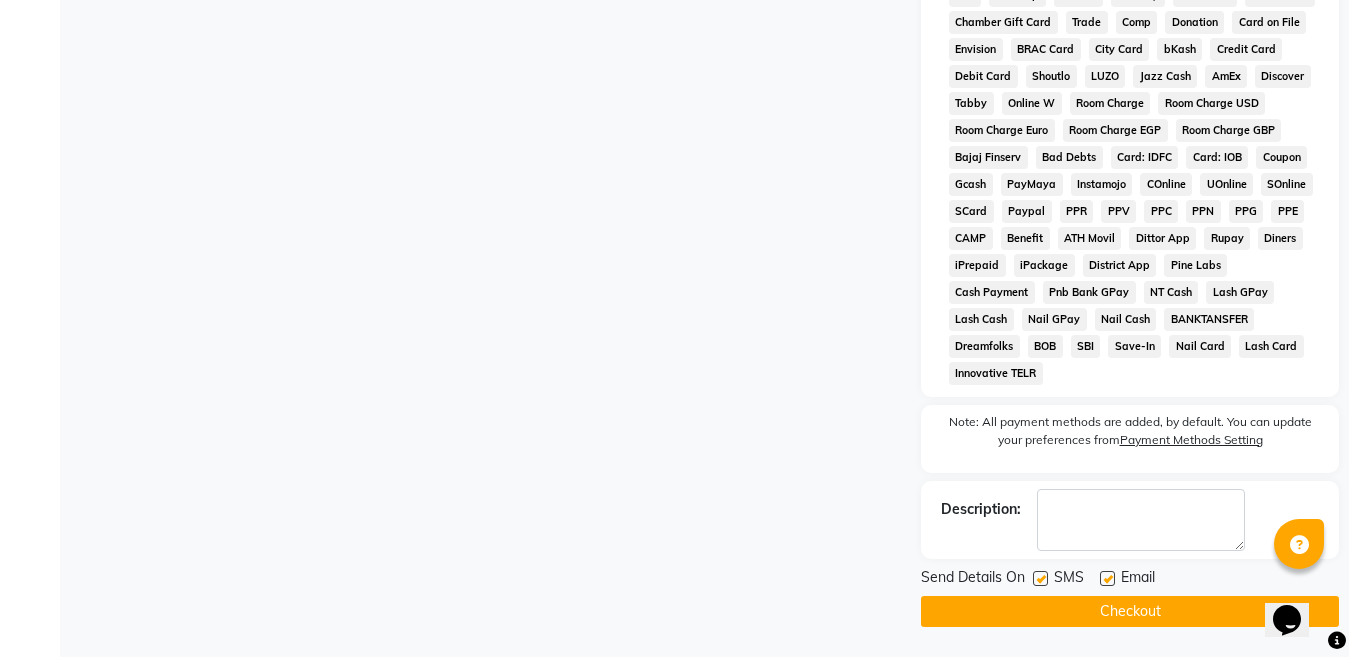 click on "Checkout" 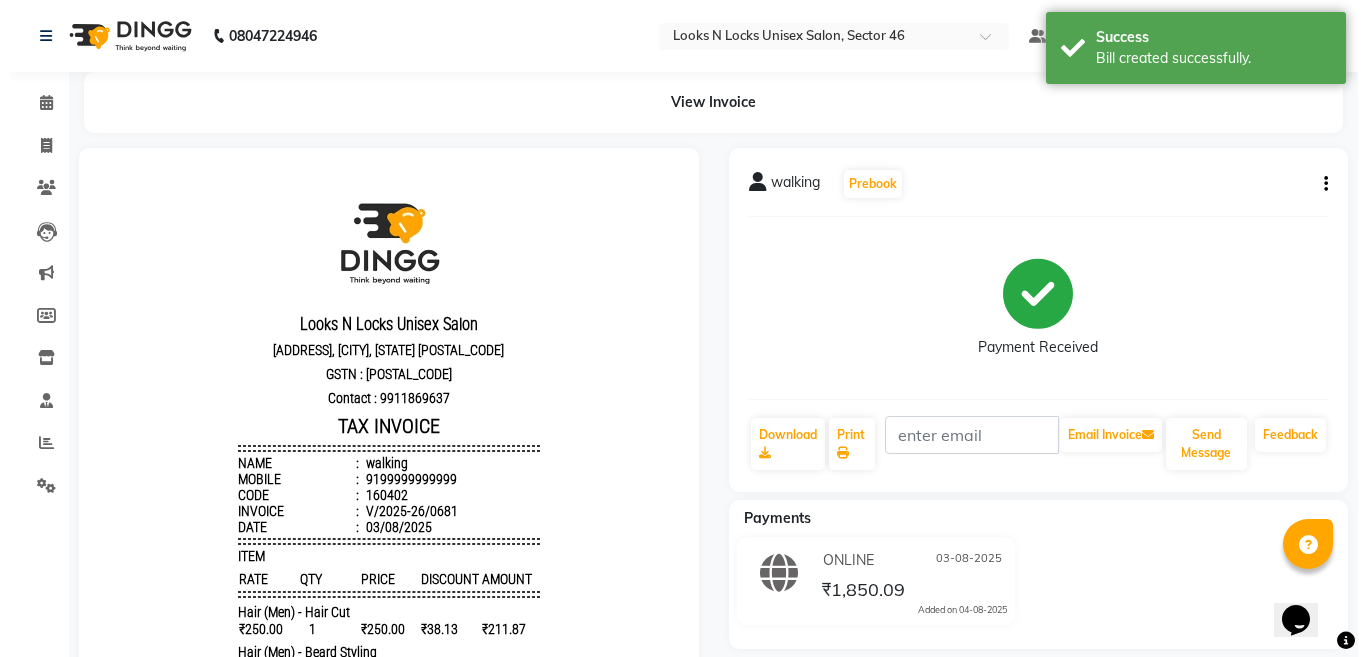 scroll, scrollTop: 0, scrollLeft: 0, axis: both 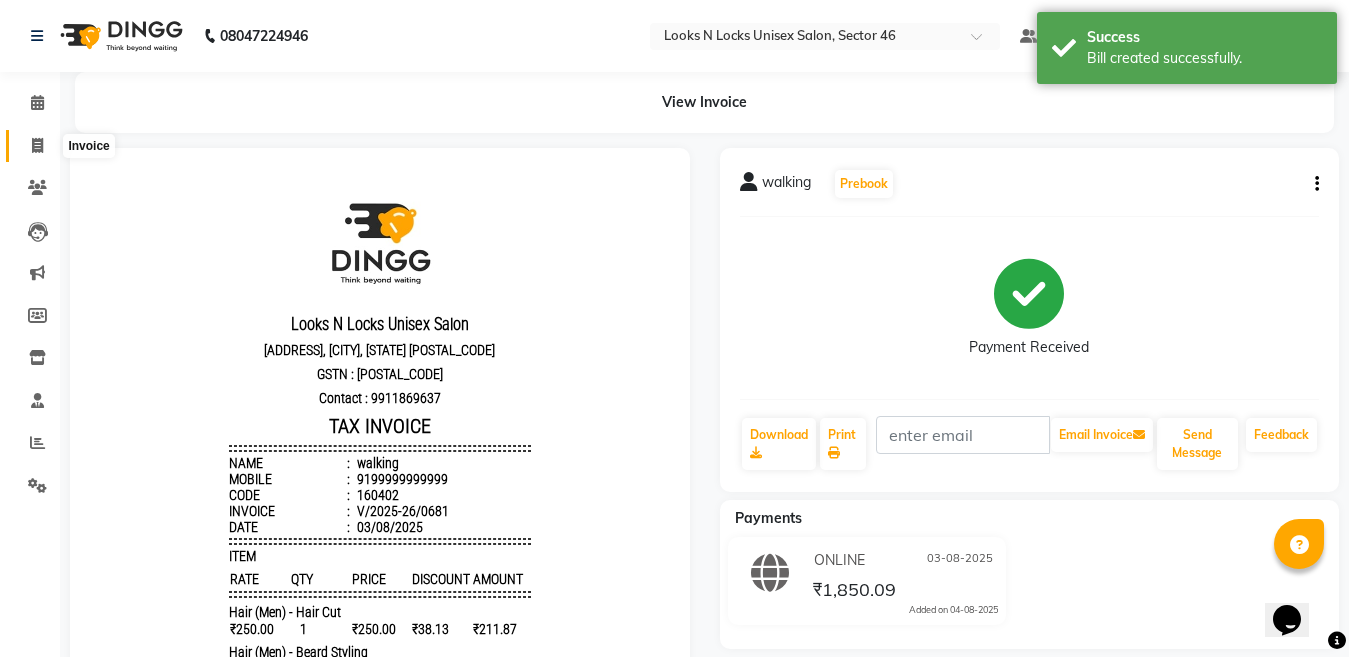 click 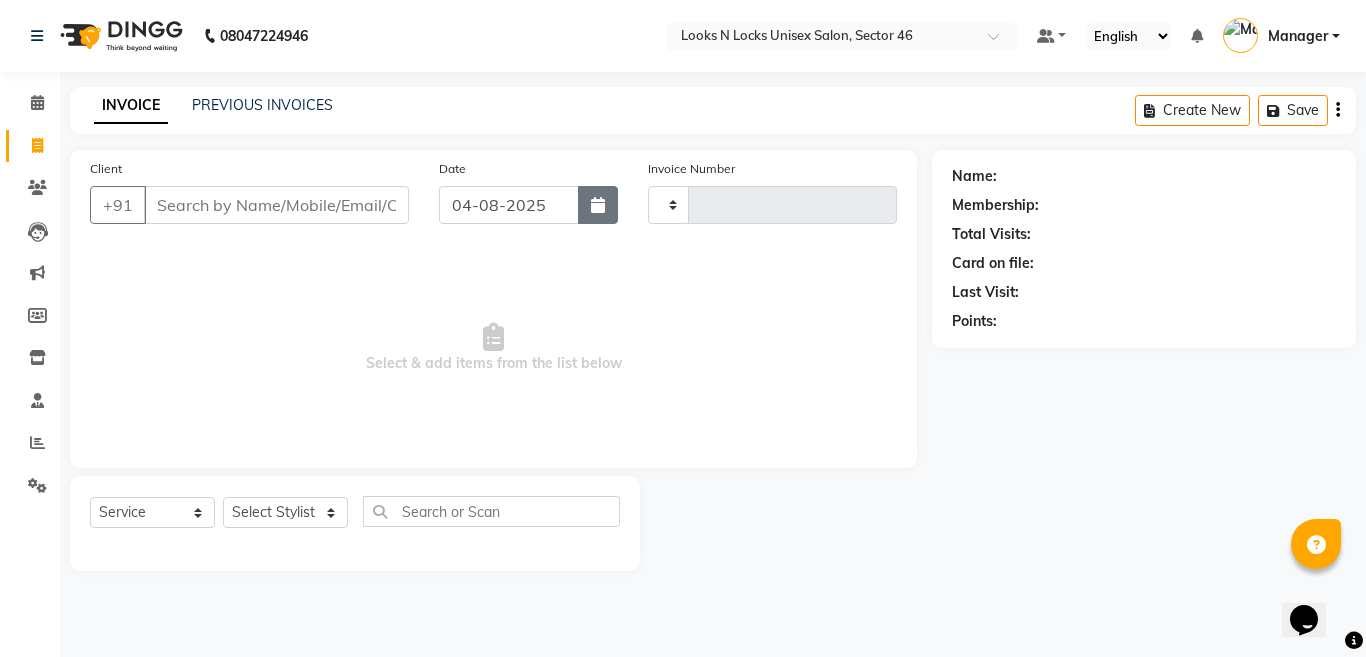 click 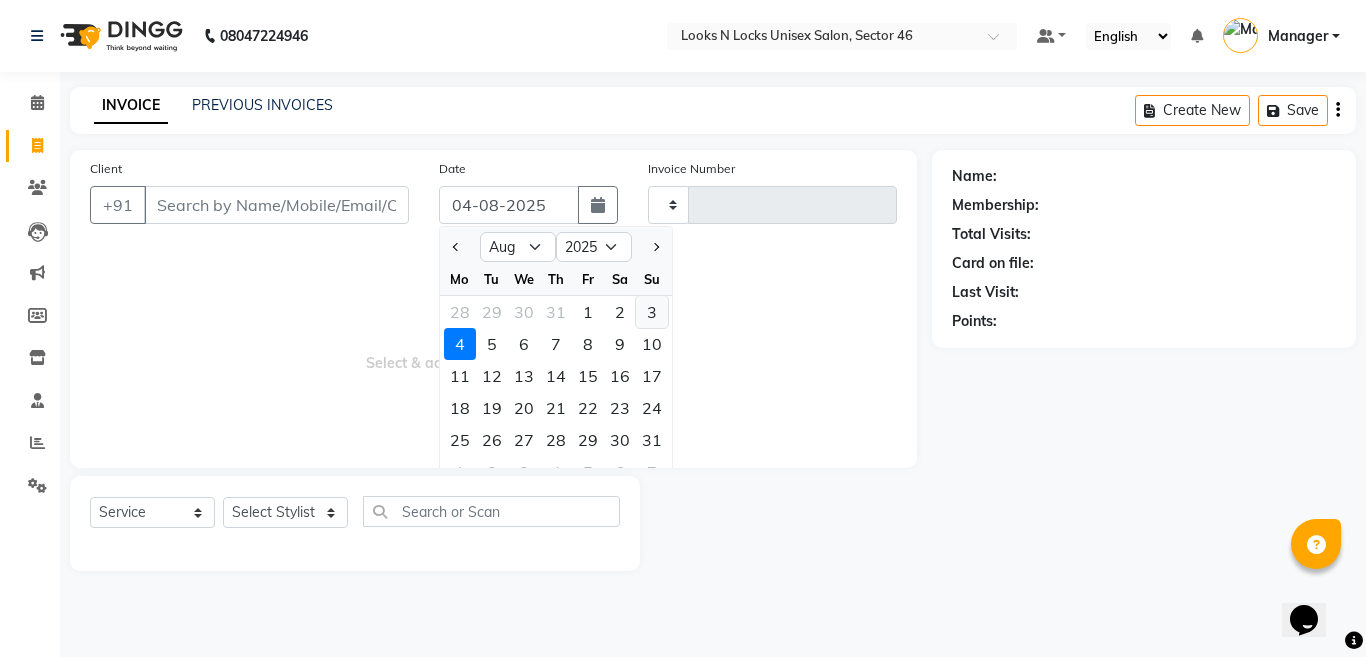 click on "3" 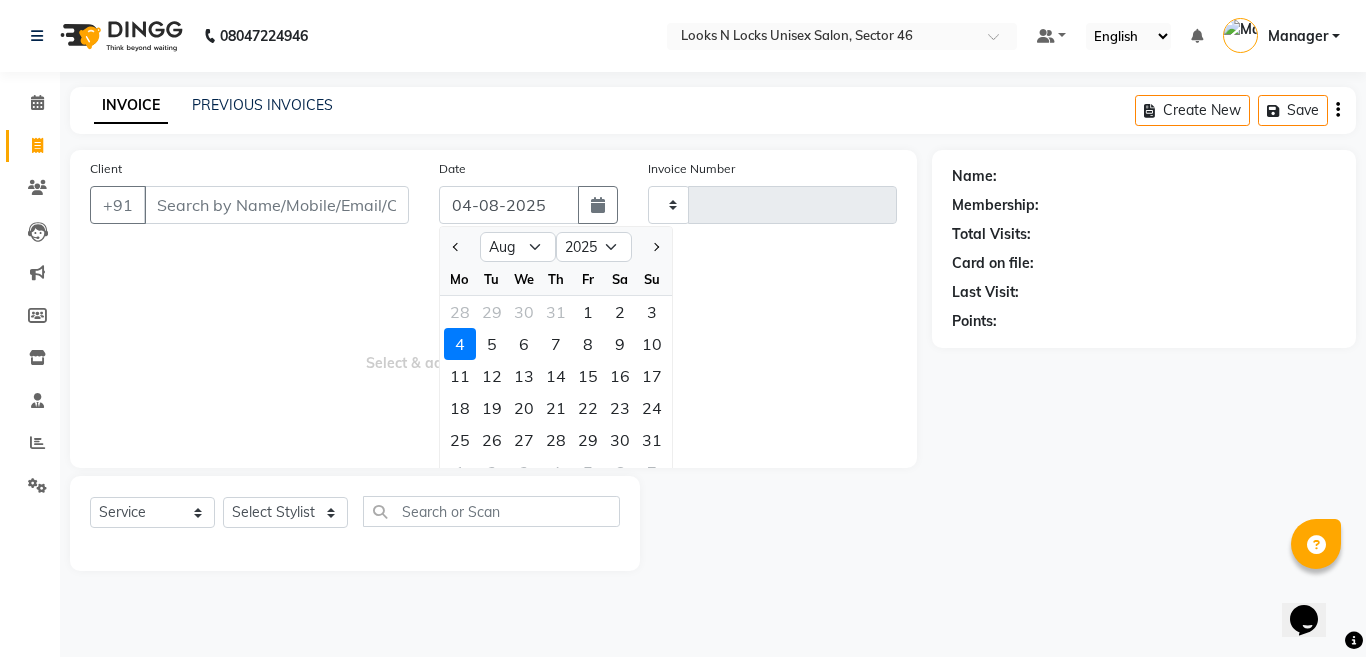 type on "03-08-2025" 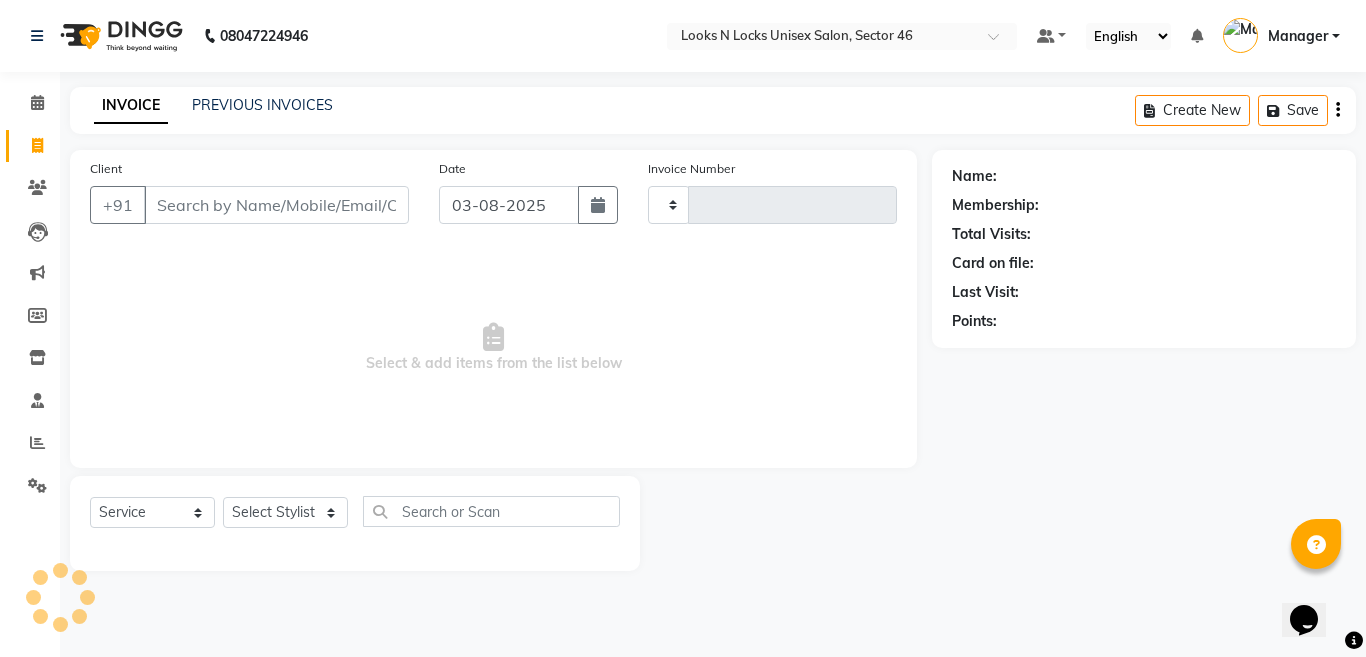 type on "0682" 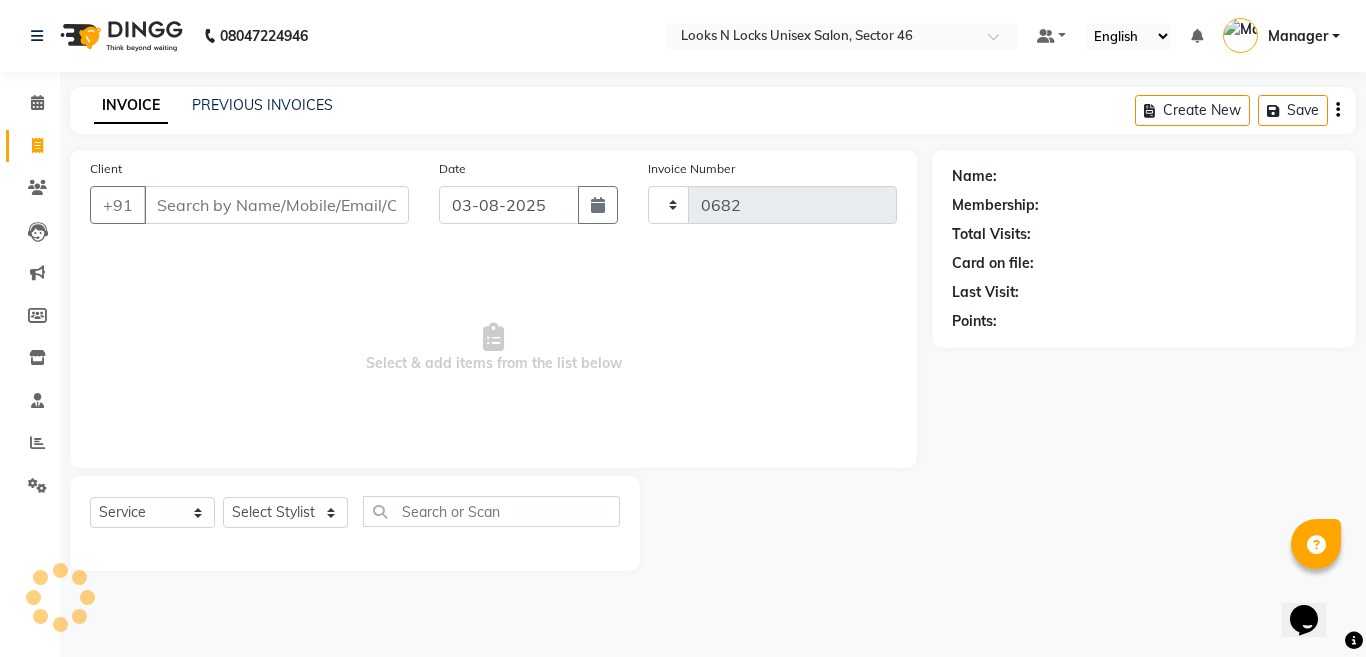 select on "3904" 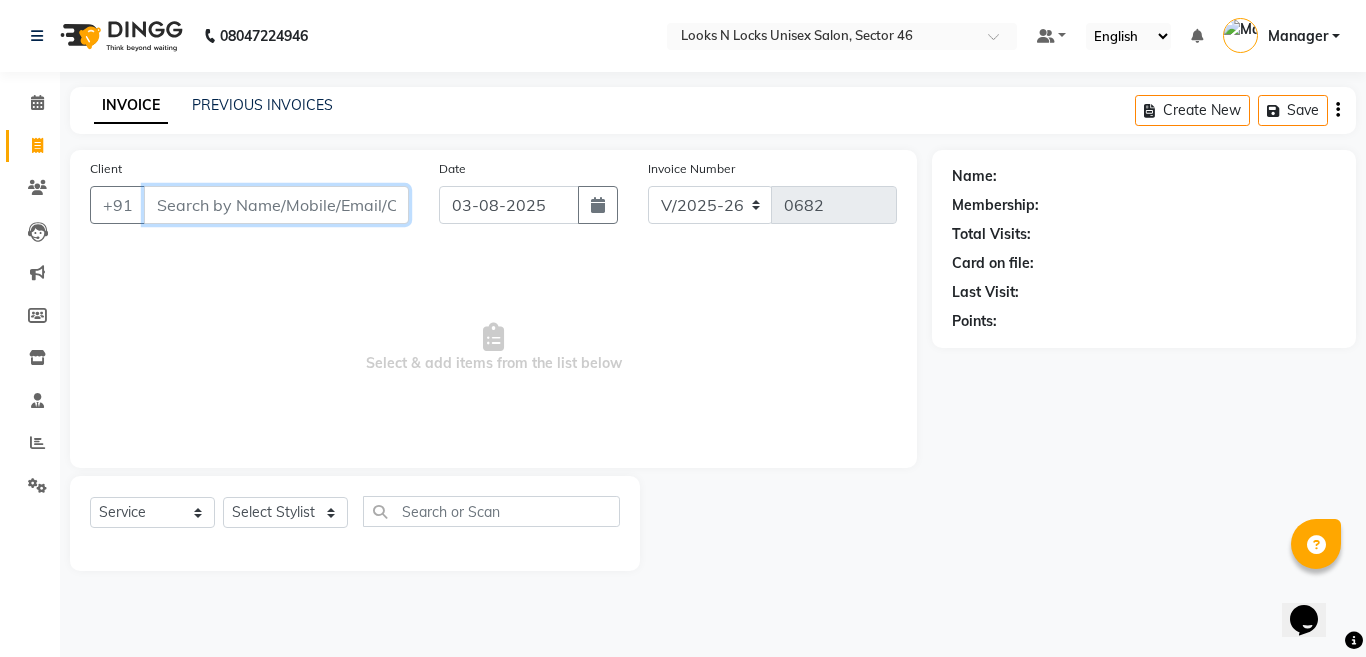 click on "Client" at bounding box center [276, 205] 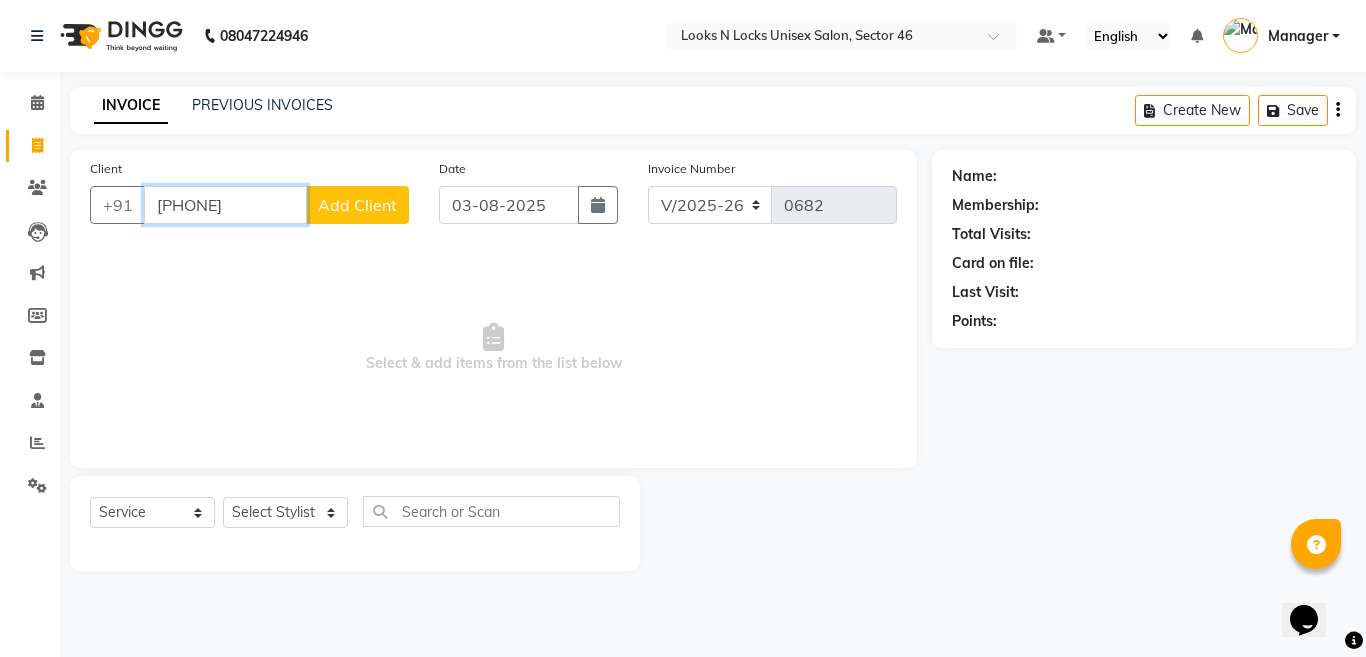 type on "[PHONE]" 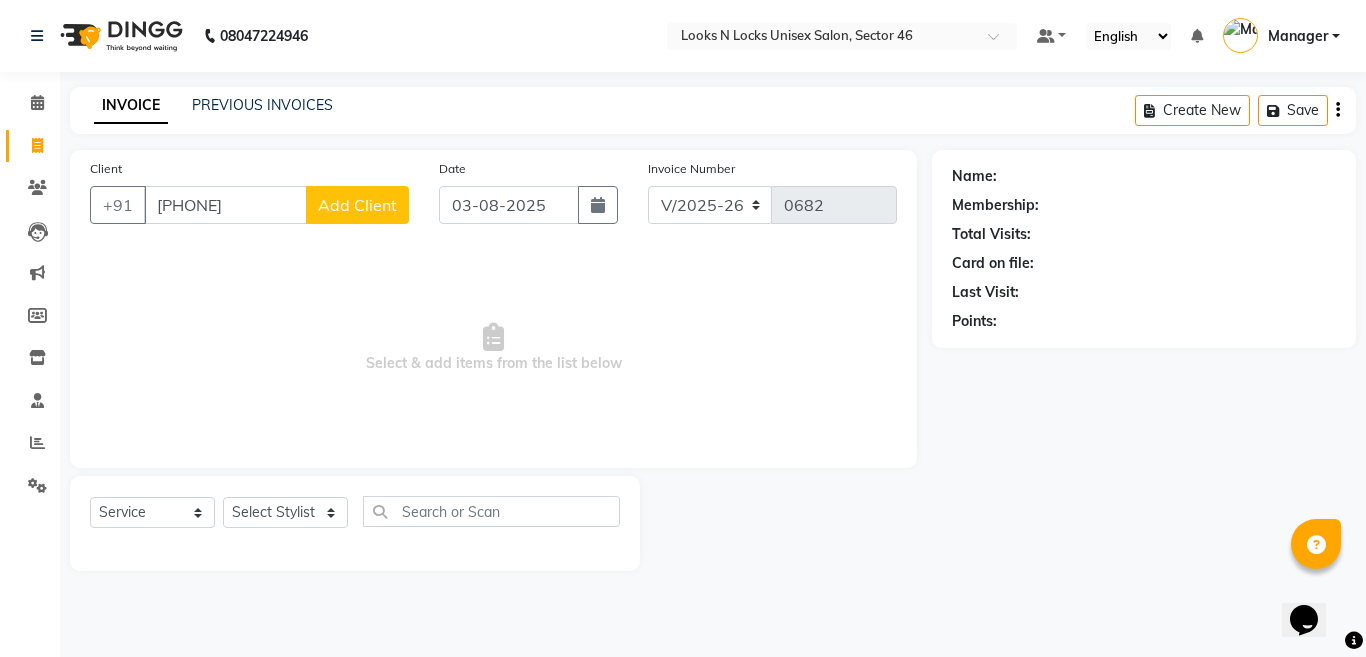 click on "Add Client" 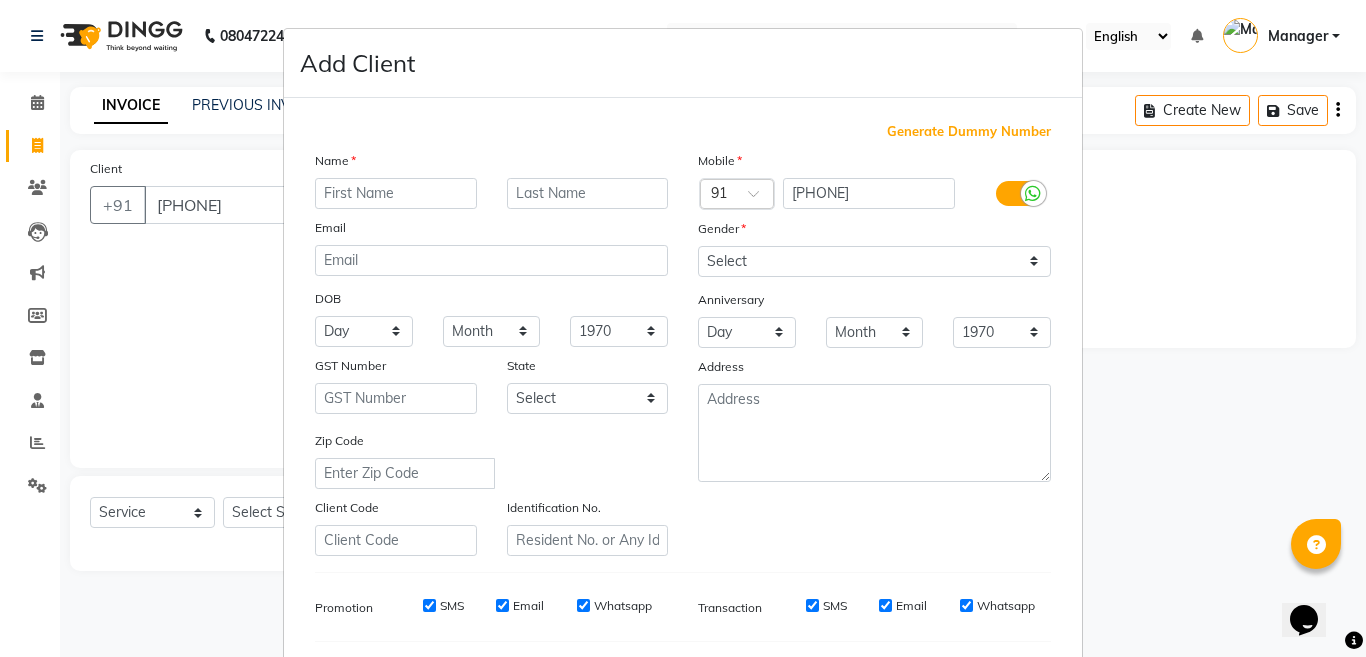 click at bounding box center [396, 193] 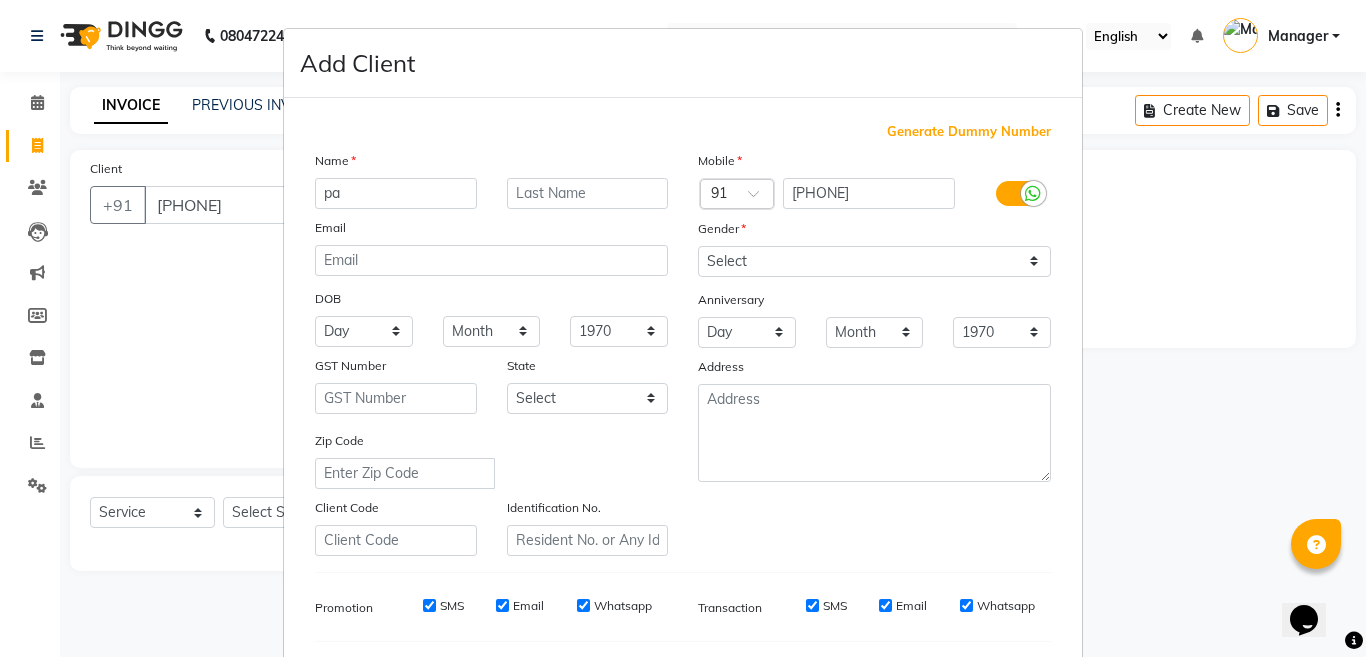 type on "p" 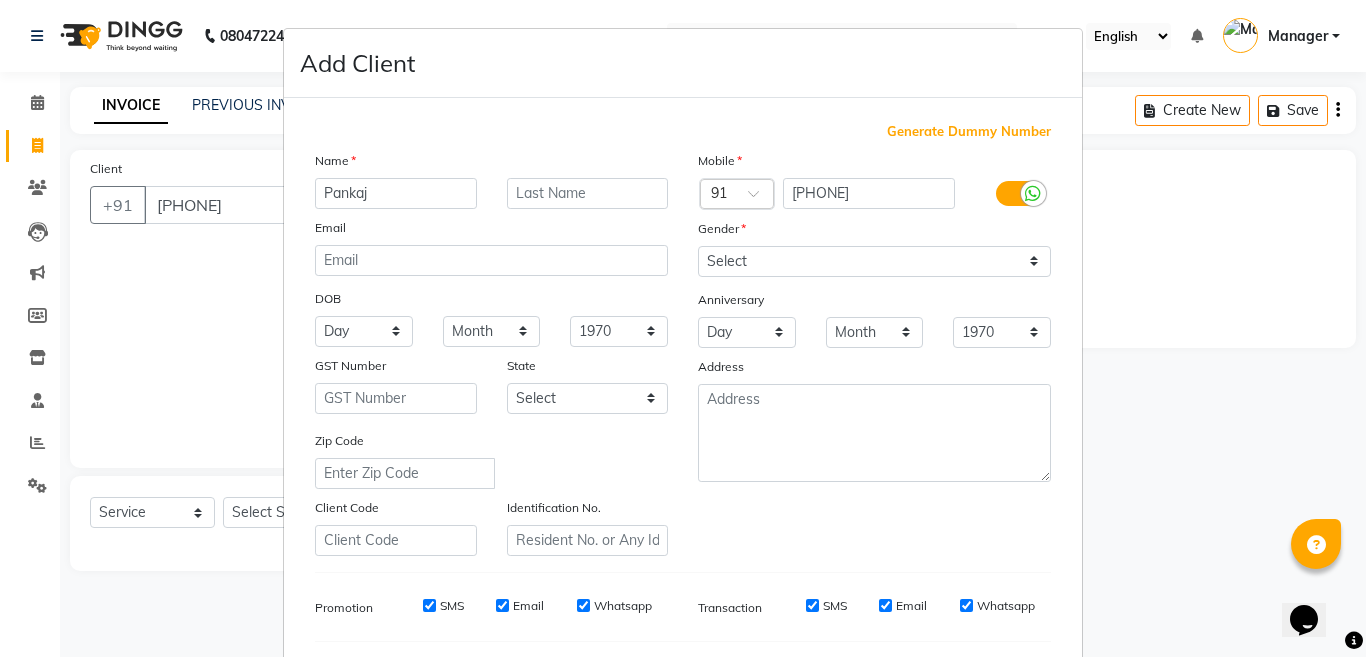 type on "Pankaj" 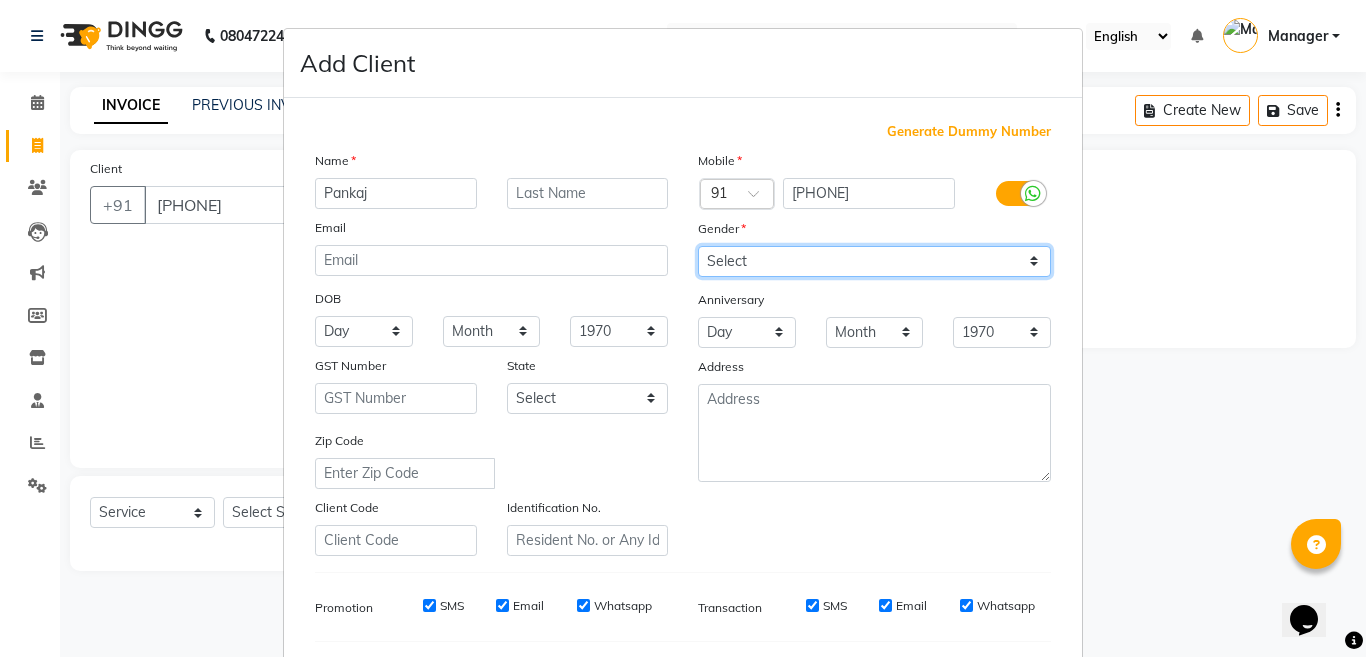 click on "Select Male Female Other Prefer Not To Say" at bounding box center [874, 261] 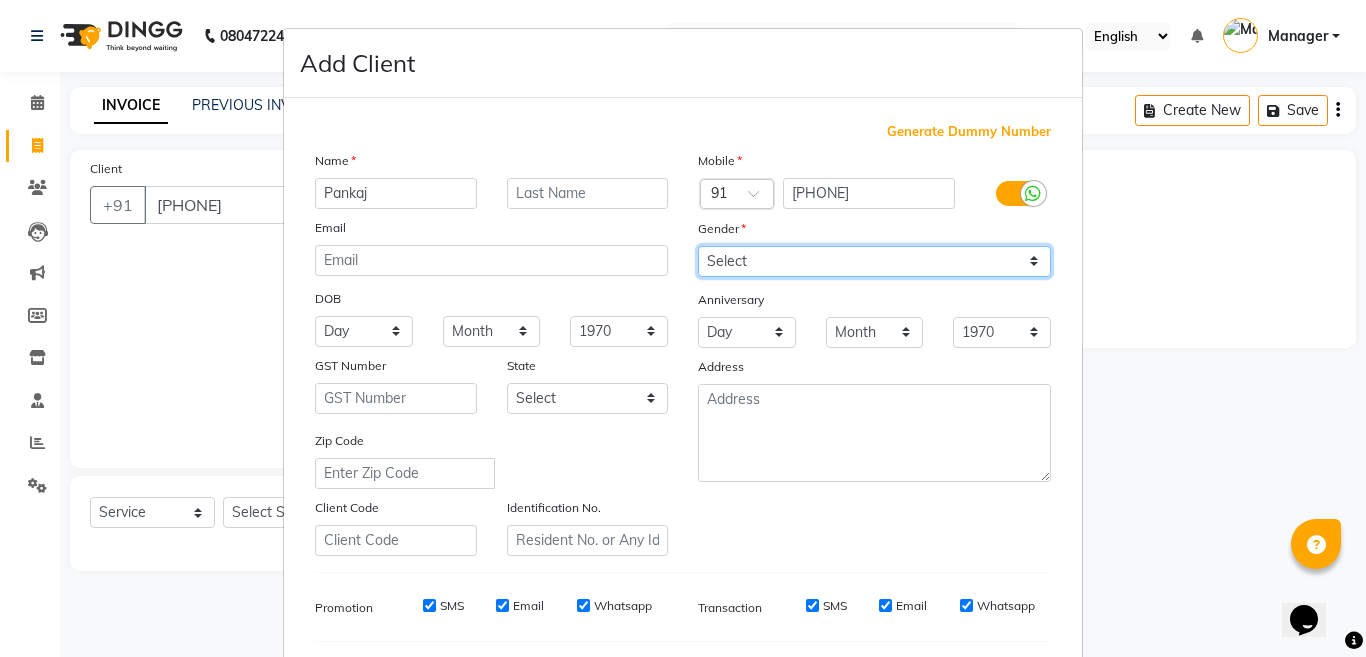 select on "male" 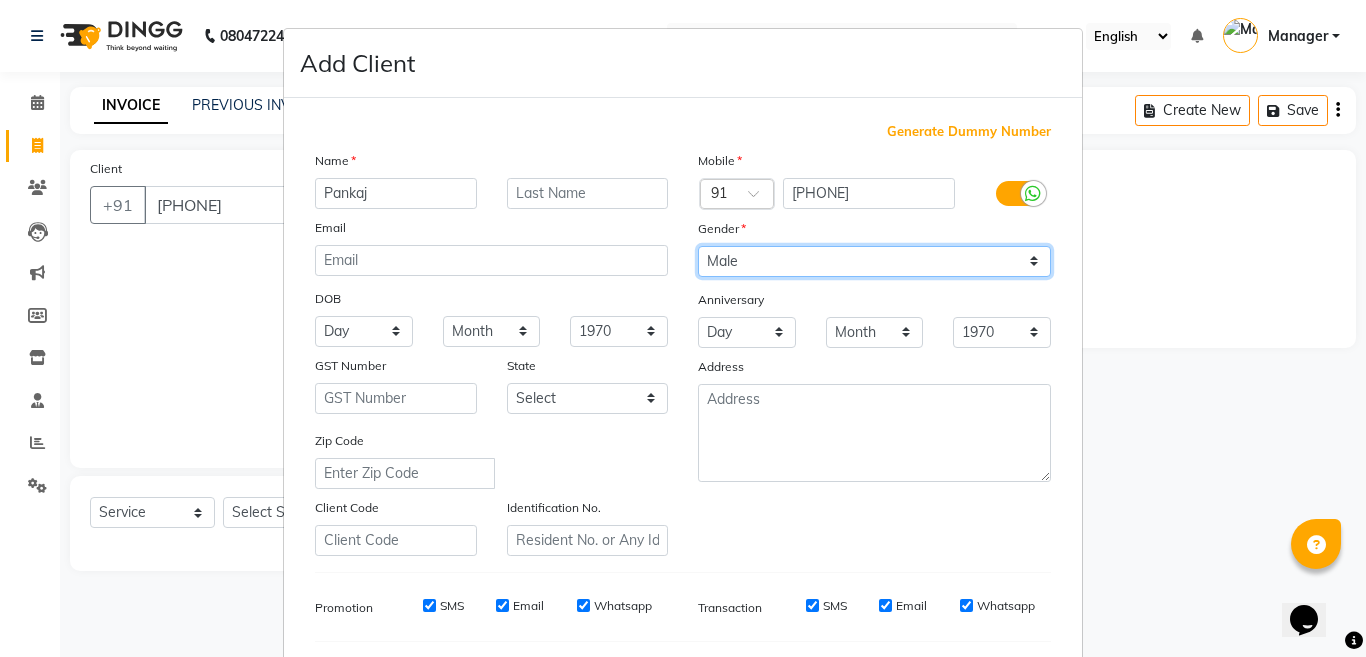 click on "Select Male Female Other Prefer Not To Say" at bounding box center (874, 261) 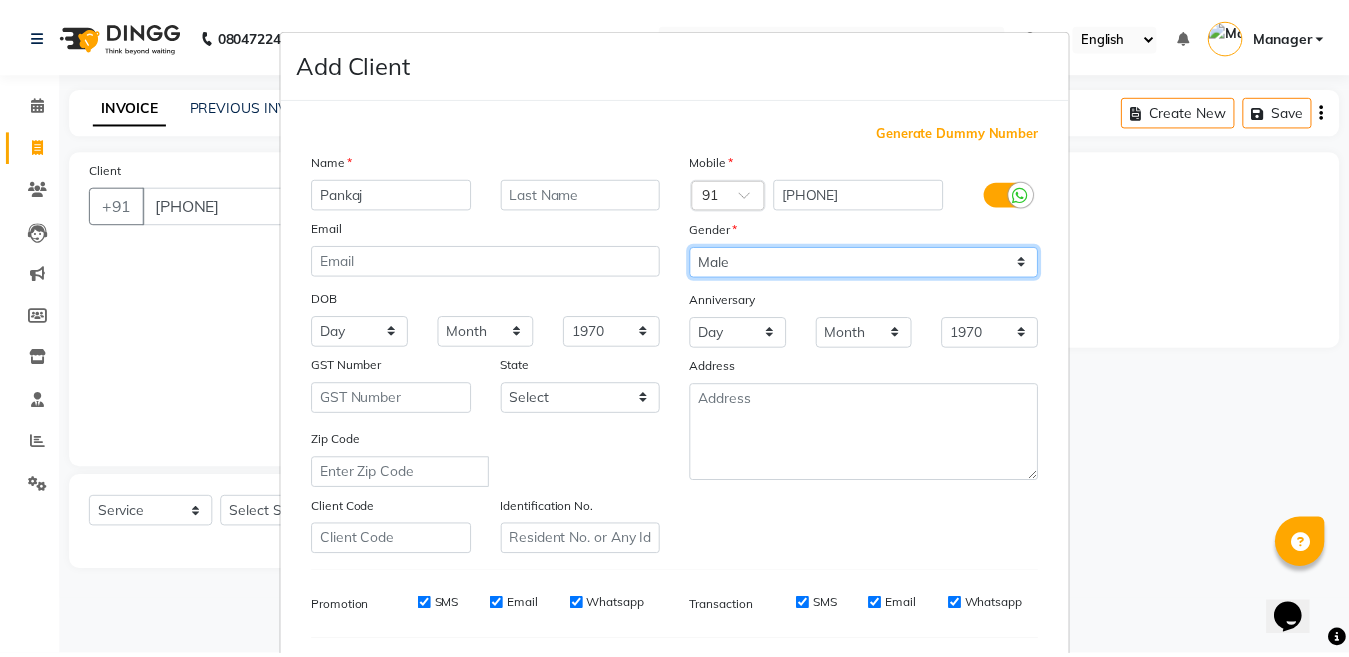 scroll, scrollTop: 266, scrollLeft: 0, axis: vertical 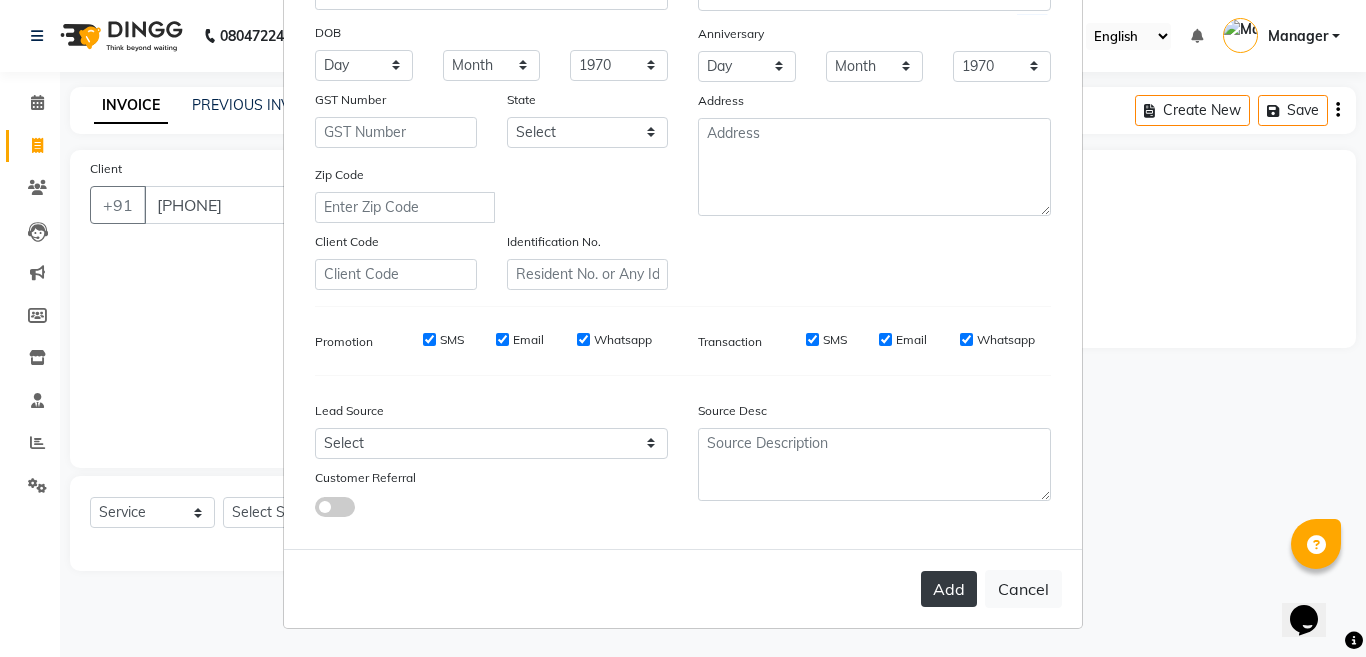 click on "Add" at bounding box center [949, 589] 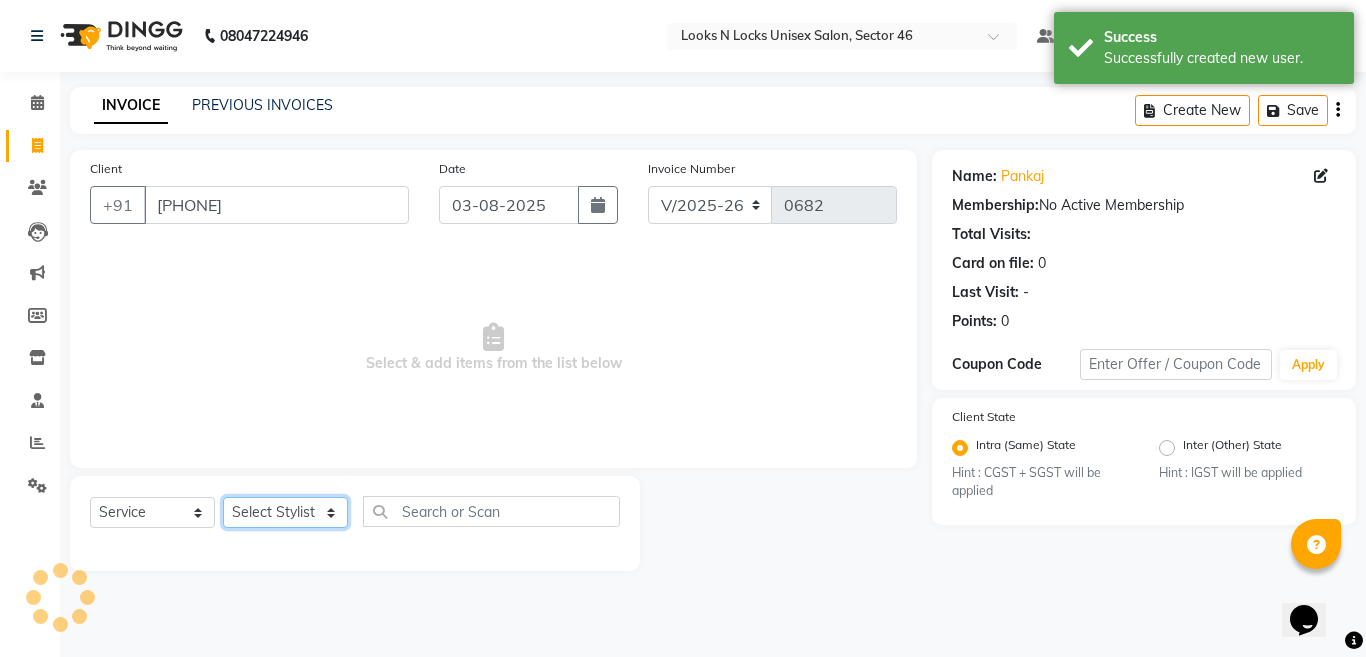 click on "Select Stylist Aakib Ansari Aalam Sheikh Ajay sain Anil  Sahu Gaurav Gulzar  Anshari Ibrahim Kamala Khushboo kusum maam Lucky Manager Marry Lepcha Nazim Priya Rao Ram Saurabha Seema Shilpa ( sunita) Sonia Sunita Chauhan Vanshika Varun Zafar" 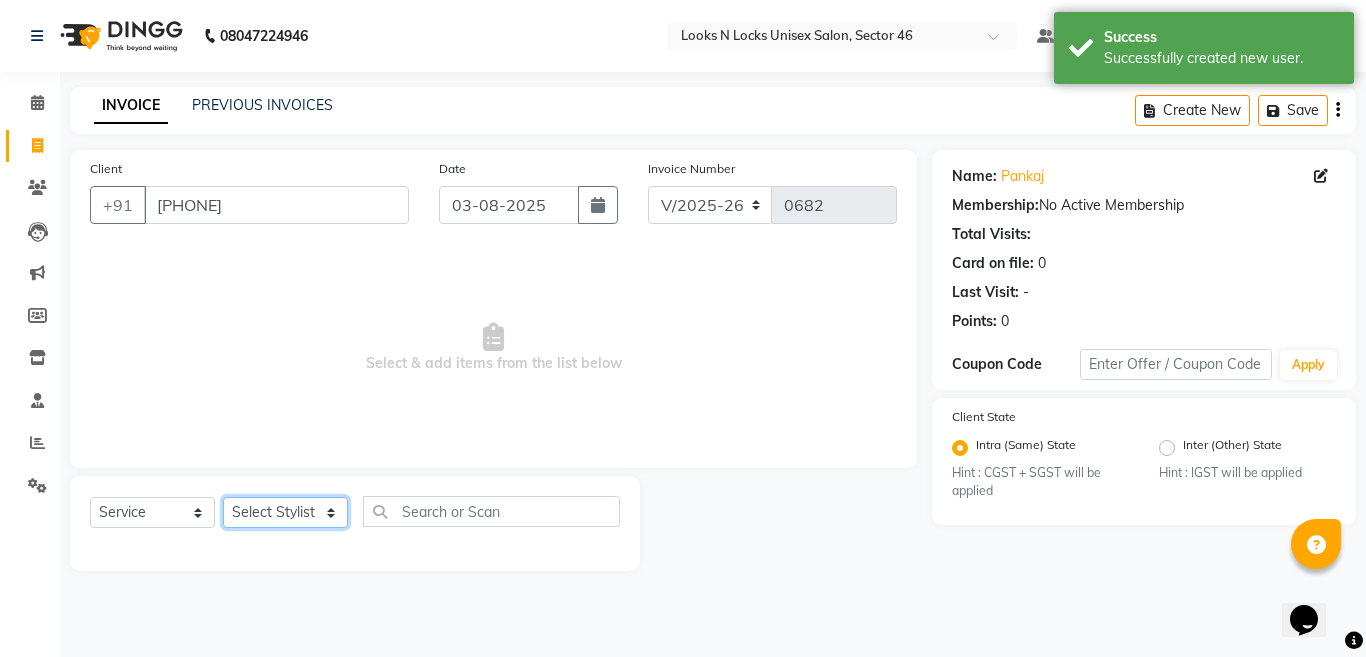 select on "87806" 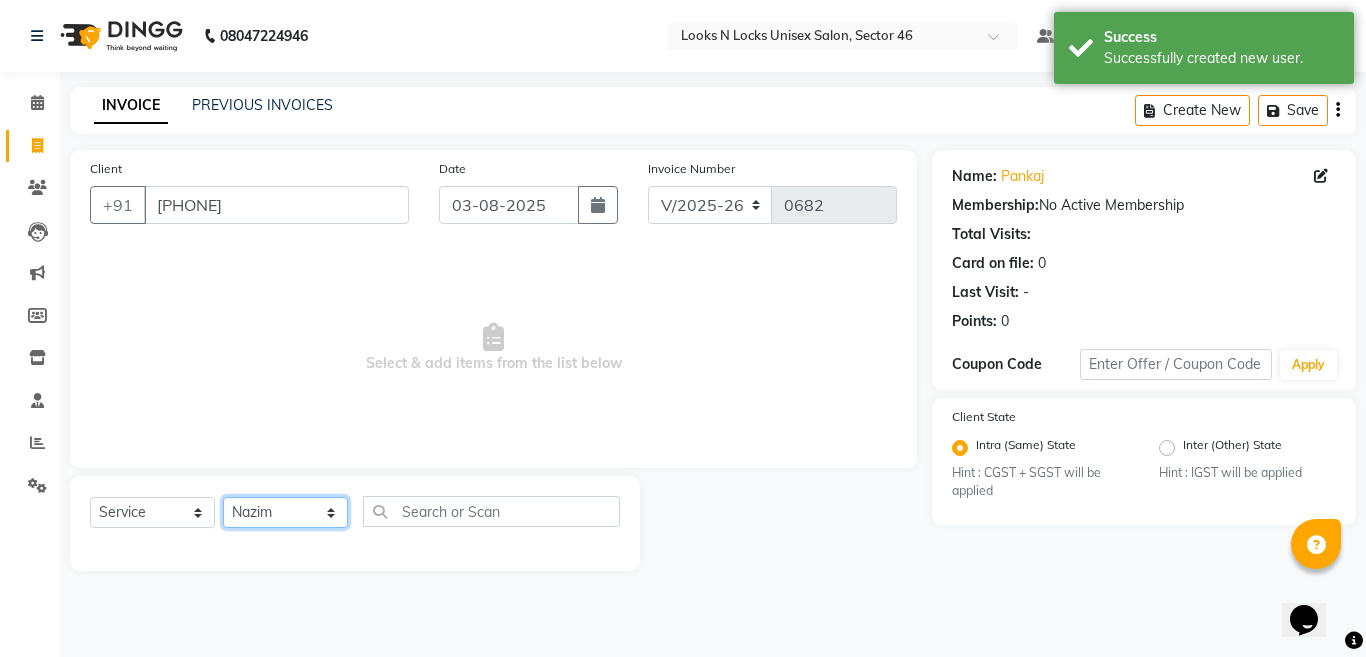 click on "Select Stylist Aakib Ansari Aalam Sheikh Ajay sain Anil  Sahu Gaurav Gulzar  Anshari Ibrahim Kamala Khushboo kusum maam Lucky Manager Marry Lepcha Nazim Priya Rao Ram Saurabha Seema Shilpa ( sunita) Sonia Sunita Chauhan Vanshika Varun Zafar" 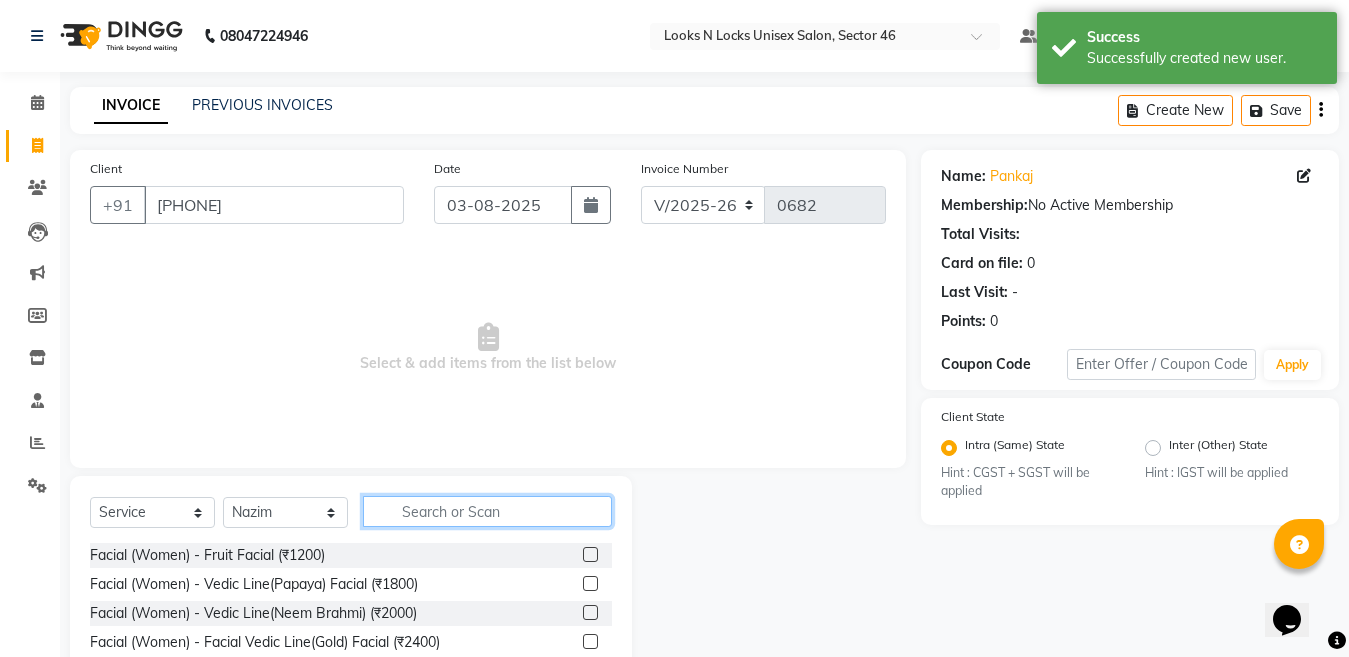 click 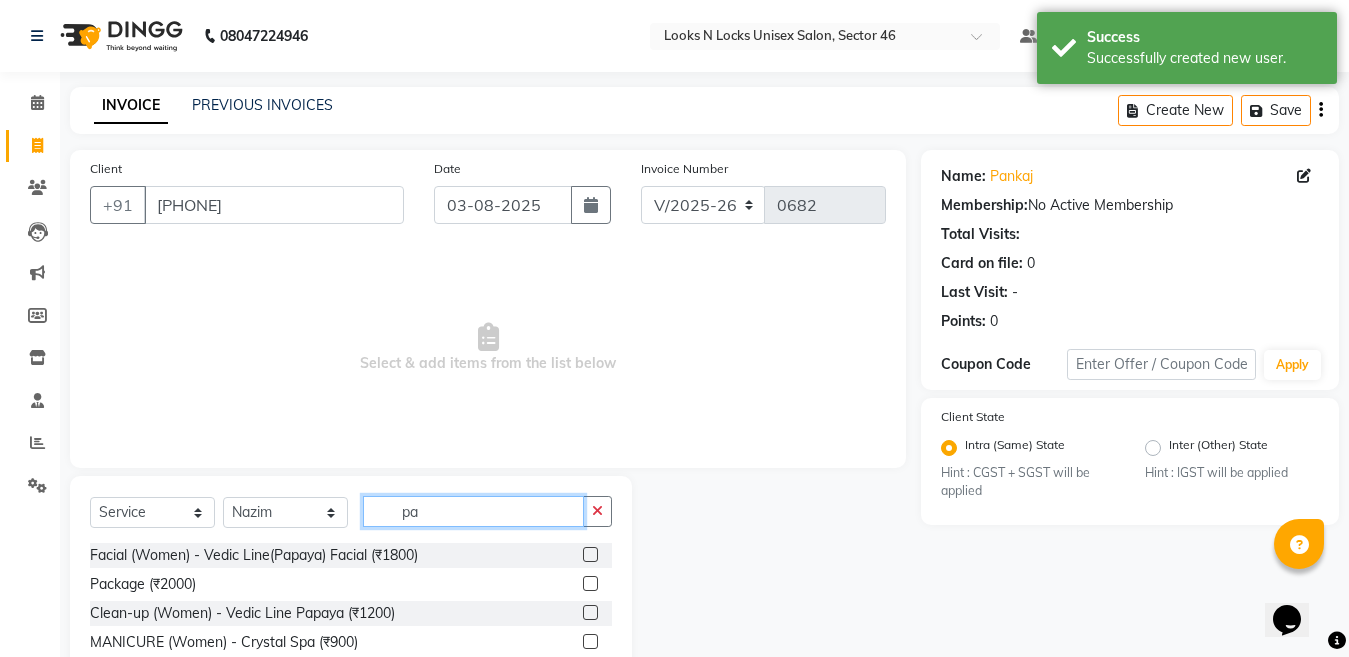 type on "pa" 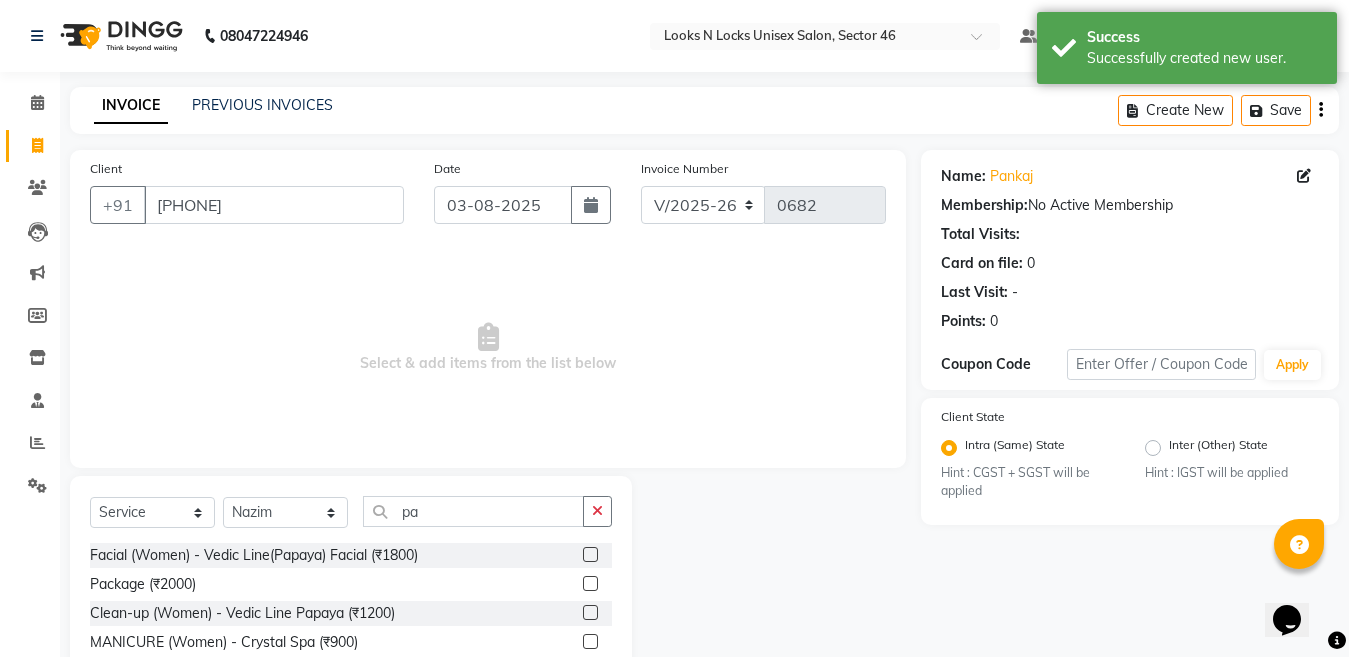 click 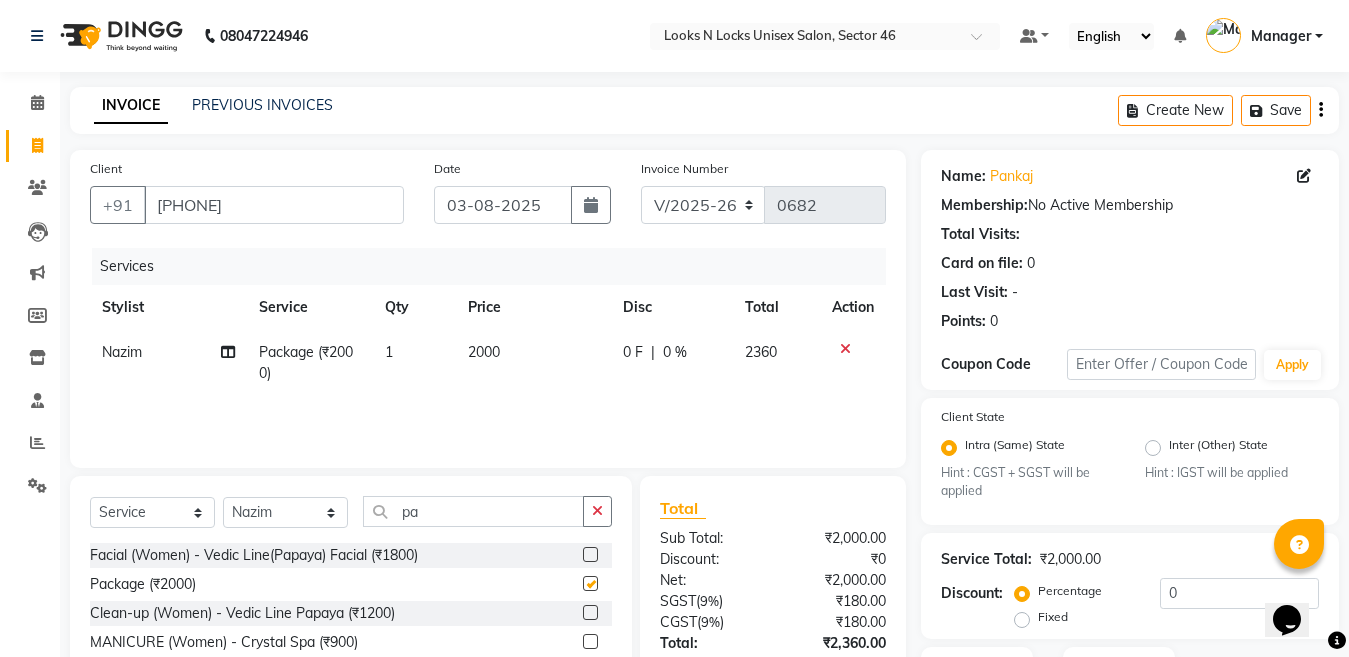 checkbox on "false" 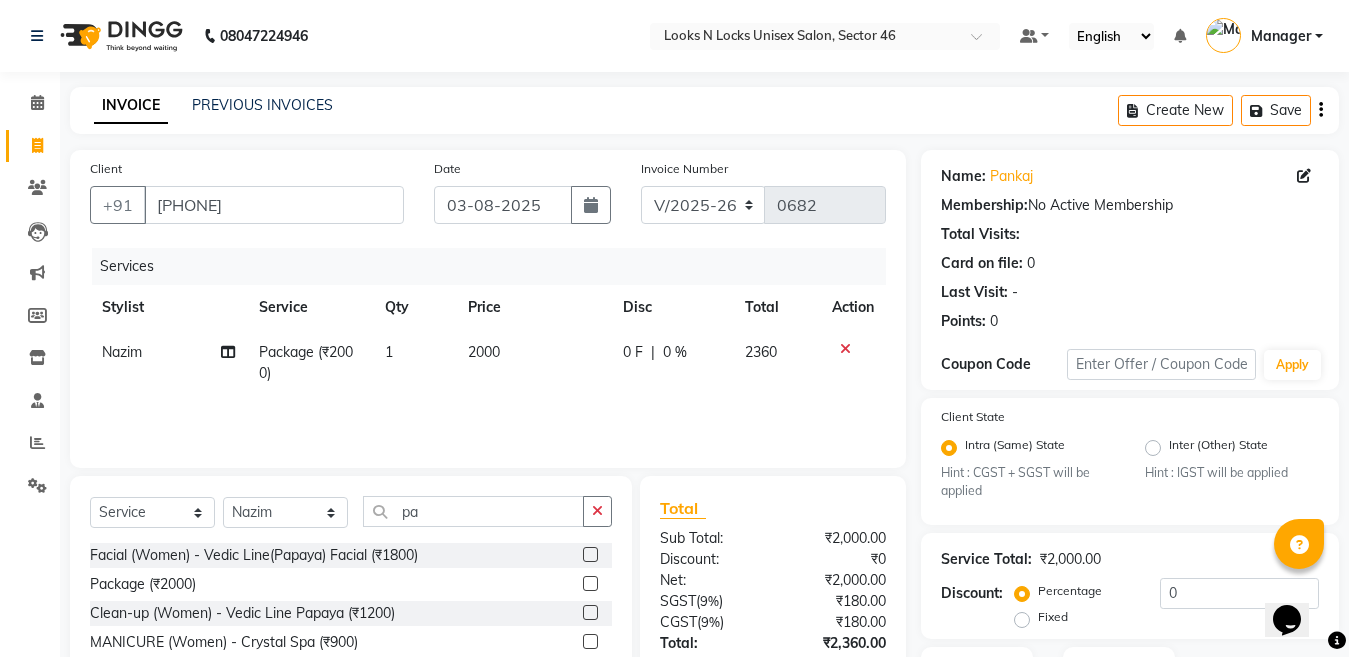 click on "2000" 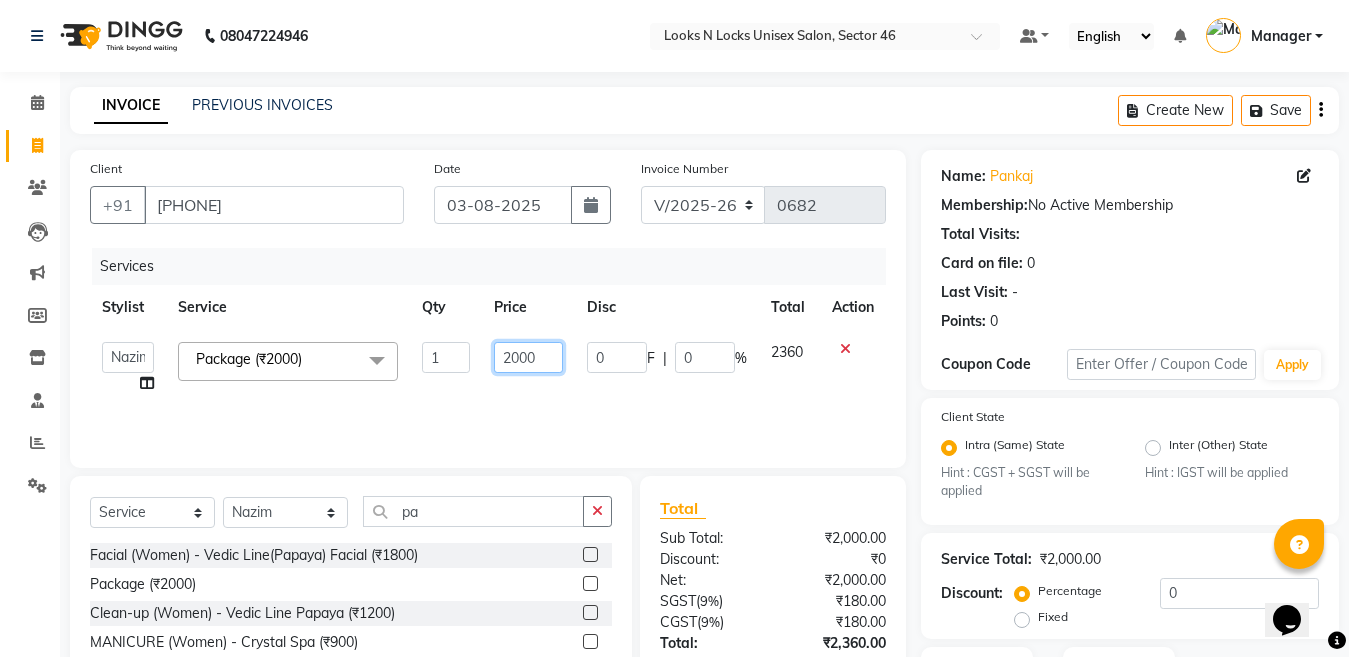 click on "2000" 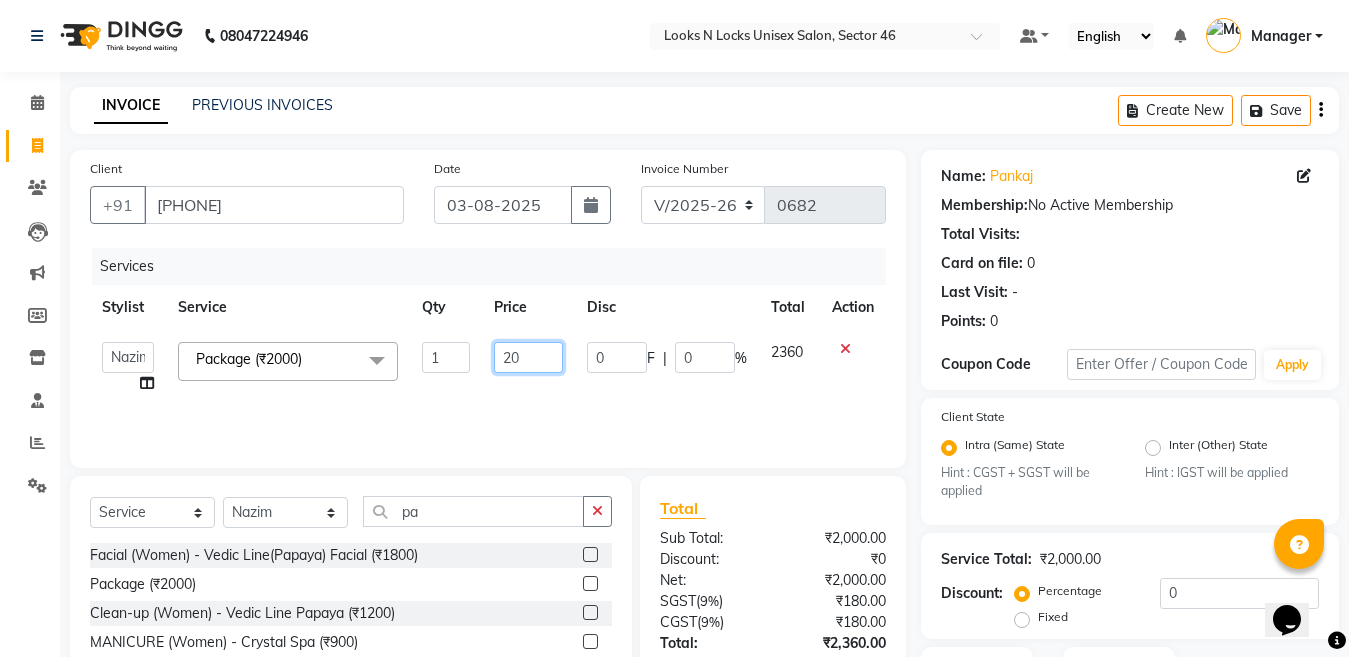 type on "2" 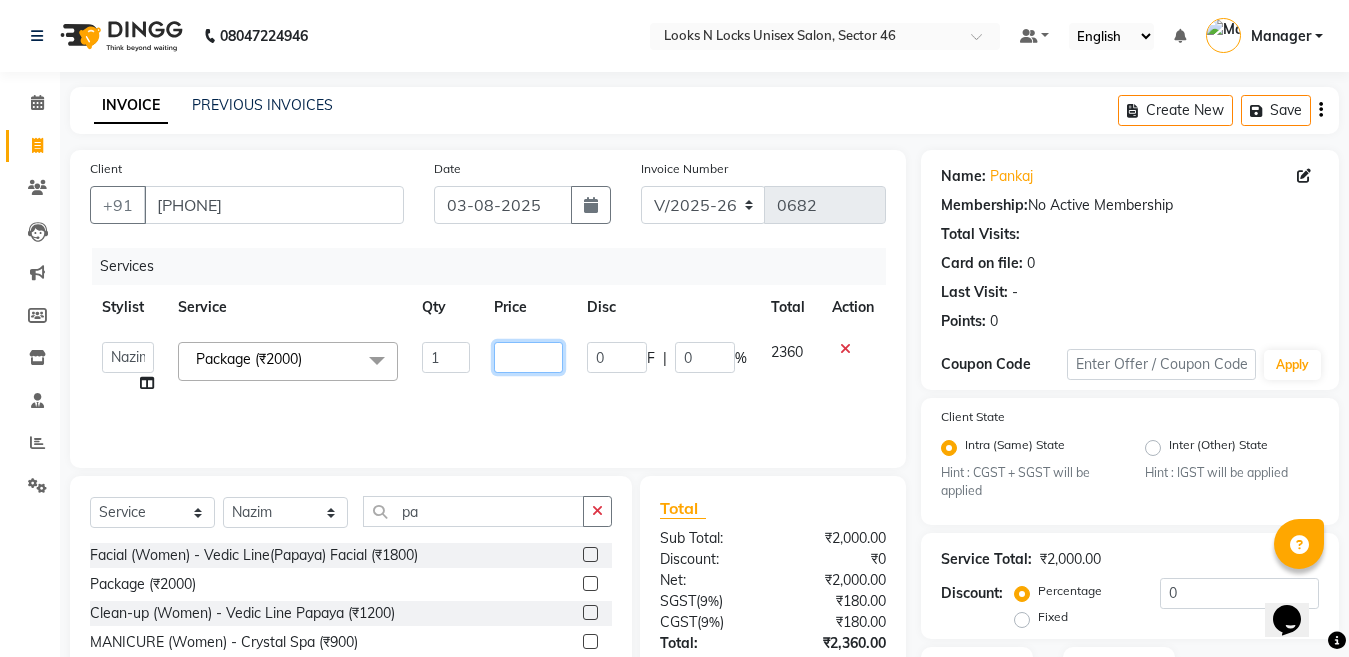 type on "5" 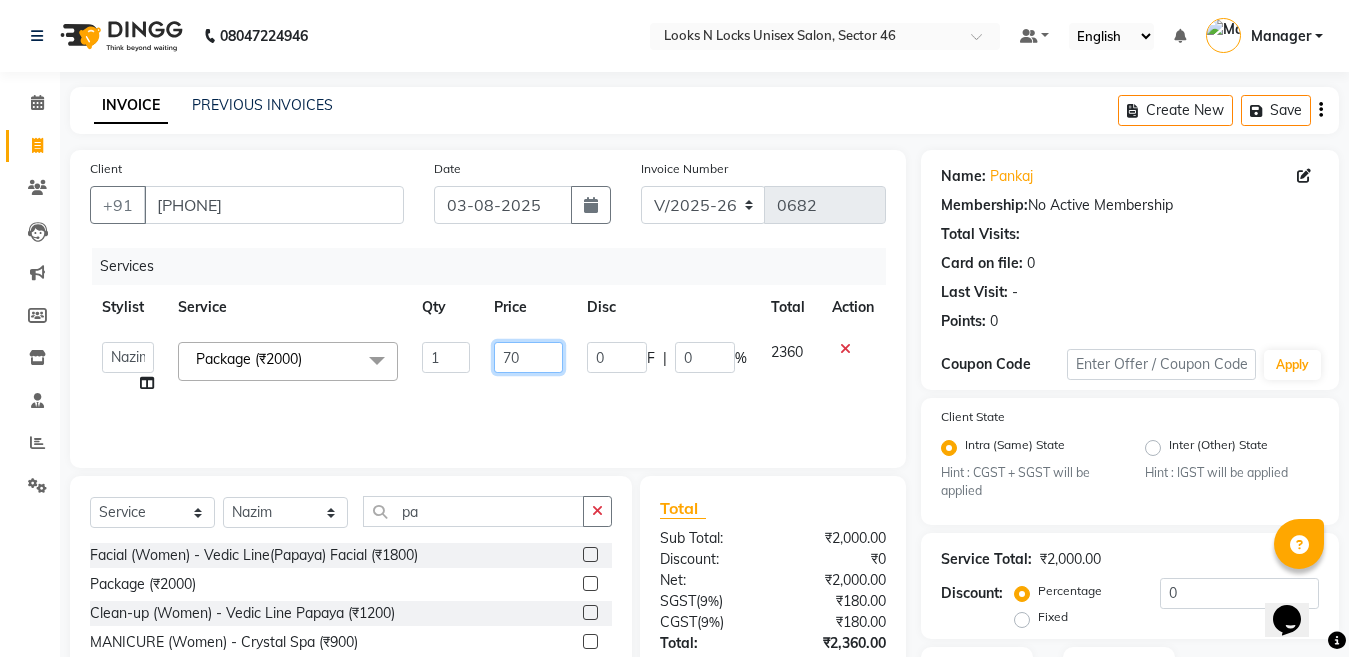 type on "700" 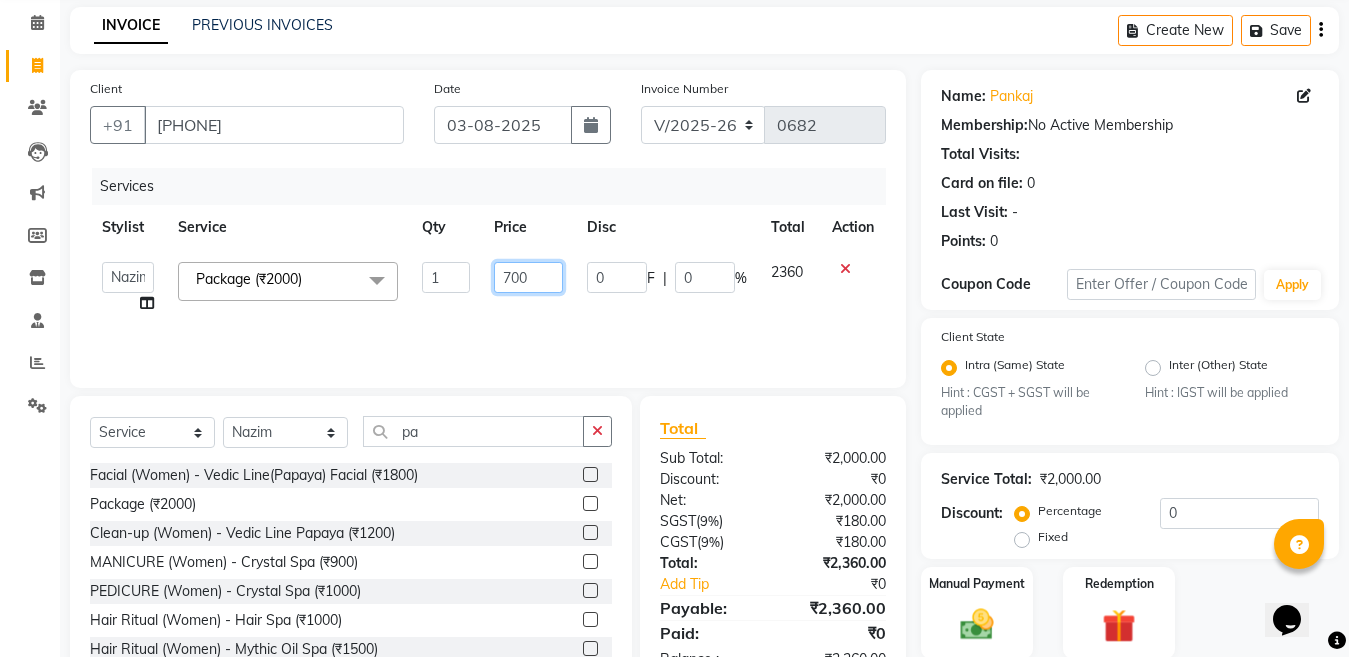 scroll, scrollTop: 153, scrollLeft: 0, axis: vertical 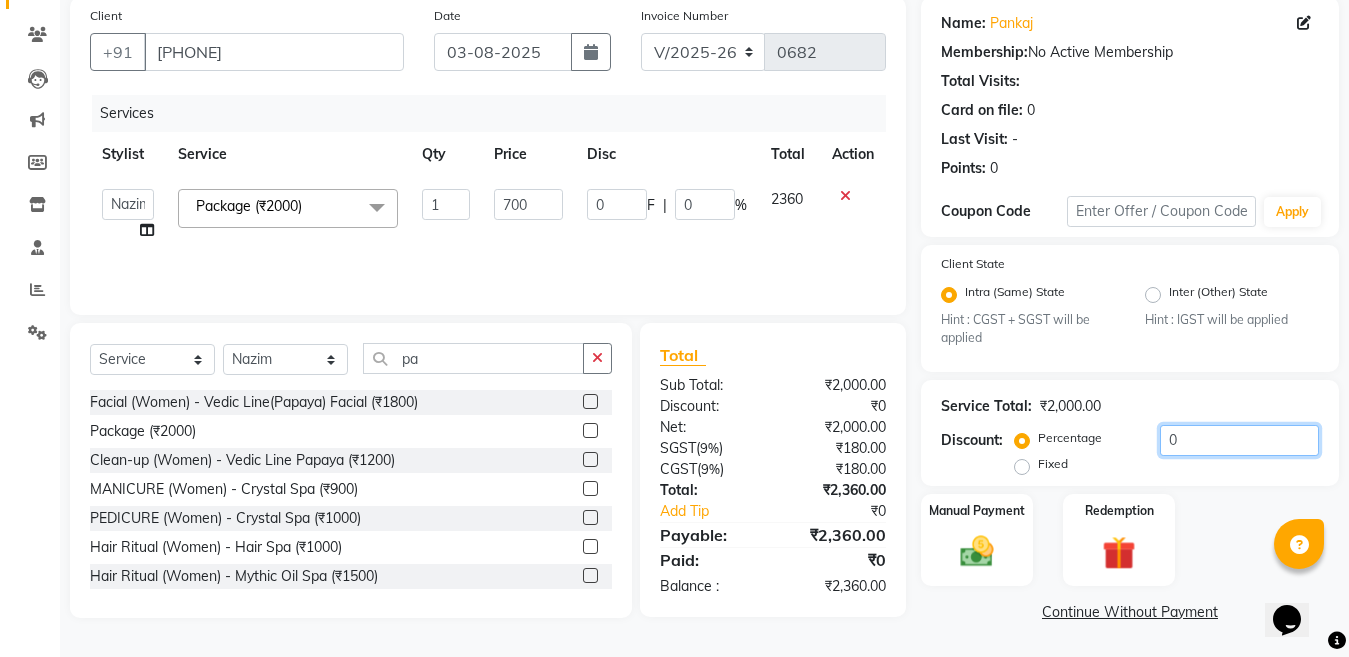 click on "0" 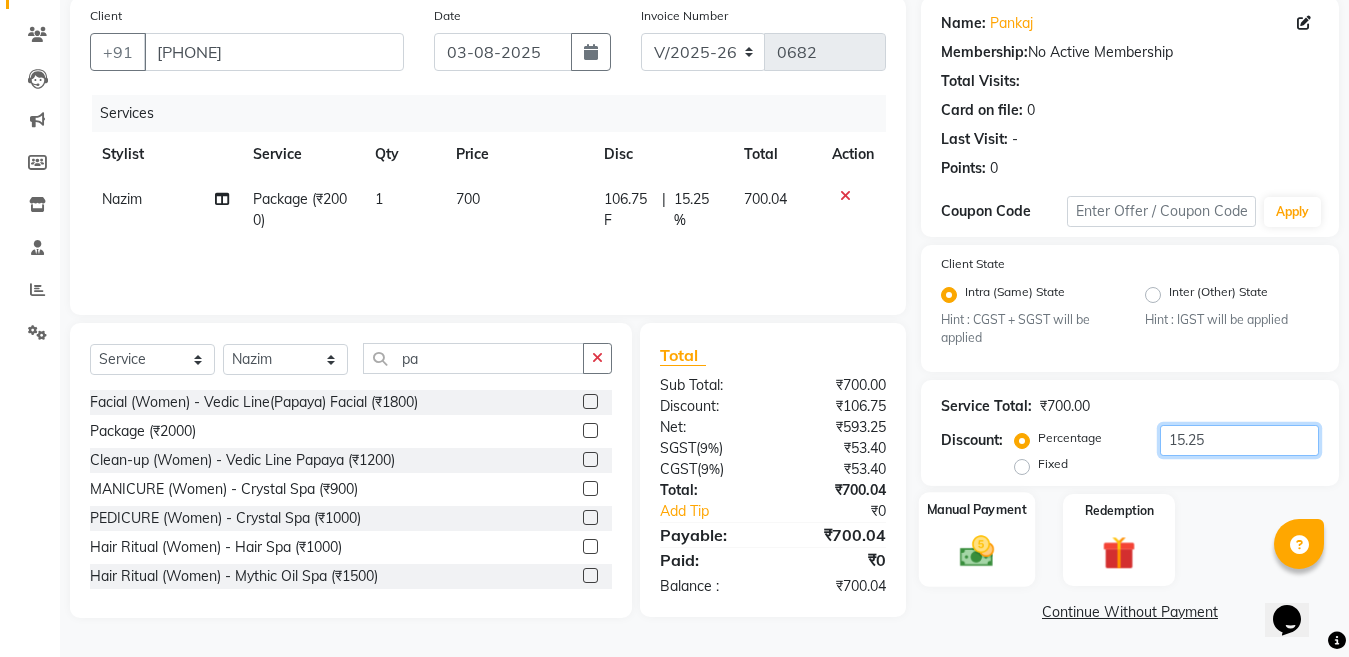 type on "15.25" 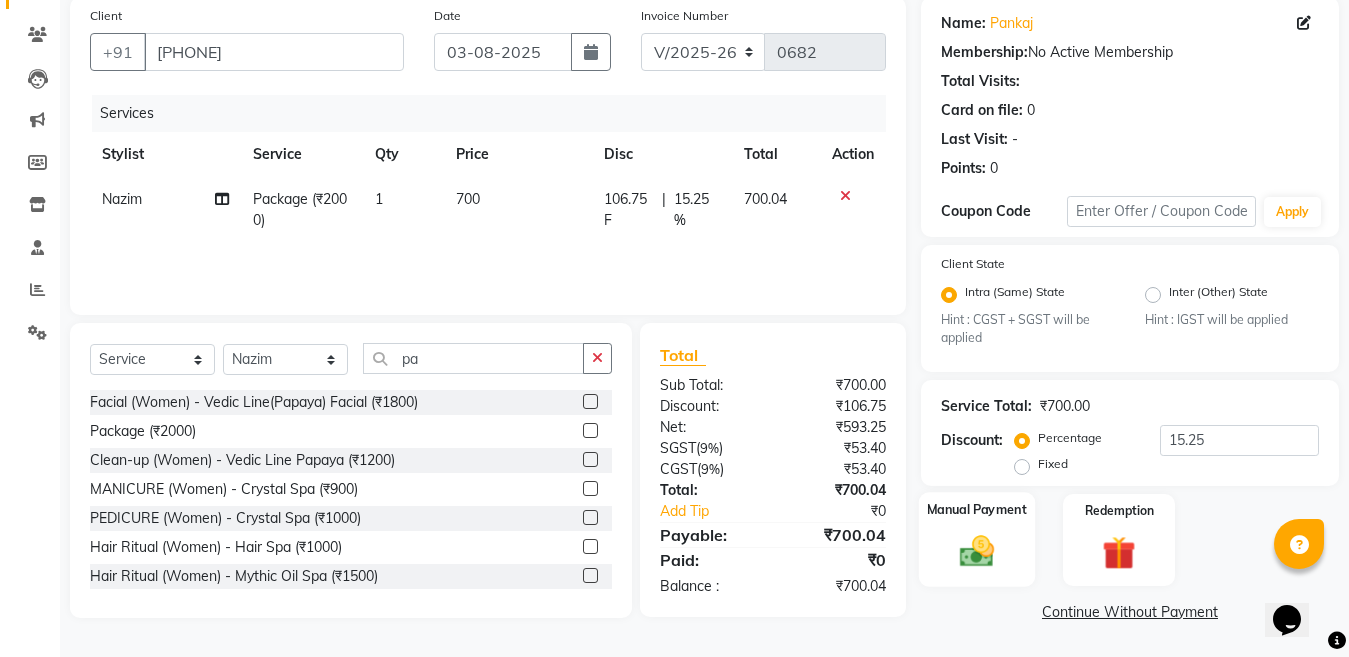click 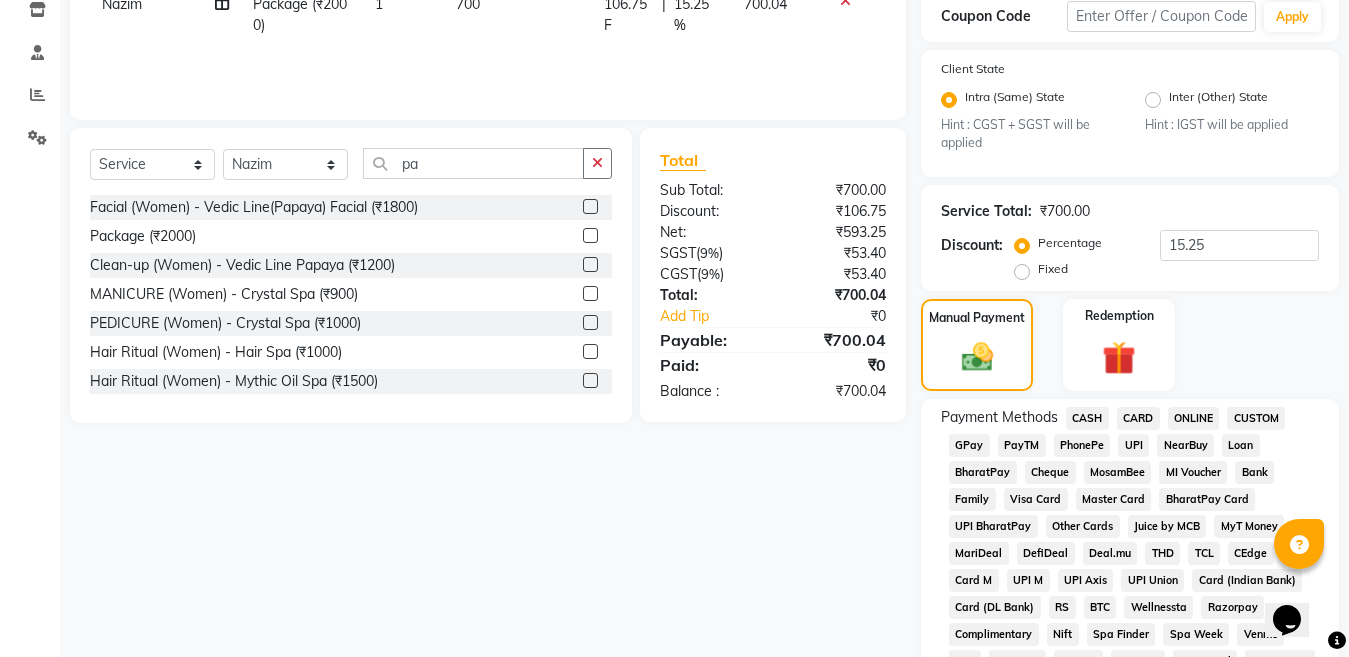scroll, scrollTop: 353, scrollLeft: 0, axis: vertical 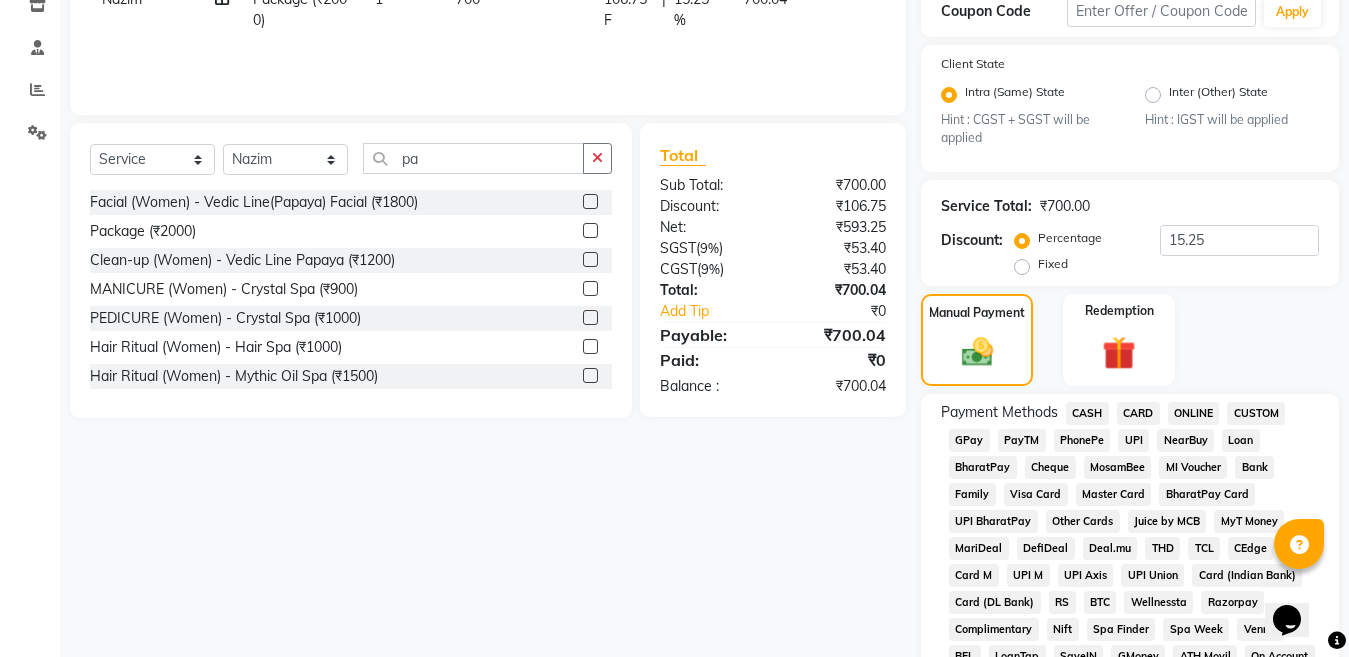 click on "ONLINE" 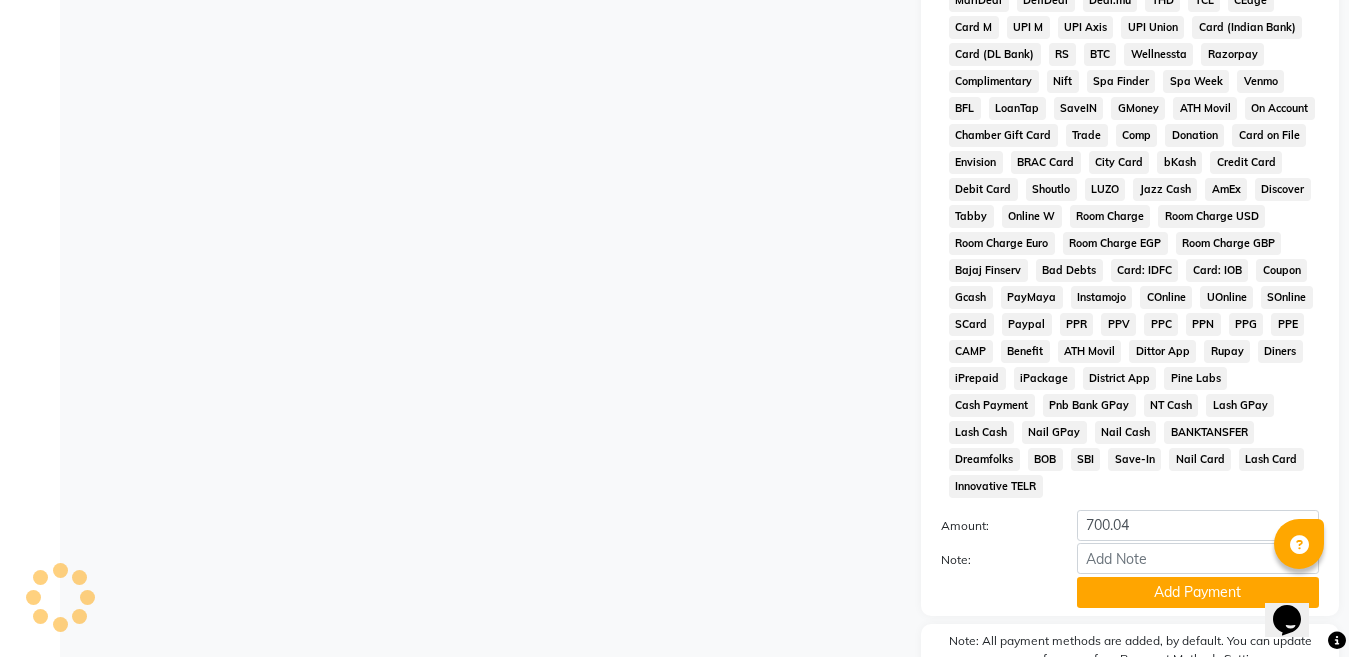 scroll, scrollTop: 1007, scrollLeft: 0, axis: vertical 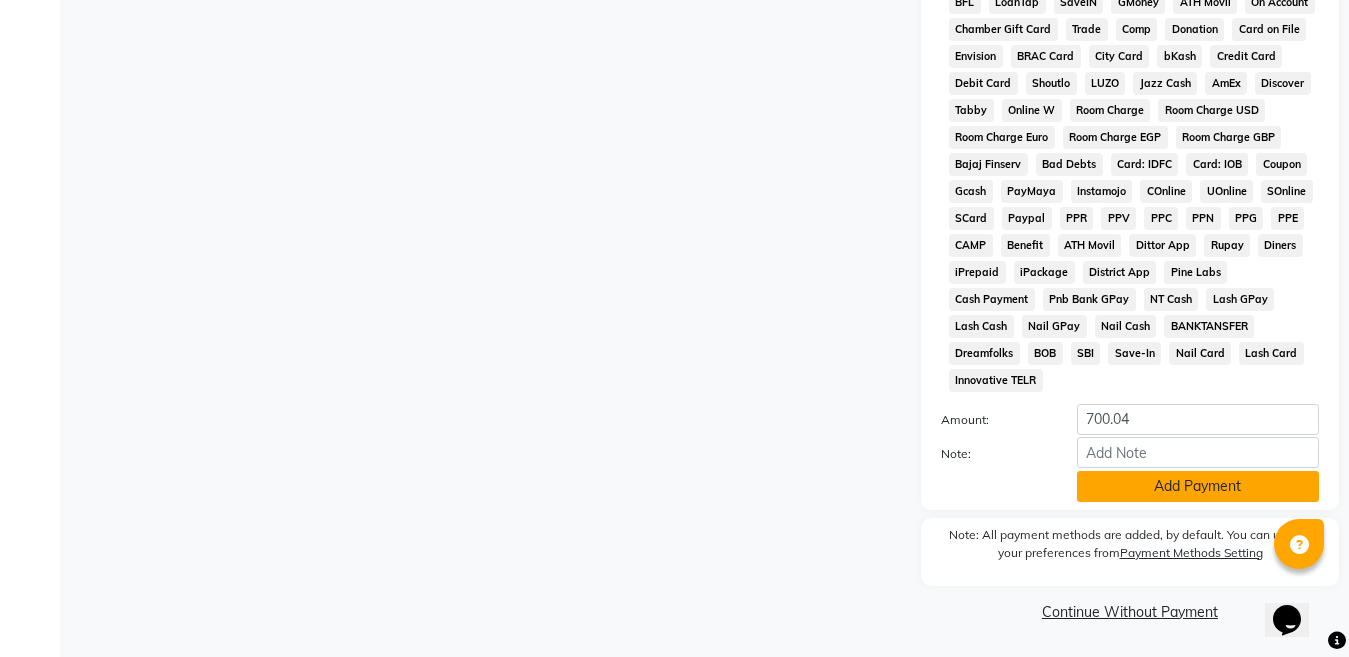 drag, startPoint x: 1218, startPoint y: 471, endPoint x: 1214, endPoint y: 485, distance: 14.56022 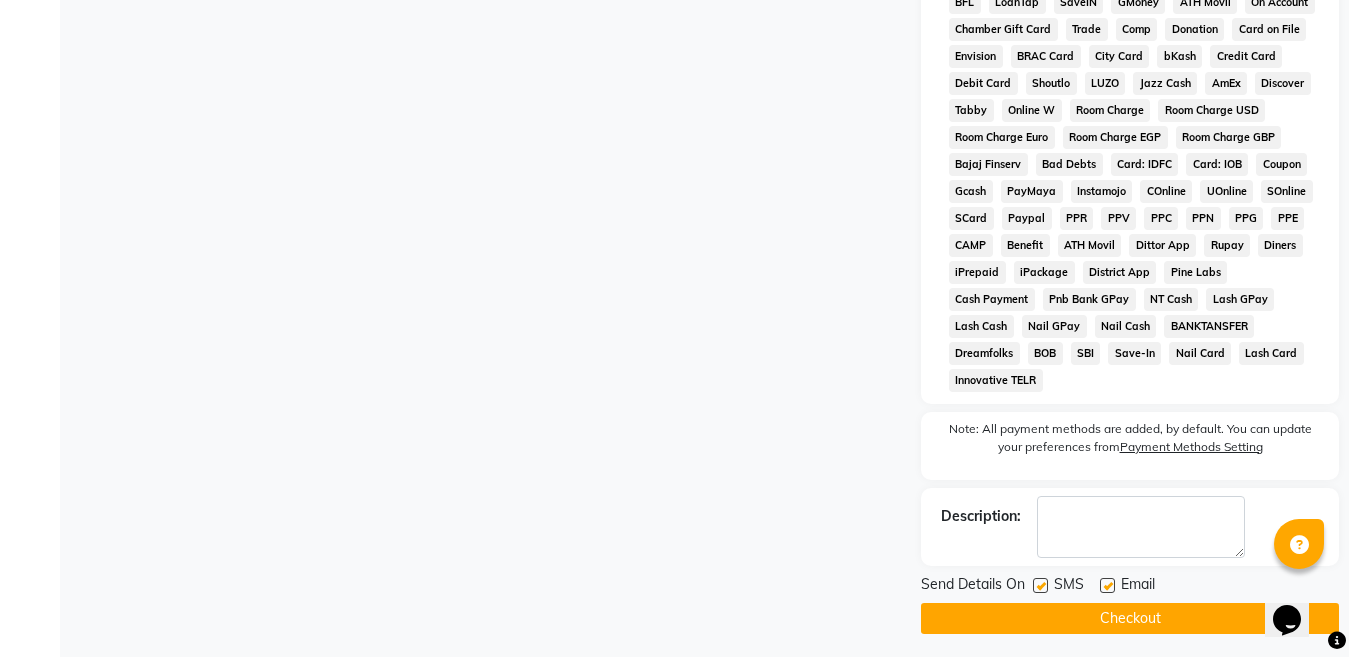 drag, startPoint x: 1085, startPoint y: 622, endPoint x: 1030, endPoint y: 595, distance: 61.269894 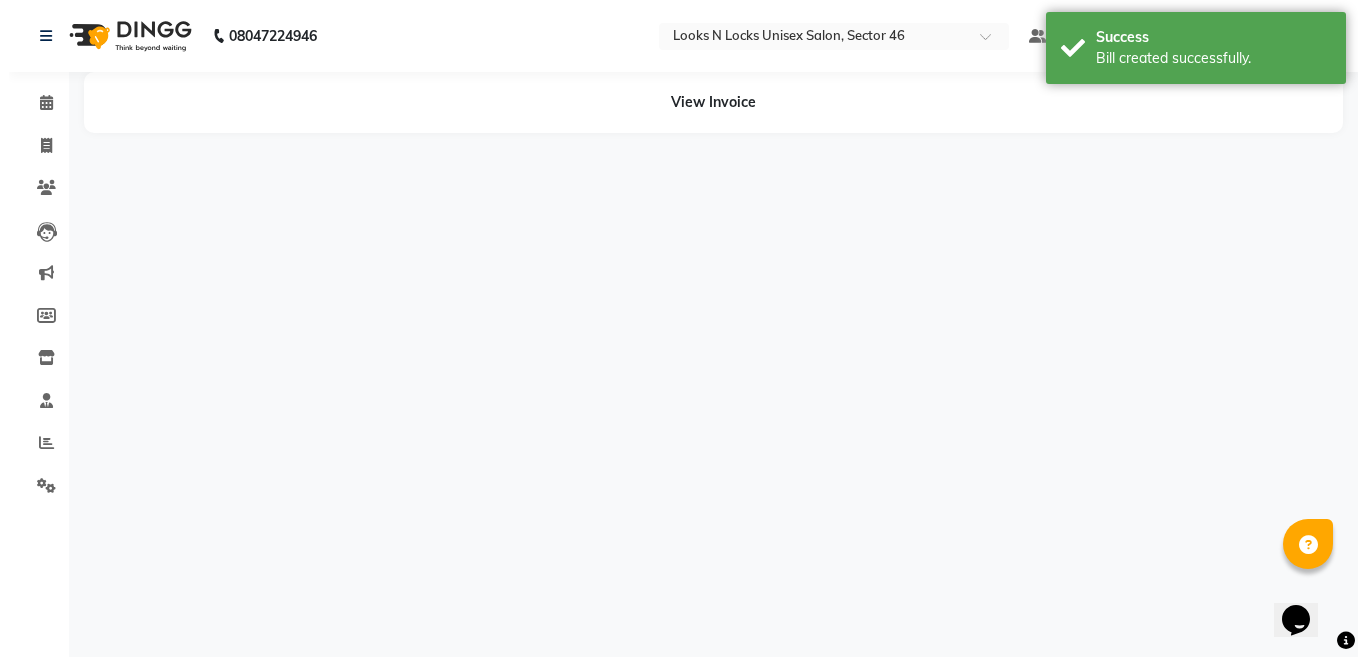 scroll, scrollTop: 0, scrollLeft: 0, axis: both 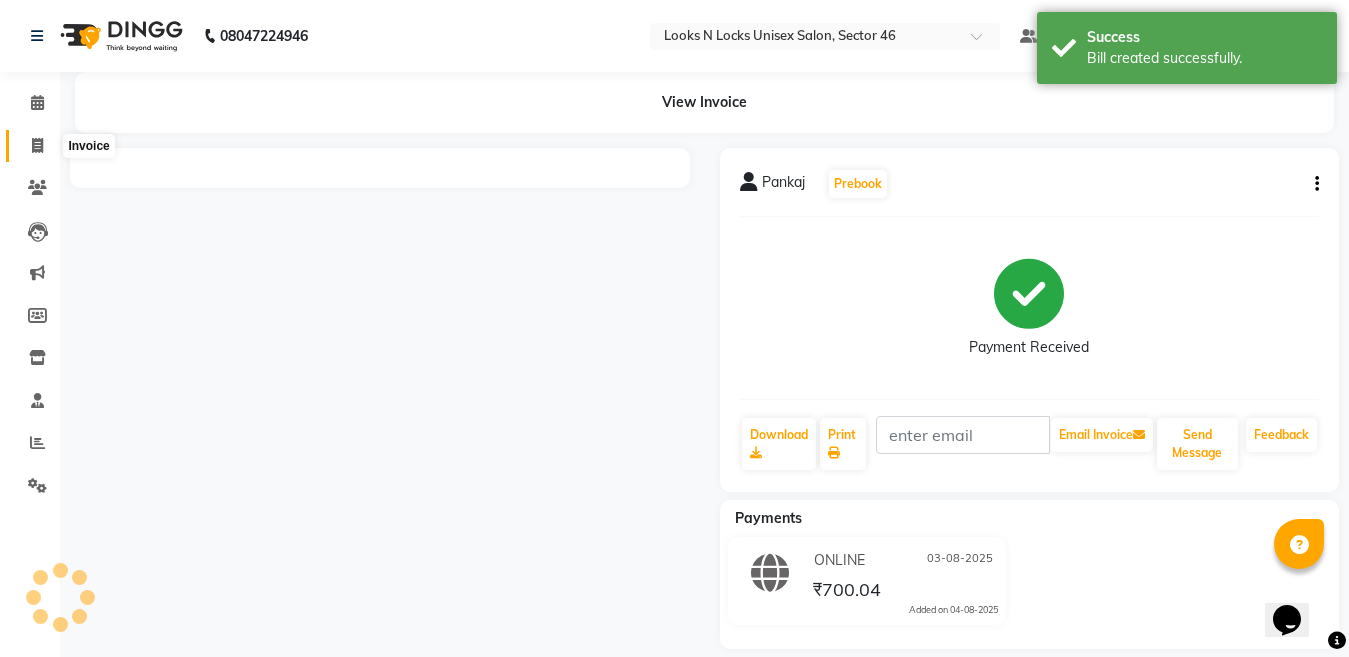 click 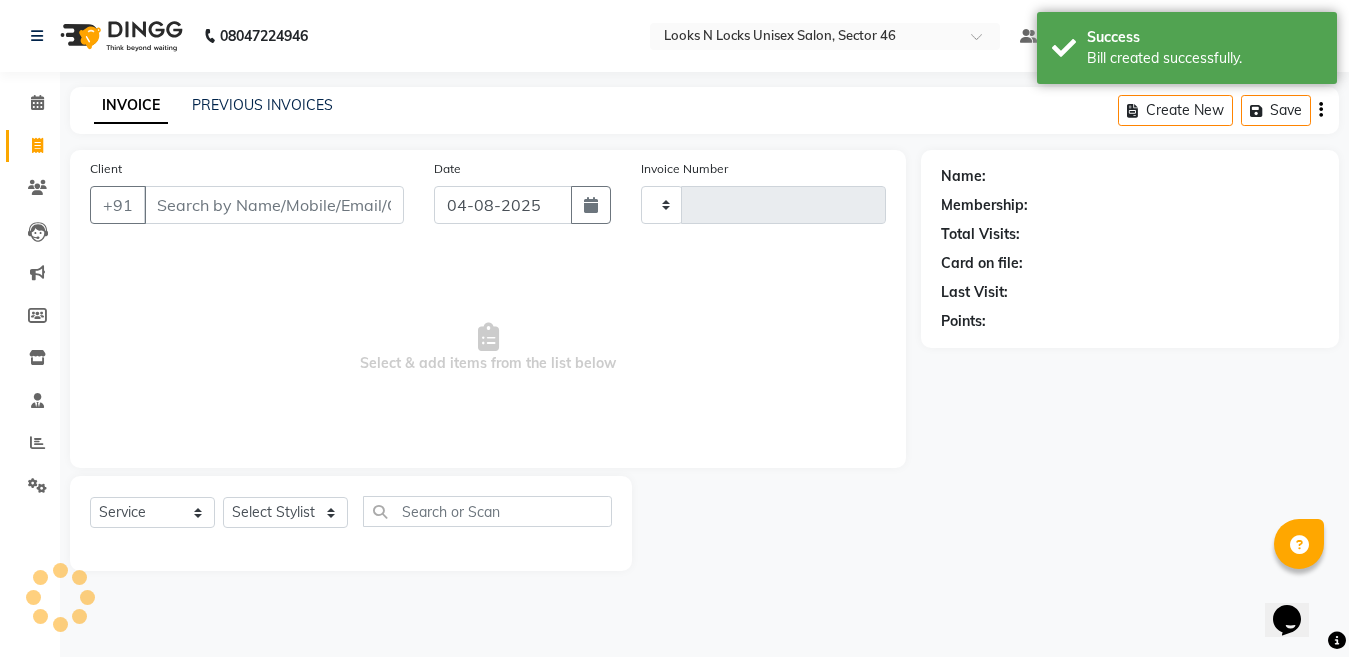 type on "0683" 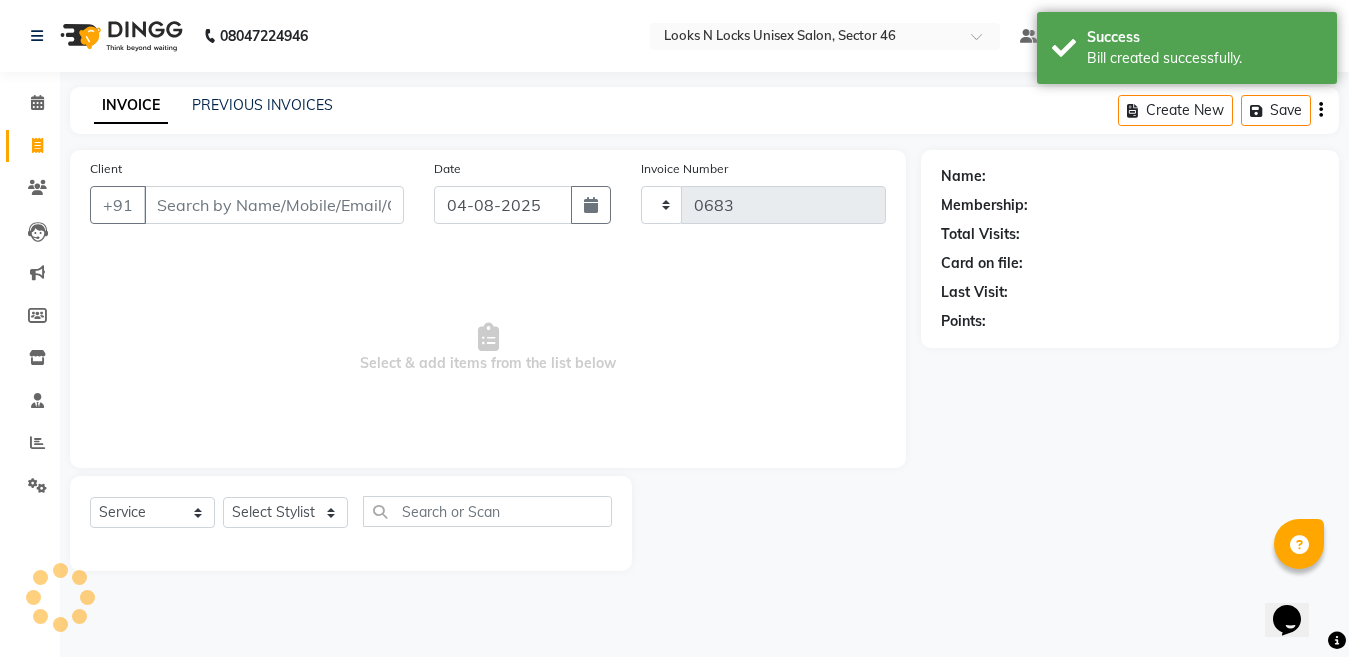 select on "3904" 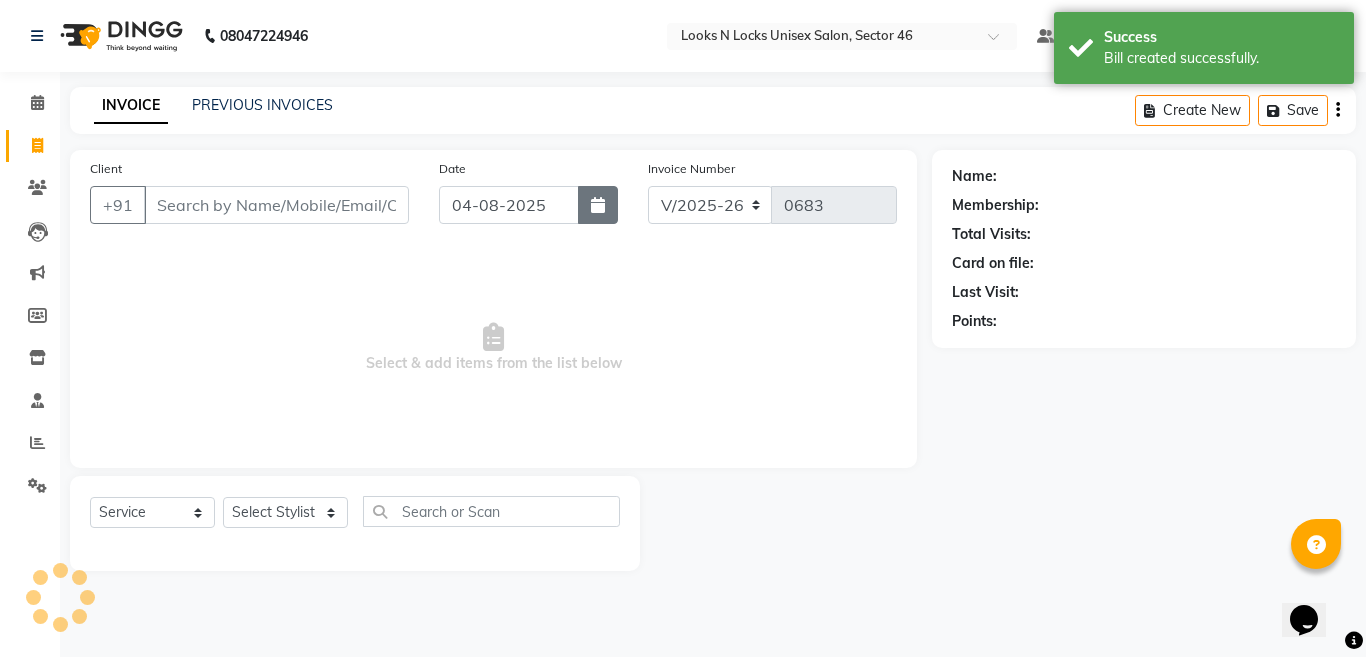 click 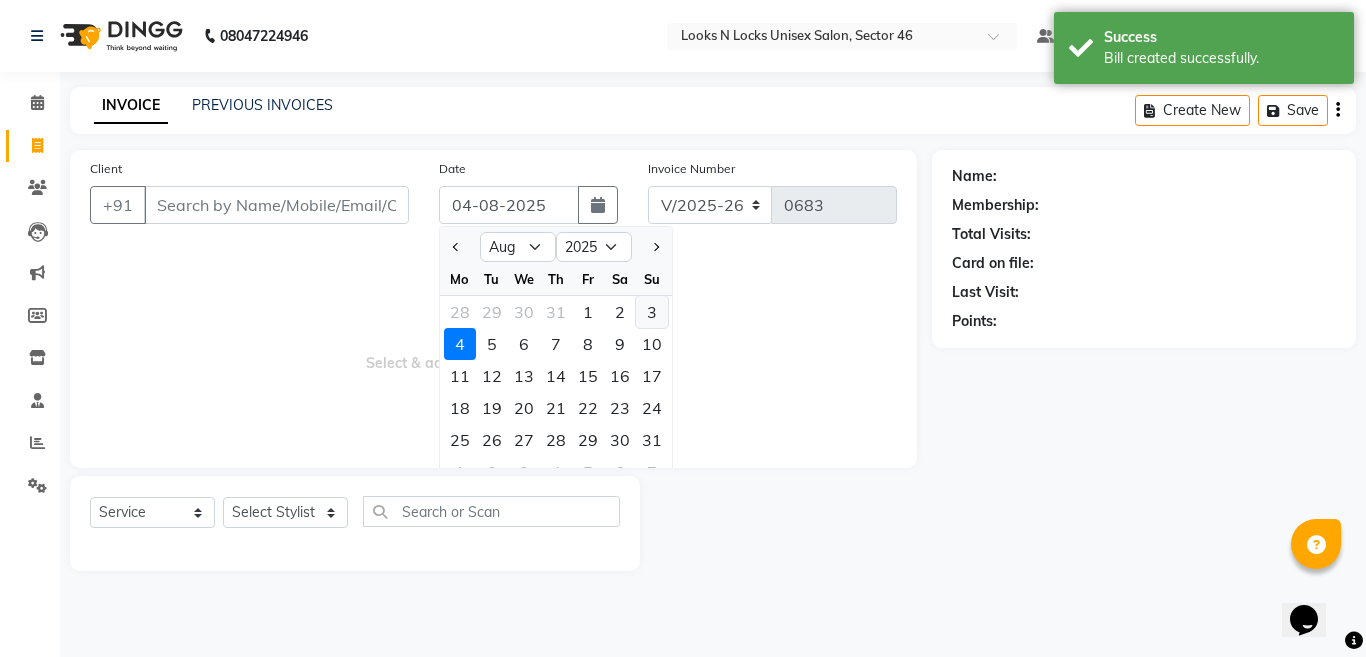 click on "3" 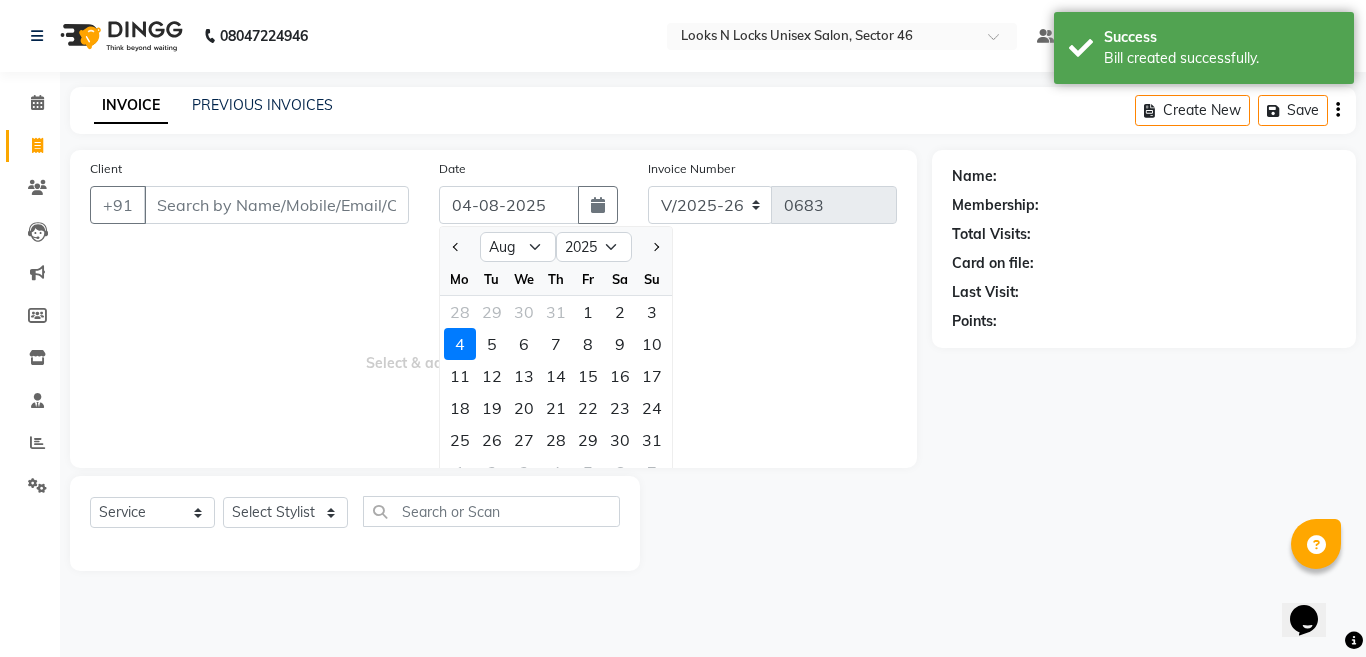 type on "03-08-2025" 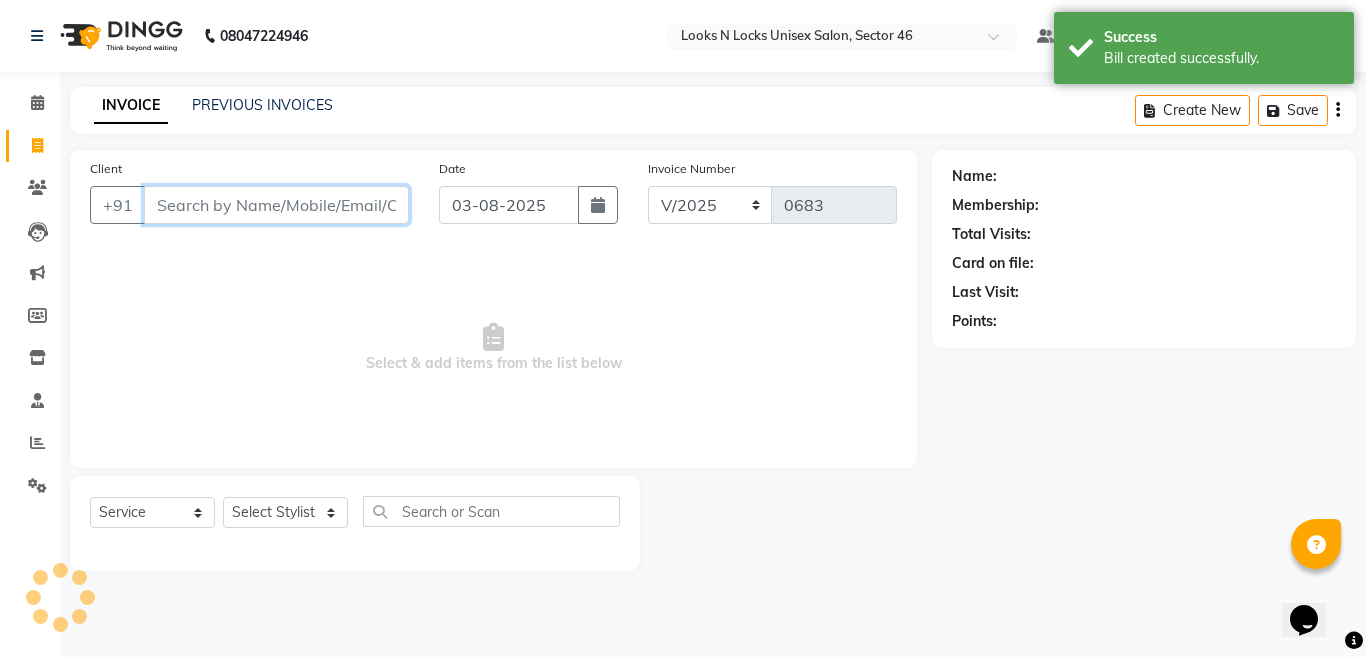 click on "Client" at bounding box center (276, 205) 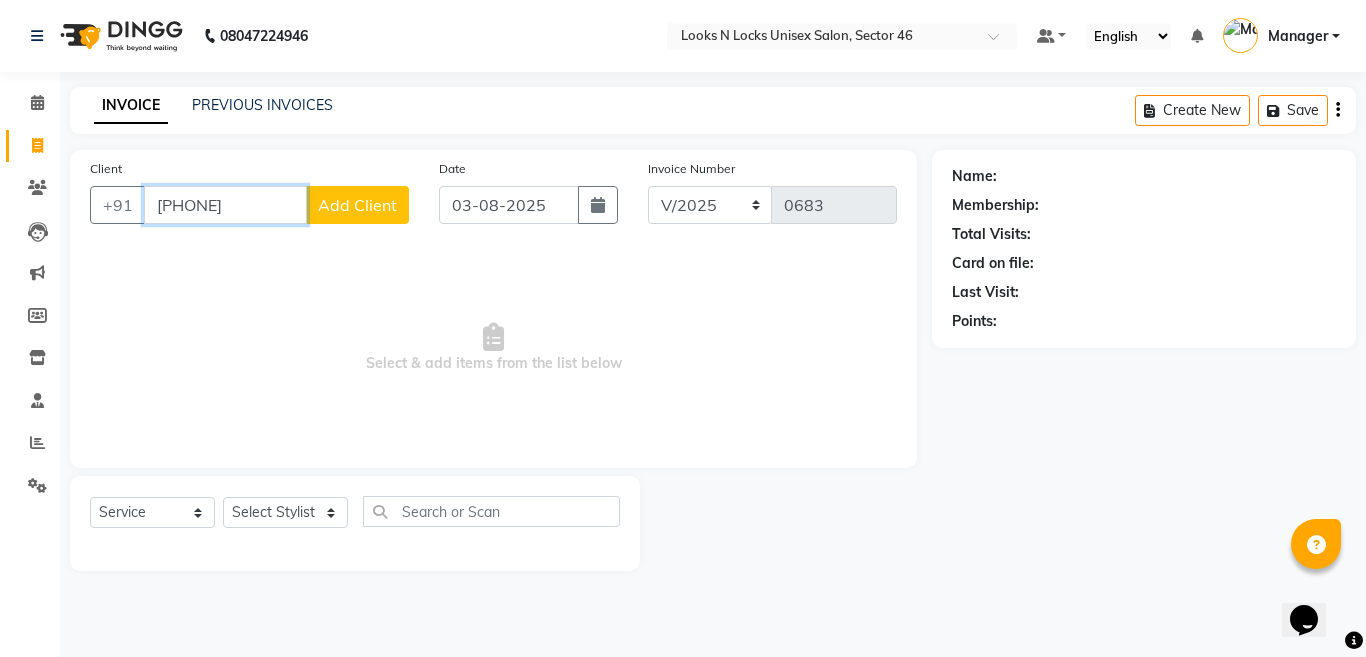 type on "[PHONE]" 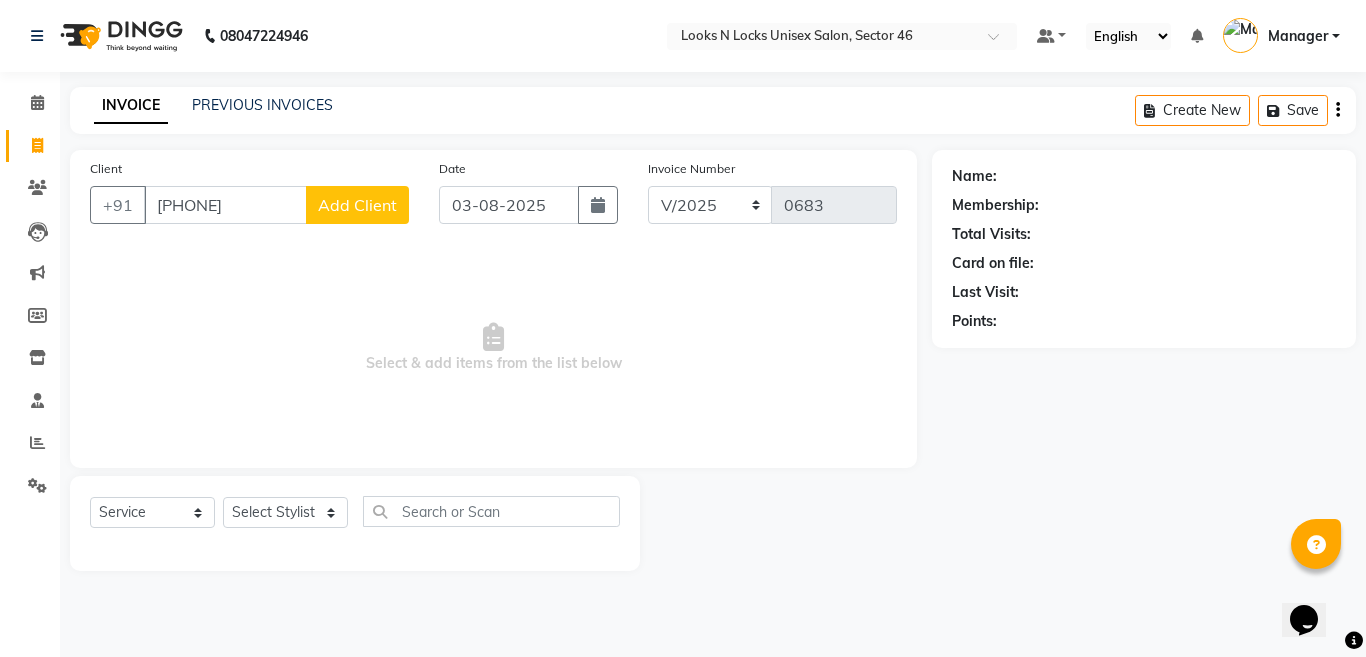 click on "Add Client" 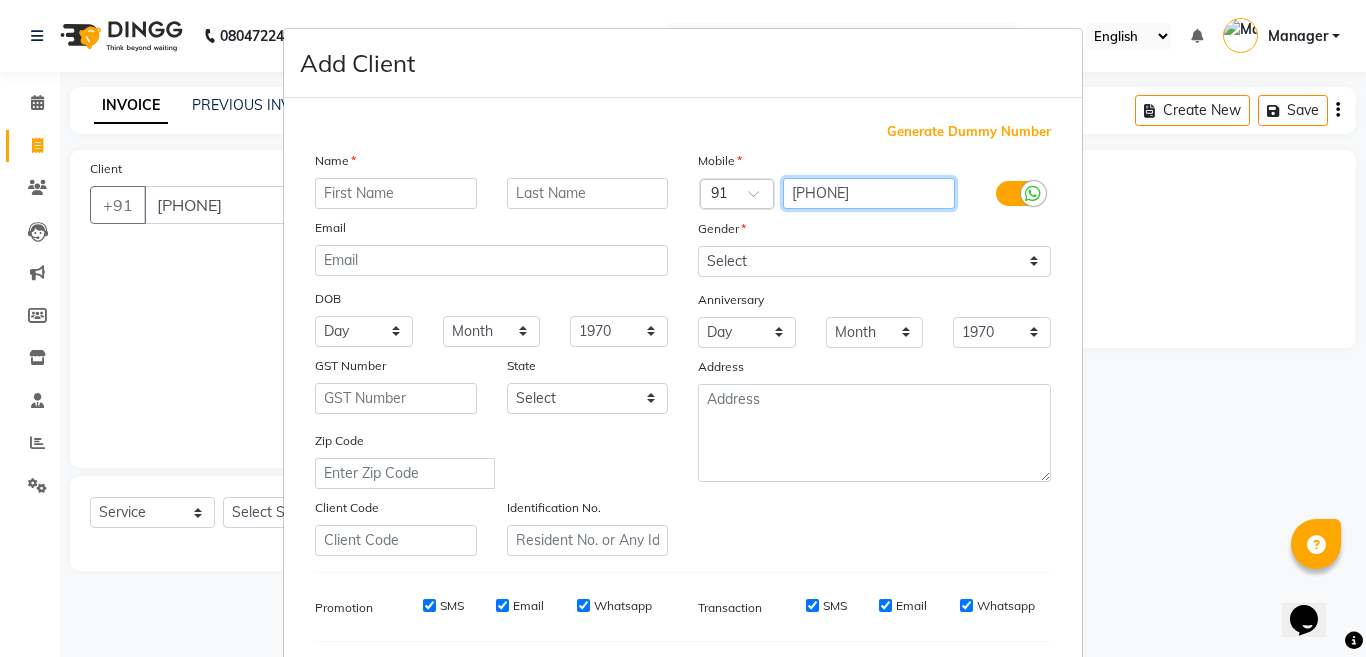 drag, startPoint x: 877, startPoint y: 191, endPoint x: 681, endPoint y: 204, distance: 196.43065 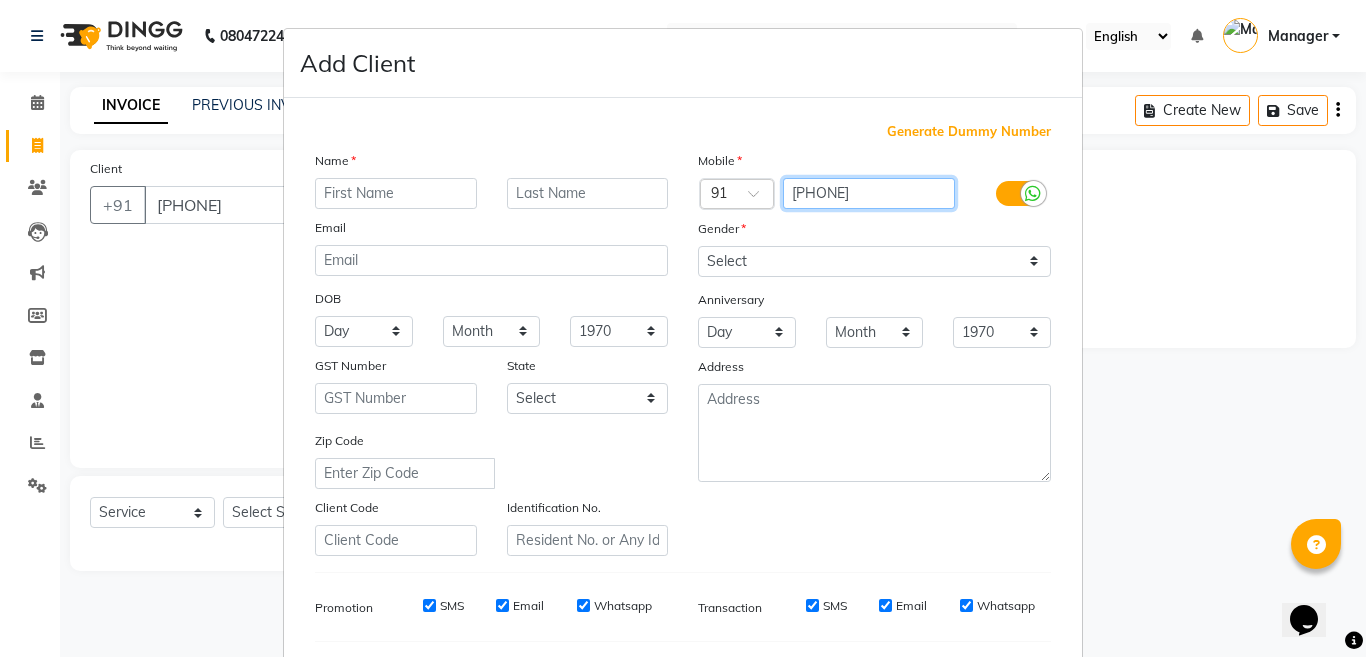 click on "Country Code × 91 [PHONE]" at bounding box center [874, 194] 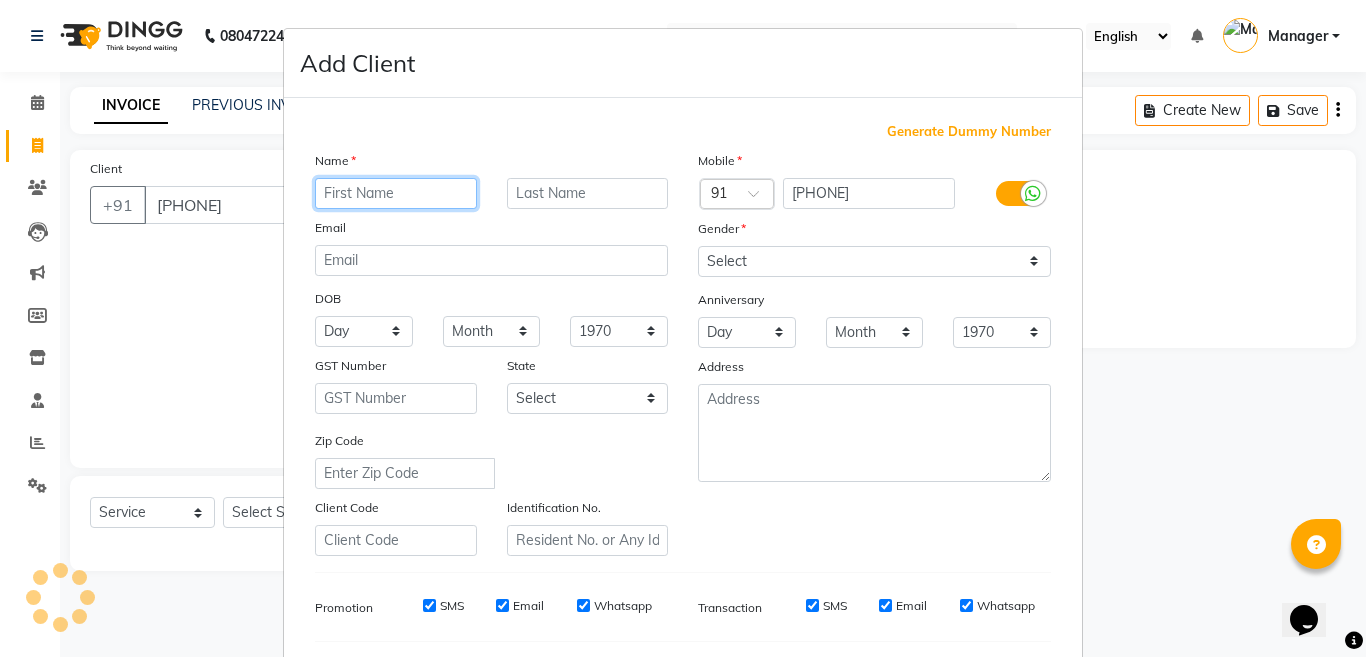 paste on "[PHONE]" 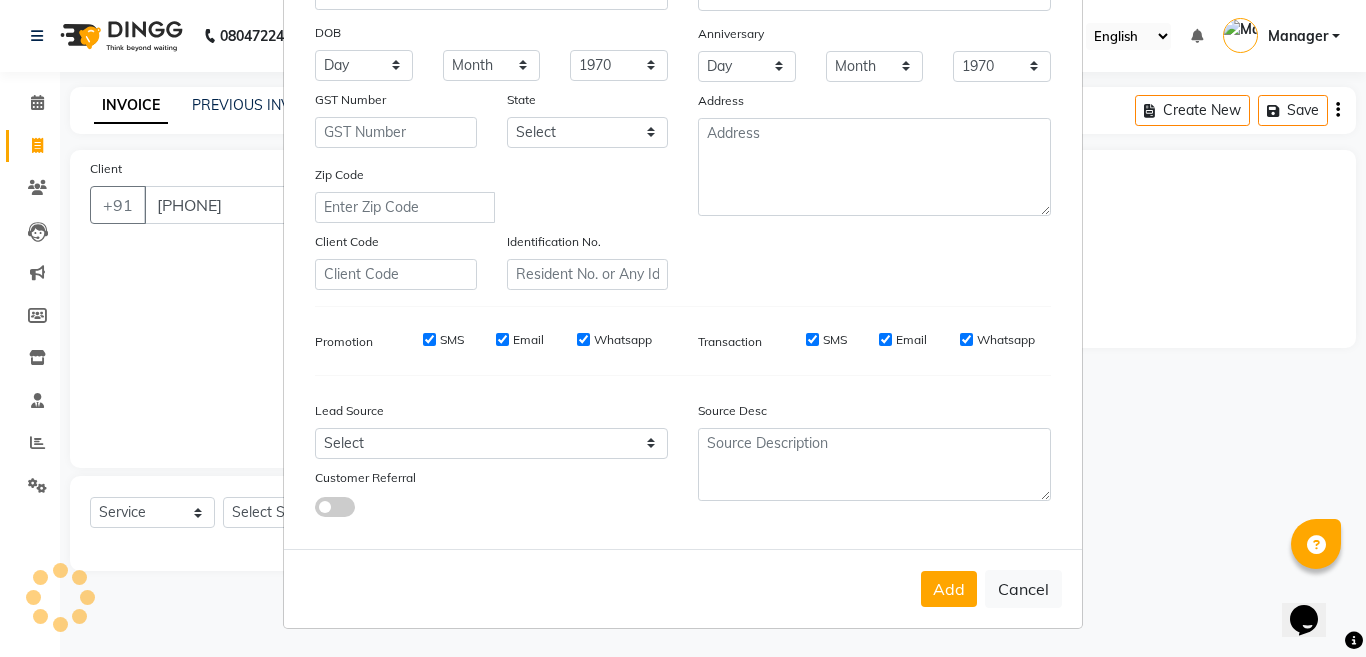 scroll, scrollTop: 66, scrollLeft: 0, axis: vertical 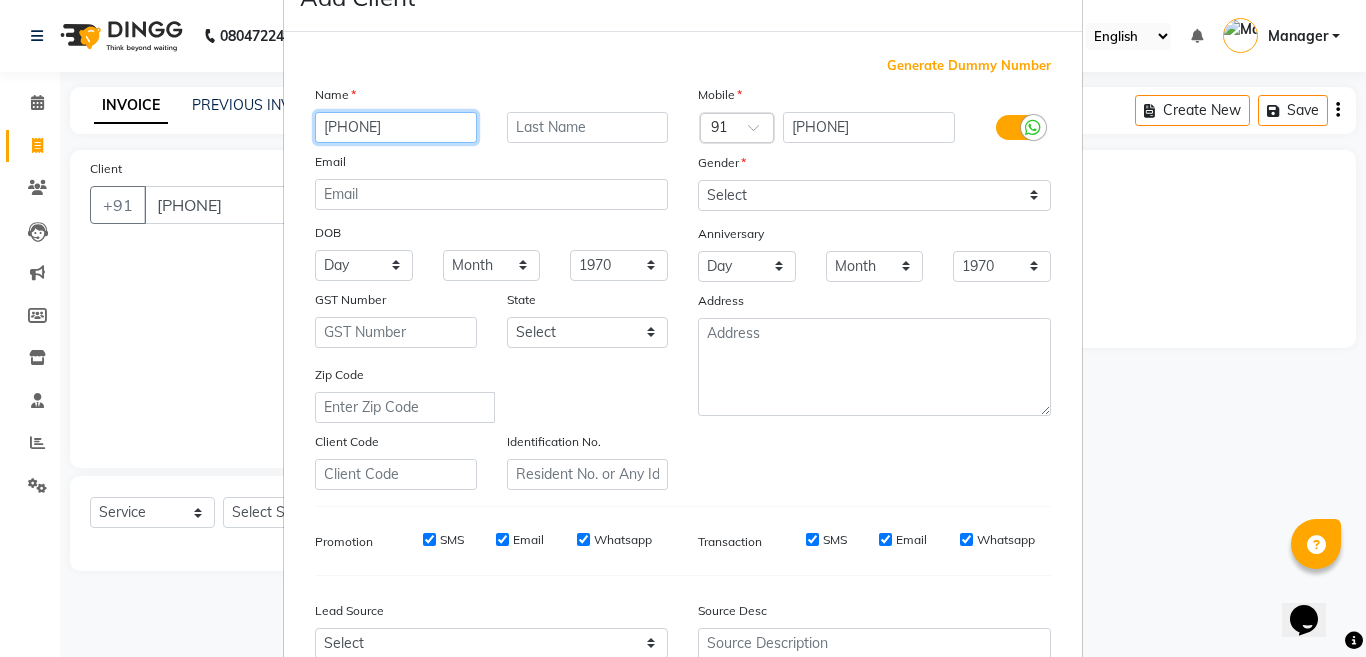 type on "[PHONE]" 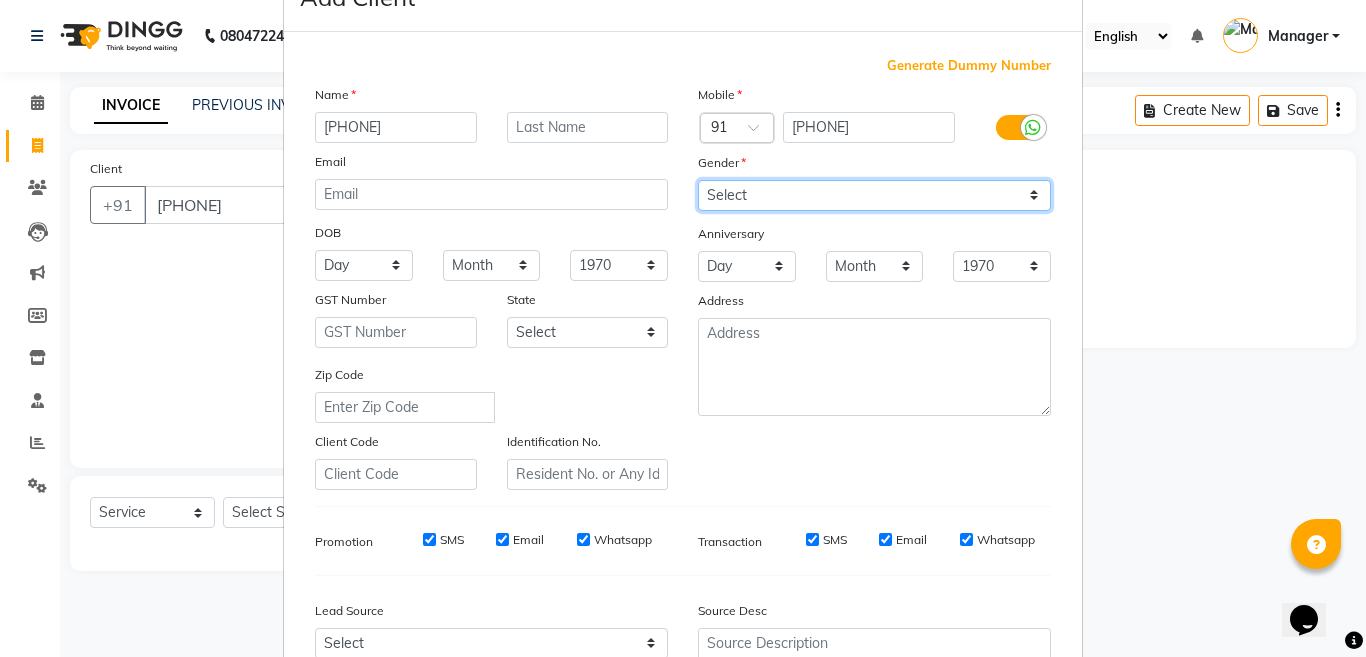 click on "Select Male Female Other Prefer Not To Say" at bounding box center [874, 195] 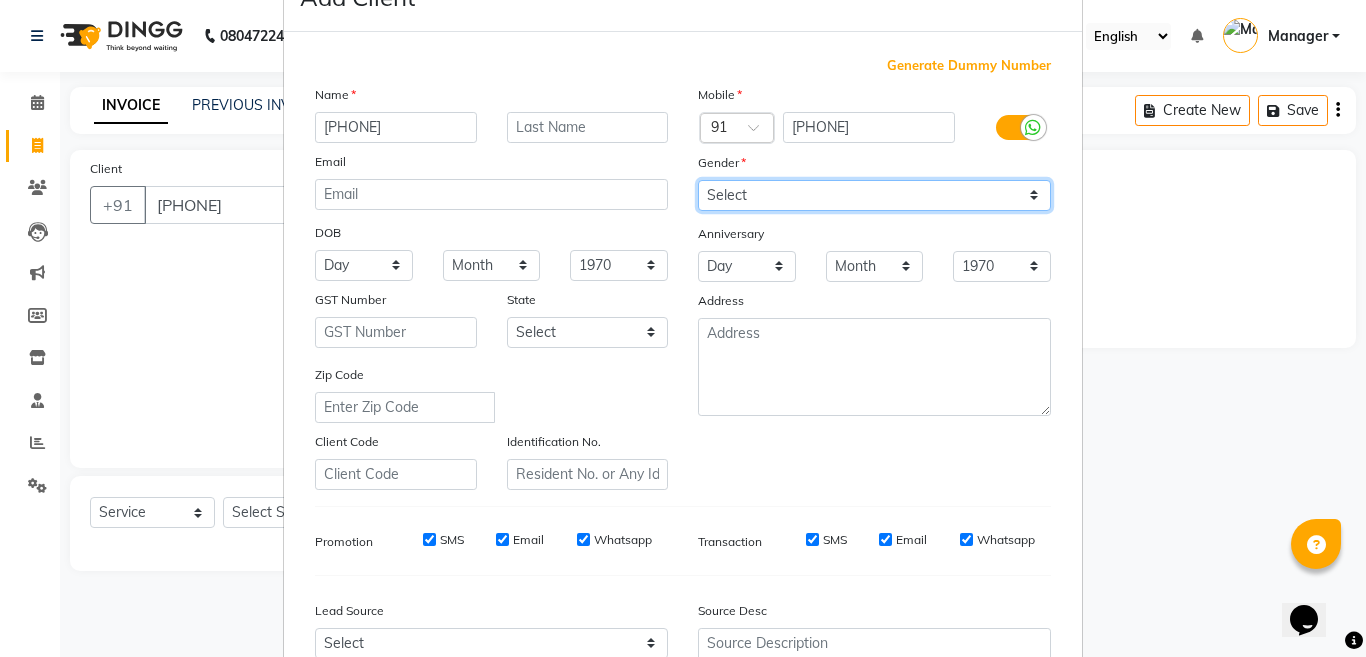select on "female" 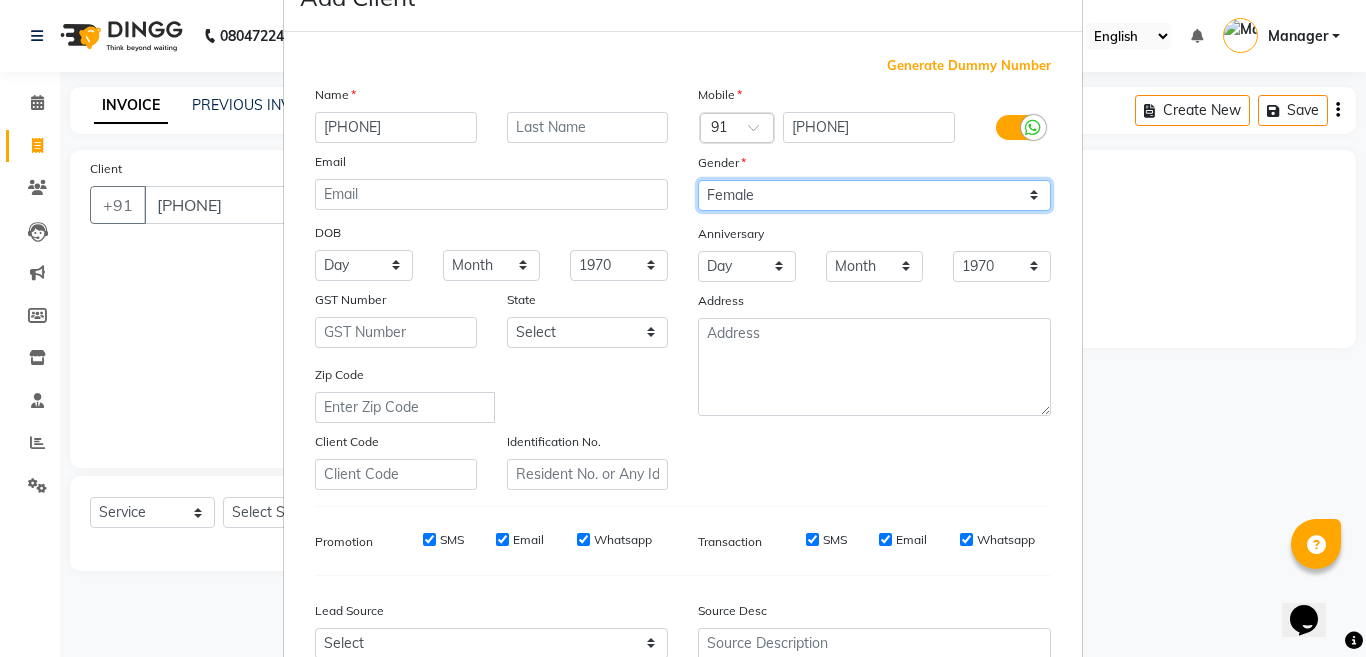click on "Select Male Female Other Prefer Not To Say" at bounding box center [874, 195] 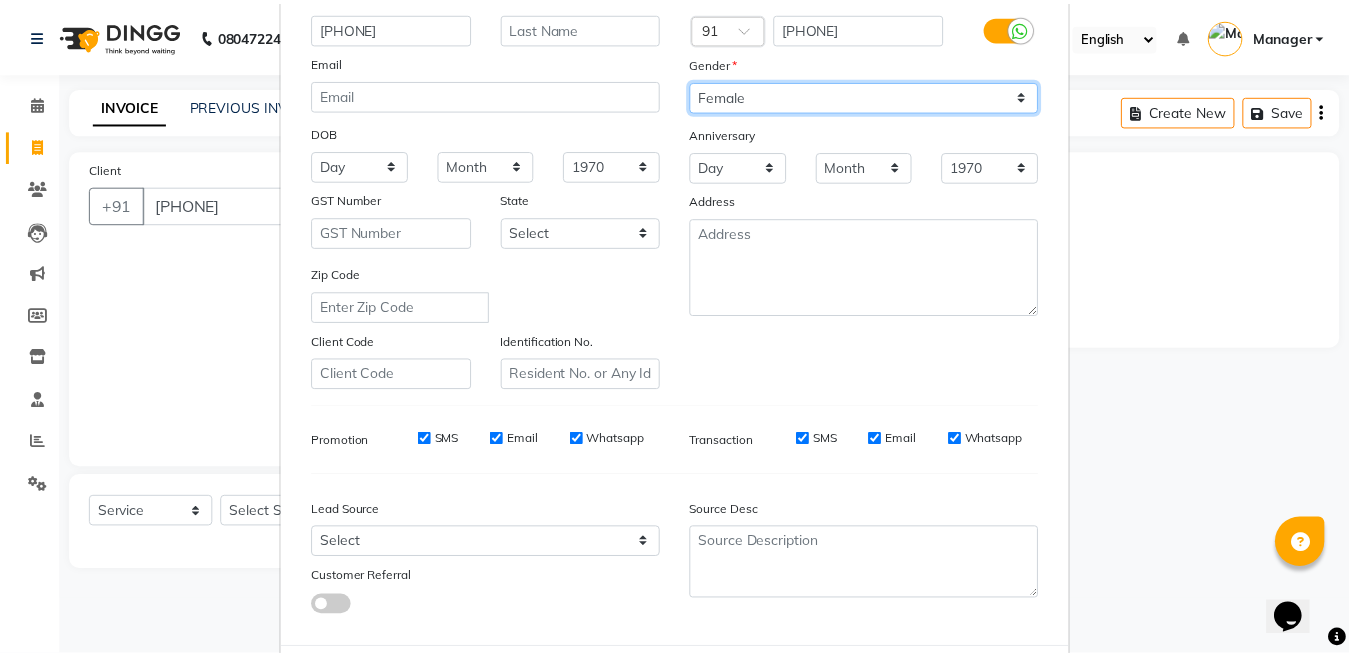 scroll, scrollTop: 266, scrollLeft: 0, axis: vertical 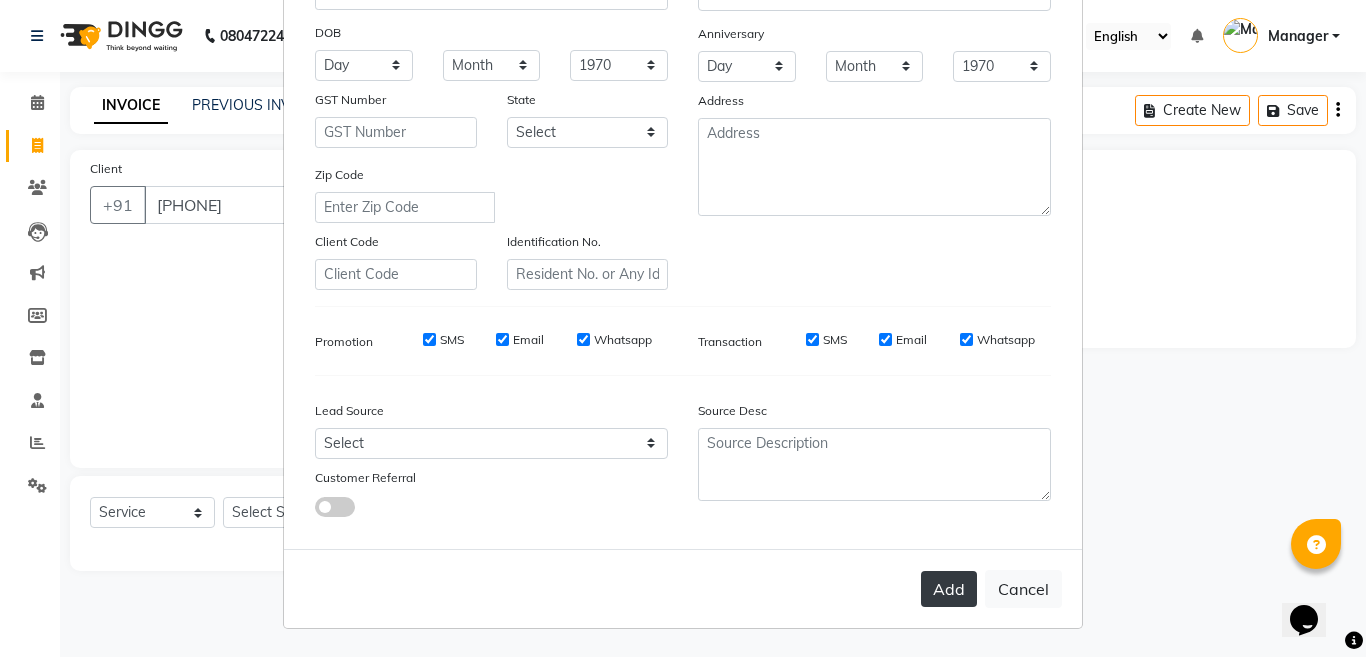 click on "Add" at bounding box center [949, 589] 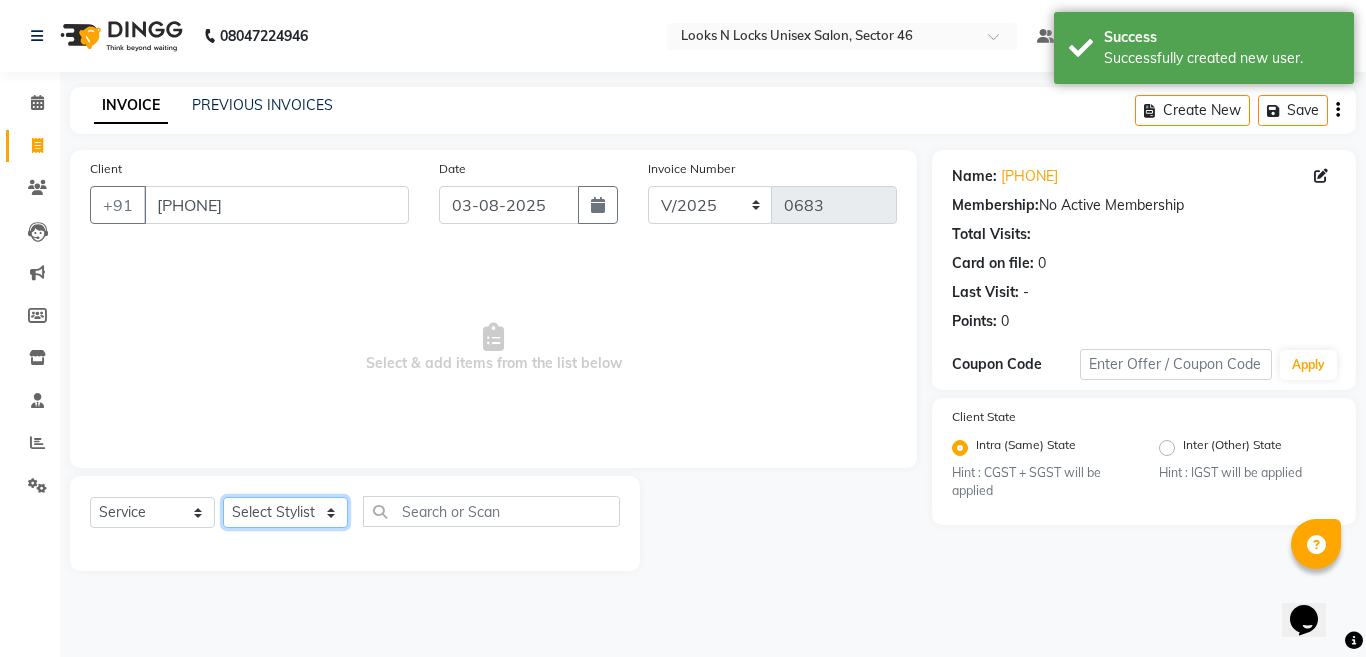 click on "Select Stylist Aakib Ansari Aalam Sheikh Ajay sain Anil  Sahu Gaurav Gulzar  Anshari Ibrahim Kamala Khushboo kusum maam Lucky Manager Marry Lepcha Nazim Priya Rao Ram Saurabha Seema Shilpa ( sunita) Sonia Sunita Chauhan Vanshika Varun Zafar" 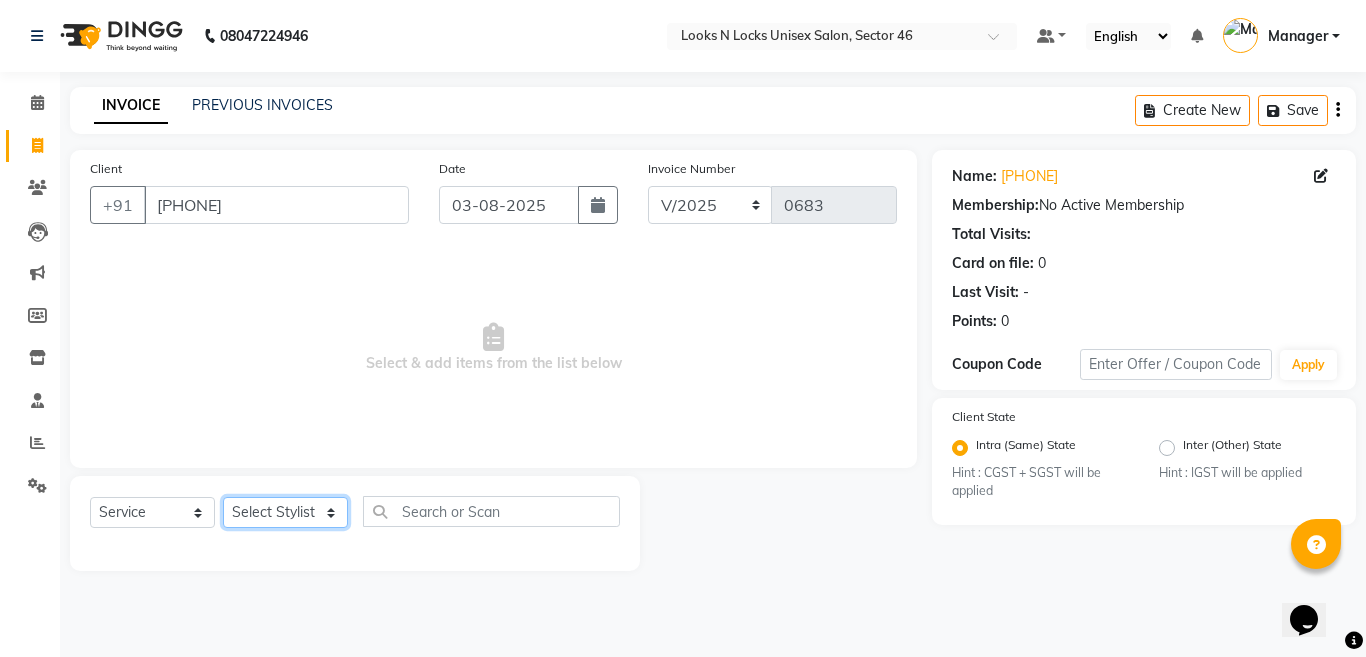 select on "69067" 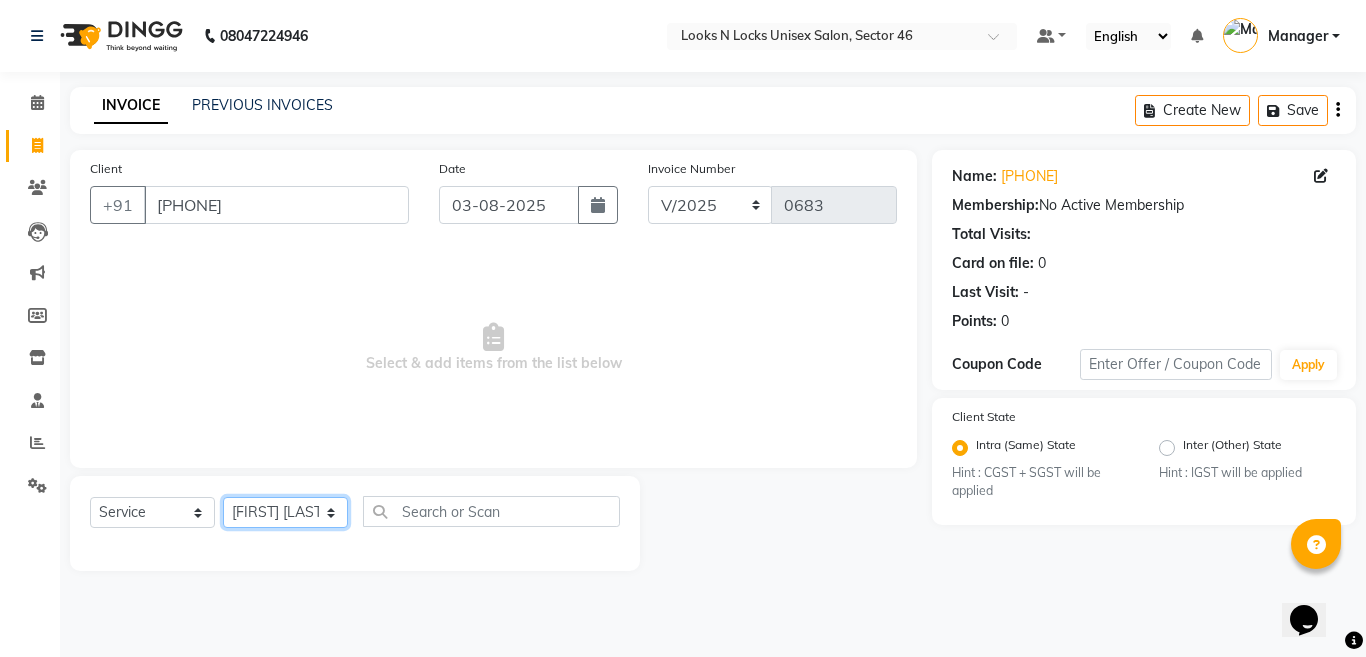click on "Select Stylist Aakib Ansari Aalam Sheikh Ajay sain Anil  Sahu Gaurav Gulzar  Anshari Ibrahim Kamala Khushboo kusum maam Lucky Manager Marry Lepcha Nazim Priya Rao Ram Saurabha Seema Shilpa ( sunita) Sonia Sunita Chauhan Vanshika Varun Zafar" 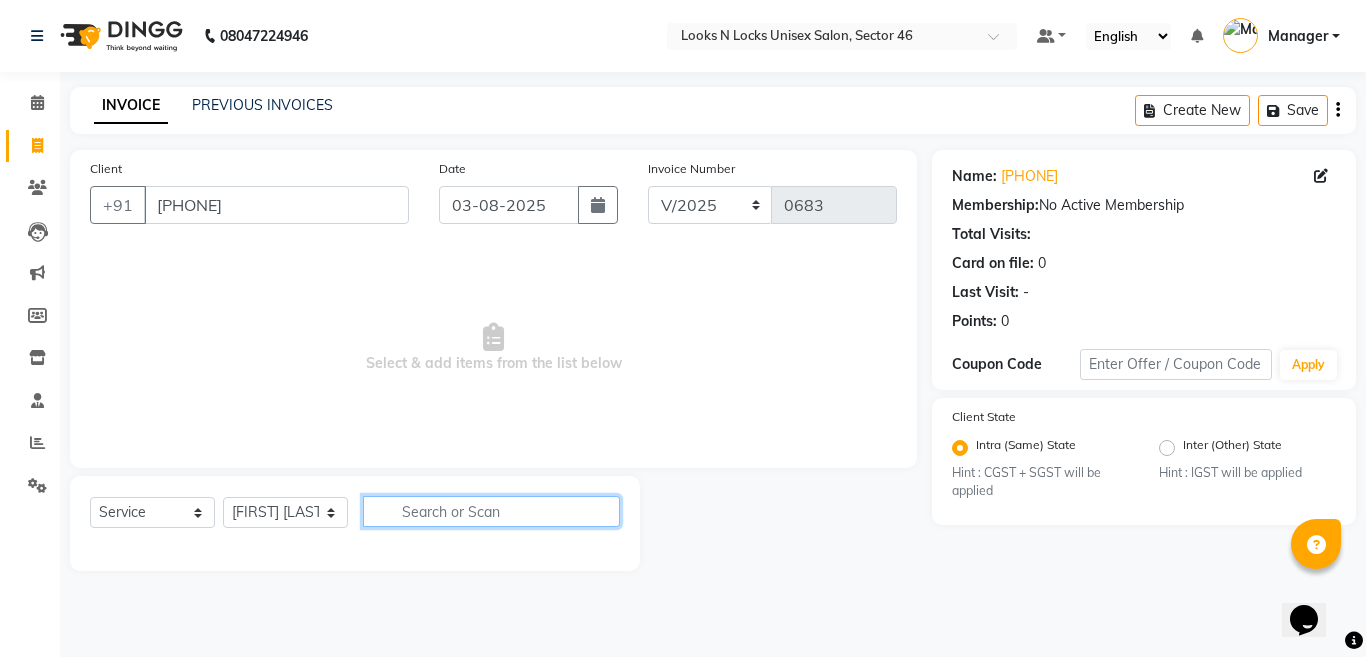 click 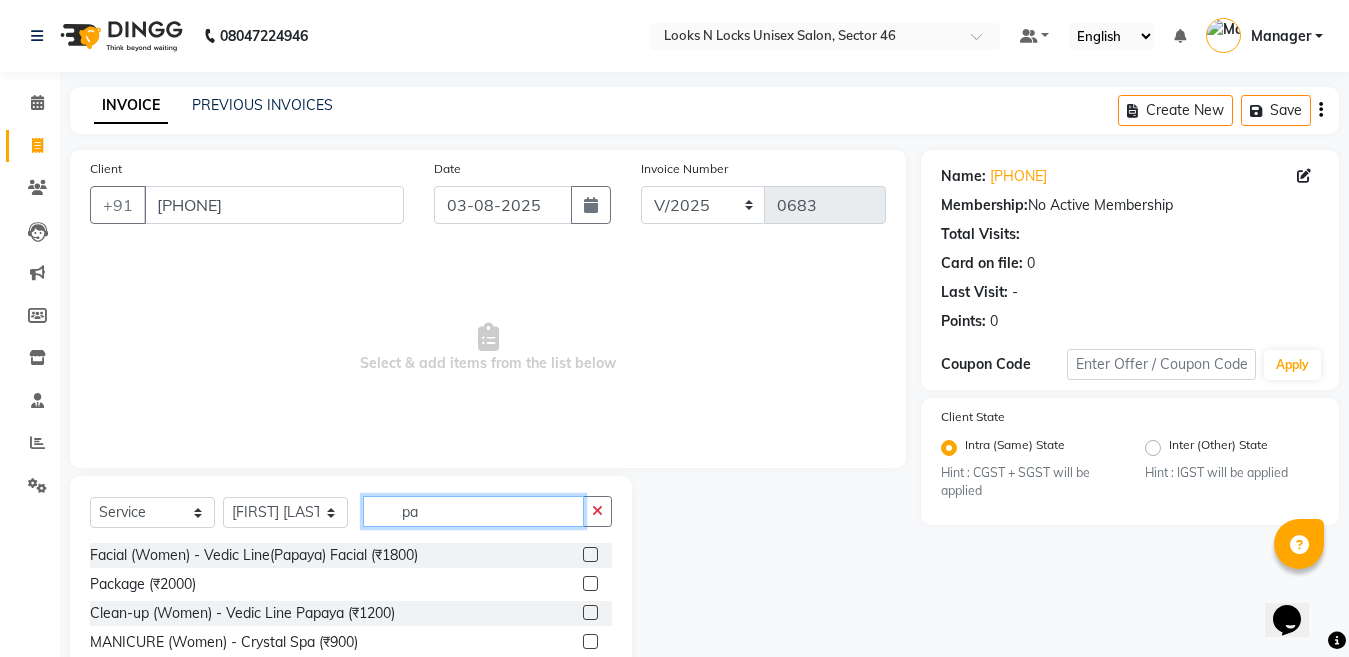 type on "pa" 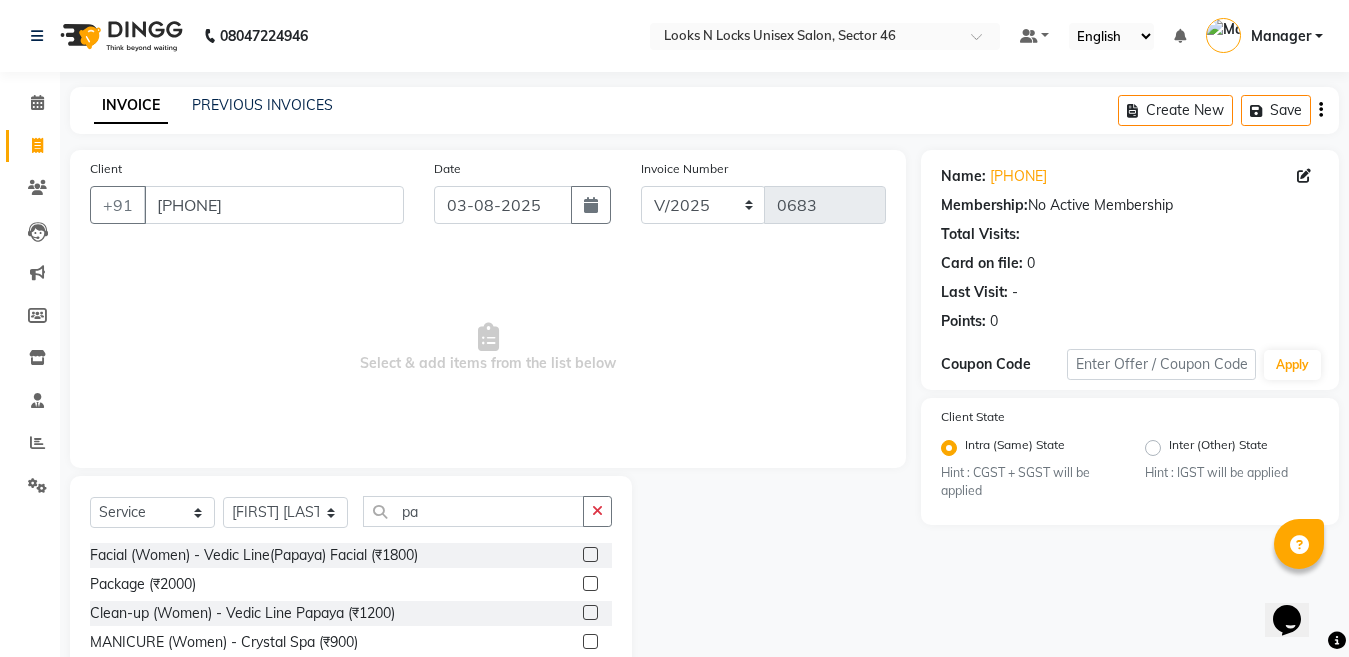 click 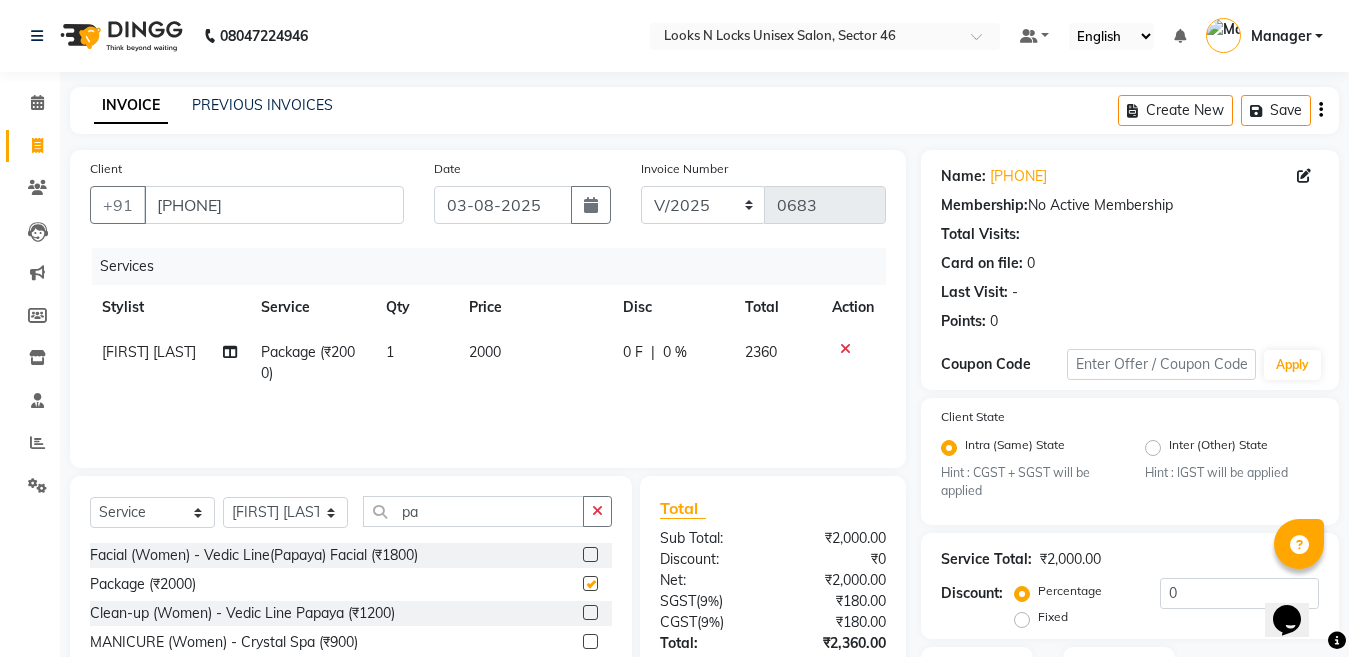 checkbox on "false" 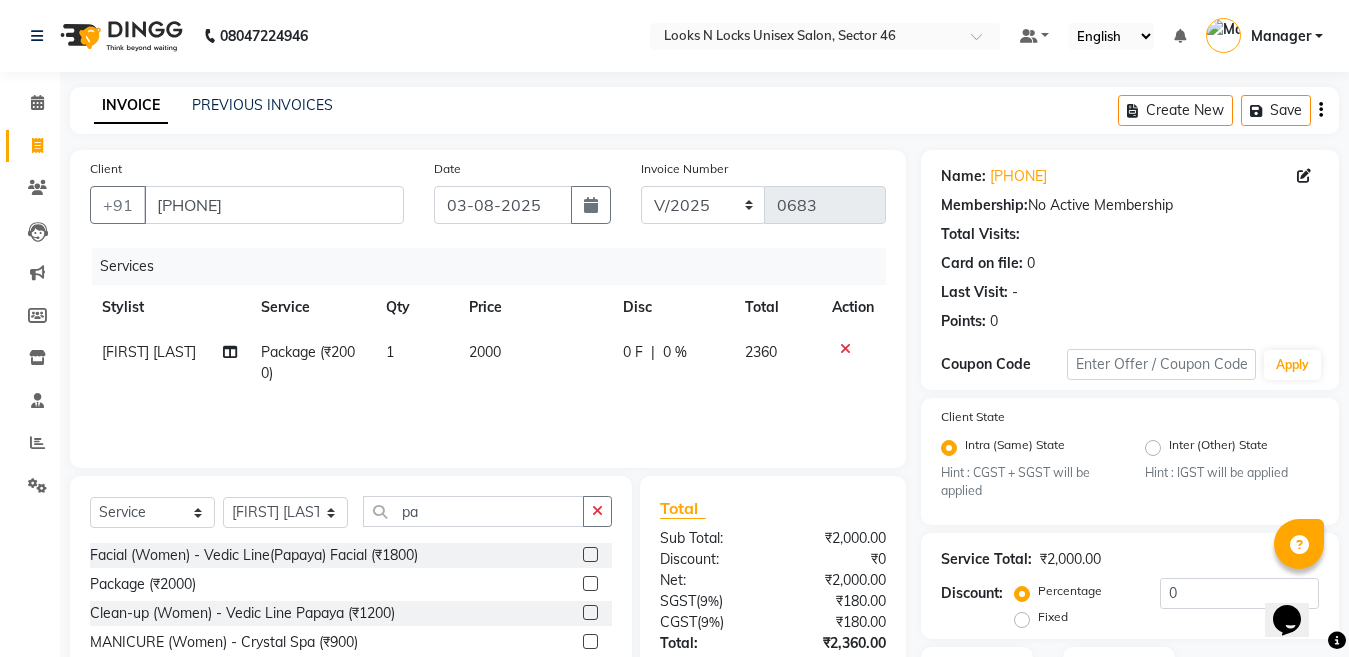 click on "2000" 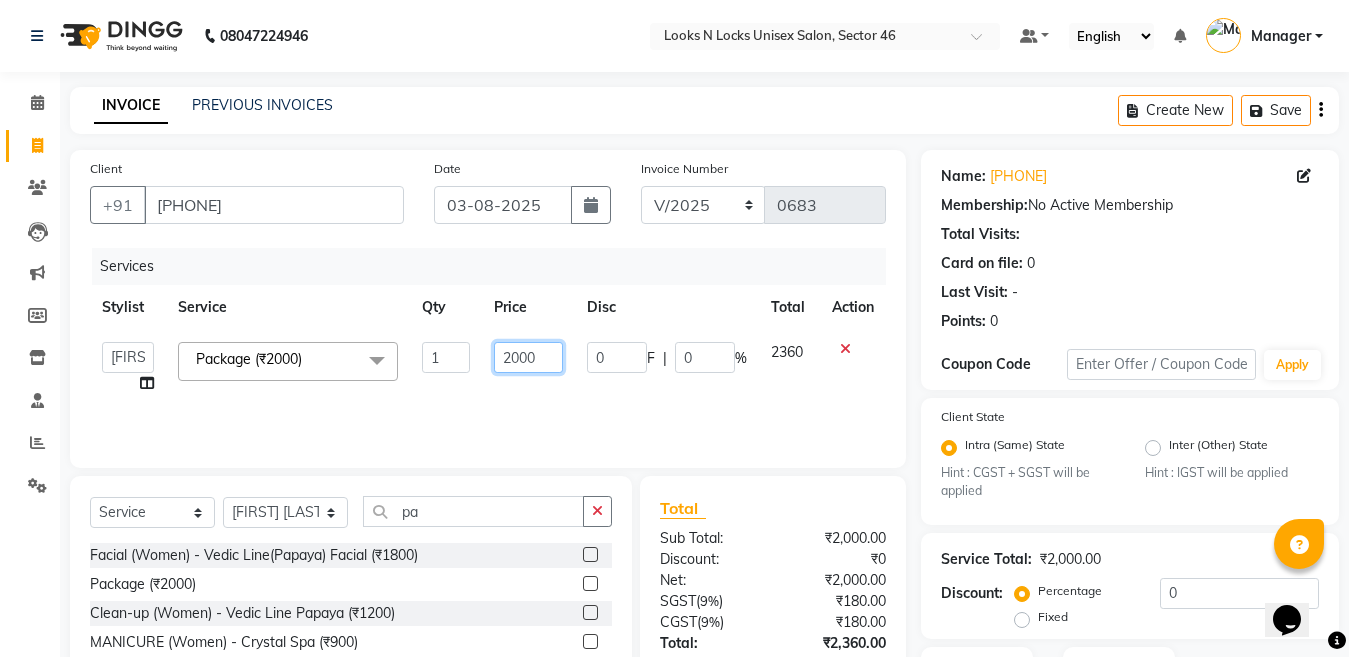 click on "2000" 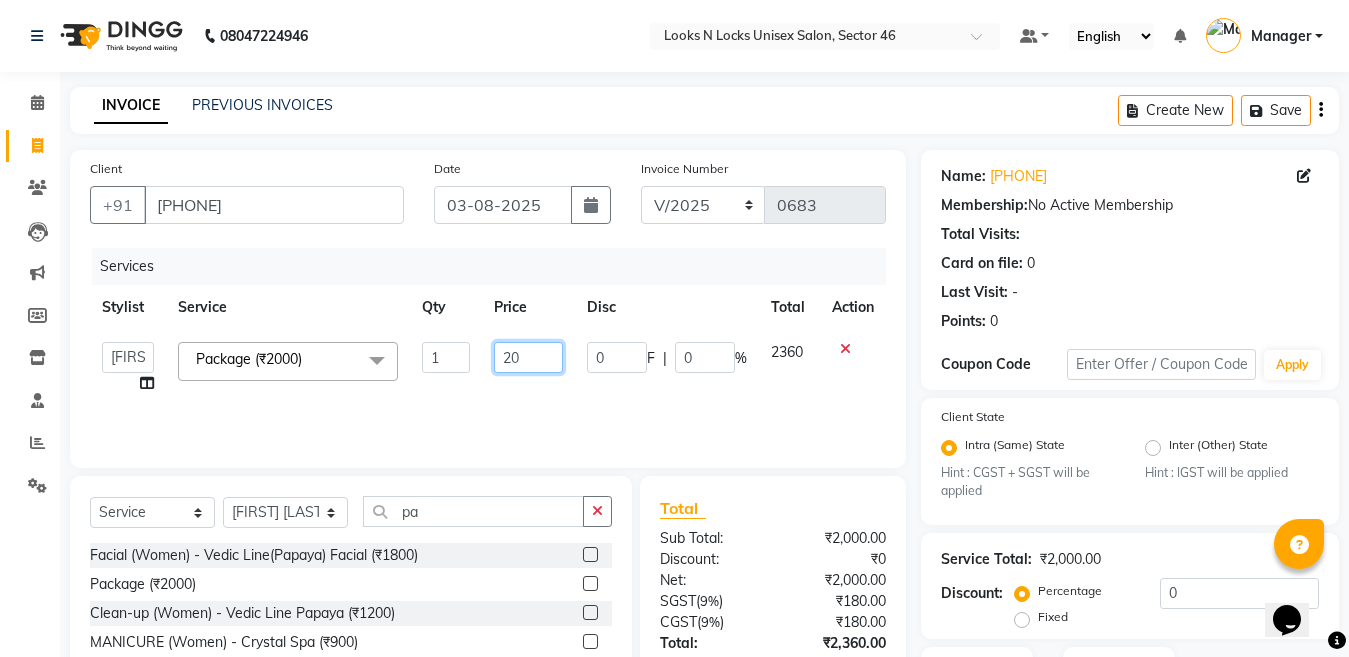type on "2" 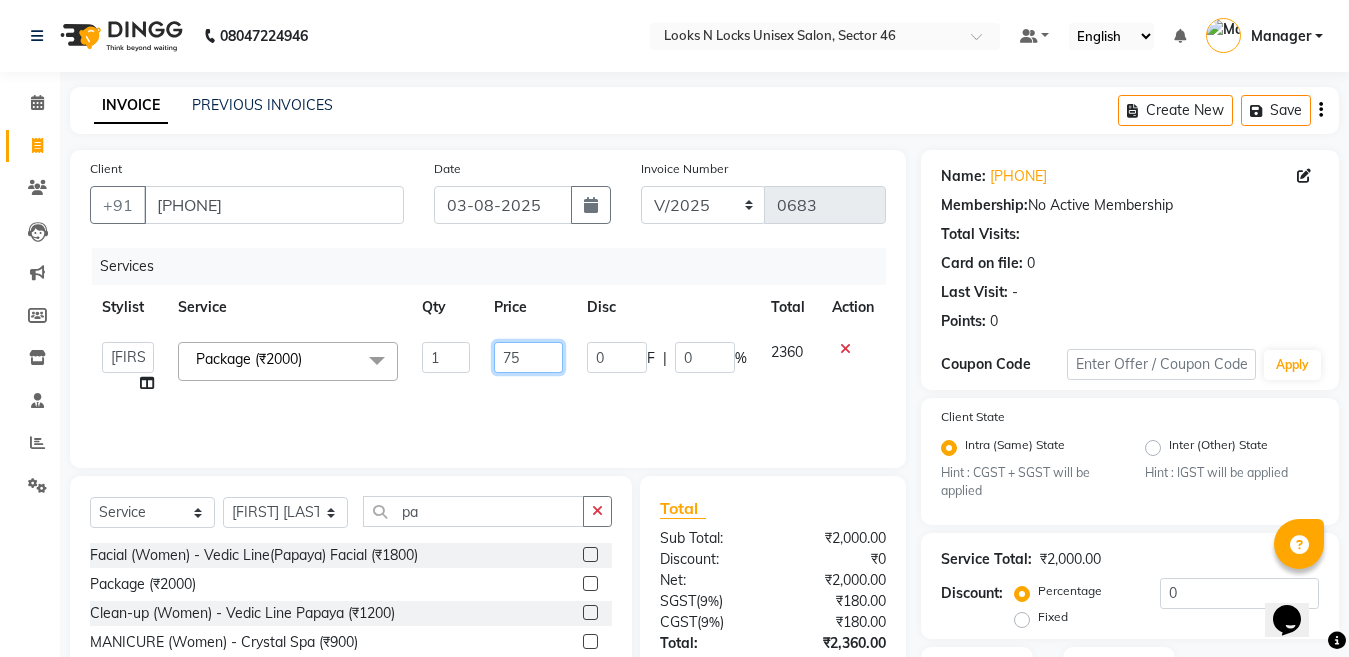 type on "750" 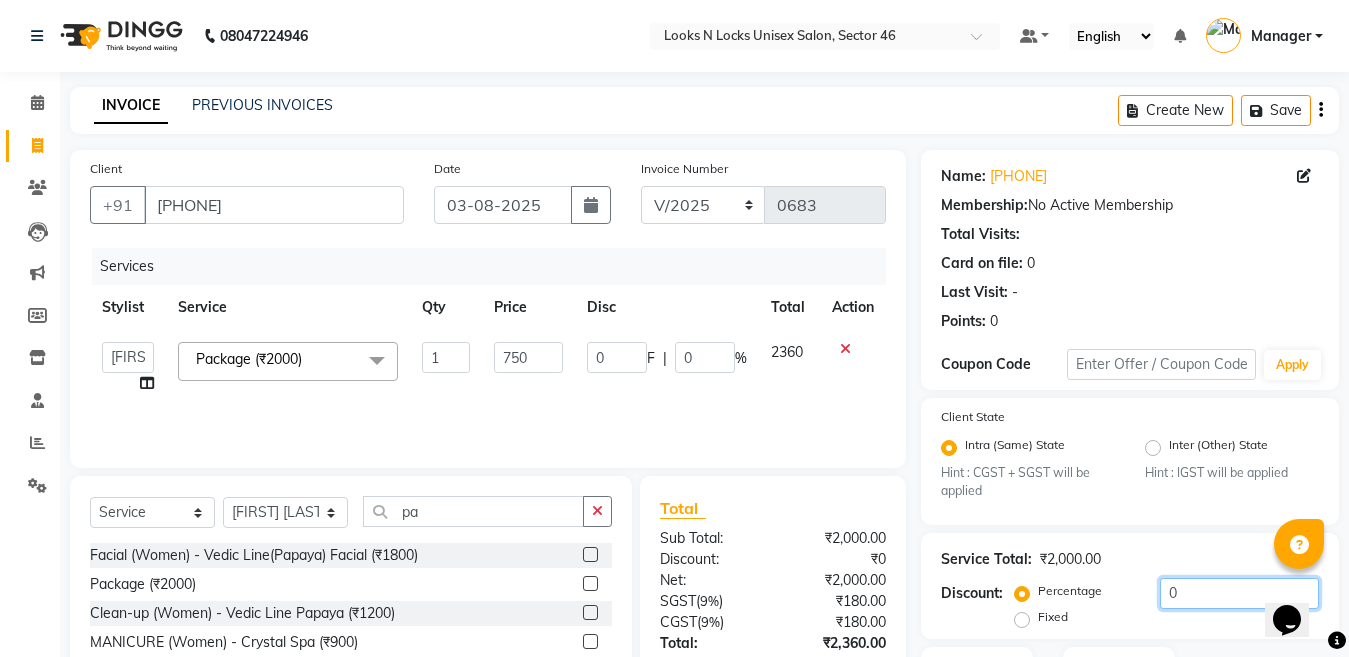 click on "0" 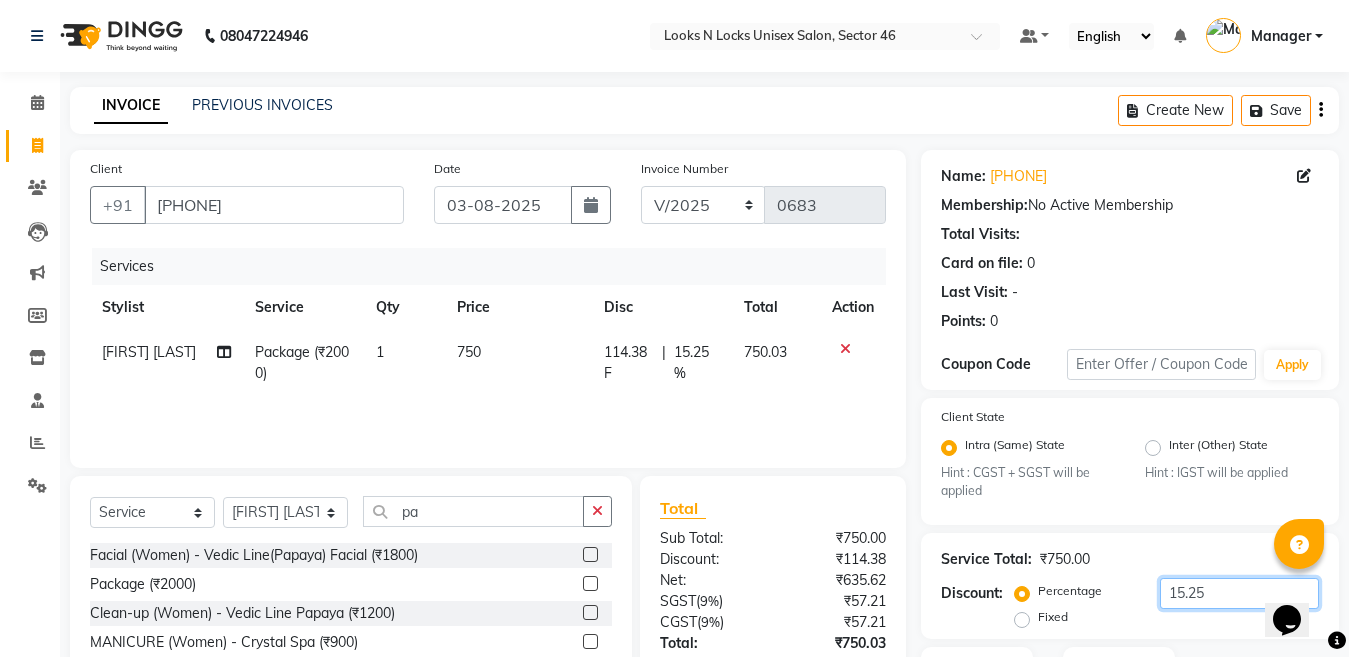 scroll, scrollTop: 153, scrollLeft: 0, axis: vertical 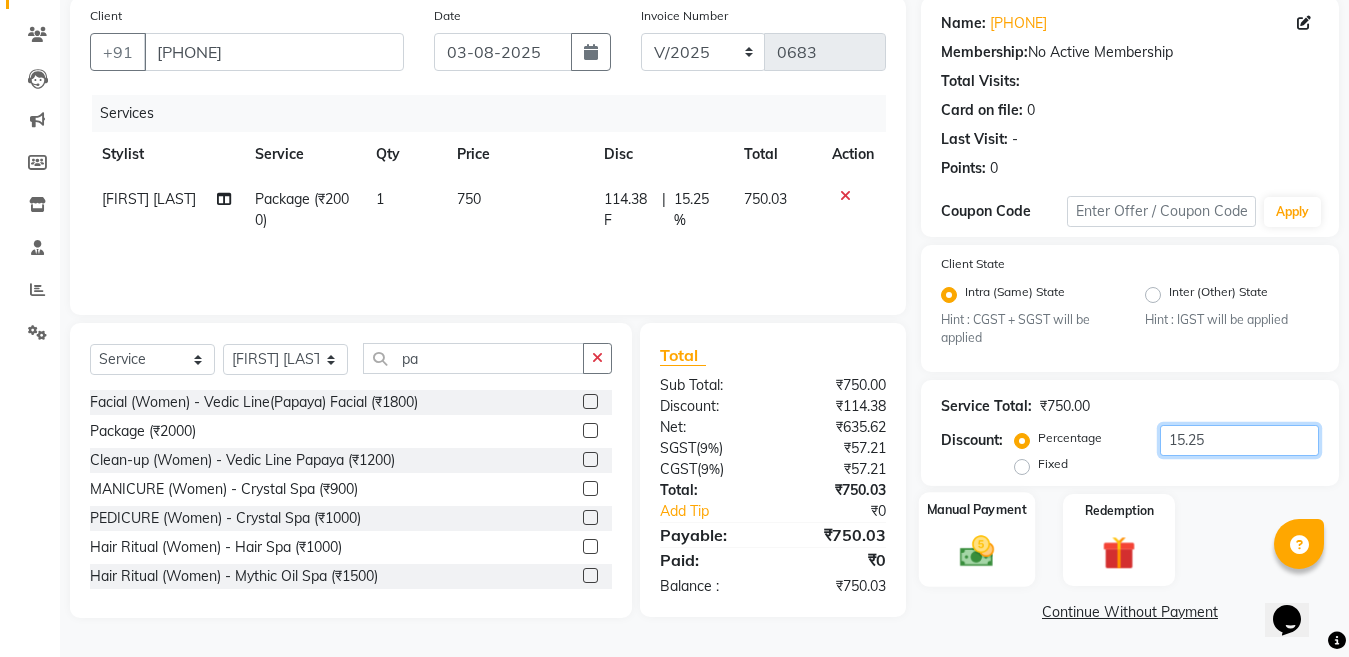 type on "15.25" 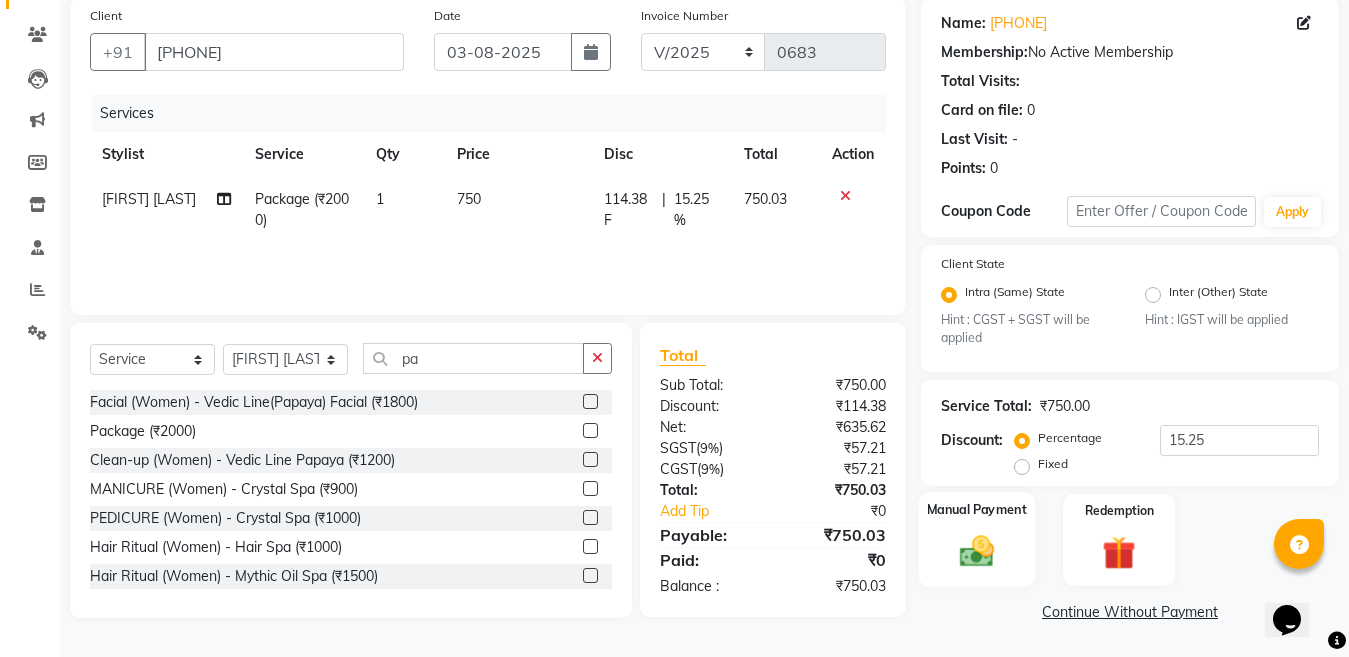 click 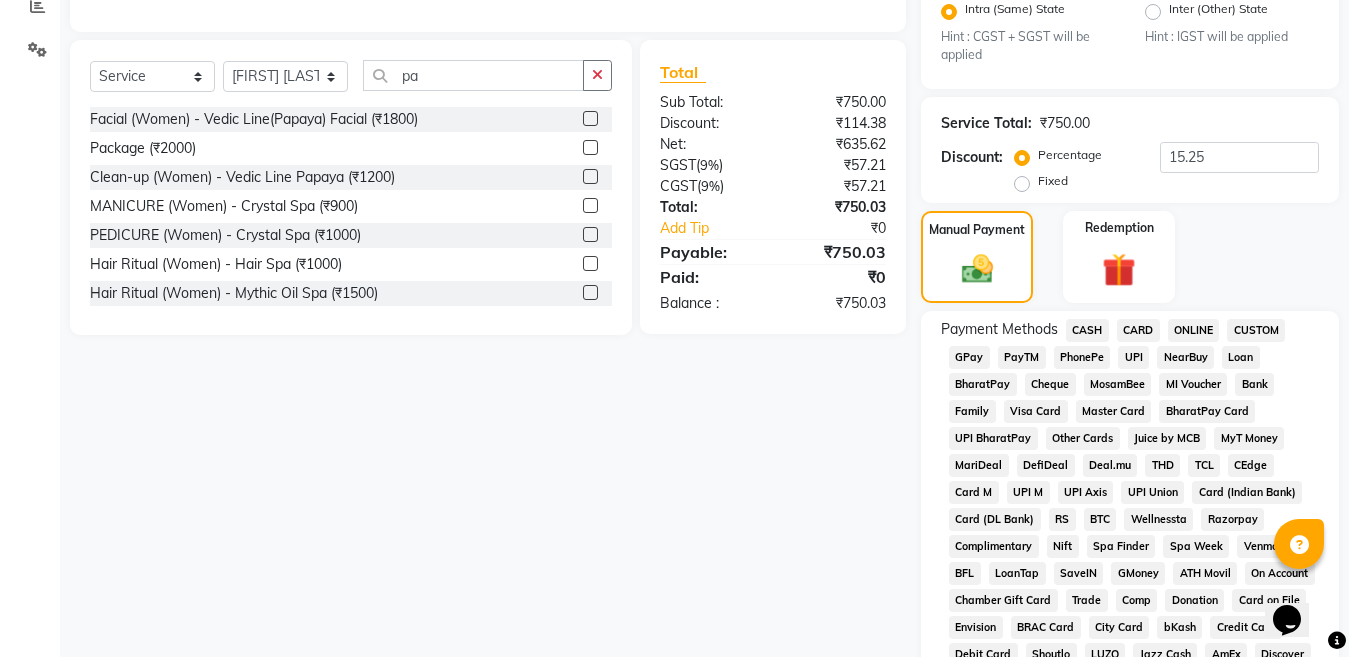 scroll, scrollTop: 453, scrollLeft: 0, axis: vertical 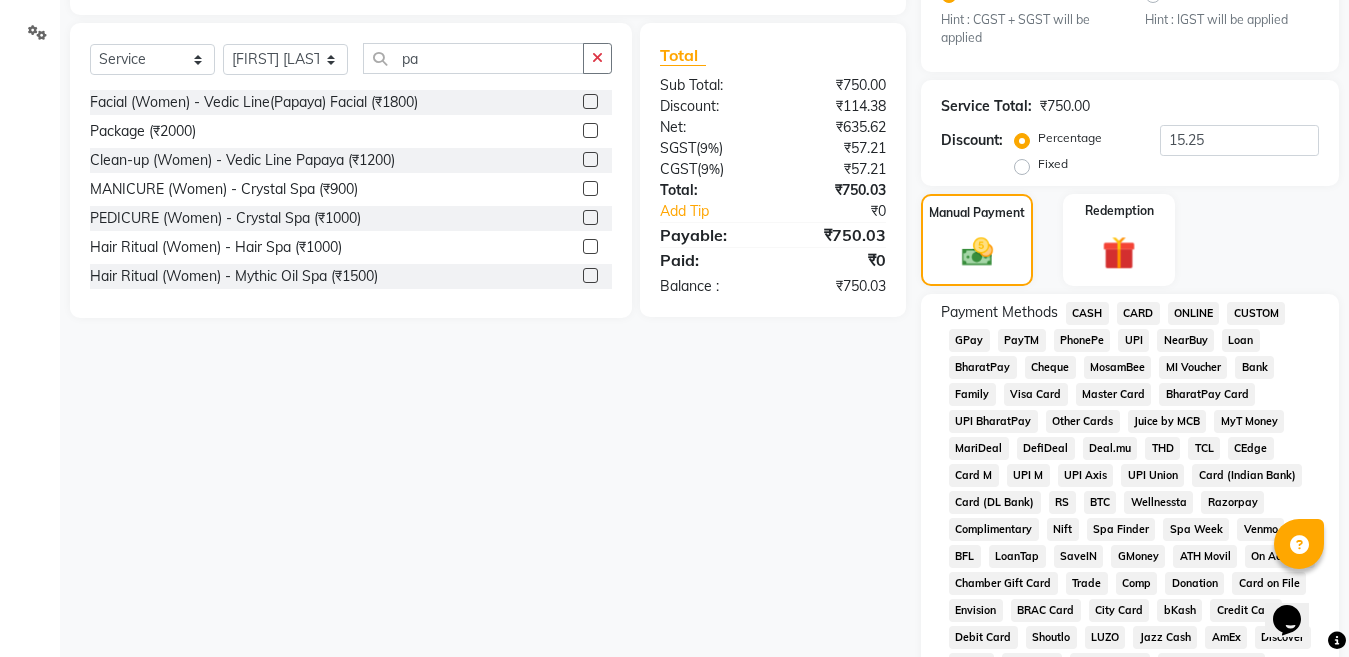 click on "ONLINE" 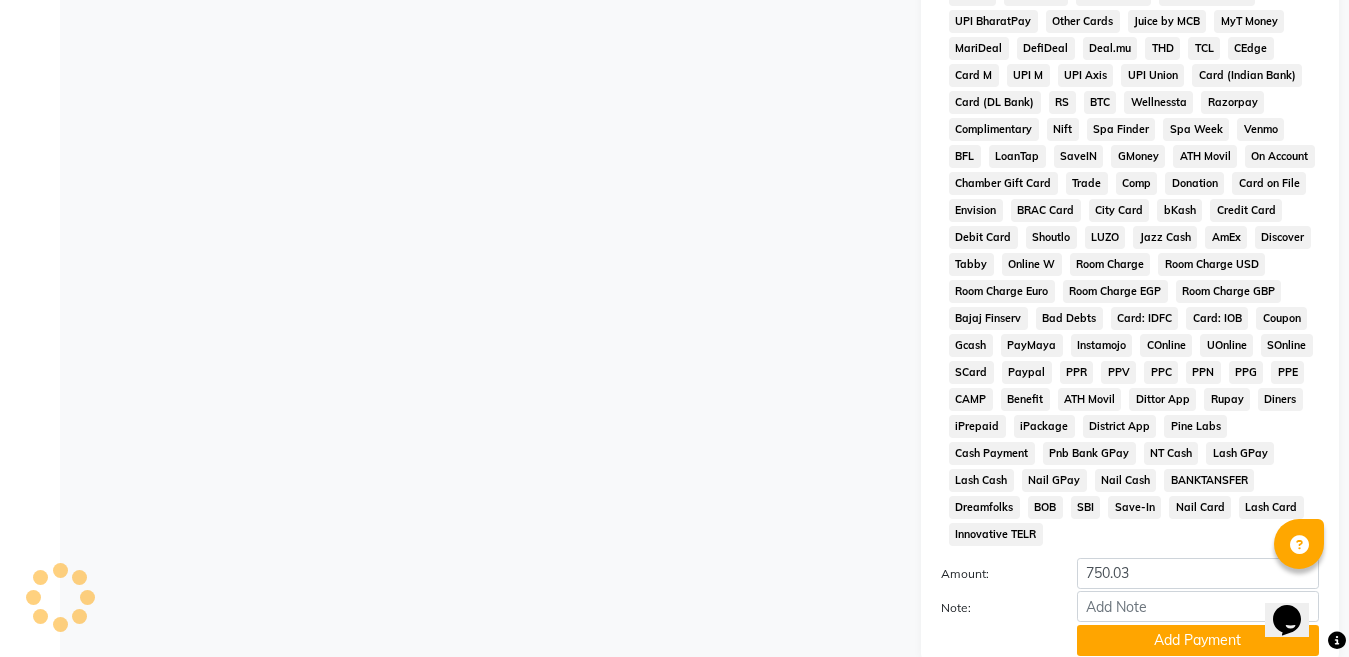 scroll, scrollTop: 1007, scrollLeft: 0, axis: vertical 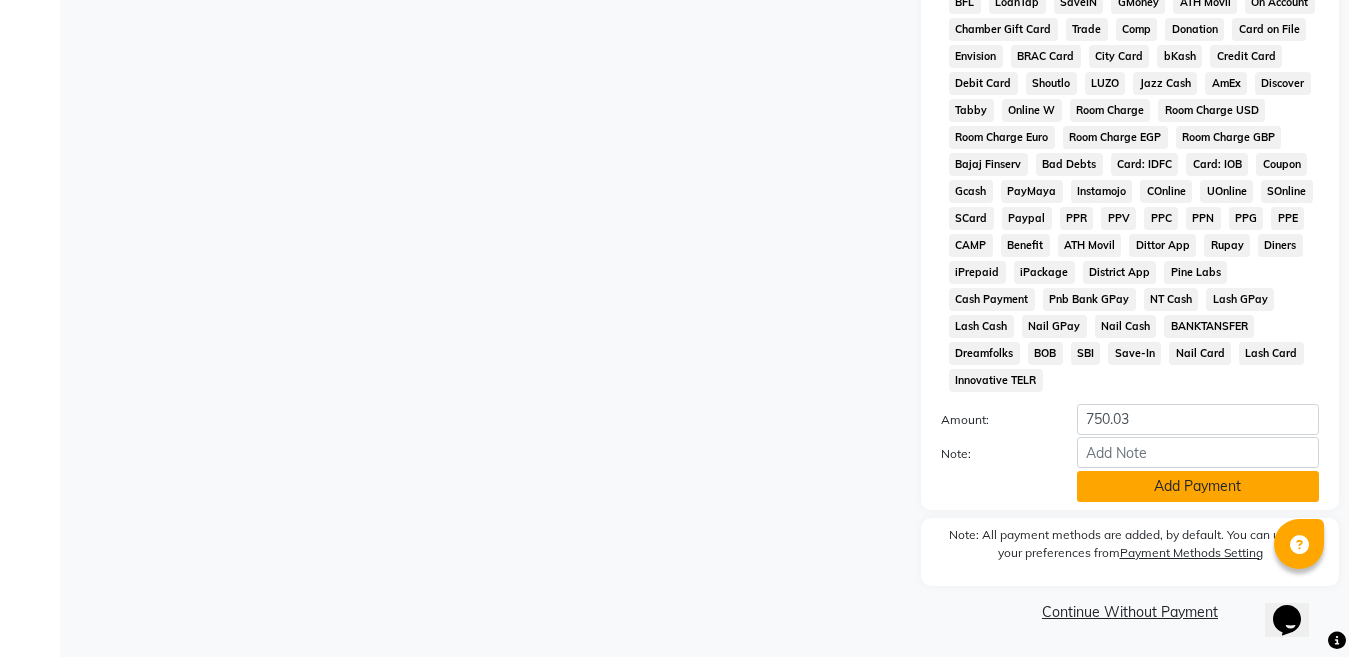 click on "Add Payment" 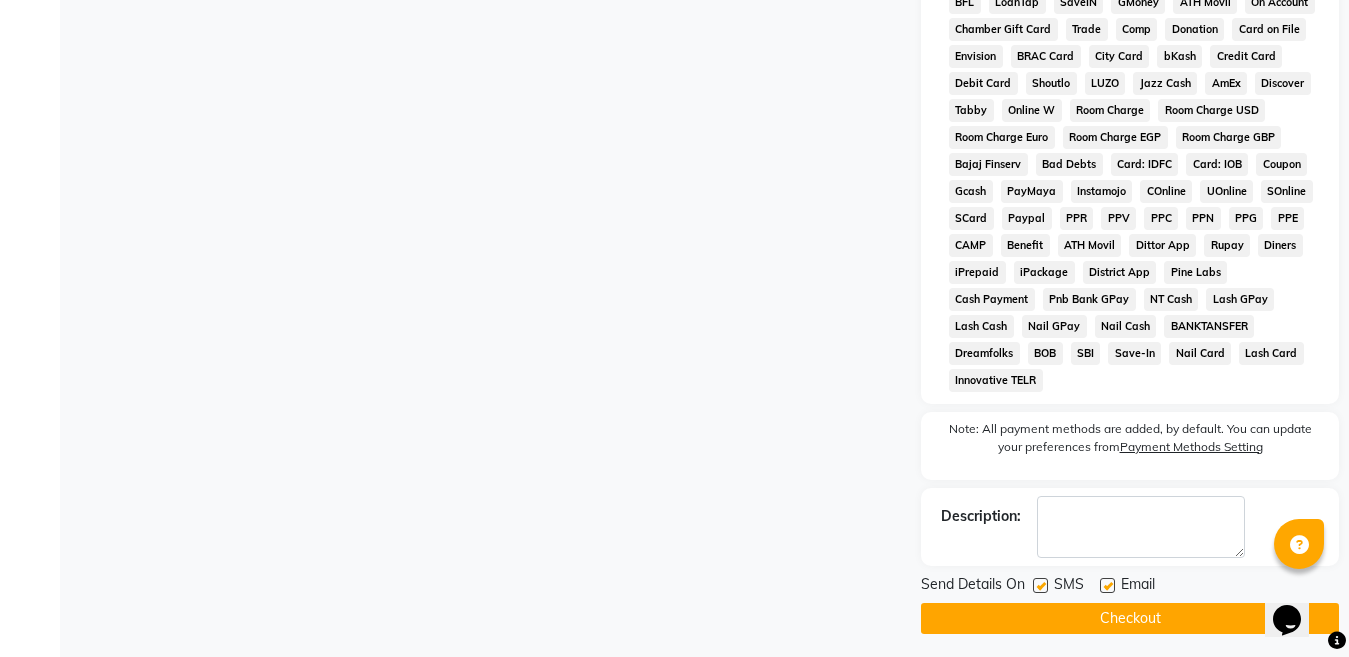 scroll, scrollTop: 1014, scrollLeft: 0, axis: vertical 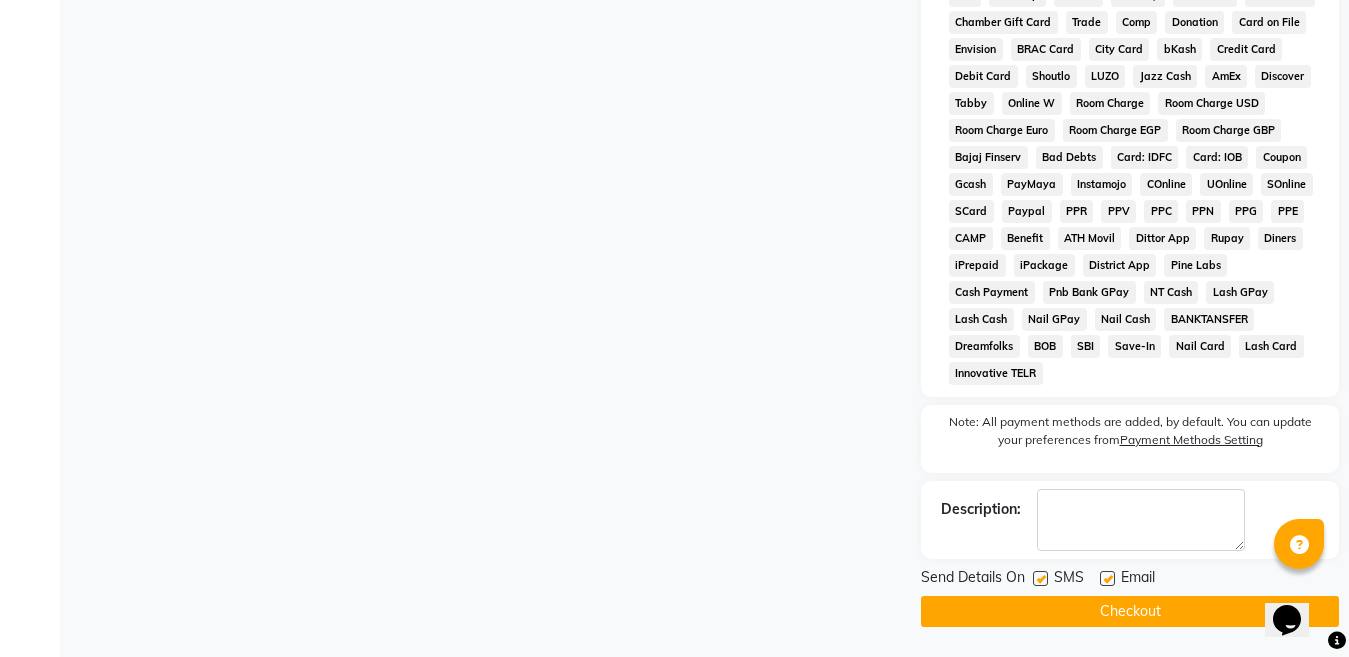 click on "Checkout" 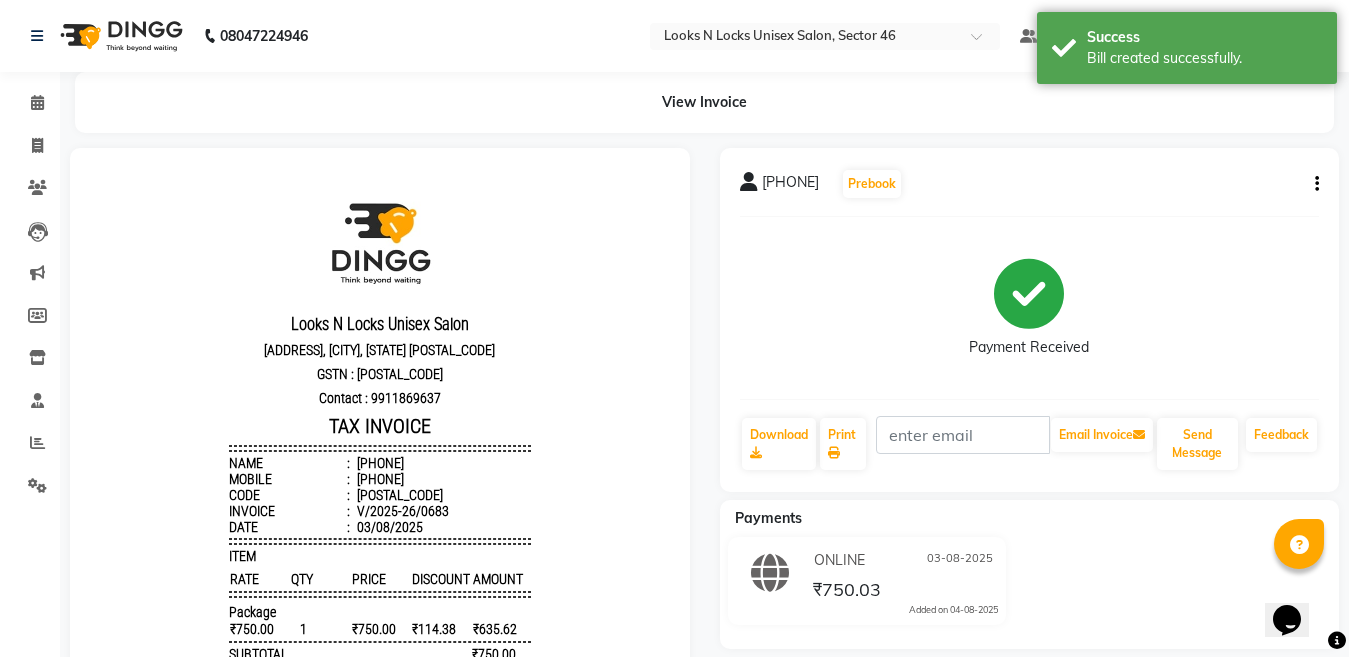 scroll, scrollTop: 0, scrollLeft: 0, axis: both 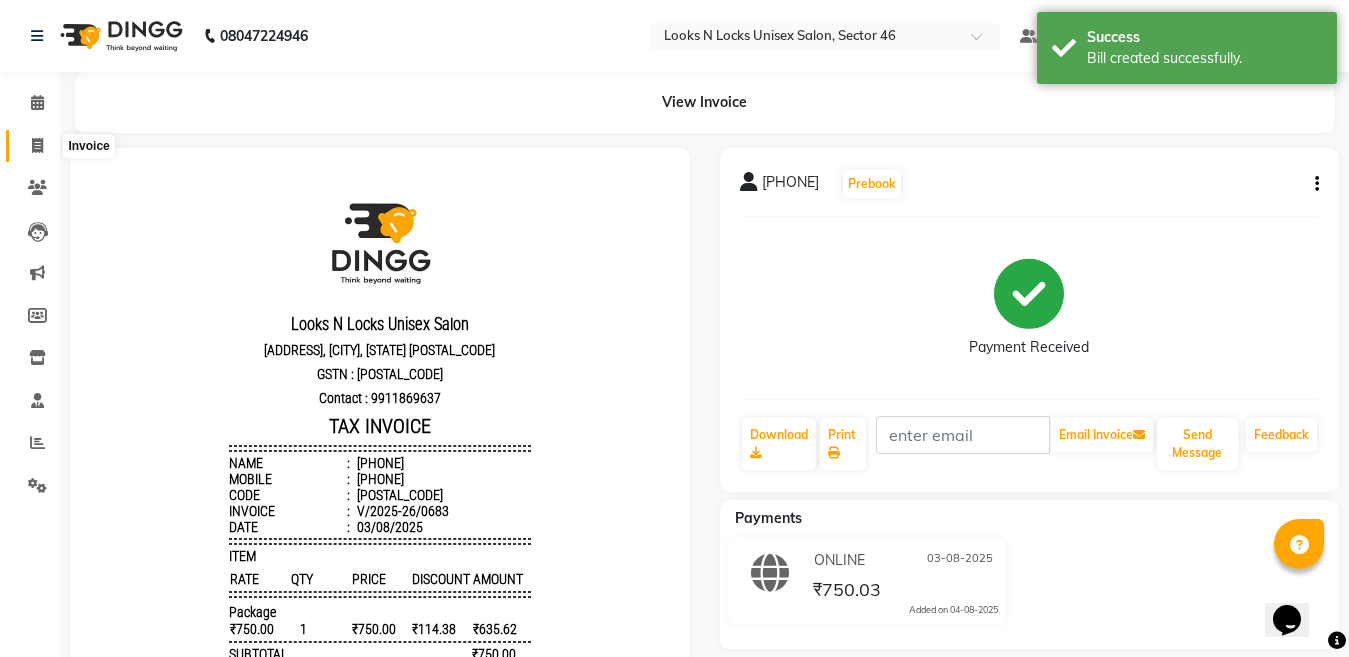 click 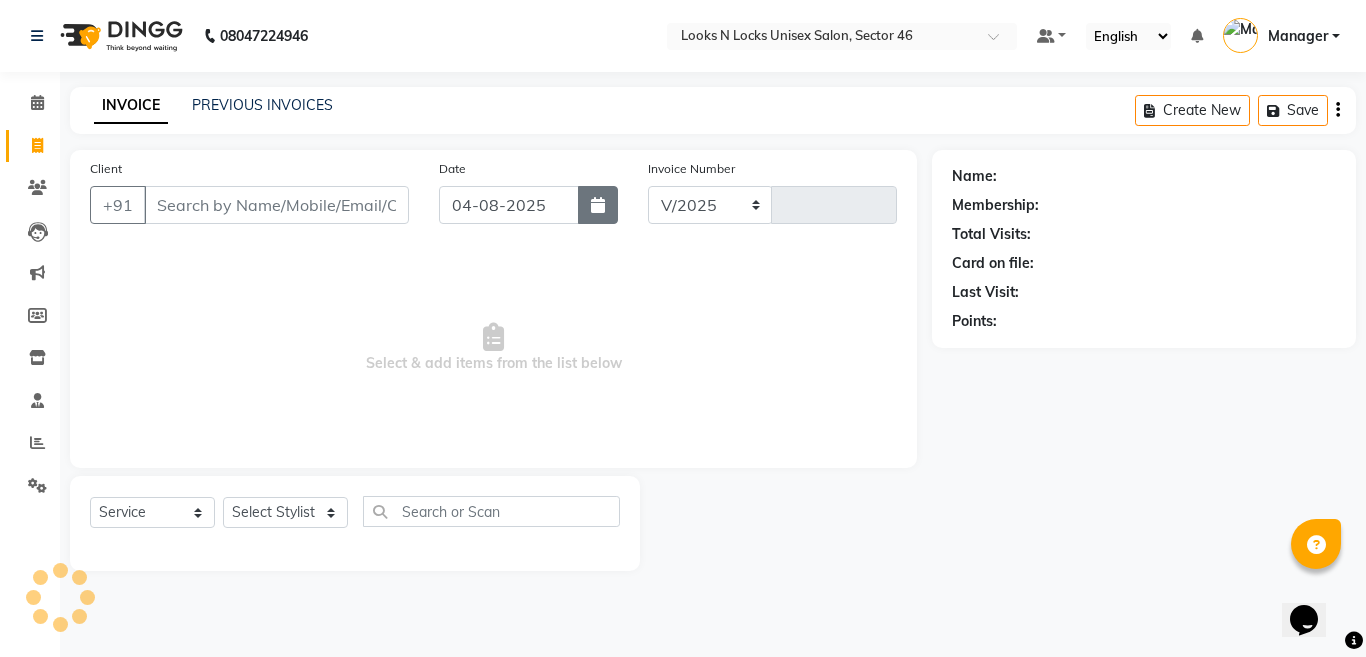 select on "3904" 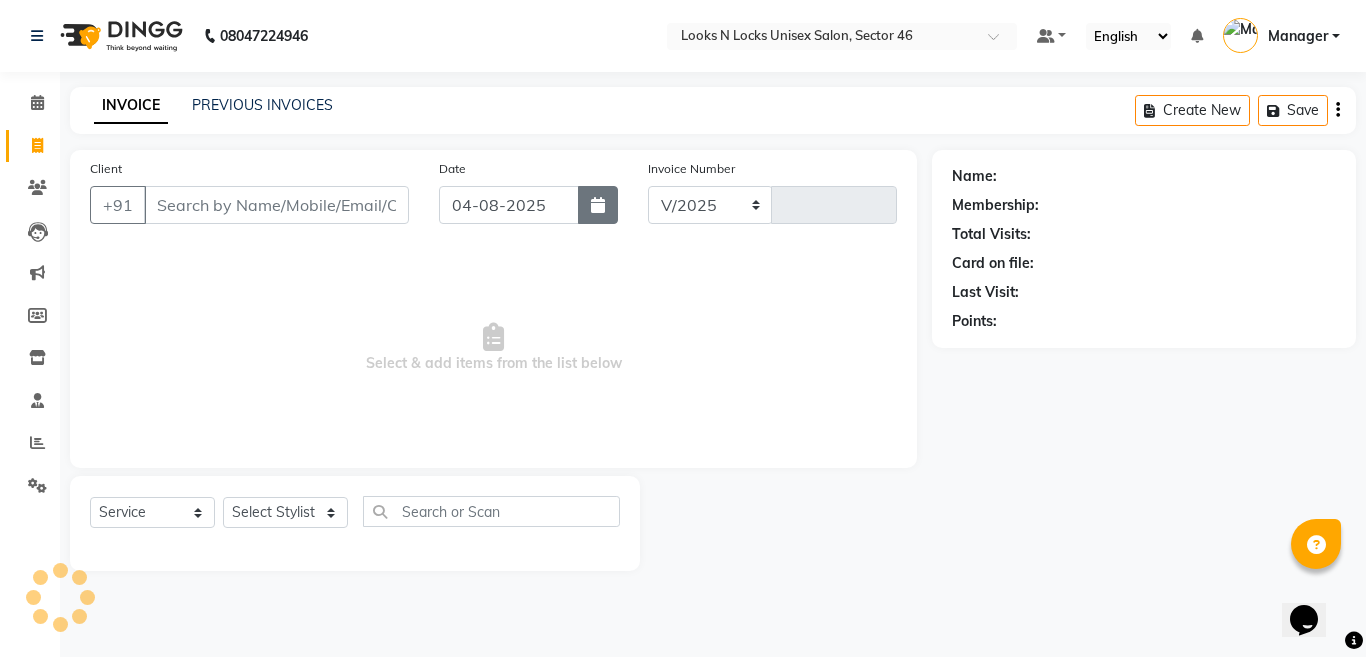 type on "0684" 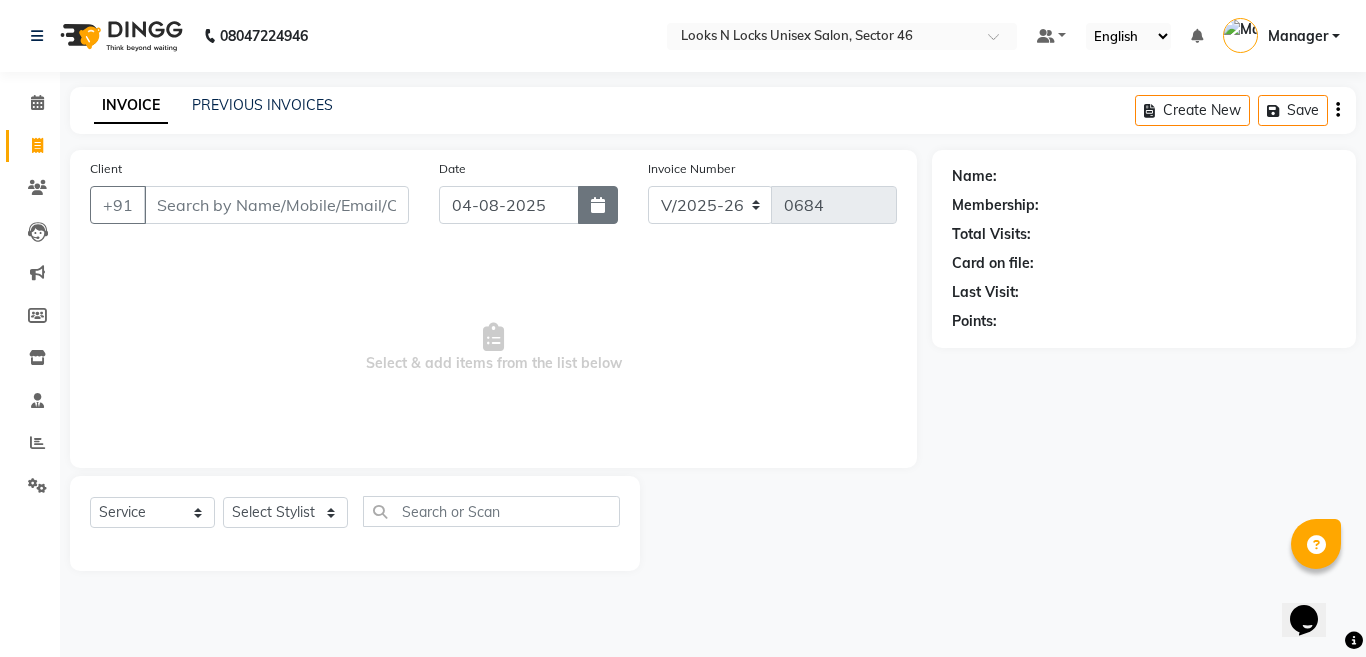 click 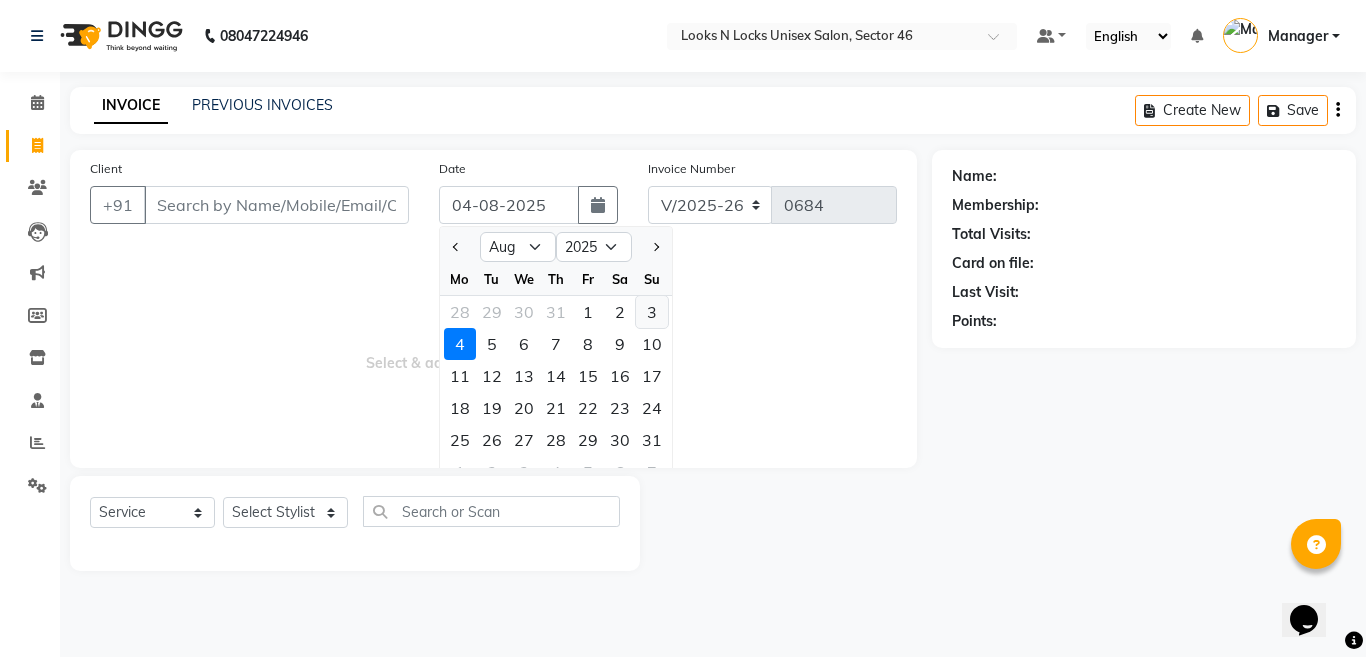 click on "3" 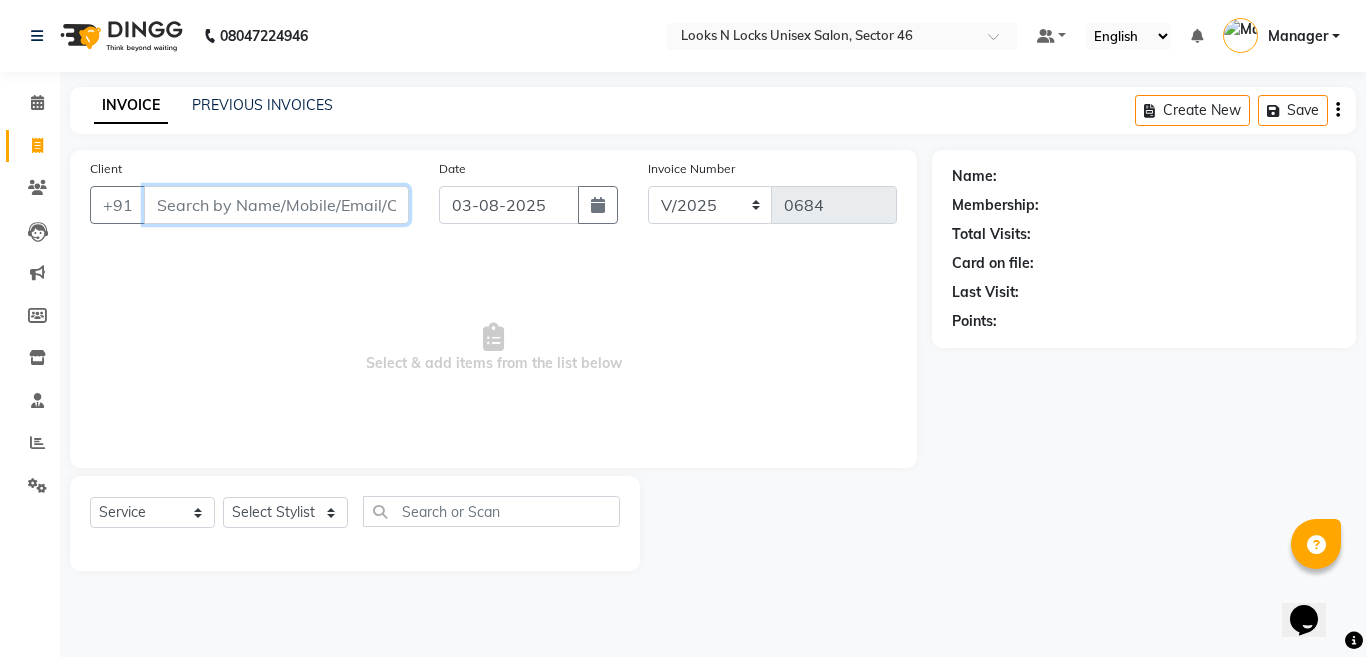 click on "Client" at bounding box center (276, 205) 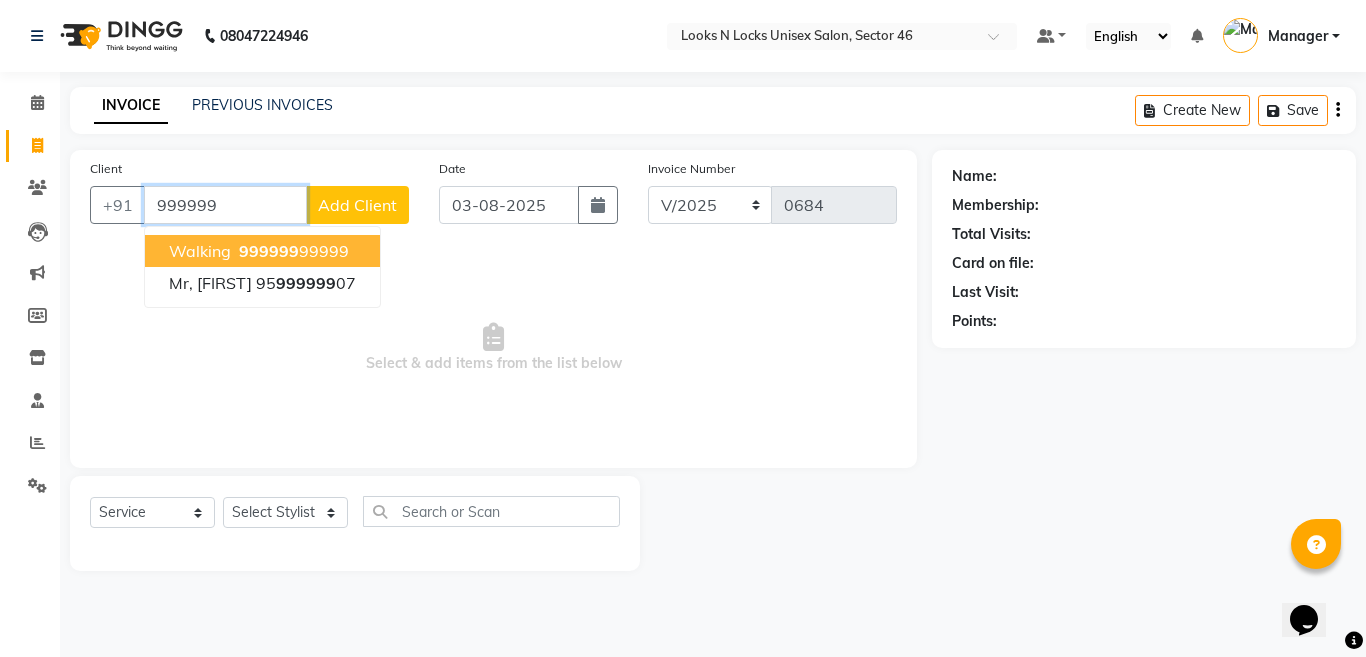 click on "[PHONE]" at bounding box center (292, 251) 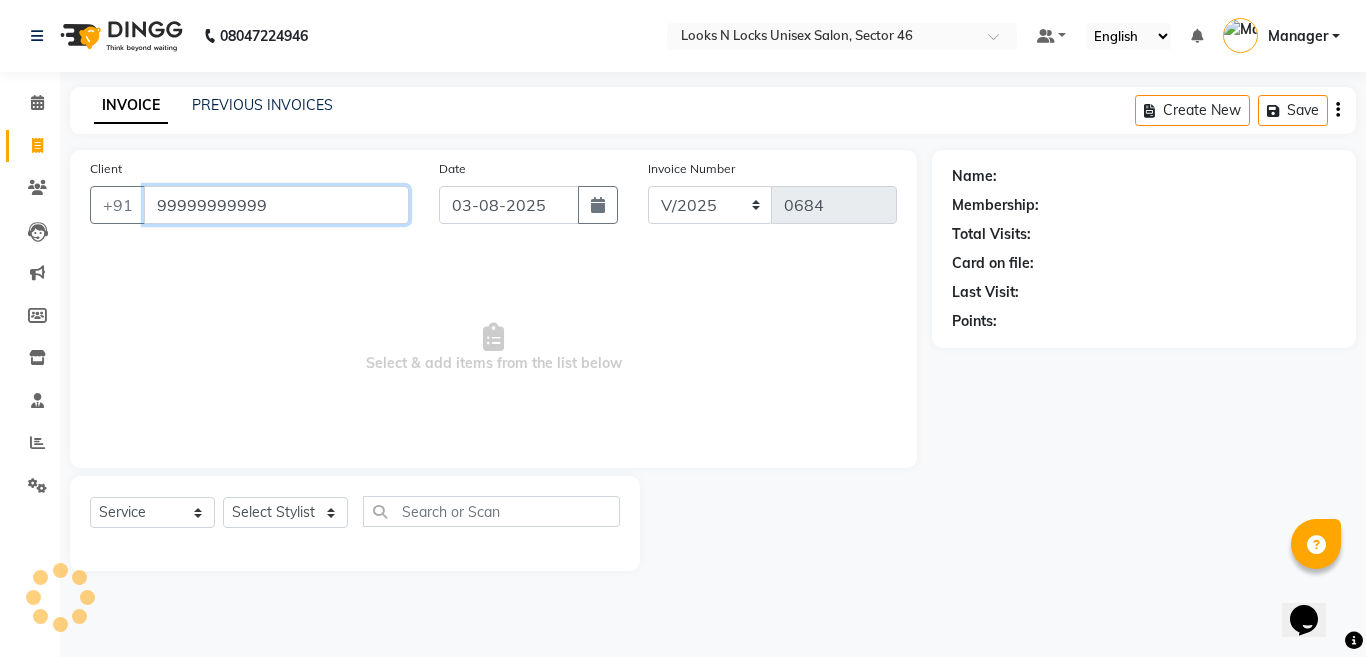 type on "99999999999" 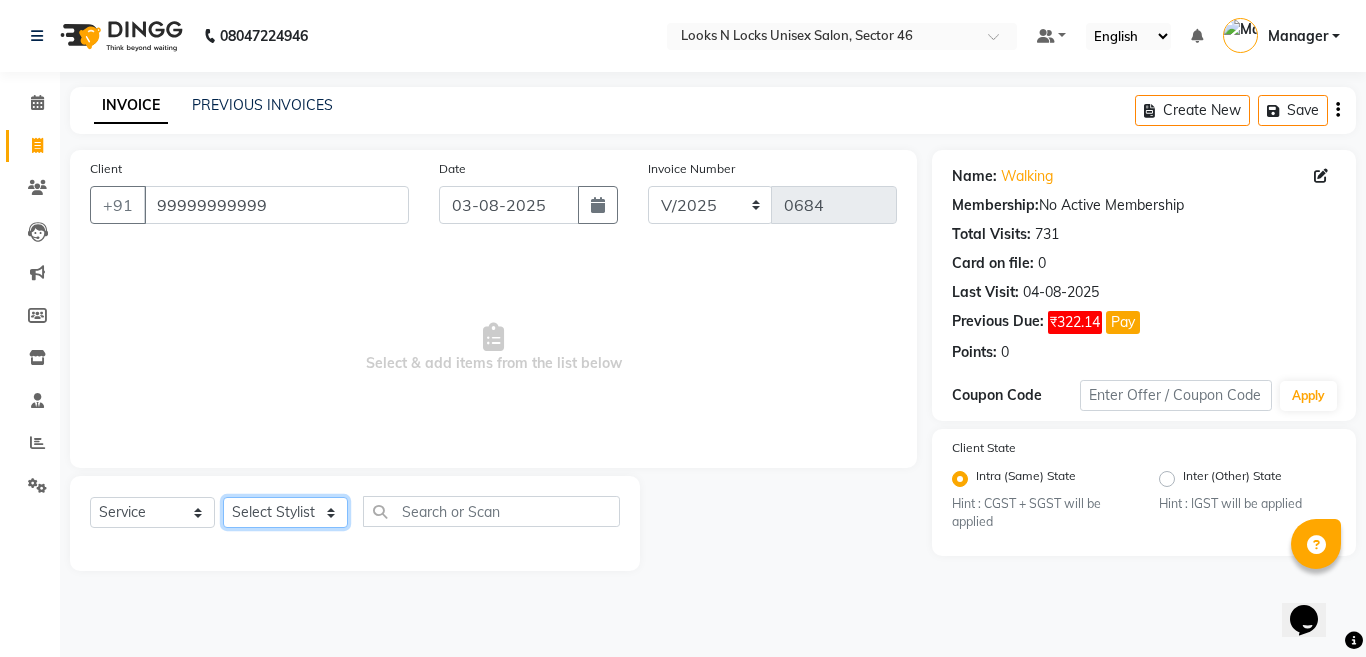 click on "Select Stylist Aakib Ansari Aalam Sheikh Ajay sain Anil  Sahu Gaurav Gulzar  Anshari Ibrahim Kamala Khushboo kusum maam Lucky Manager Marry Lepcha Nazim Priya Rao Ram Saurabha Seema Shilpa ( sunita) Sonia Sunita Chauhan Vanshika Varun Zafar" 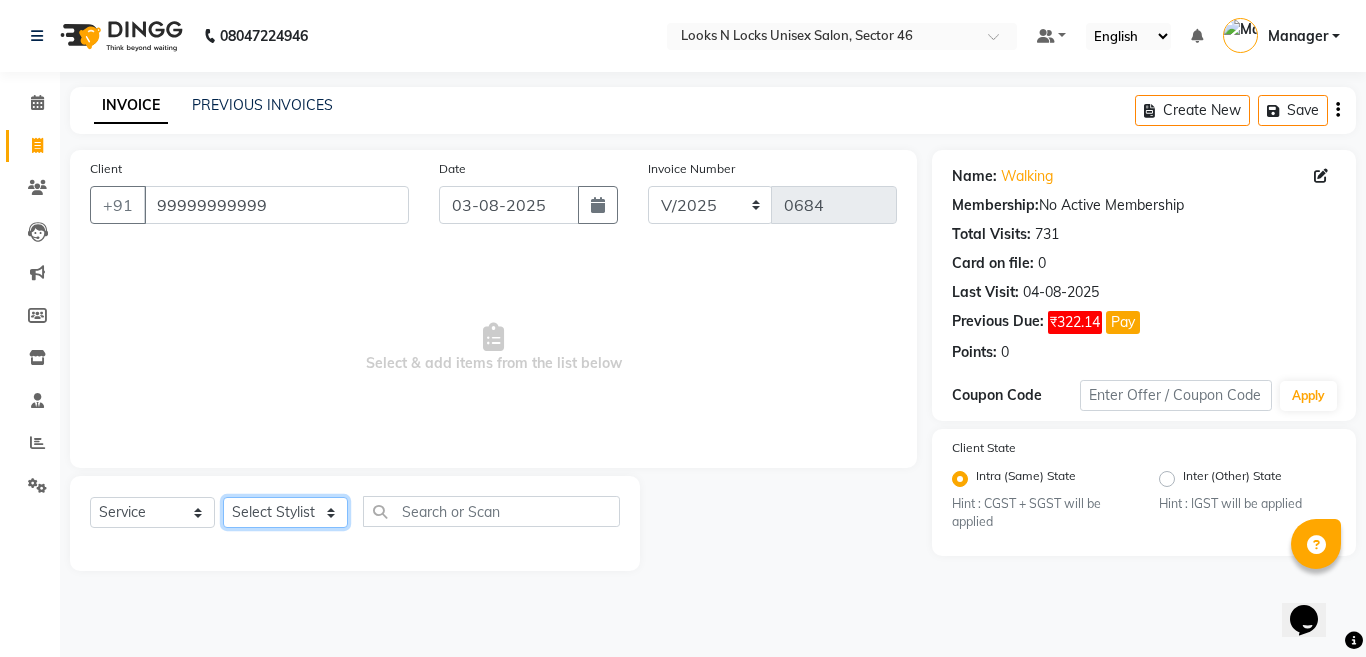 select on "59684" 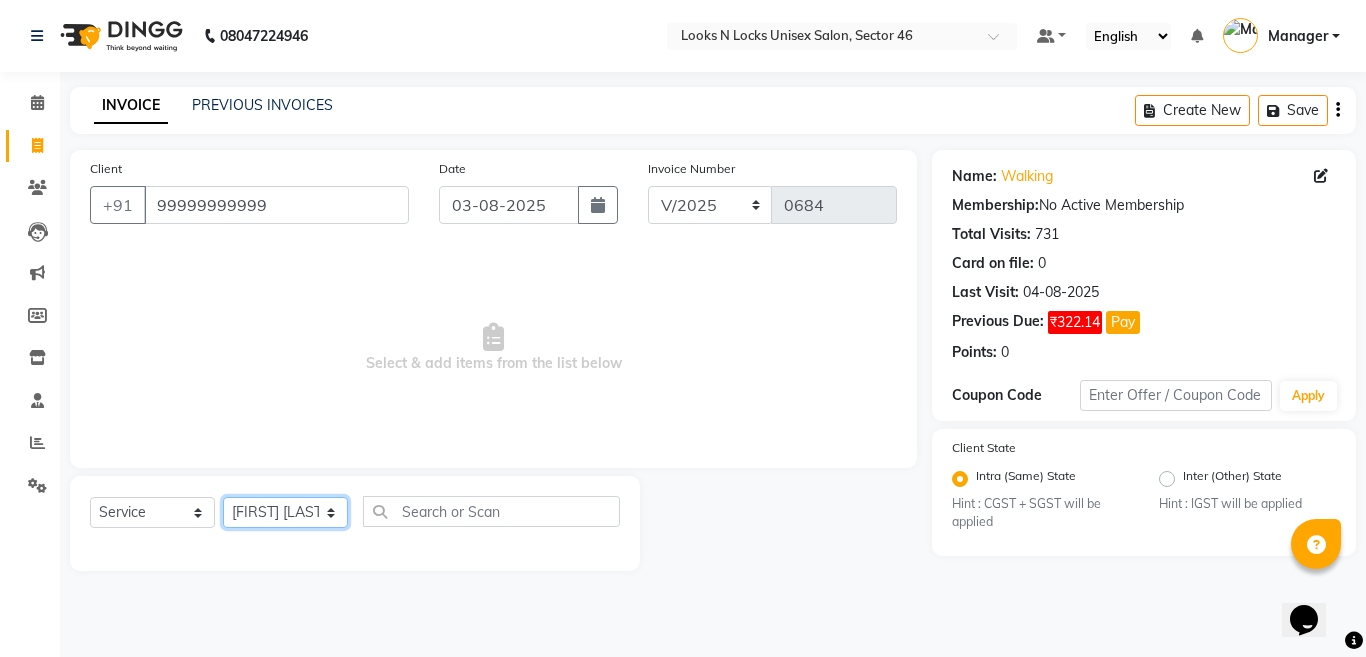 click on "Select Stylist Aakib Ansari Aalam Sheikh Ajay sain Anil  Sahu Gaurav Gulzar  Anshari Ibrahim Kamala Khushboo kusum maam Lucky Manager Marry Lepcha Nazim Priya Rao Ram Saurabha Seema Shilpa ( sunita) Sonia Sunita Chauhan Vanshika Varun Zafar" 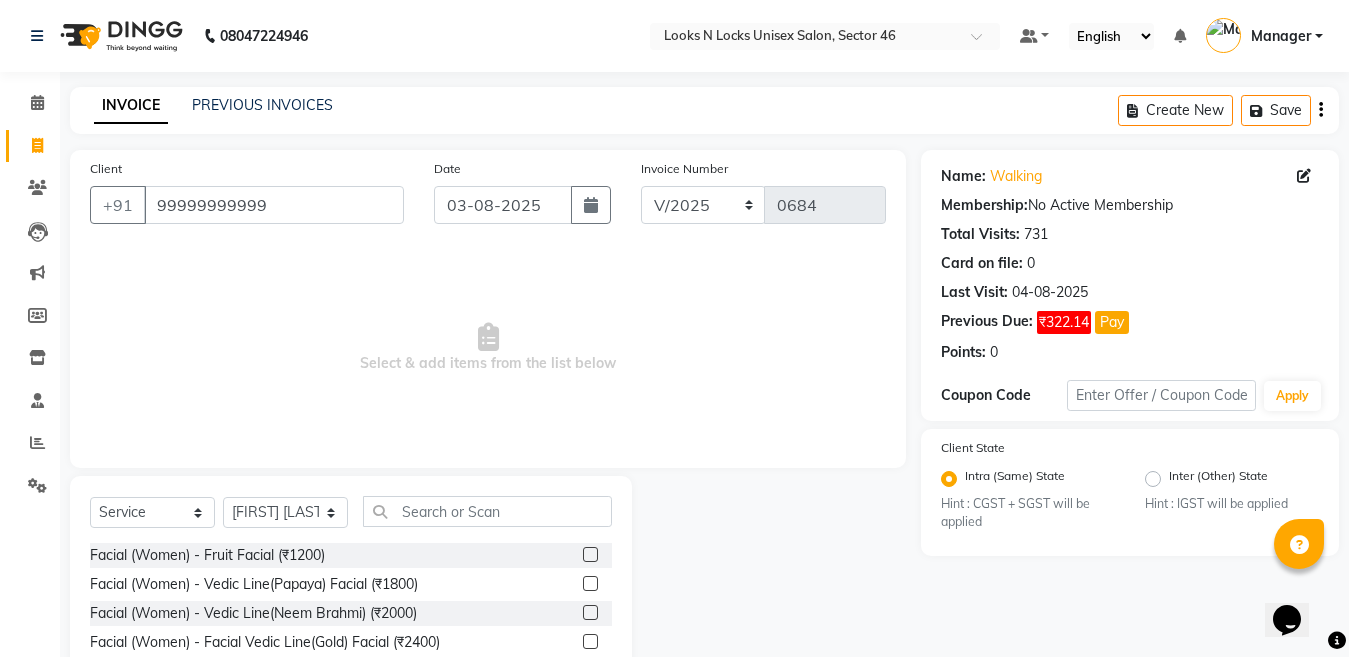 click on "Select  Service  Product  Membership  Package Voucher Prepaid Gift Card  Select Stylist [FIRST] [LAST] [FIRST] [LAST] [FIRST] [LAST] [FIRST] [LAST] [FIRST] [LAST] [FIRST] [LAST] [FIRST] [LAST] [FIRST] [LAST] [FIRST] [LAST] [FIRST] [LAST] [FIRST] [LAST] [FIRST] [LAST] [FIRST] [LAST] [FIRST] [LAST] [FIRST] [LAST] [FIRST] [LAST] [FIRST] [LAST] [FIRST] [LAST] [FIRST] [LAST] [FIRST] [LAST] Facial (Women) - Fruit Facial ([PRICE])  Facial (Women) - Vedic Line(Papaya) Facial ([PRICE])  Facial (Women) - Vedic Line(Neem Brahmi) ([PRICE])  Facial (Women) - Facial Vedic Line(Gold) Facial ([PRICE])  Facial (Women) - Lotus(Hydra-Pura) Facial ([PRICE])  Facial (Women) - Lotus(Insta Fair) Facial ([PRICE])  Facial (Women) - Lotus(Gold Sheen) Facial ([PRICE])  Facial (Women) - Raaga(For Oily Skin) Facial ([PRICE])  Facial (Women) - Cheryls Facial ([PRICE])  Facial (Women) - 03+ Whitening Facial ([PRICE])  Facial (Women) - Wine Facial ([PRICE])  Facial (Women) - Frutshu(Kenpeki) Facial ([PRICE])  Facial (Women) - Casmara Ocean (Miracle/Sothys) ([PRICE])  Facial (Women) - Casmara ([PRICE])" 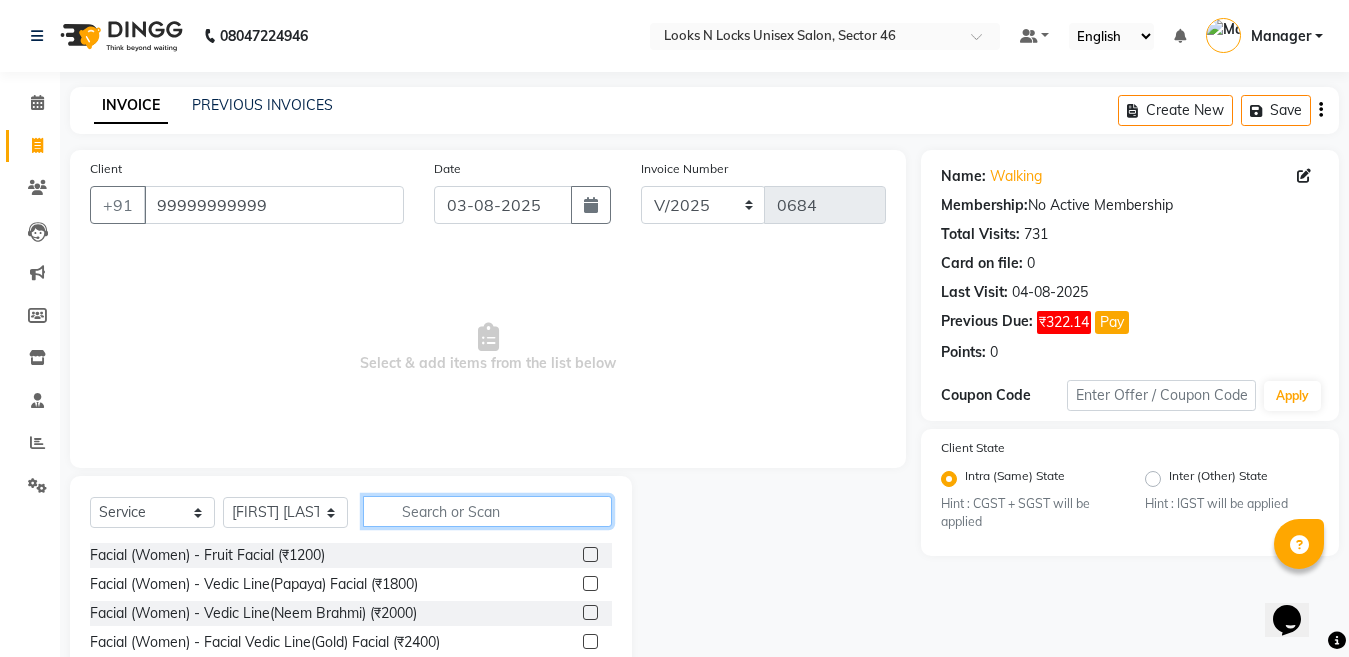 click 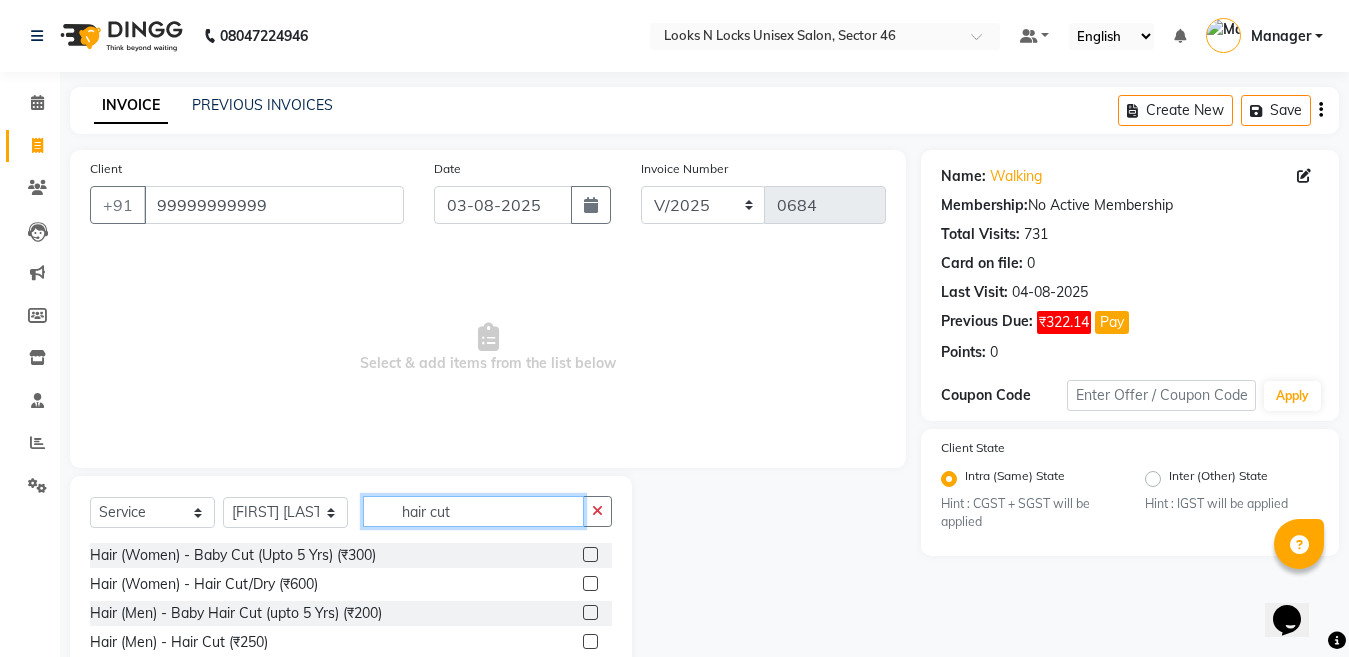 type on "hair cut" 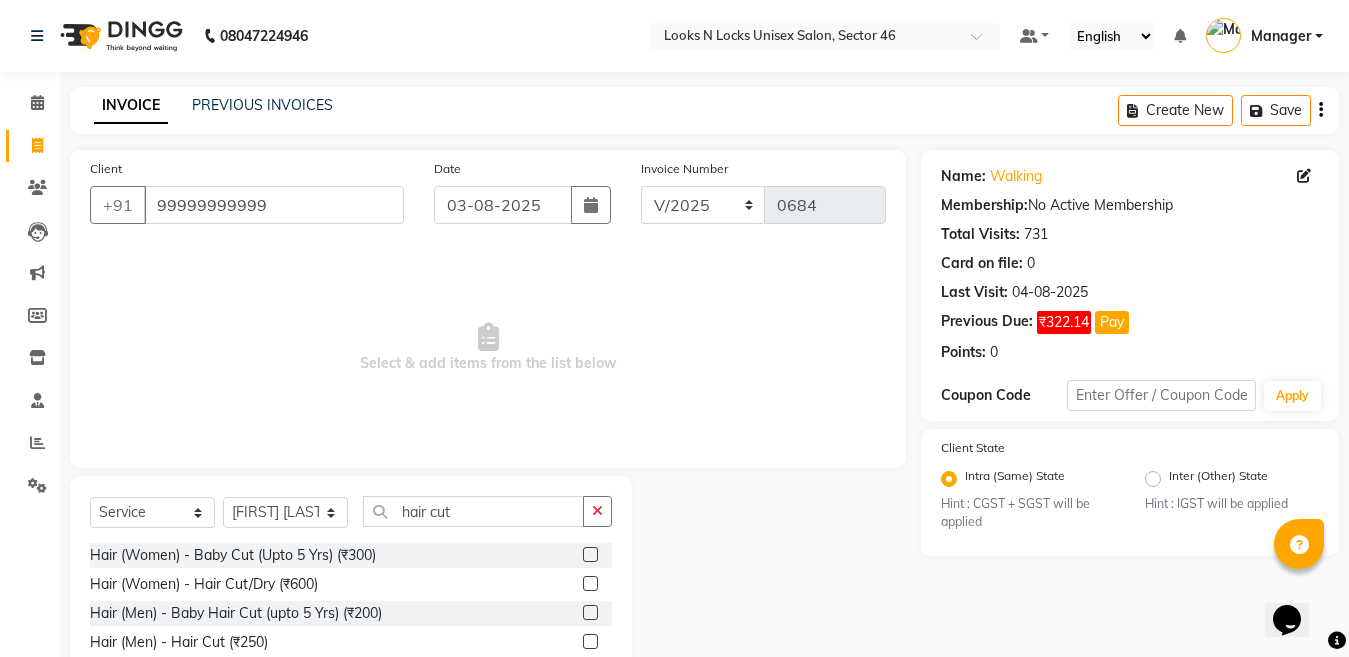 click 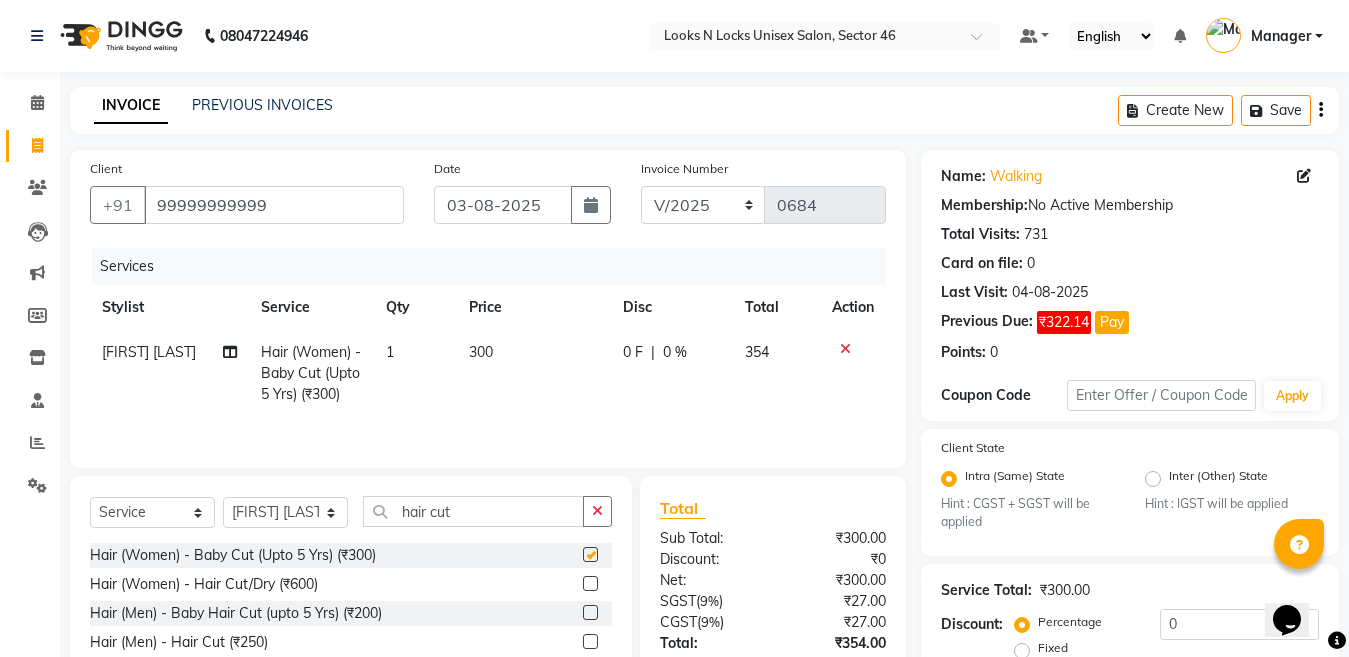 checkbox on "false" 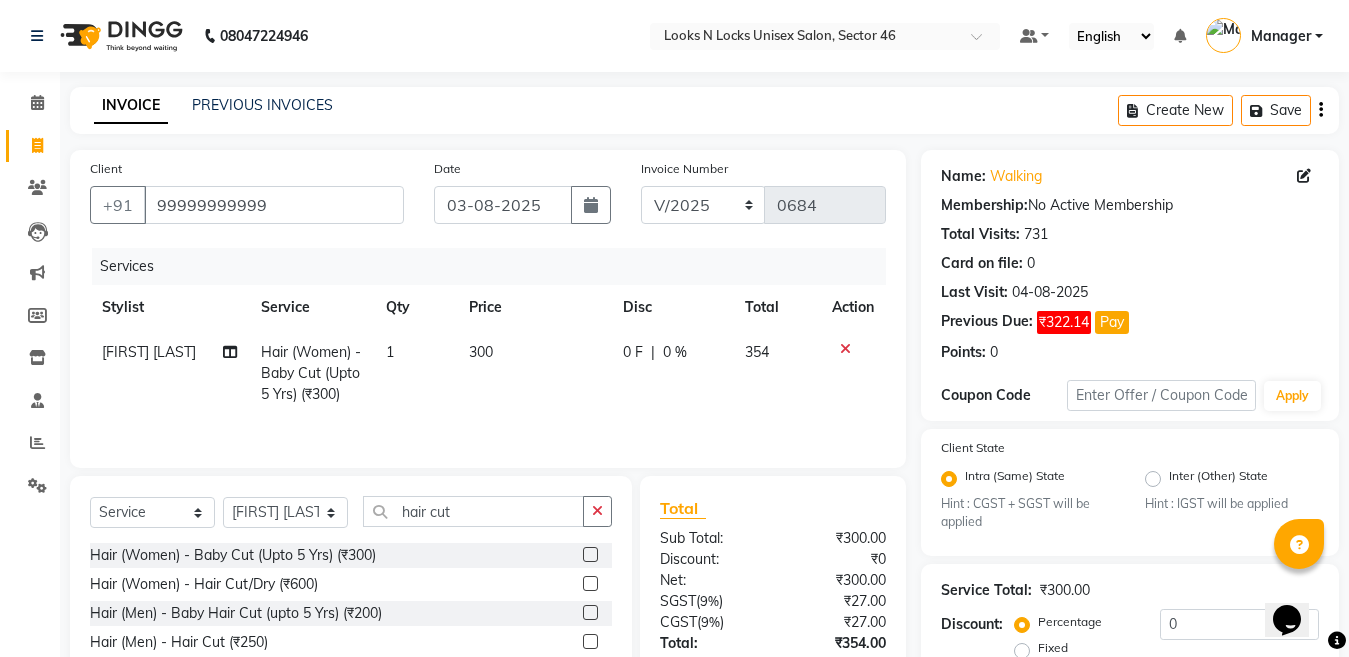 click on "300" 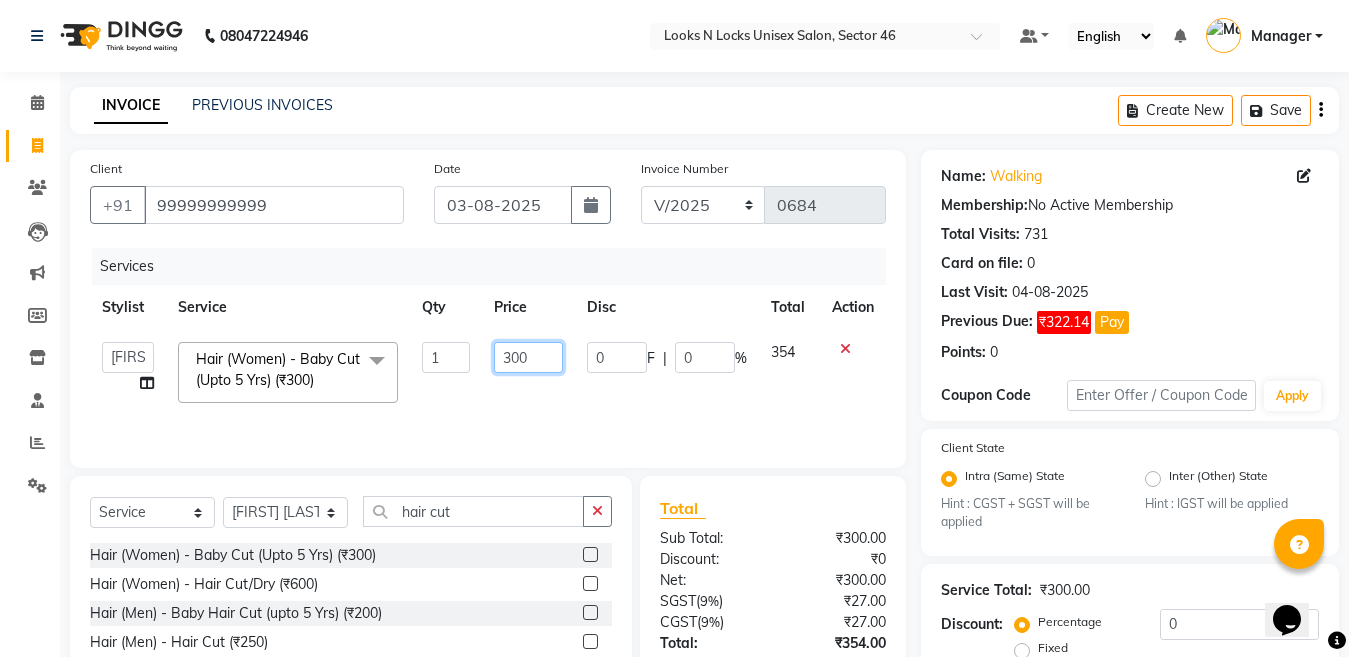 click on "300" 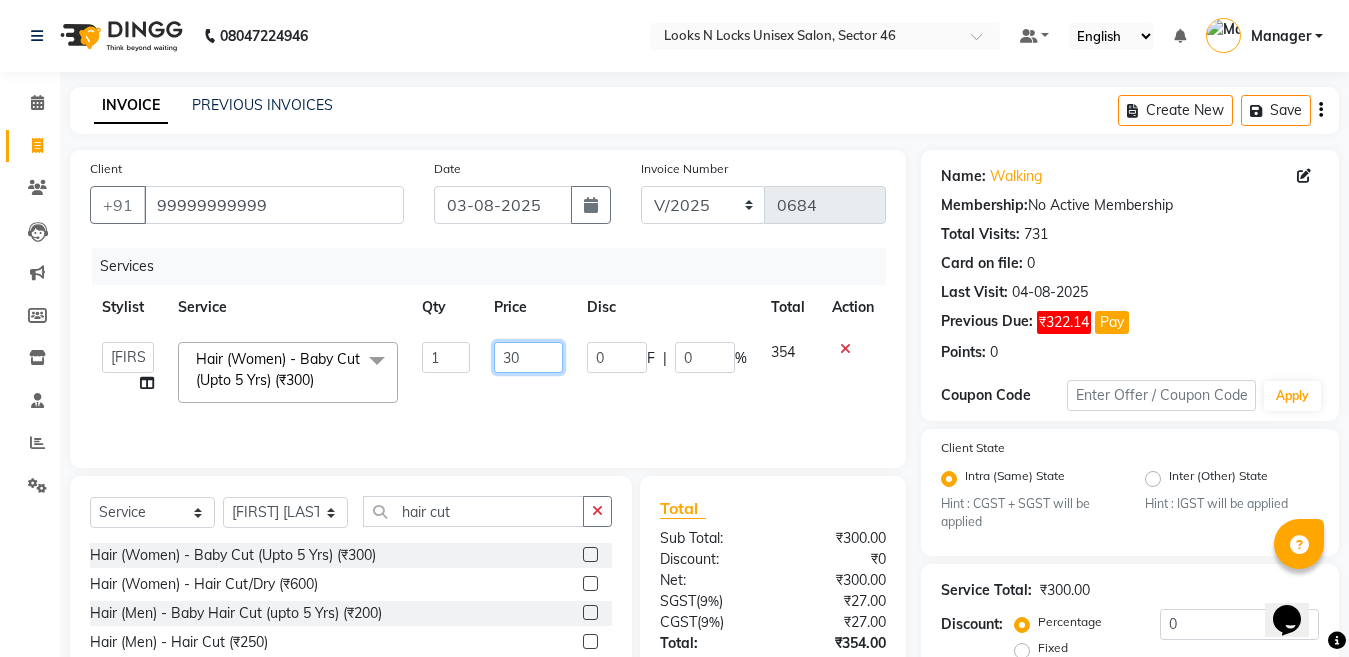 type on "3" 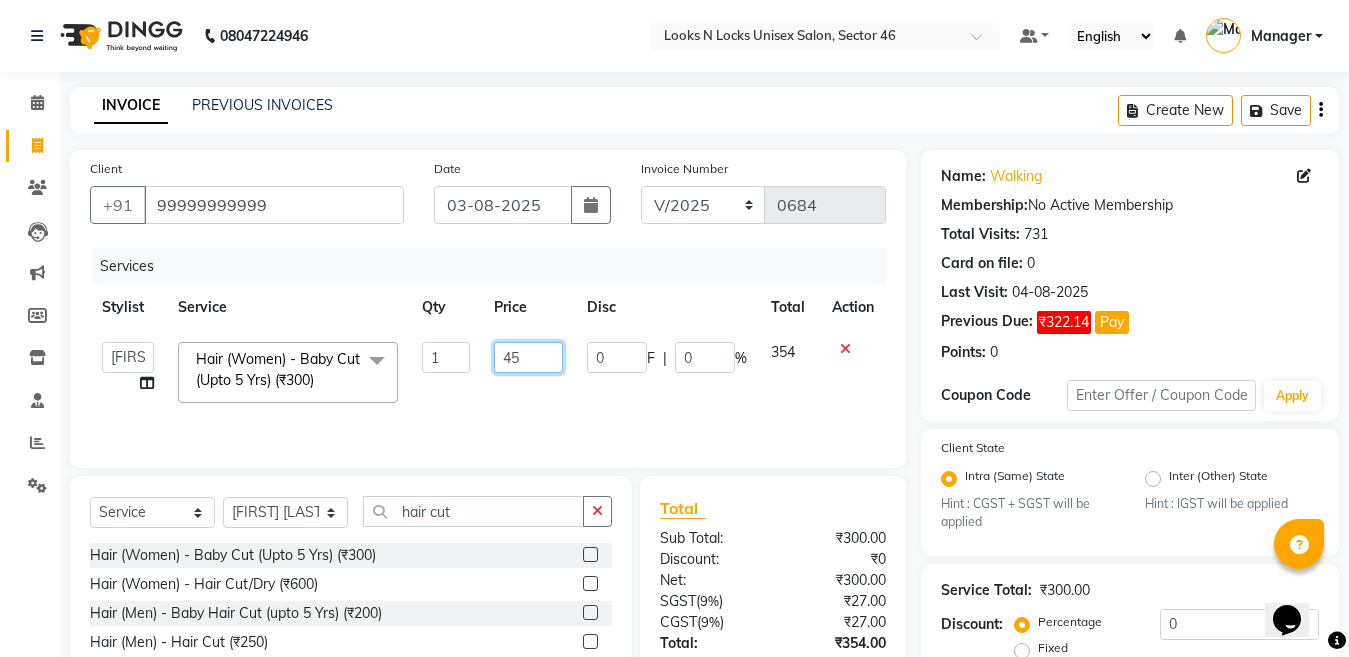 type on "450" 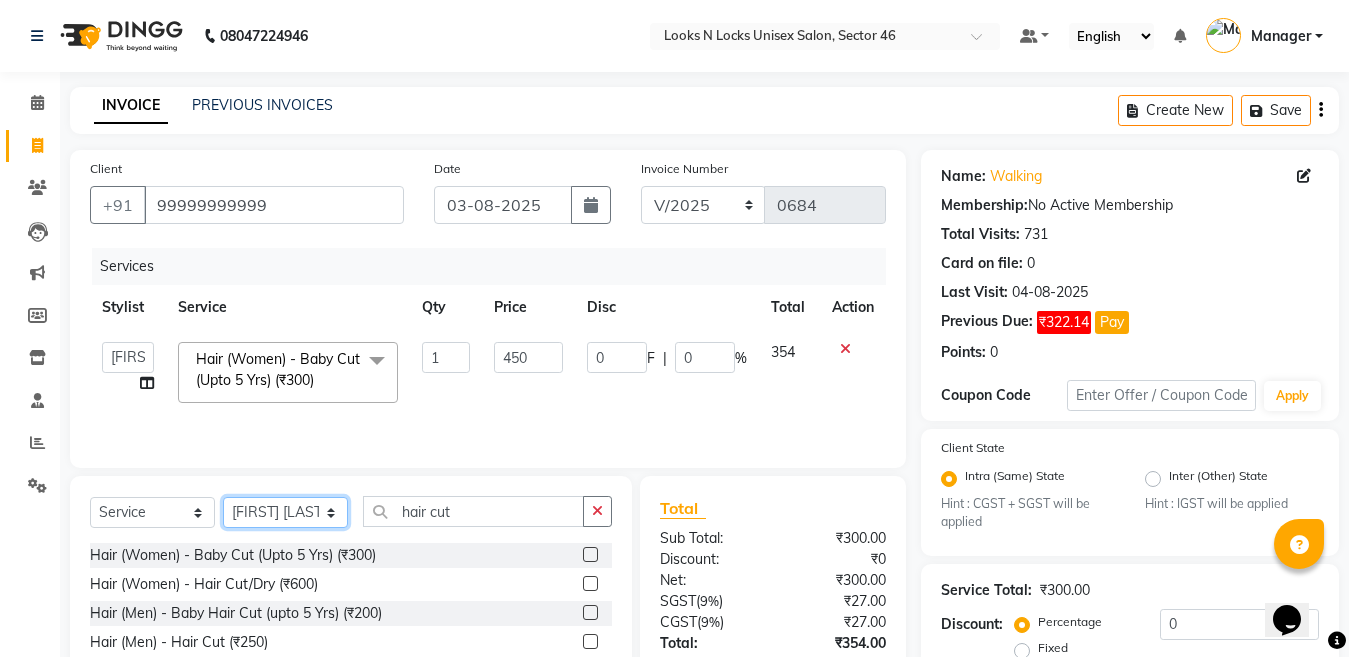 click on "Select Stylist Aakib Ansari Aalam Sheikh Ajay sain Anil  Sahu Gaurav Gulzar  Anshari Ibrahim Kamala Khushboo kusum maam Lucky Manager Marry Lepcha Nazim Priya Rao Ram Saurabha Seema Shilpa ( sunita) Sonia Sunita Chauhan Vanshika Varun Zafar" 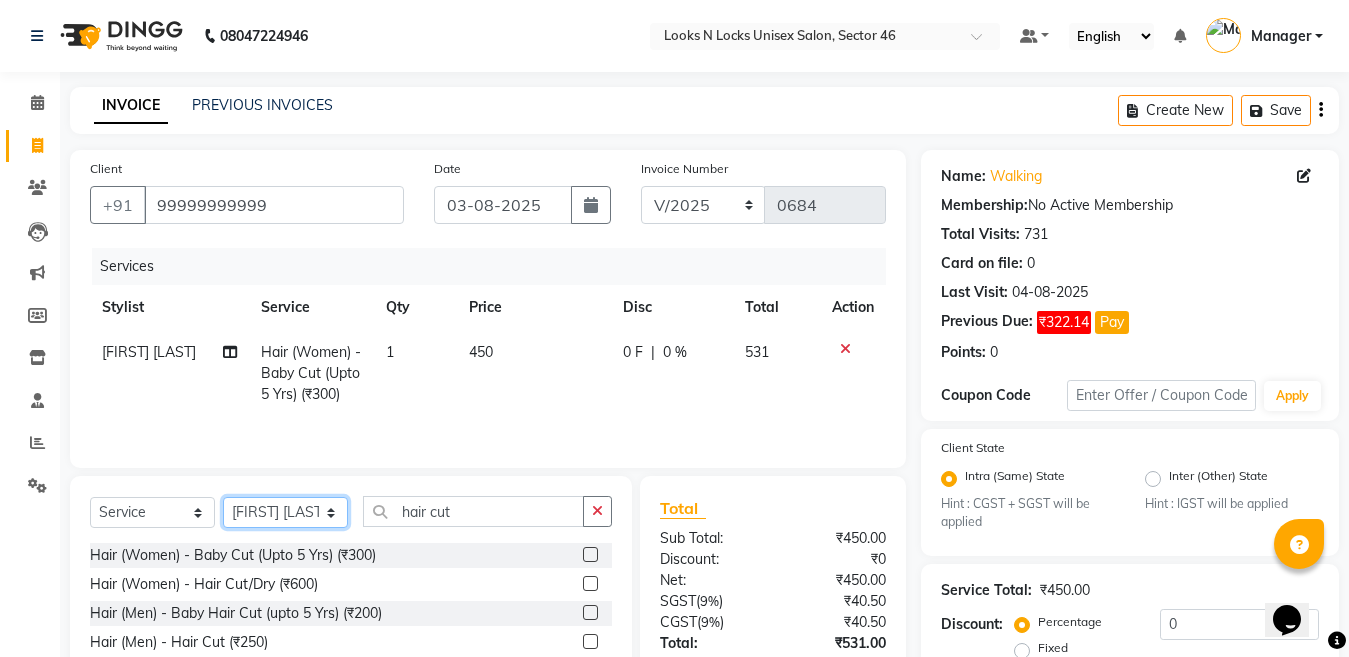 select on "85595" 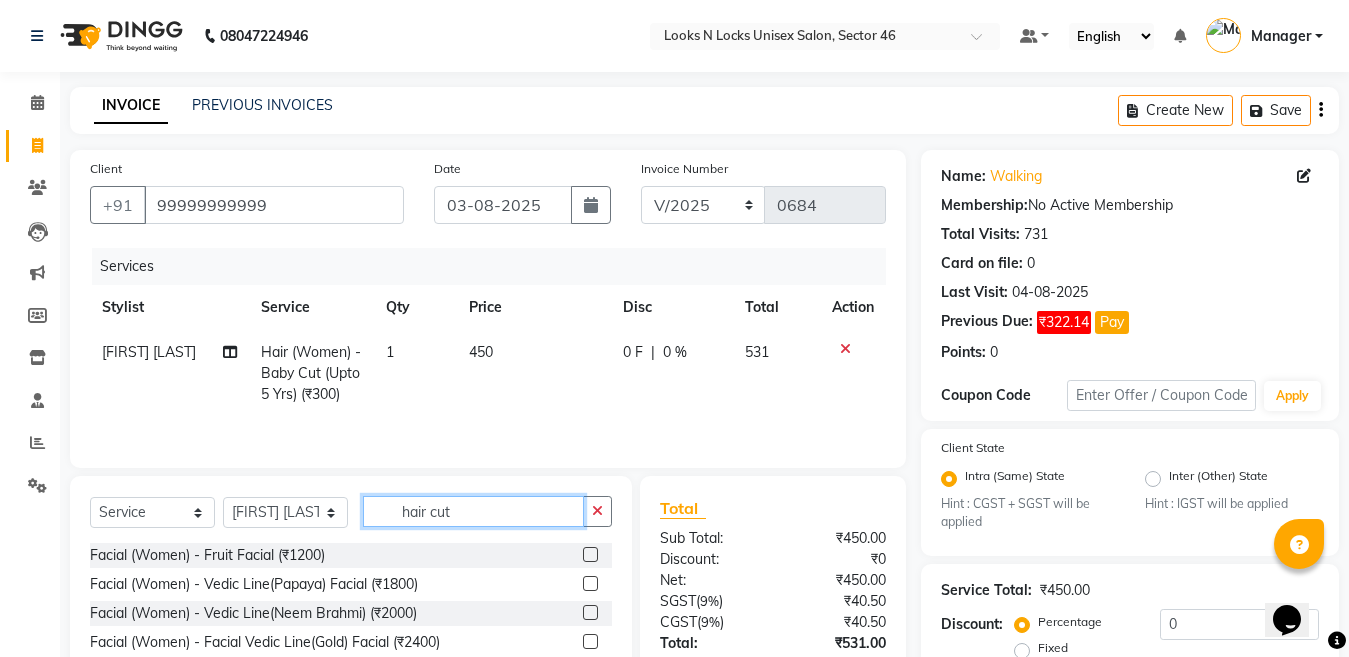 click on "hair cut" 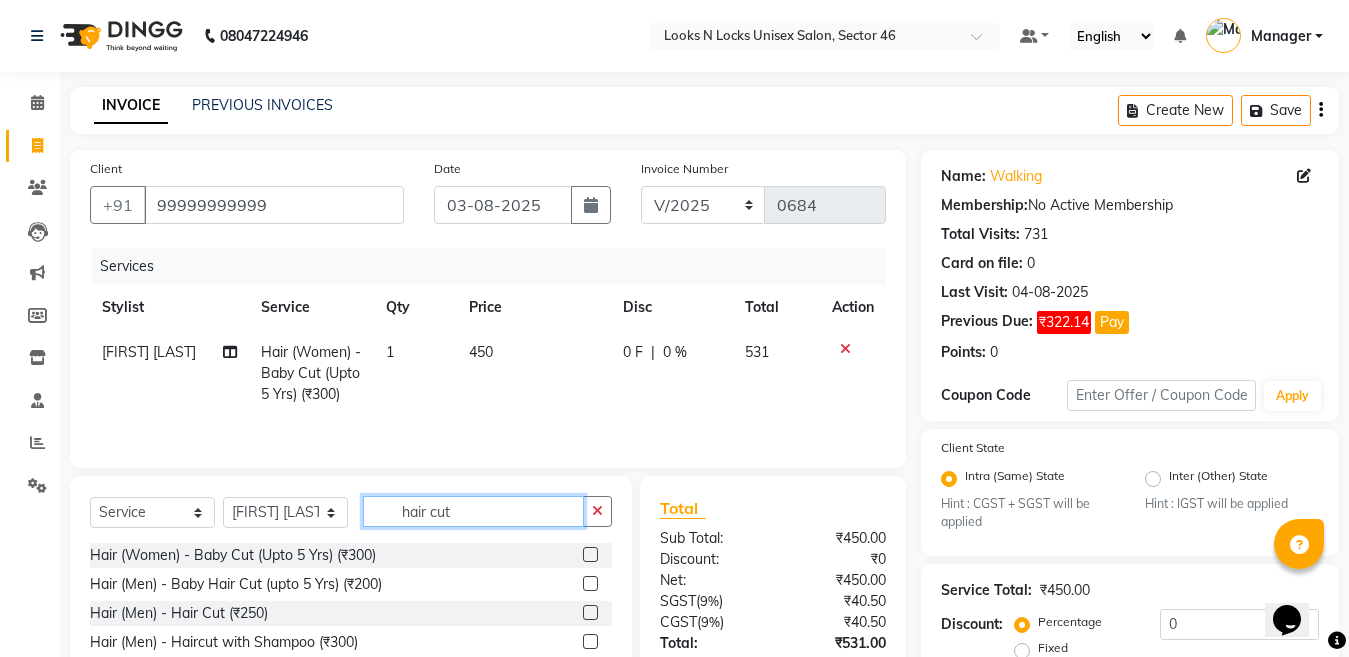 type on "hair cut" 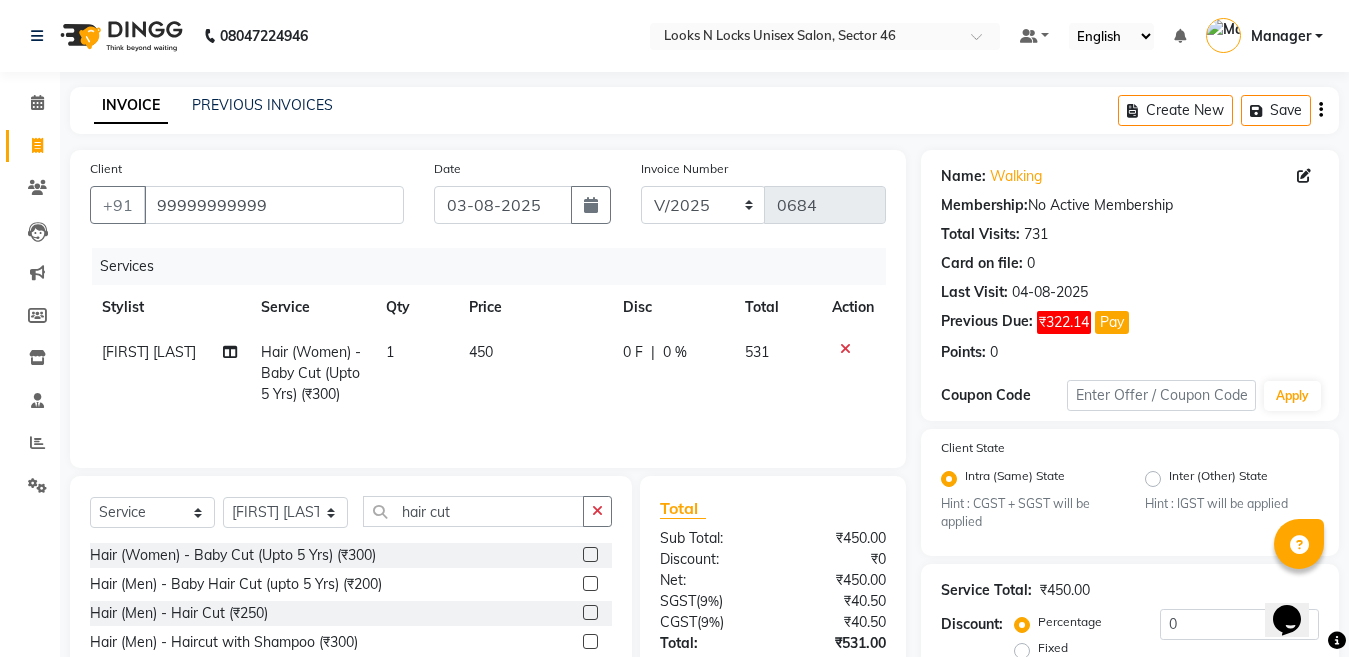 click 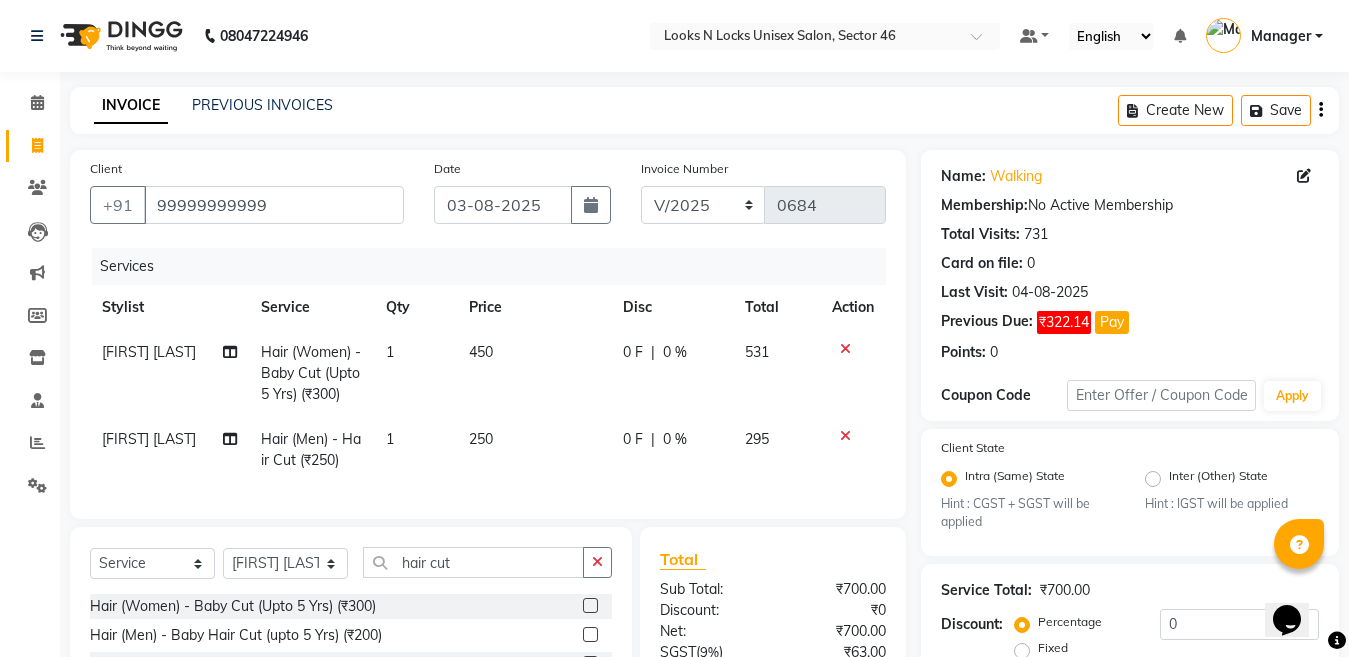 checkbox on "false" 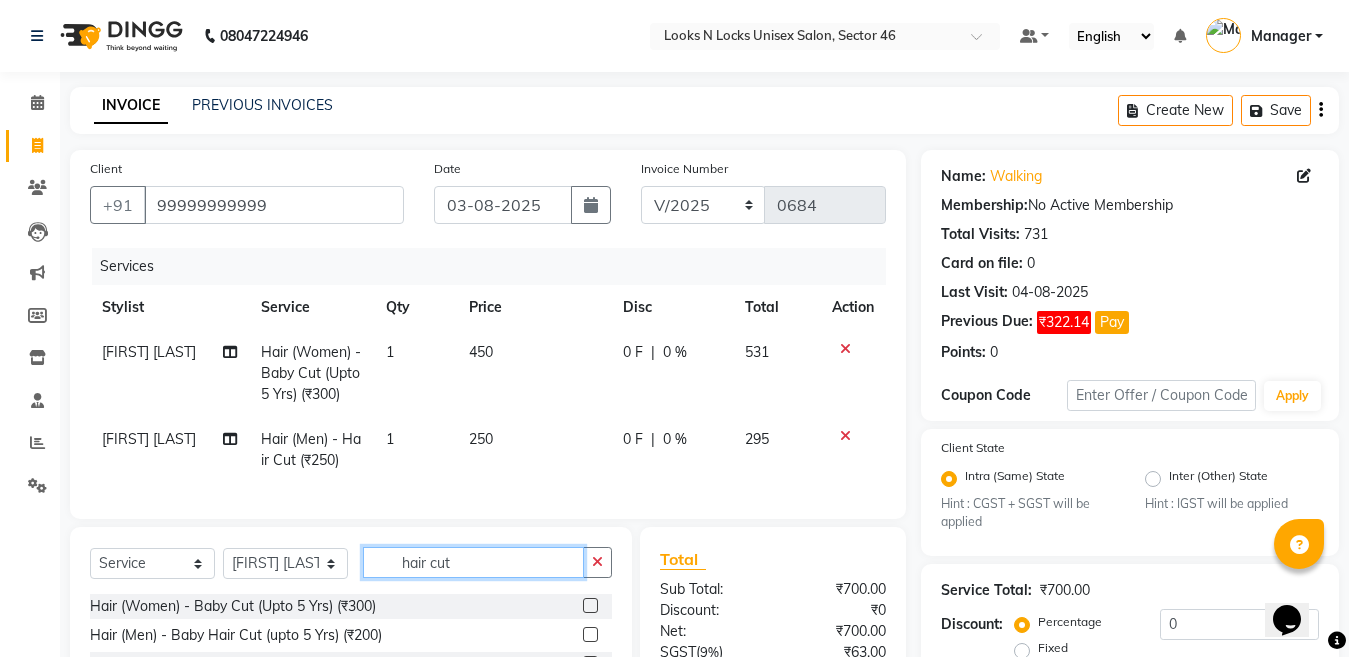 click on "hair cut" 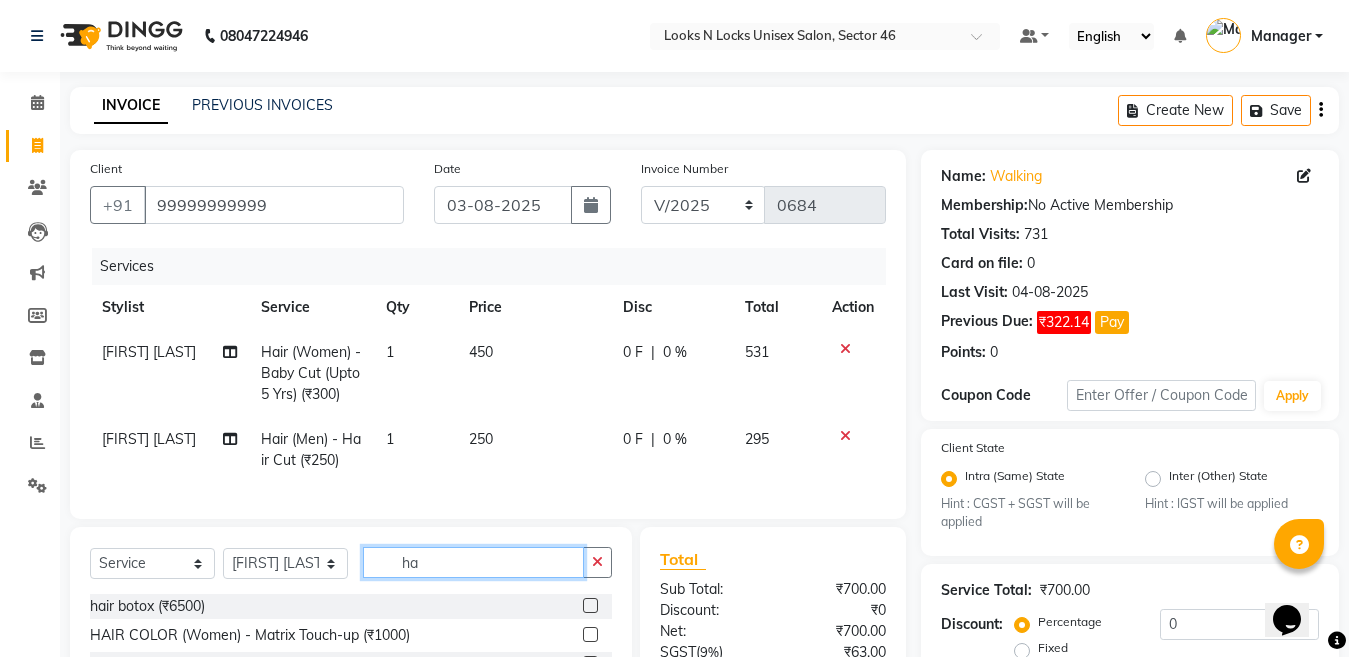 type on "h" 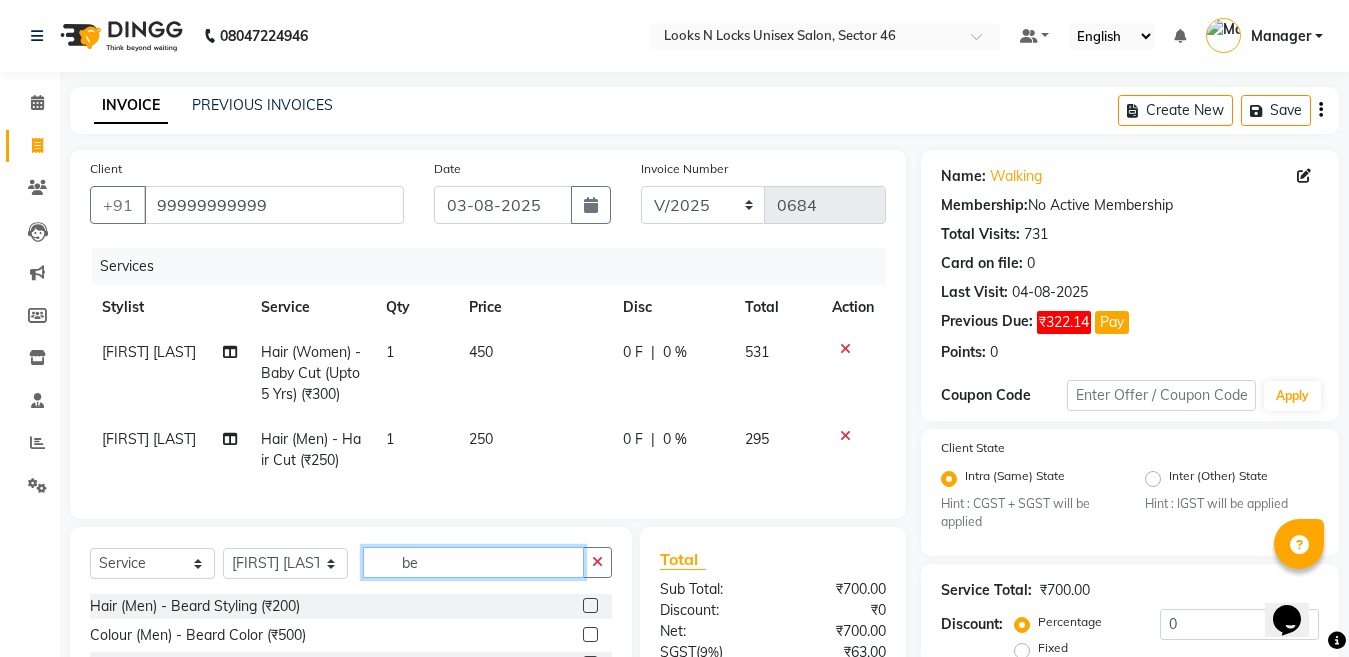 type on "be" 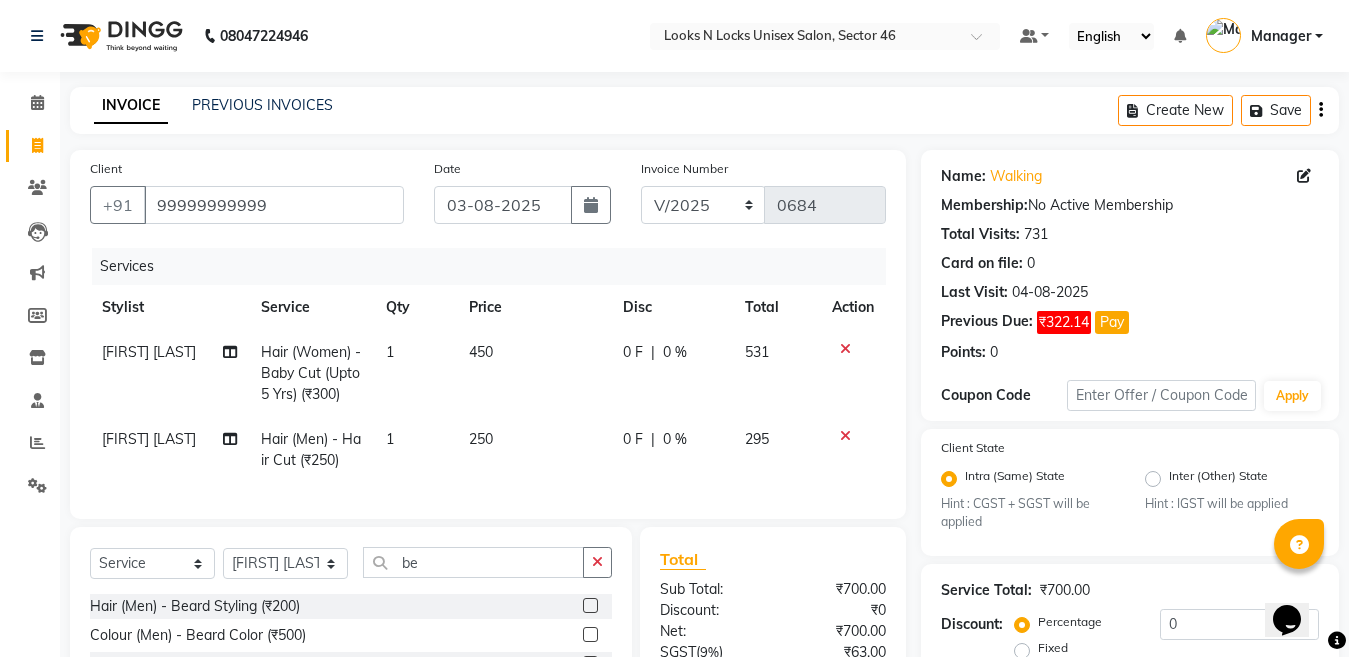 click 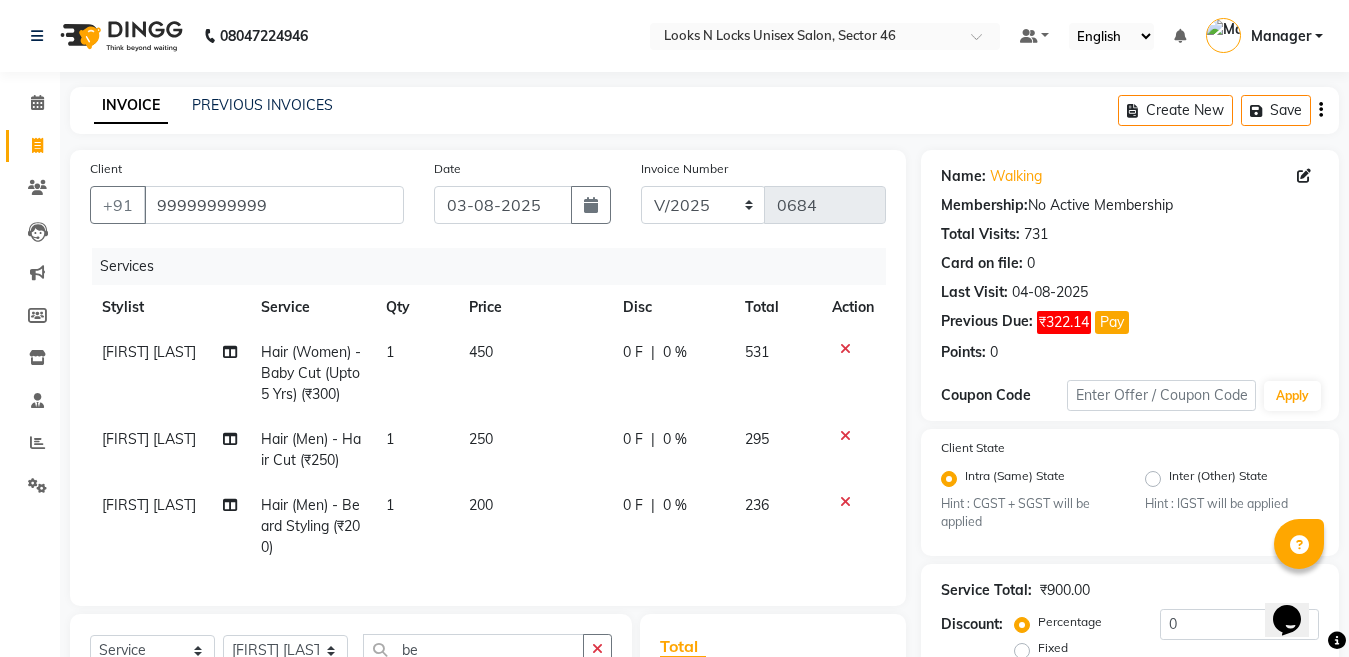 checkbox on "false" 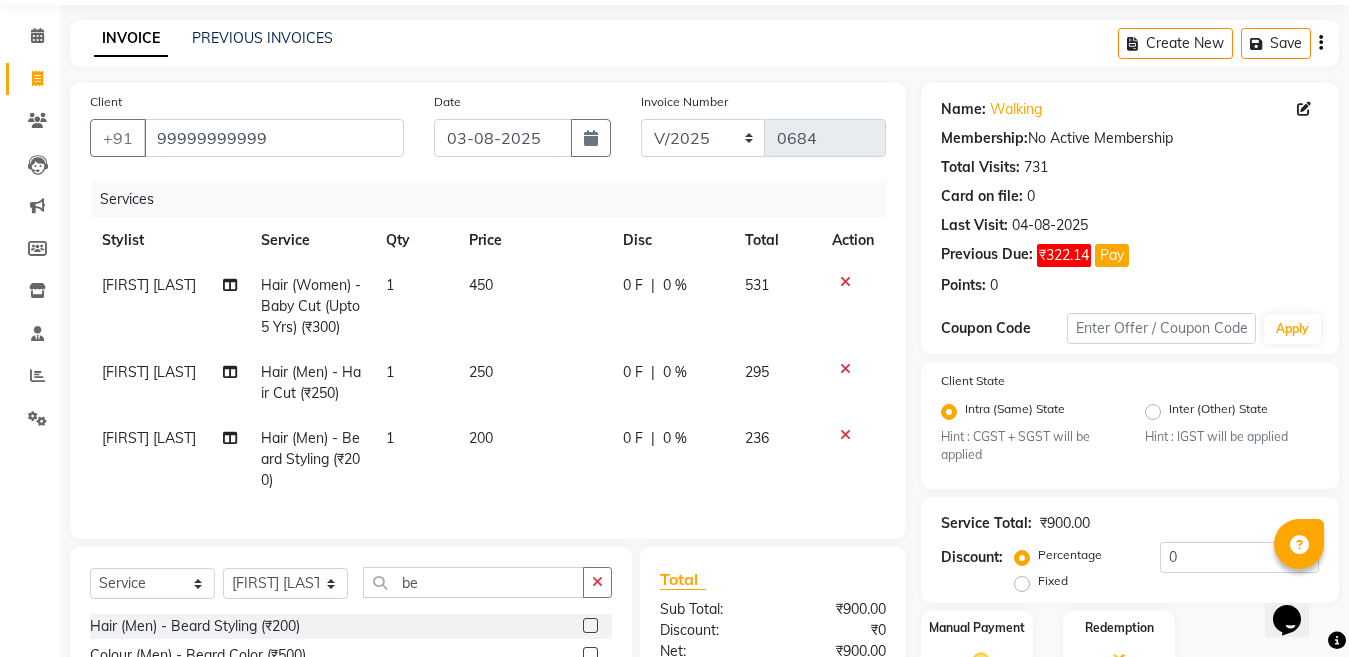 scroll, scrollTop: 100, scrollLeft: 0, axis: vertical 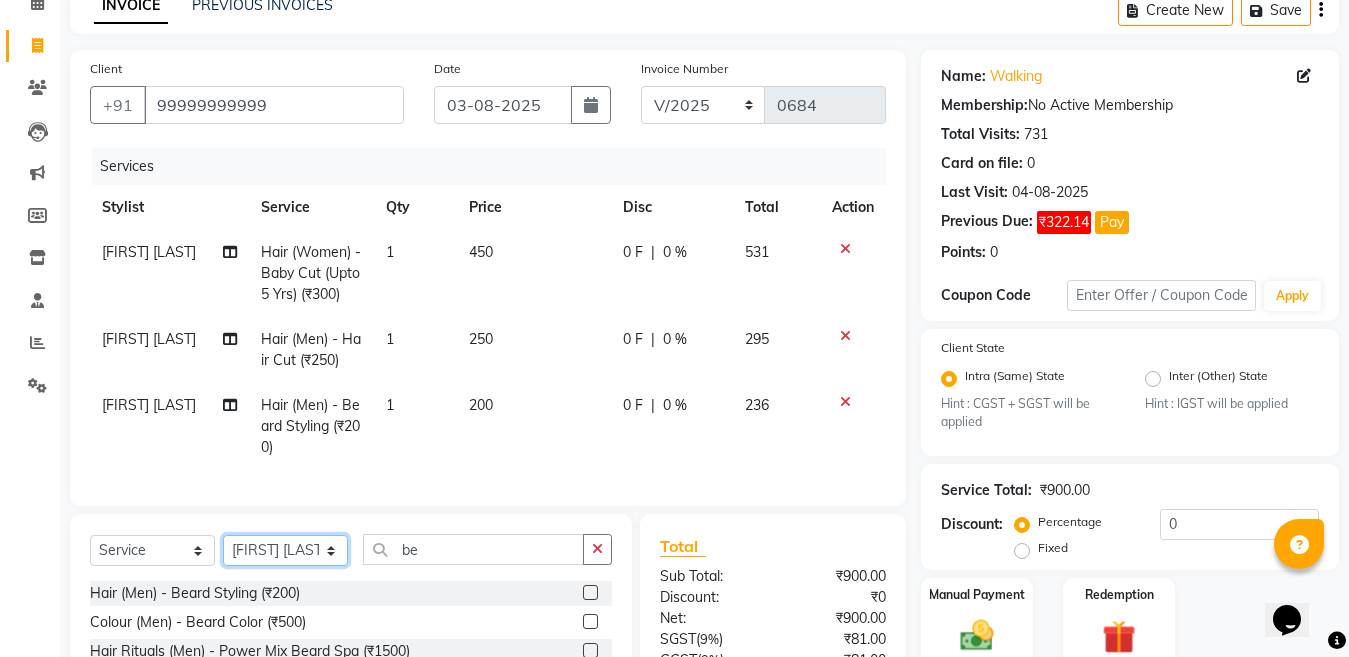 click on "Select Stylist Aakib Ansari Aalam Sheikh Ajay sain Anil  Sahu Gaurav Gulzar  Anshari Ibrahim Kamala Khushboo kusum maam Lucky Manager Marry Lepcha Nazim Priya Rao Ram Saurabha Seema Shilpa ( sunita) Sonia Sunita Chauhan Vanshika Varun Zafar" 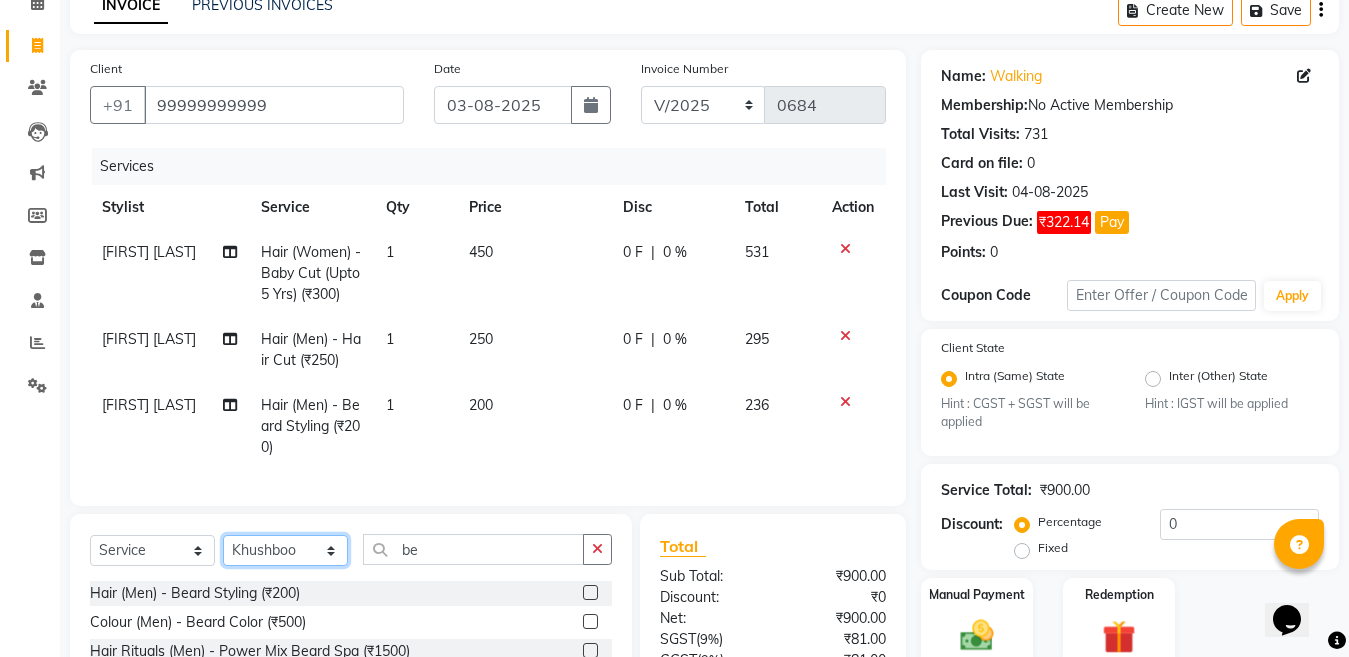 click on "Select Stylist Aakib Ansari Aalam Sheikh Ajay sain Anil  Sahu Gaurav Gulzar  Anshari Ibrahim Kamala Khushboo kusum maam Lucky Manager Marry Lepcha Nazim Priya Rao Ram Saurabha Seema Shilpa ( sunita) Sonia Sunita Chauhan Vanshika Varun Zafar" 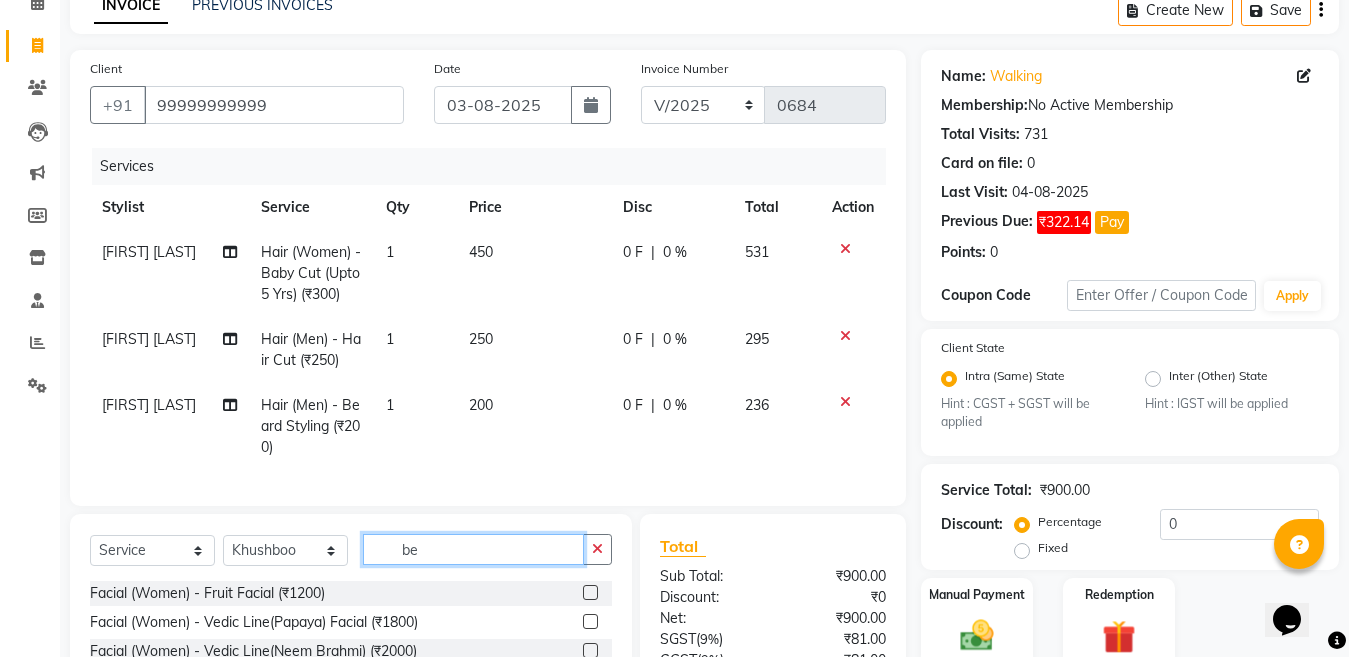 click on "be" 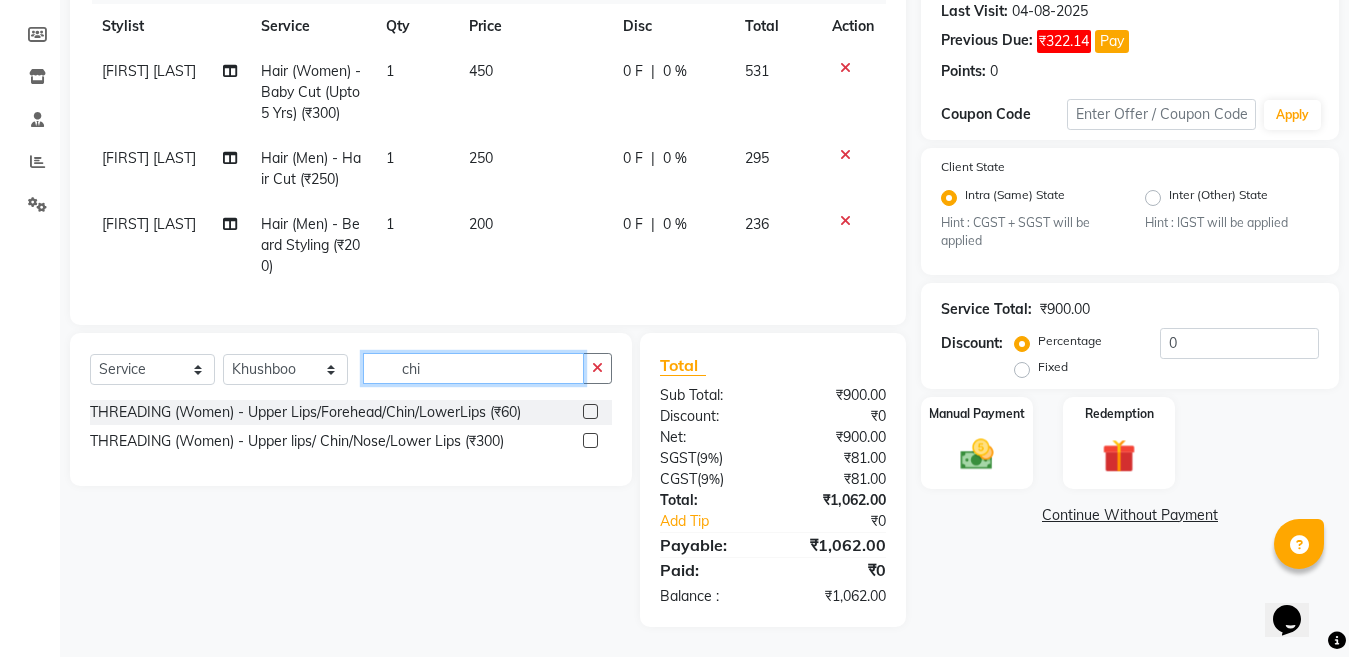 scroll, scrollTop: 298, scrollLeft: 0, axis: vertical 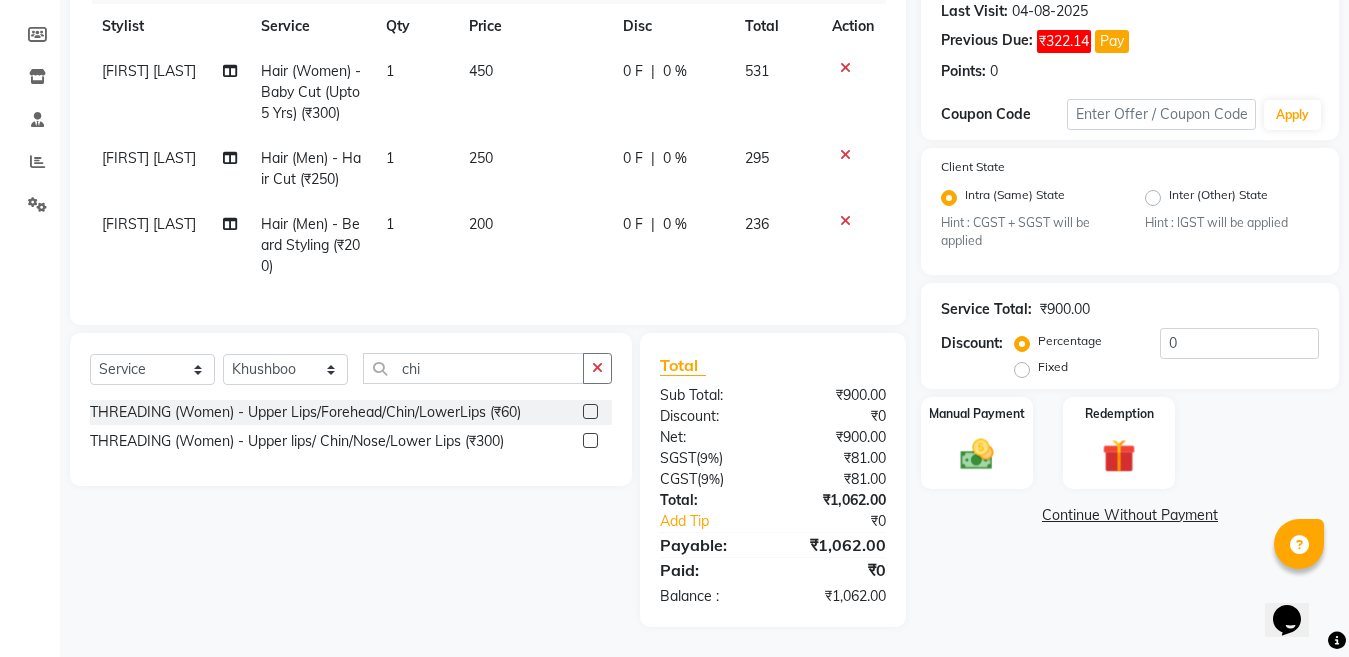 click 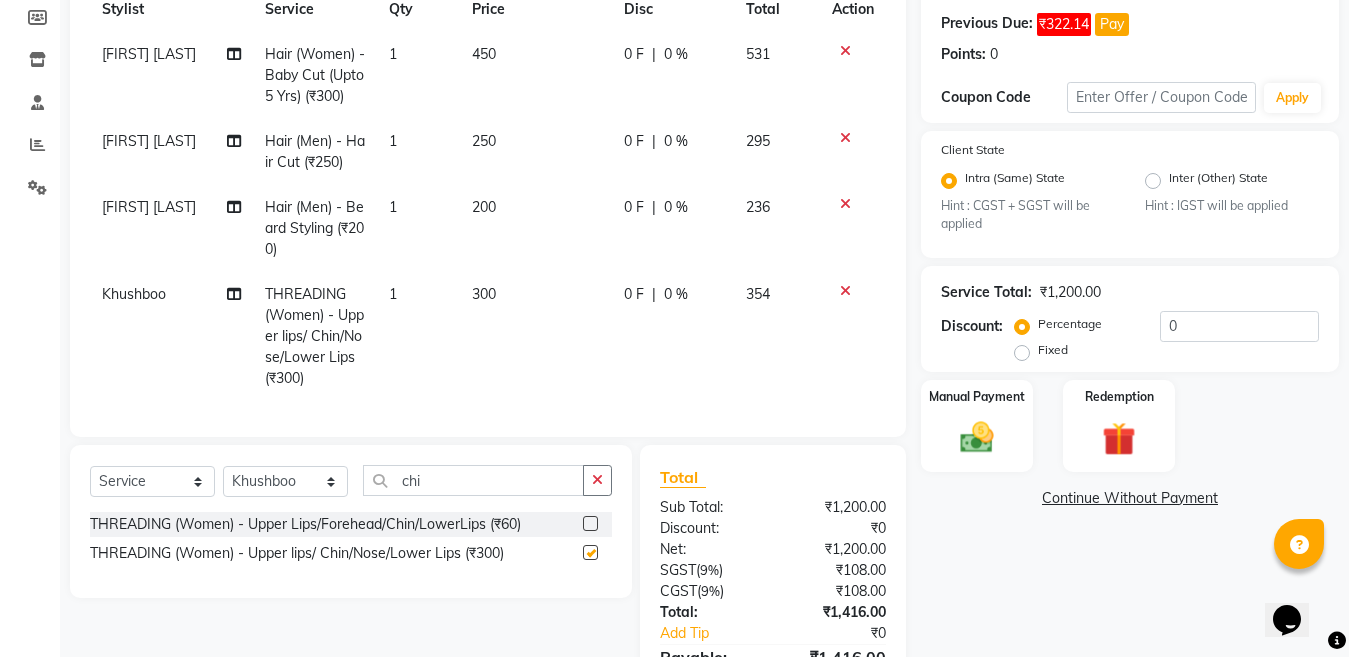 checkbox on "false" 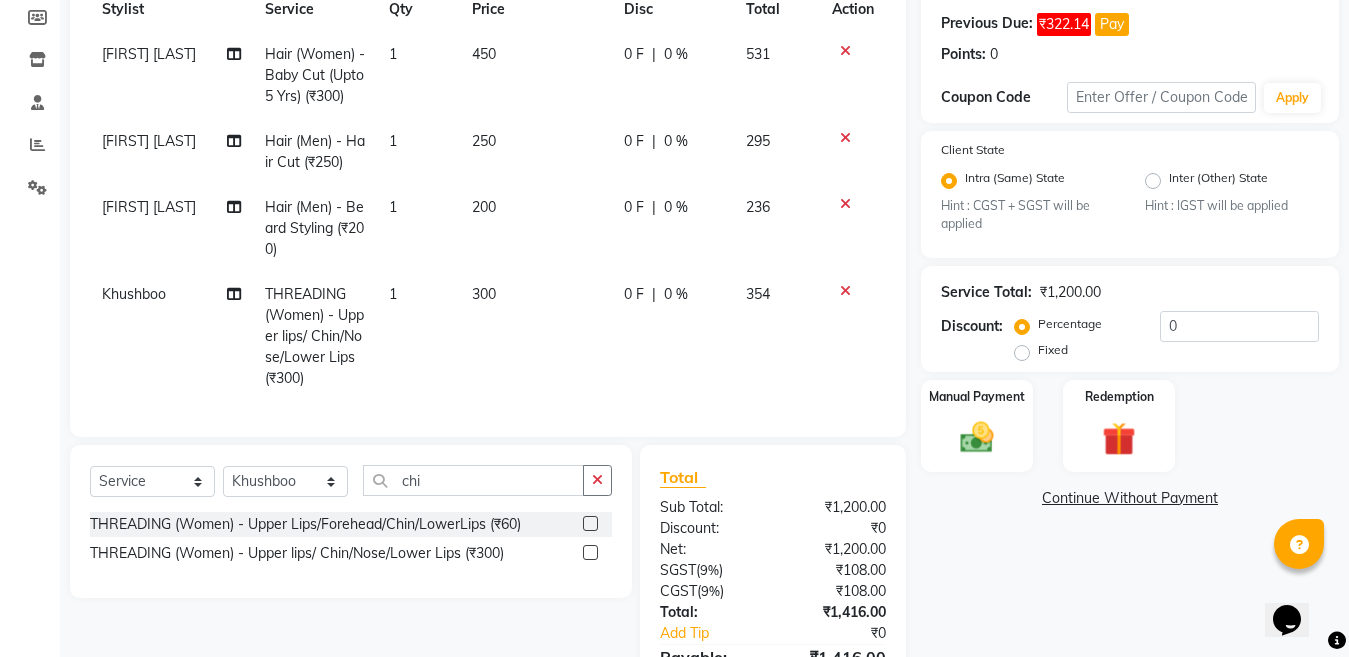 click on "300" 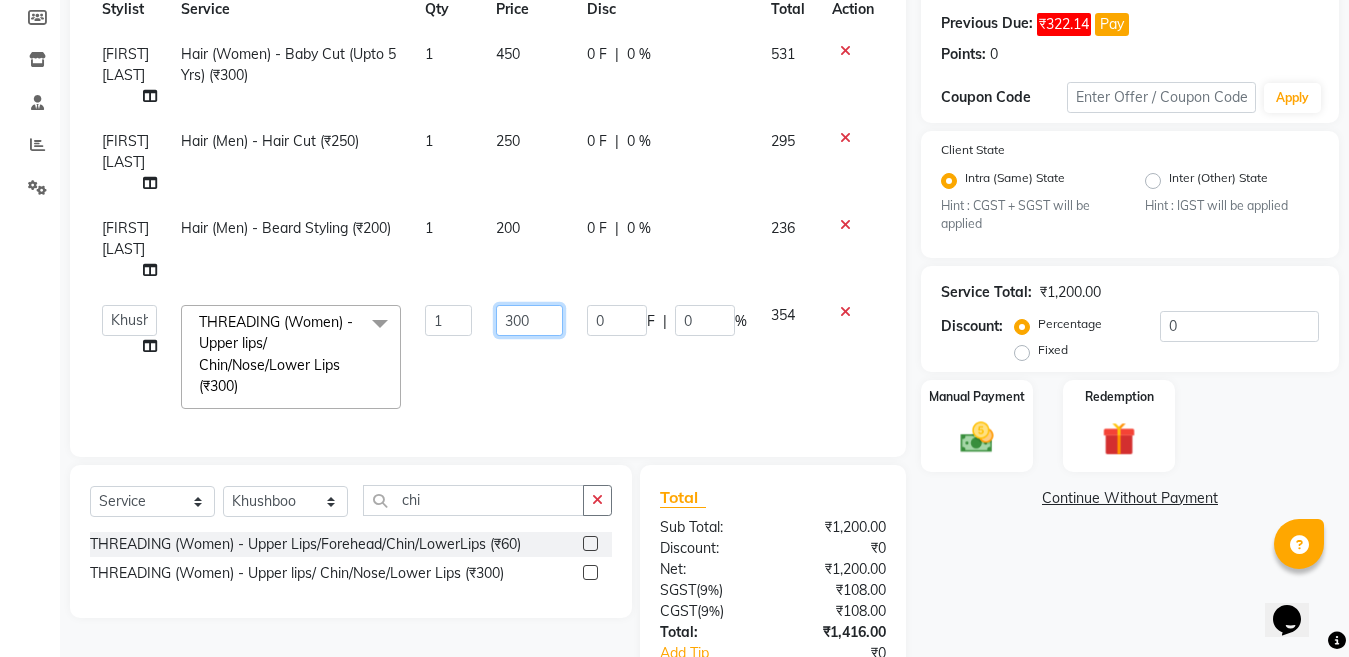 click on "300" 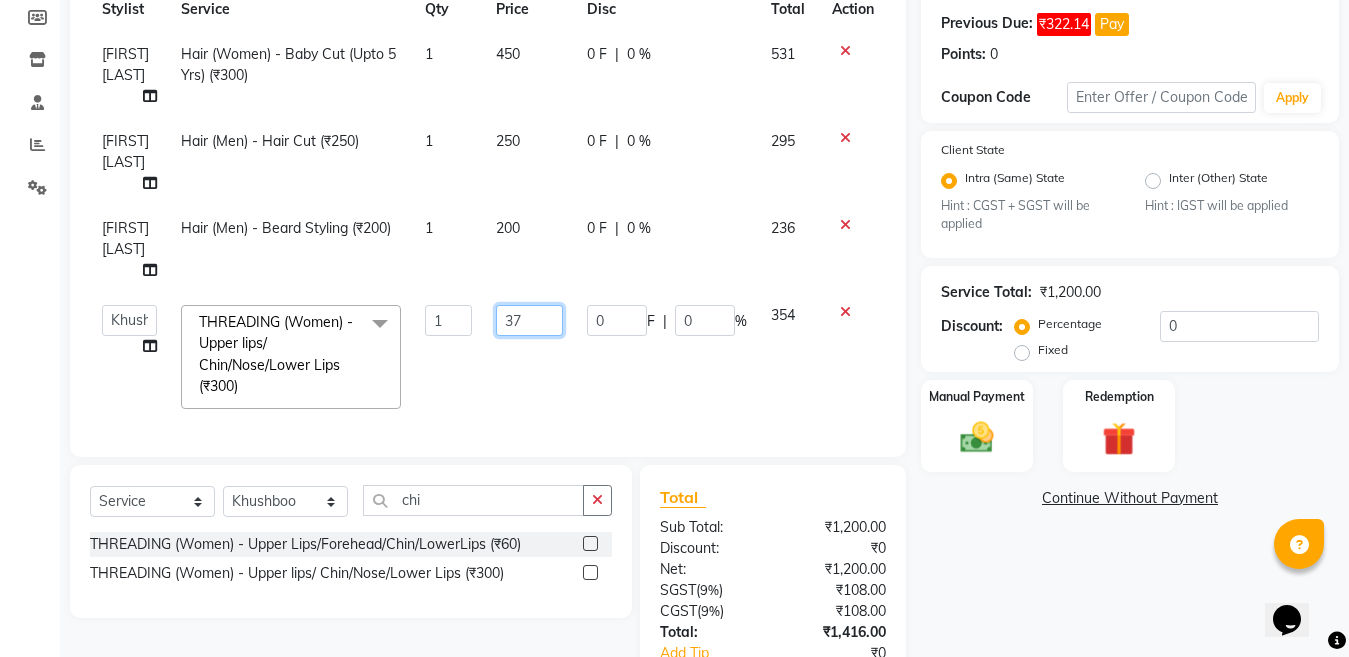 type on "370" 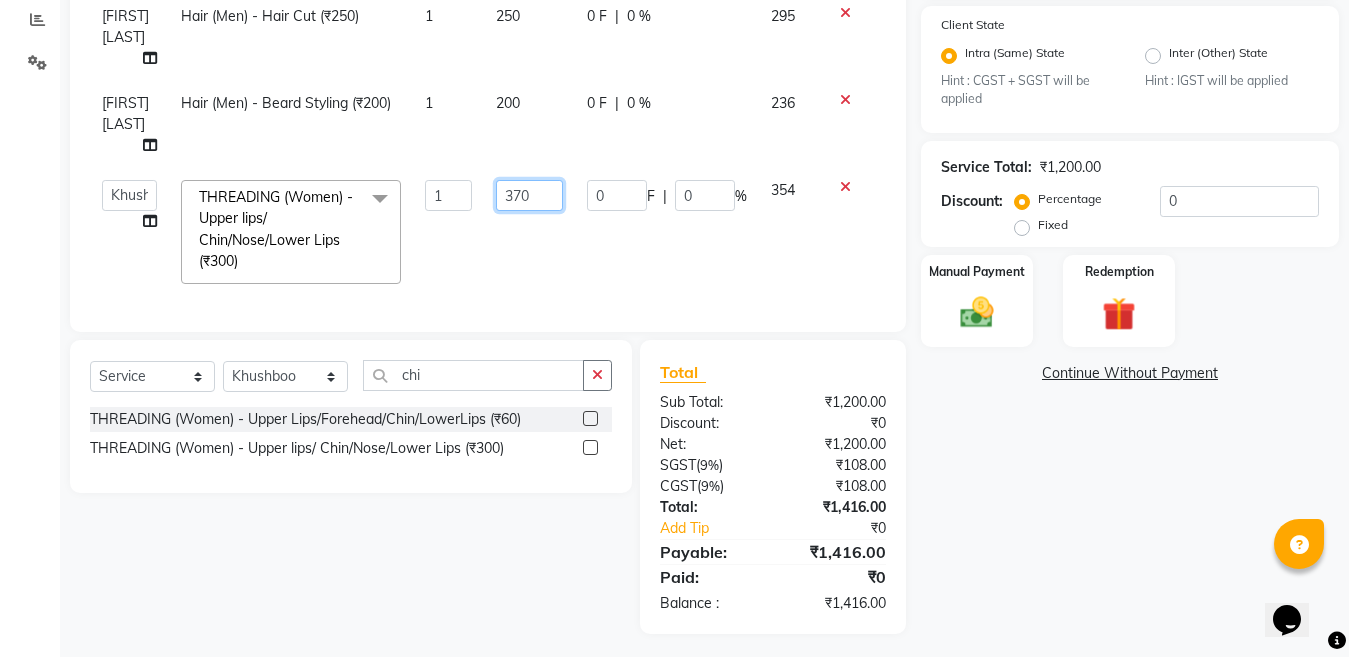scroll, scrollTop: 430, scrollLeft: 0, axis: vertical 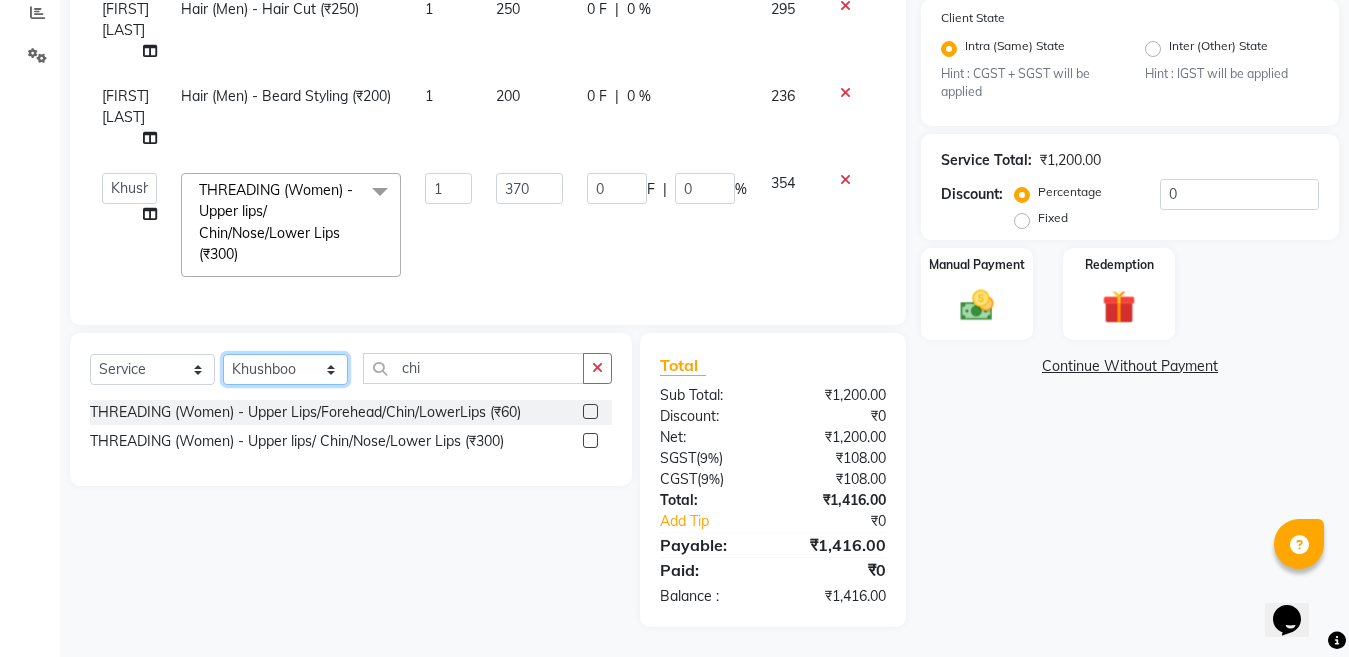 click on "Select Stylist Aakib Ansari Aalam Sheikh Ajay sain Anil  Sahu Gaurav Gulzar  Anshari Ibrahim Kamala Khushboo kusum maam Lucky Manager Marry Lepcha Nazim Priya Rao Ram Saurabha Seema Shilpa ( sunita) Sonia Sunita Chauhan Vanshika Varun Zafar" 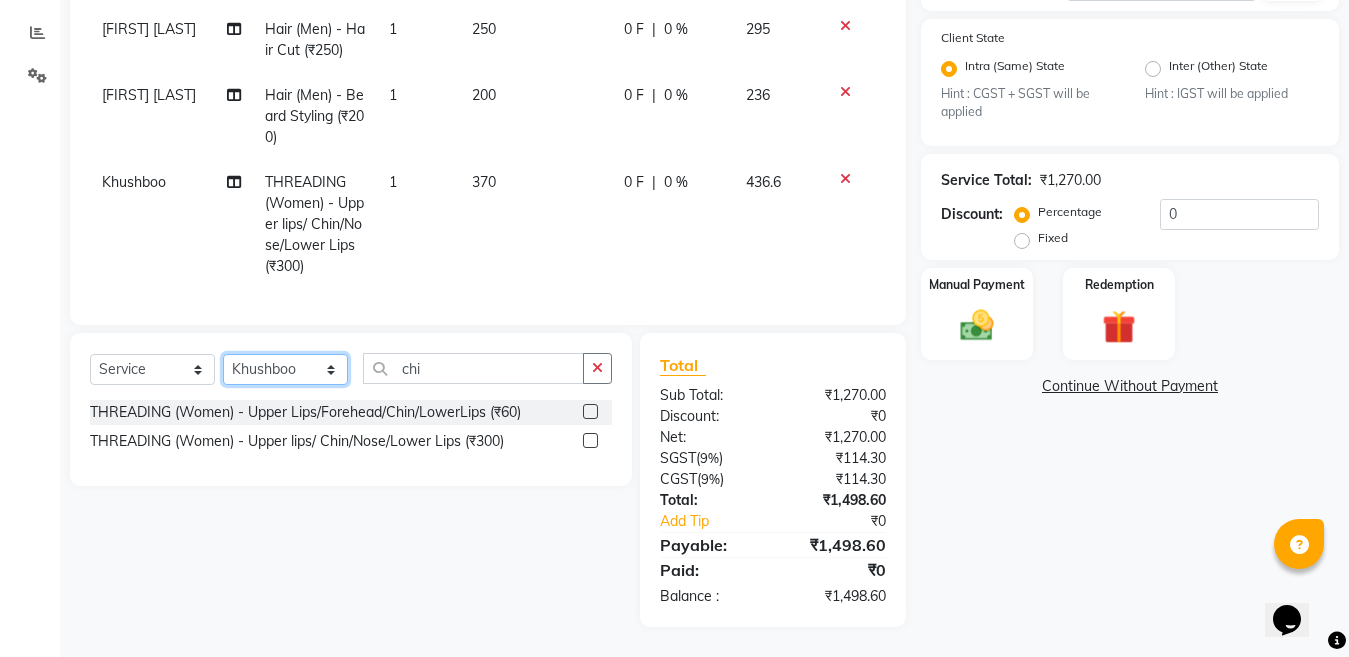 scroll, scrollTop: 427, scrollLeft: 0, axis: vertical 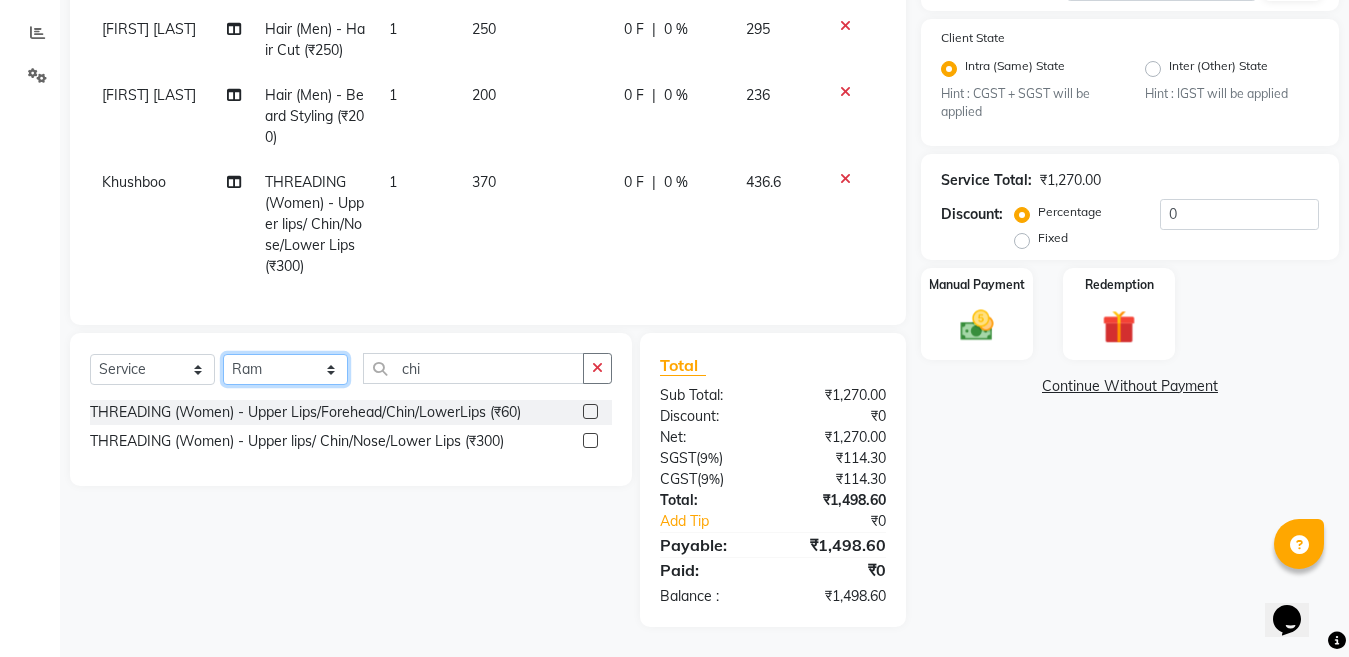 click on "Select Stylist Aakib Ansari Aalam Sheikh Ajay sain Anil  Sahu Gaurav Gulzar  Anshari Ibrahim Kamala Khushboo kusum maam Lucky Manager Marry Lepcha Nazim Priya Rao Ram Saurabha Seema Shilpa ( sunita) Sonia Sunita Chauhan Vanshika Varun Zafar" 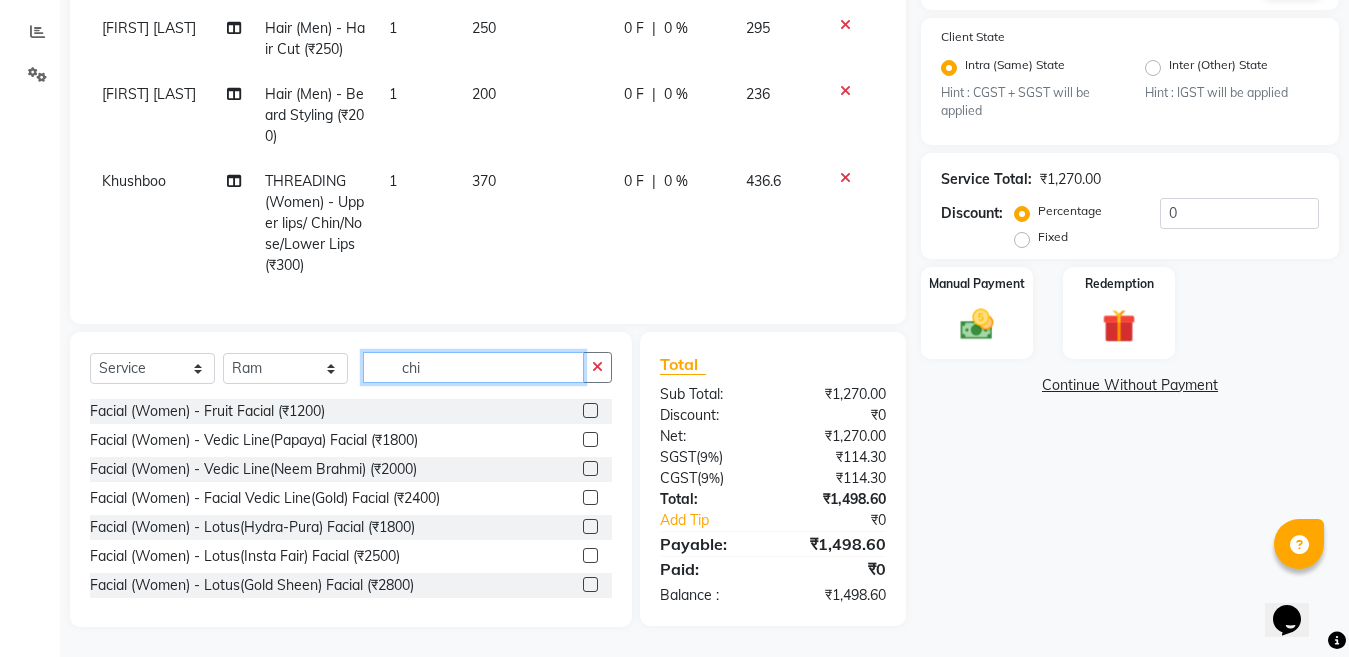 click on "chi" 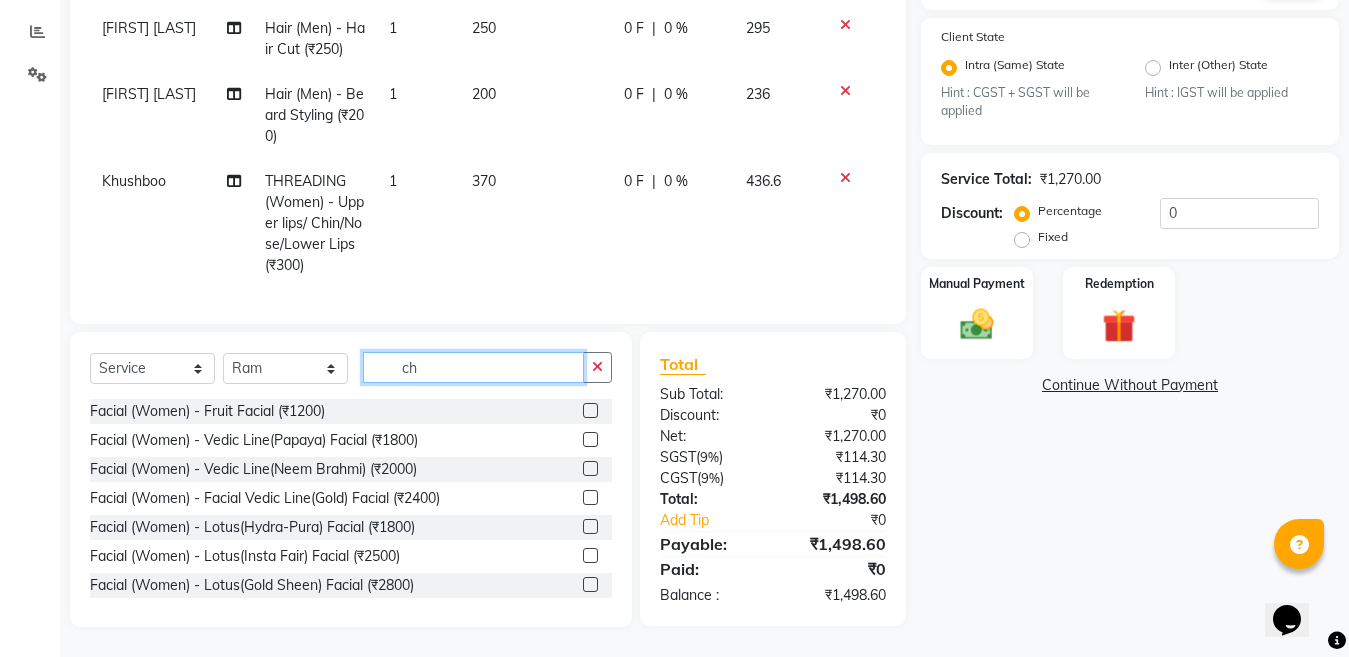 type on "c" 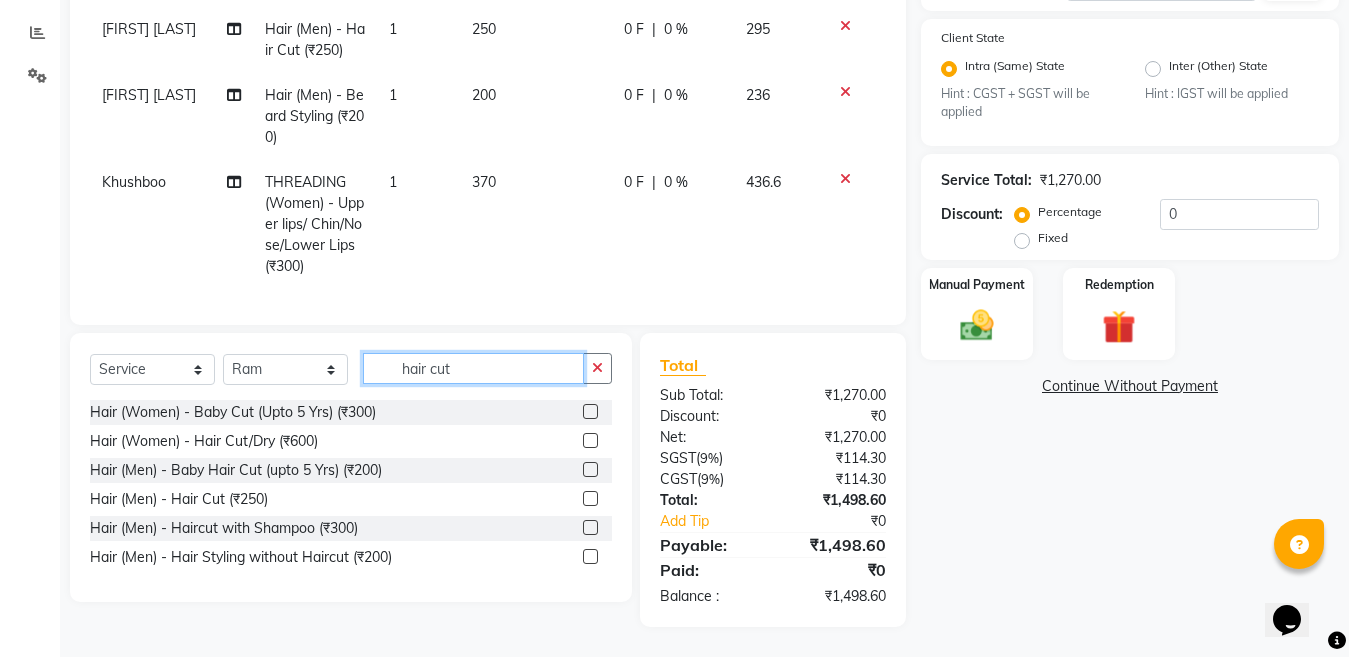 type on "hair cut" 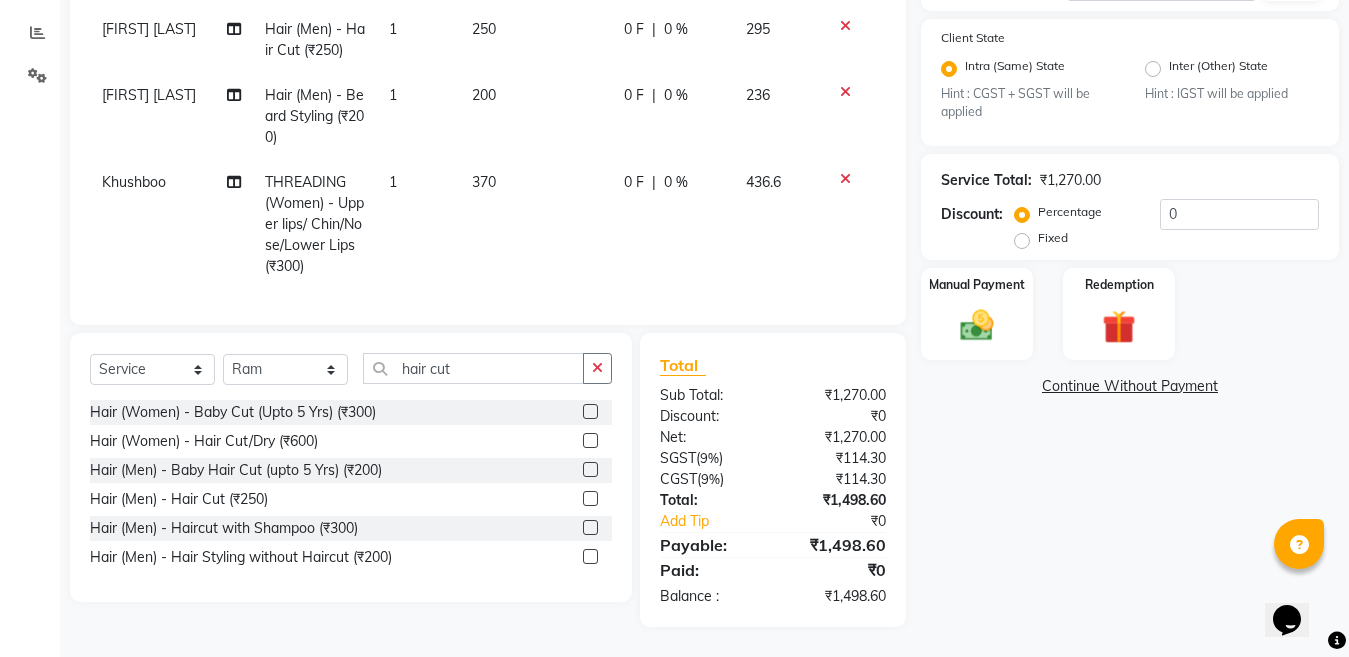 click 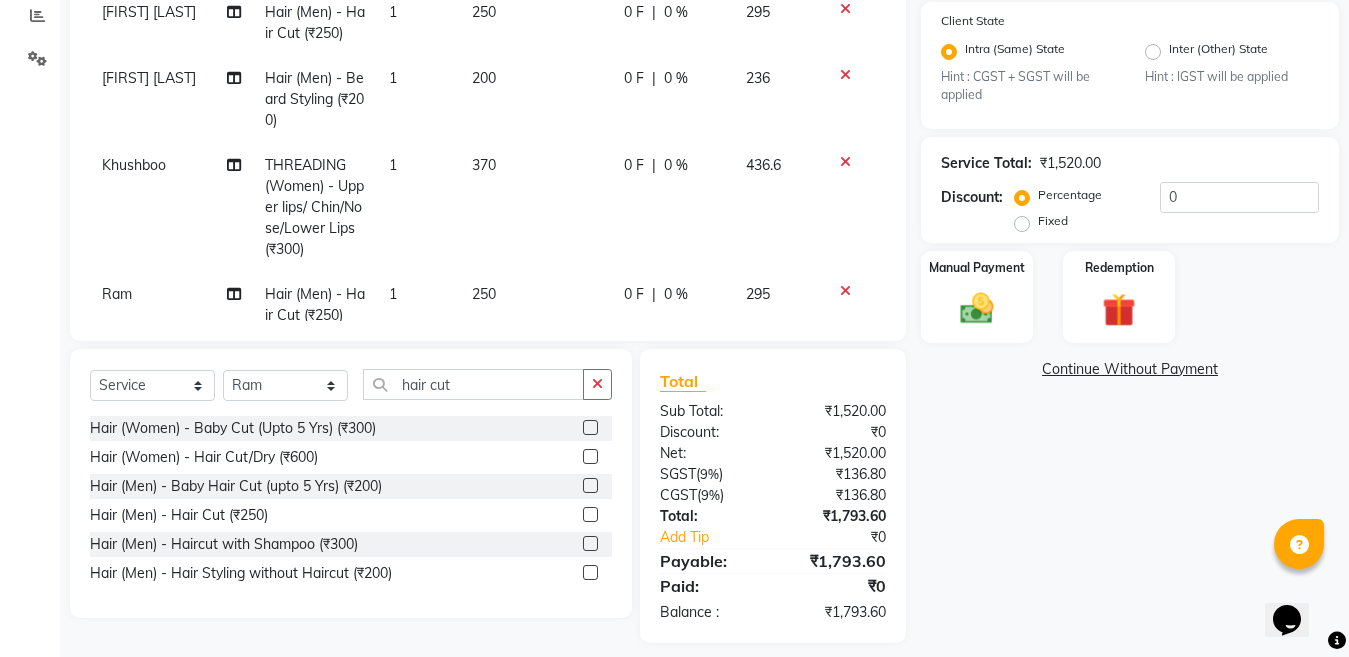 click 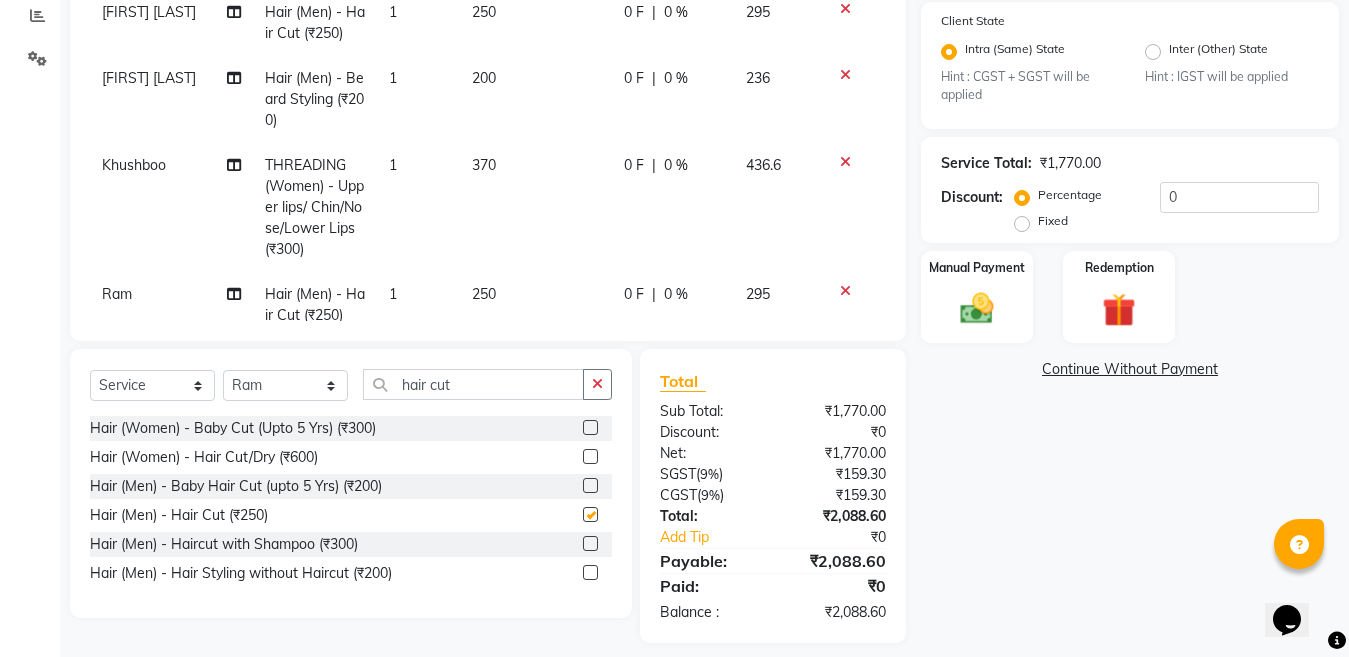 checkbox on "false" 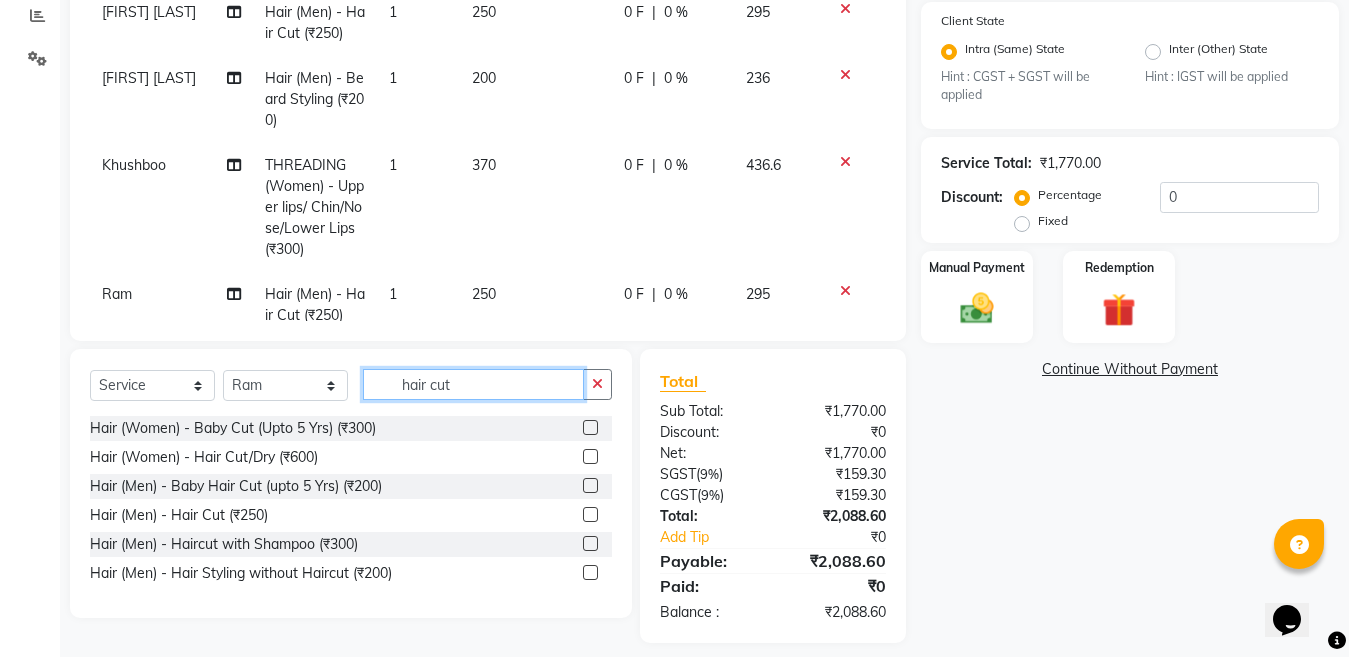 click on "hair cut" 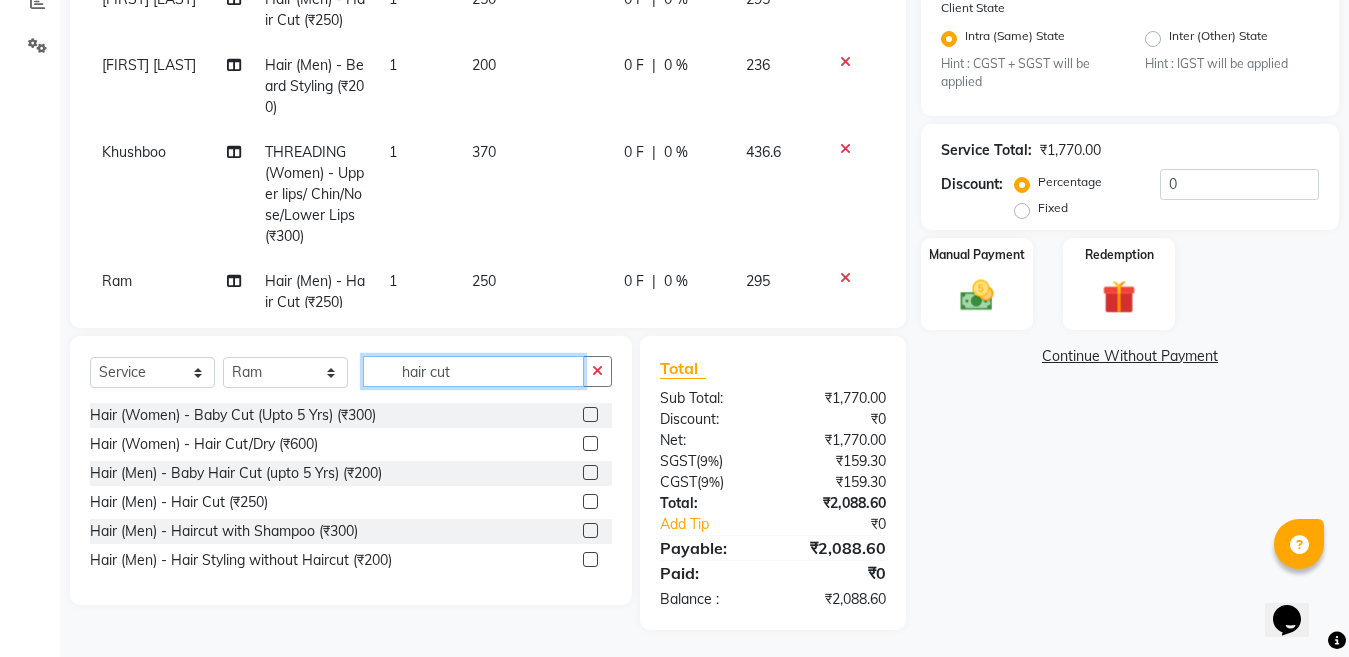 scroll, scrollTop: 443, scrollLeft: 0, axis: vertical 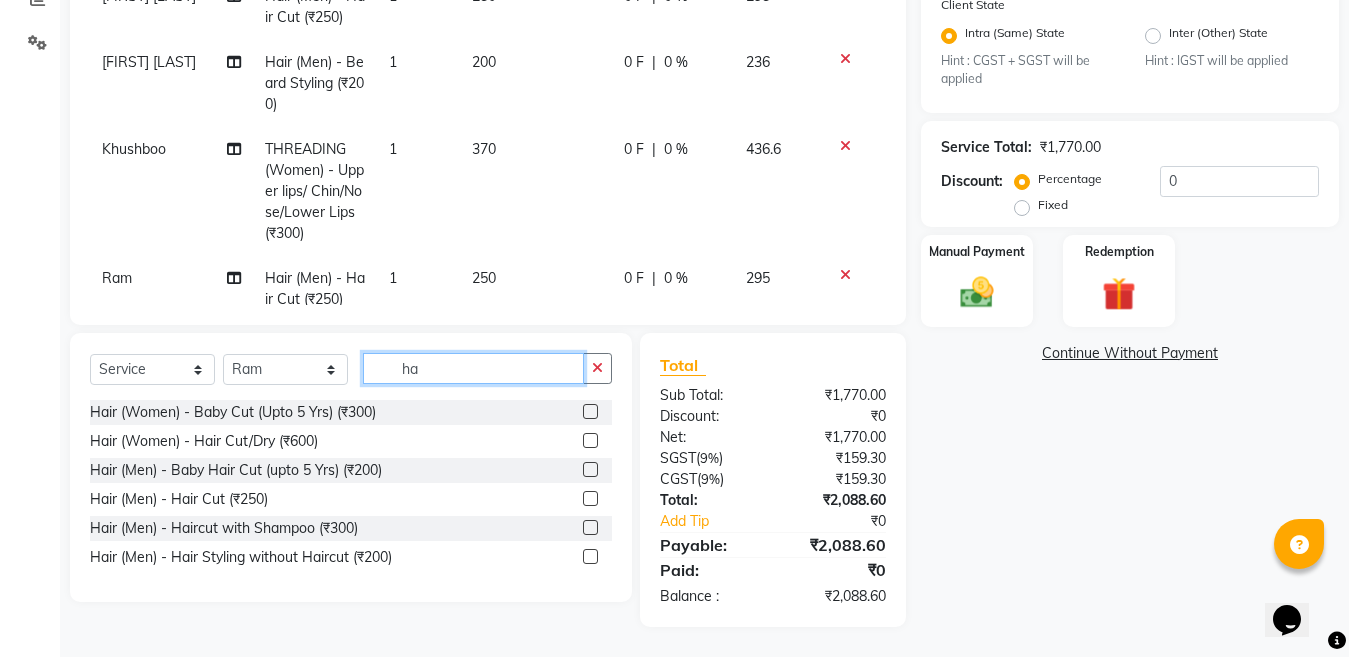 type on "h" 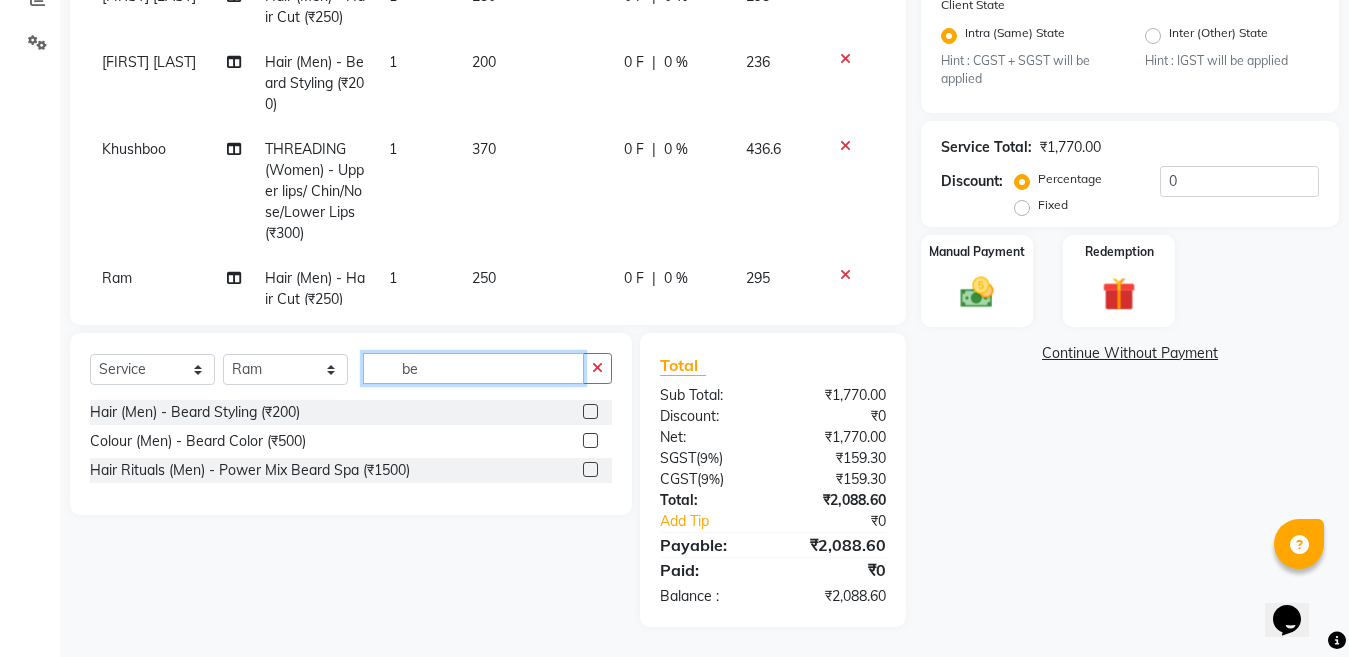type on "be" 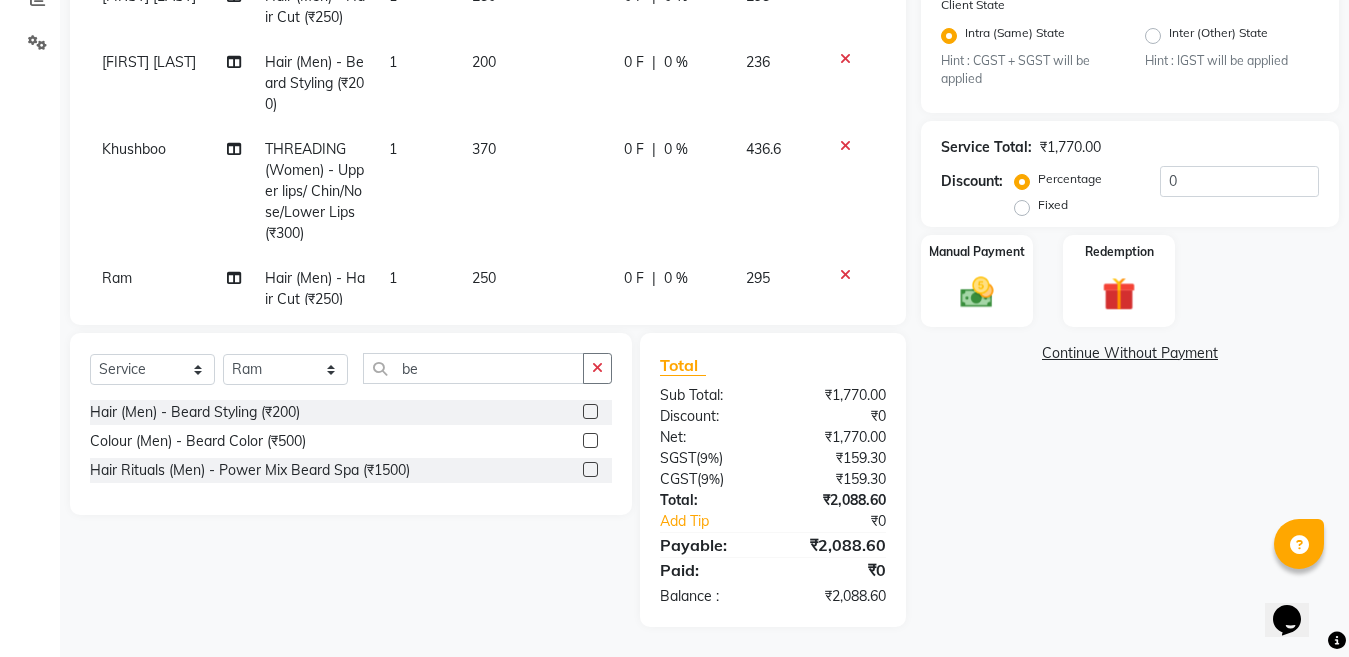click 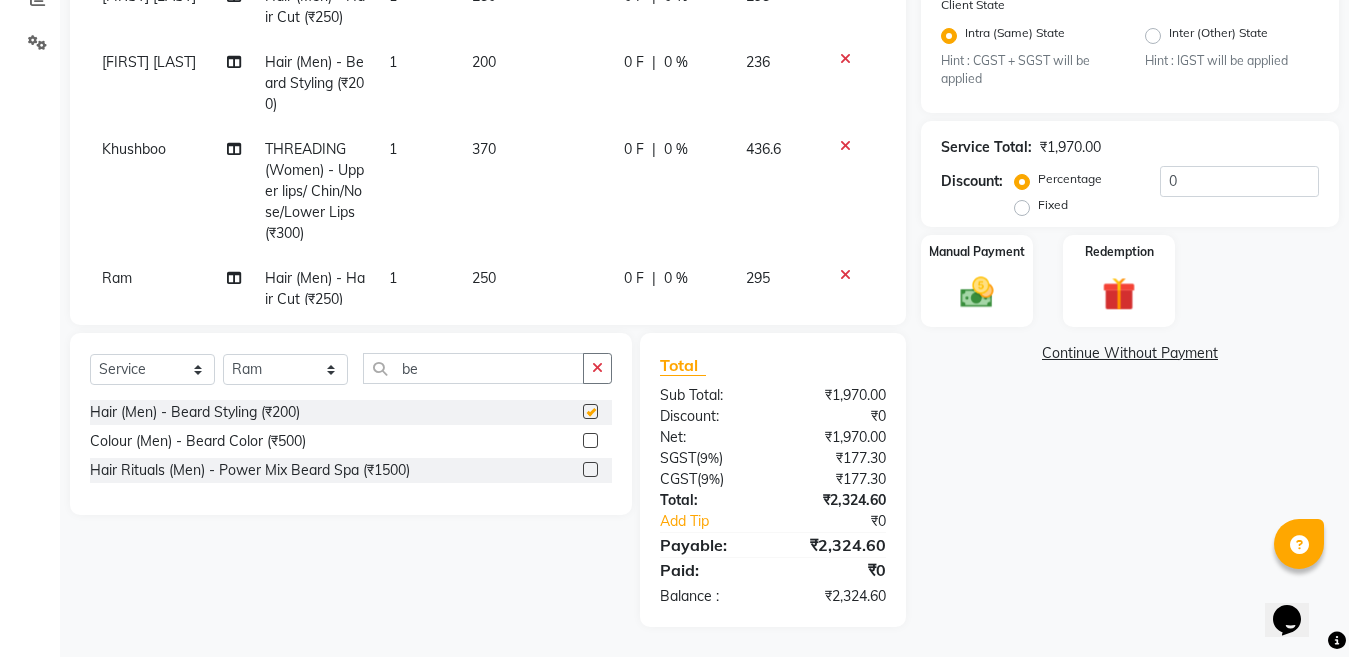 checkbox on "false" 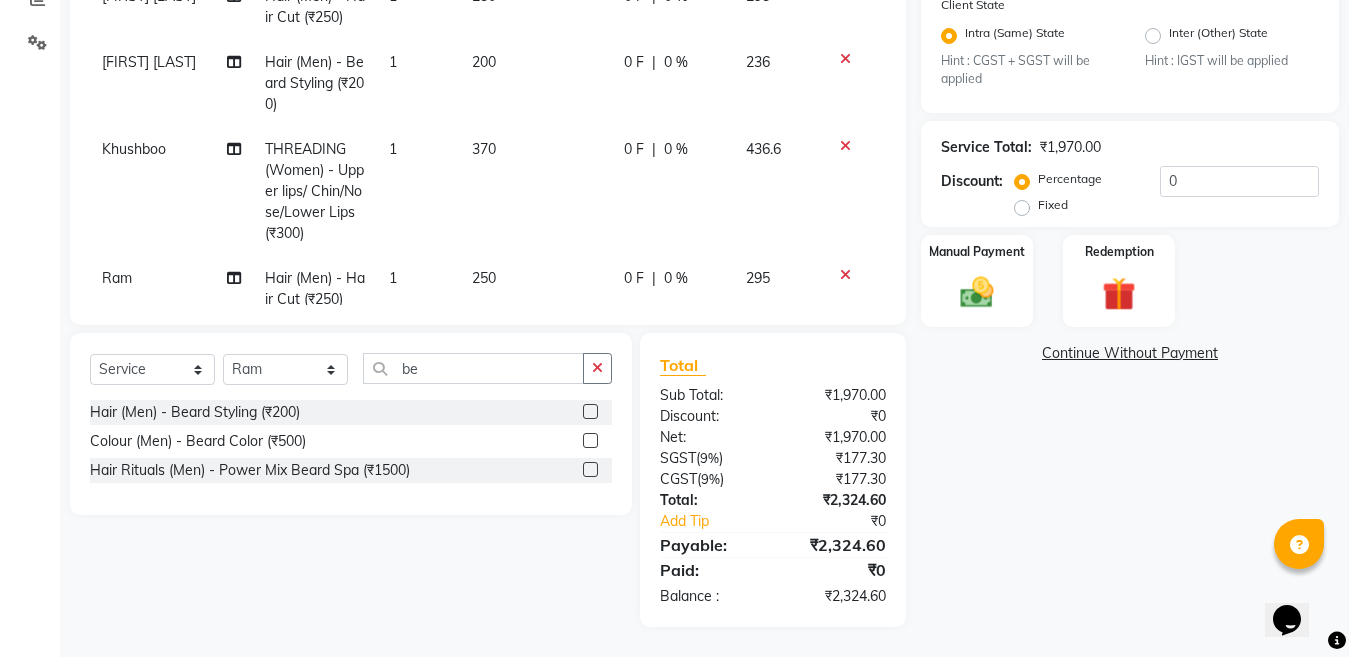 scroll, scrollTop: 203, scrollLeft: 0, axis: vertical 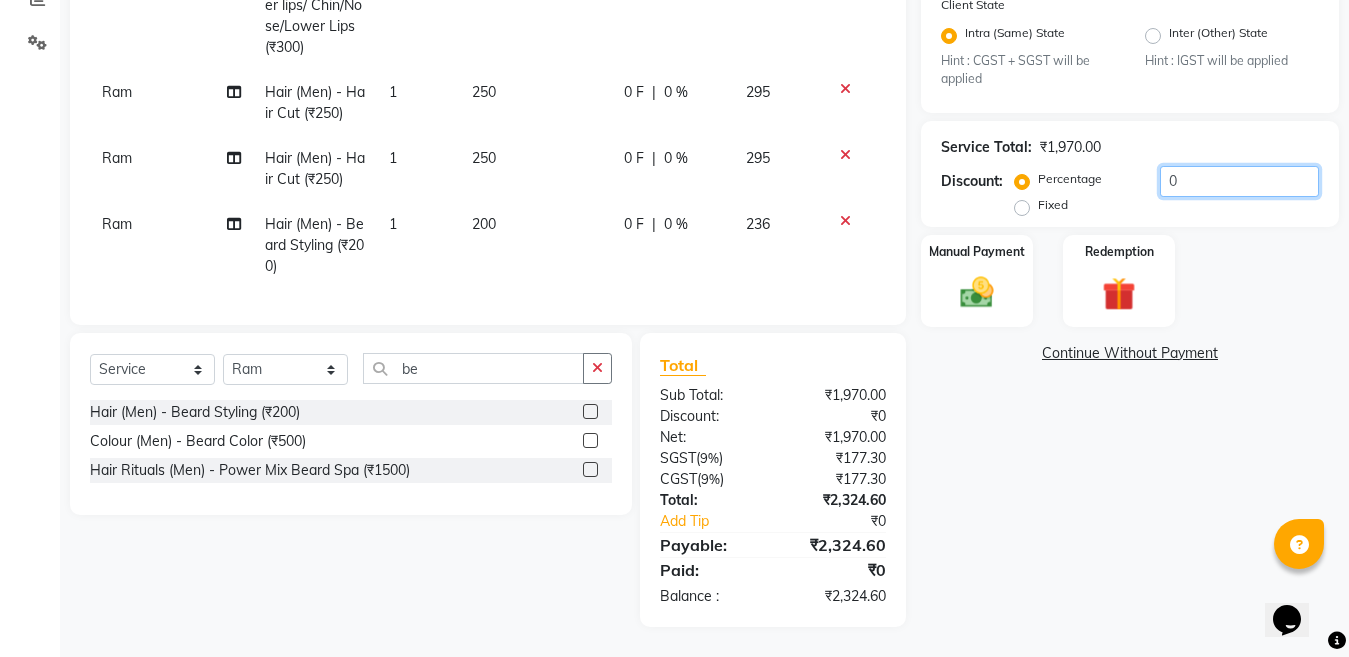 click on "0" 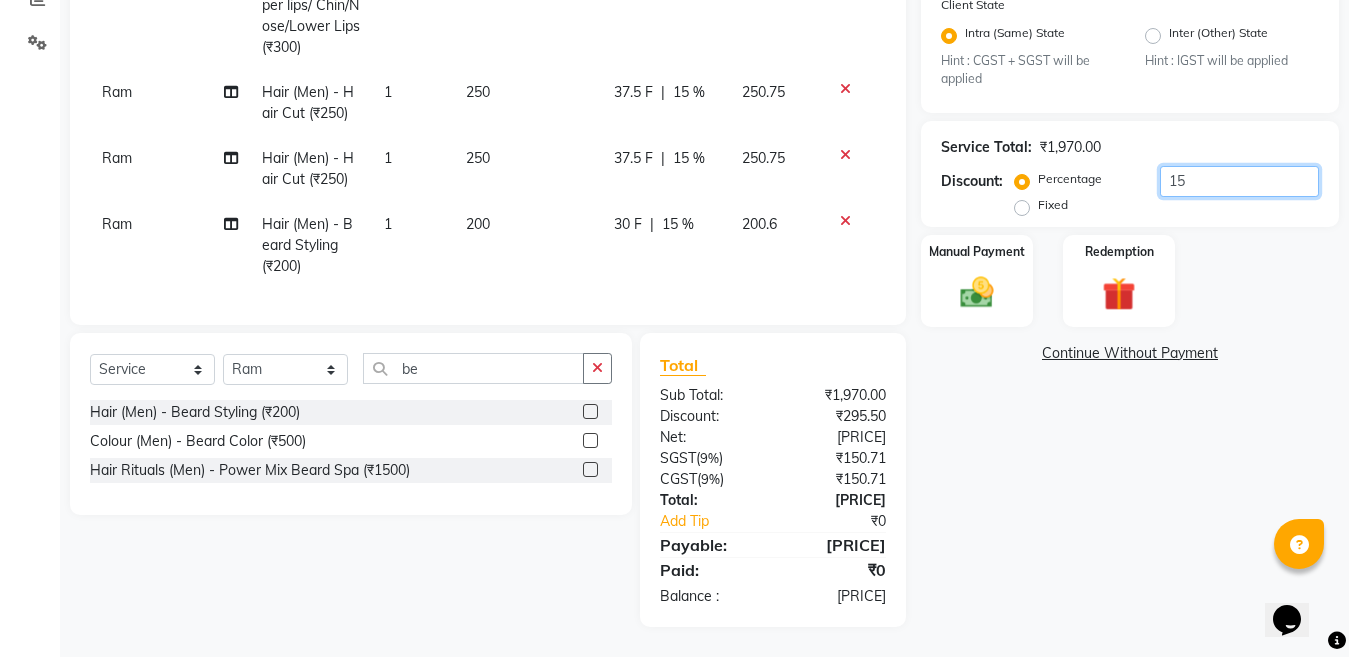 scroll, scrollTop: 224, scrollLeft: 0, axis: vertical 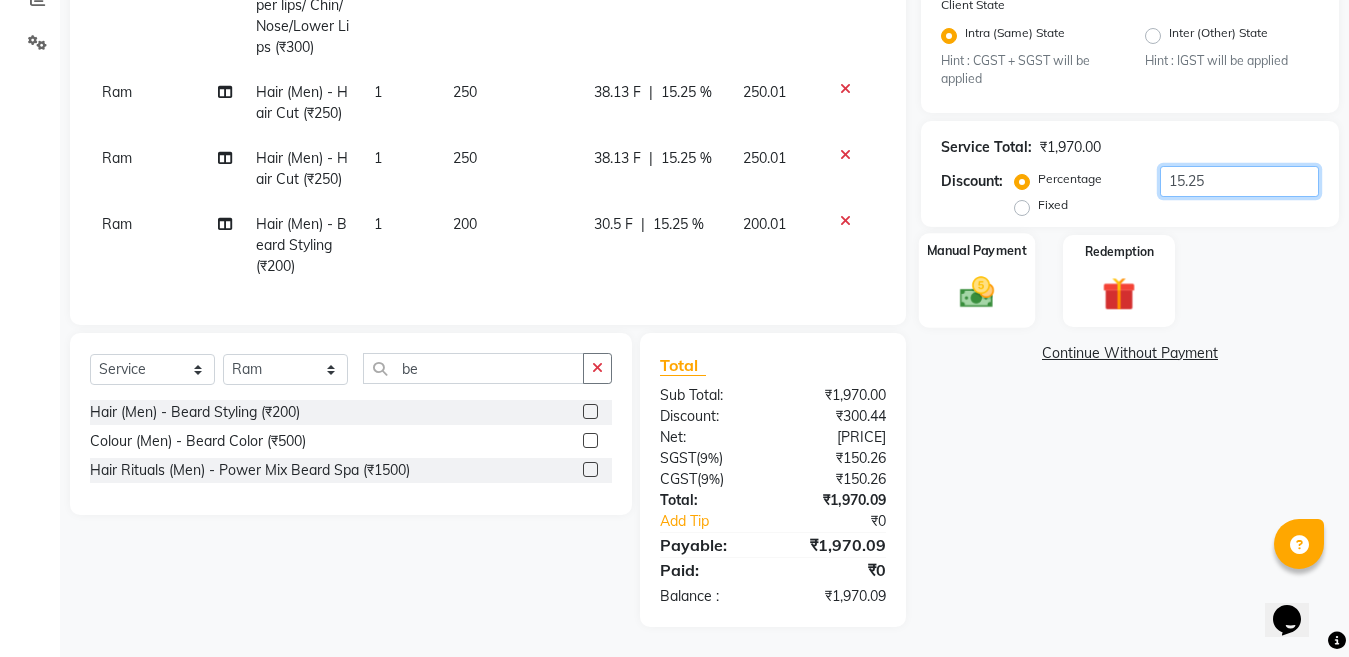 type on "15.25" 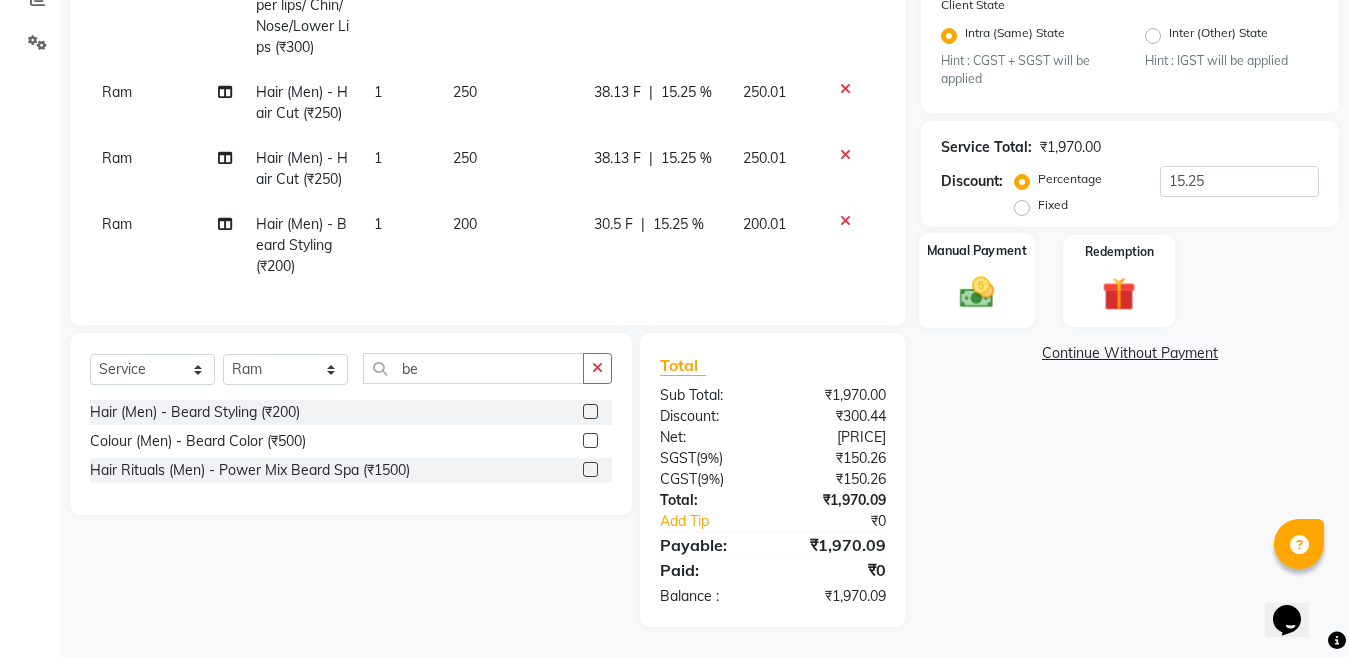 click 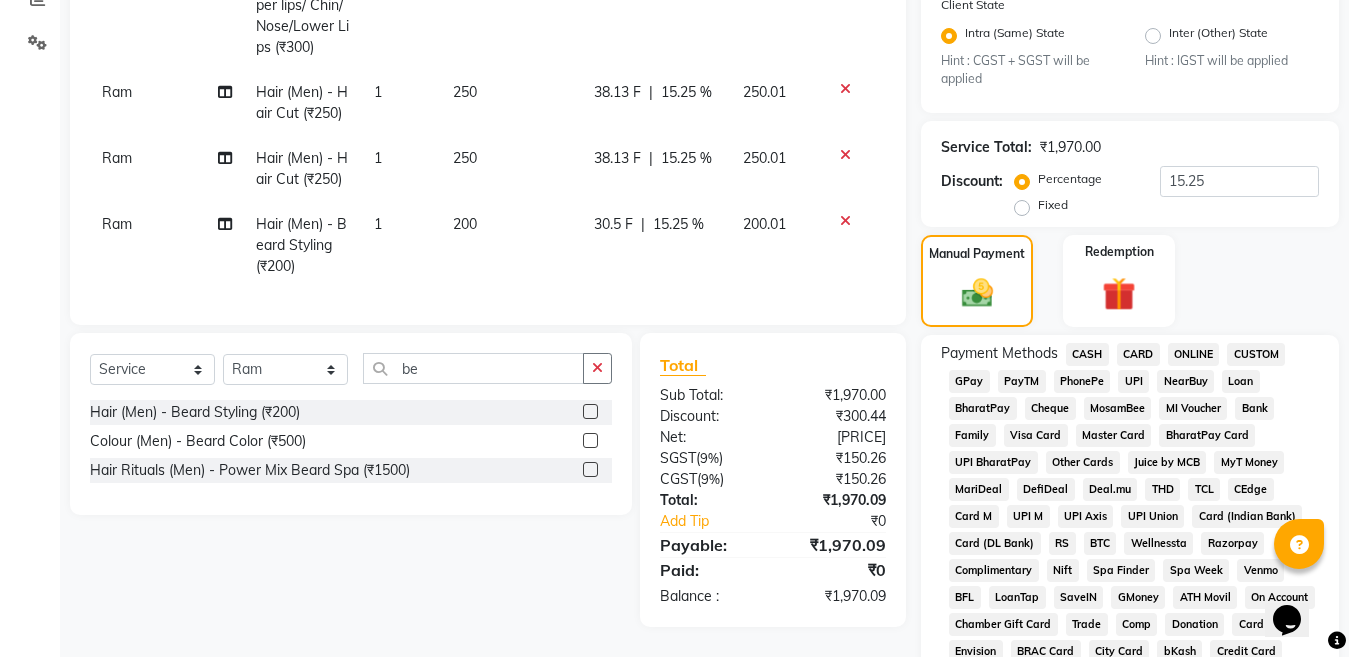 click on "ONLINE" 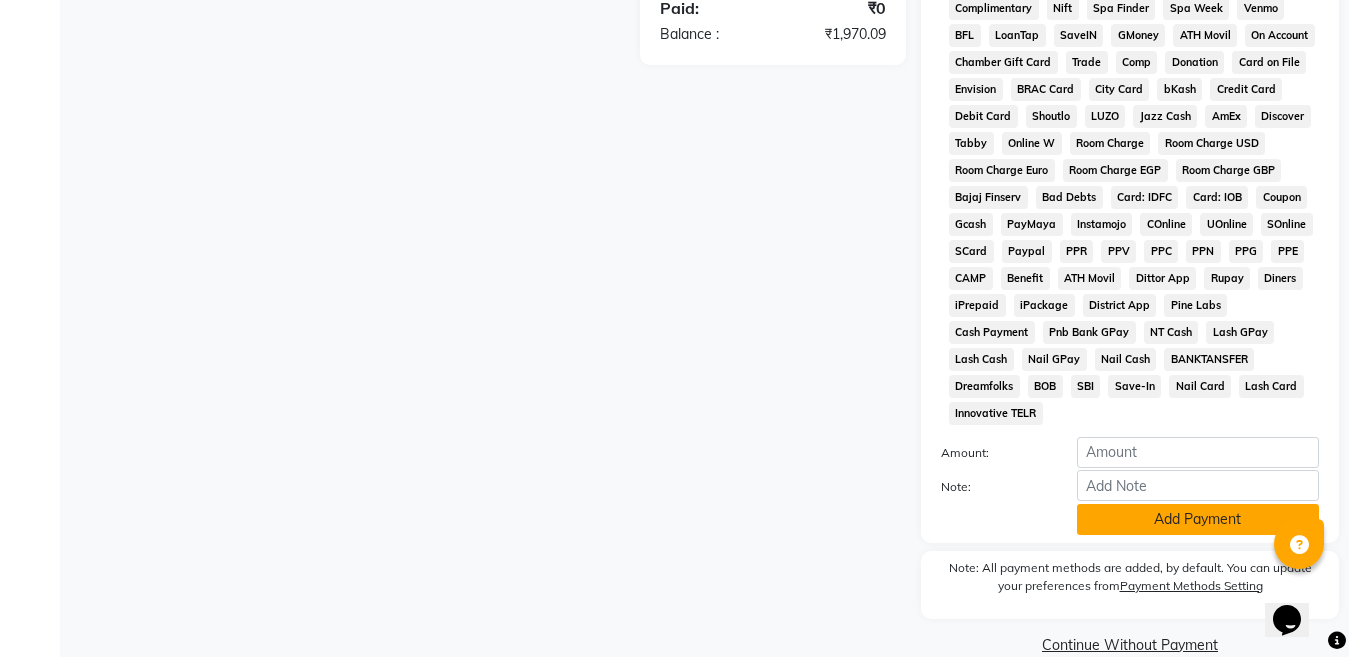 scroll, scrollTop: 1038, scrollLeft: 0, axis: vertical 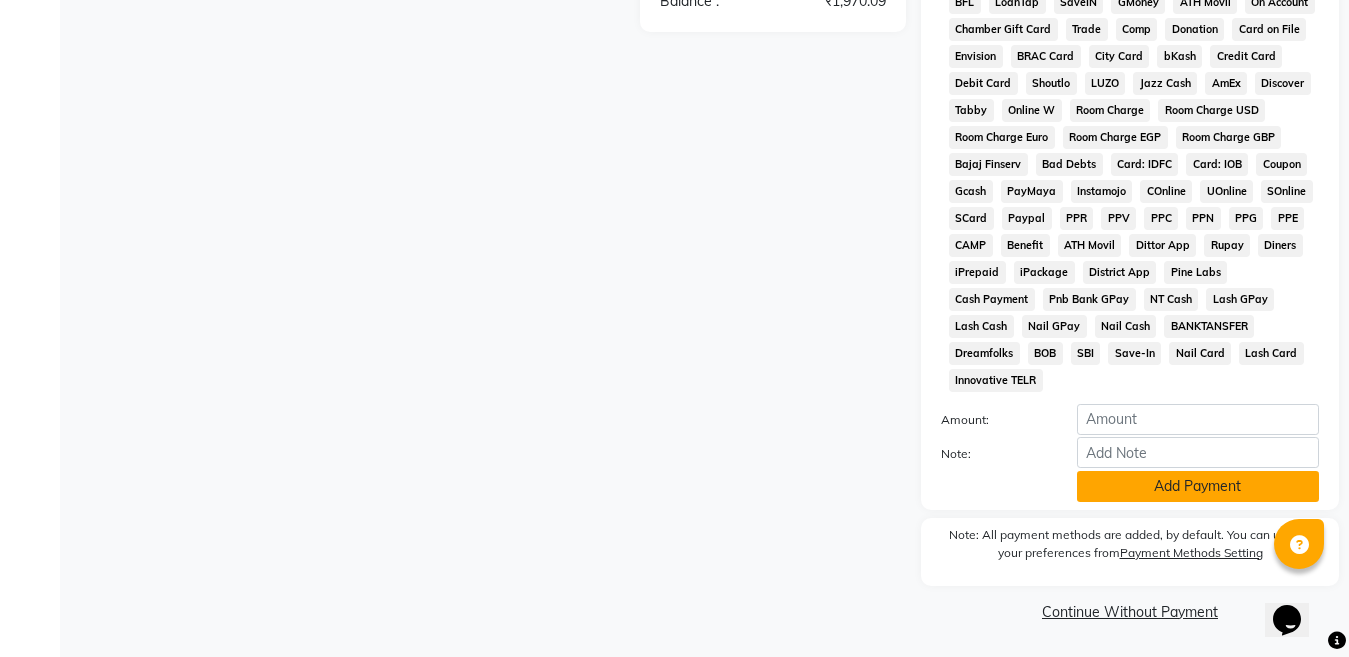 click on "Add Payment" 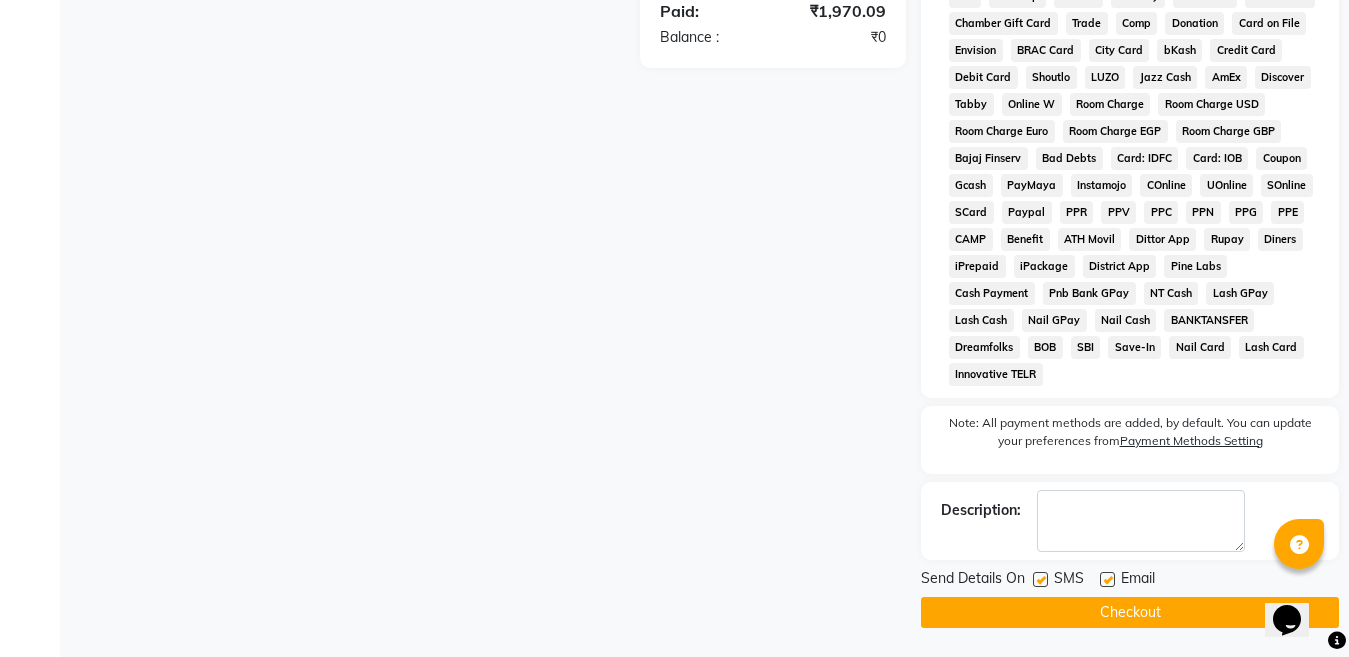 scroll, scrollTop: 1045, scrollLeft: 0, axis: vertical 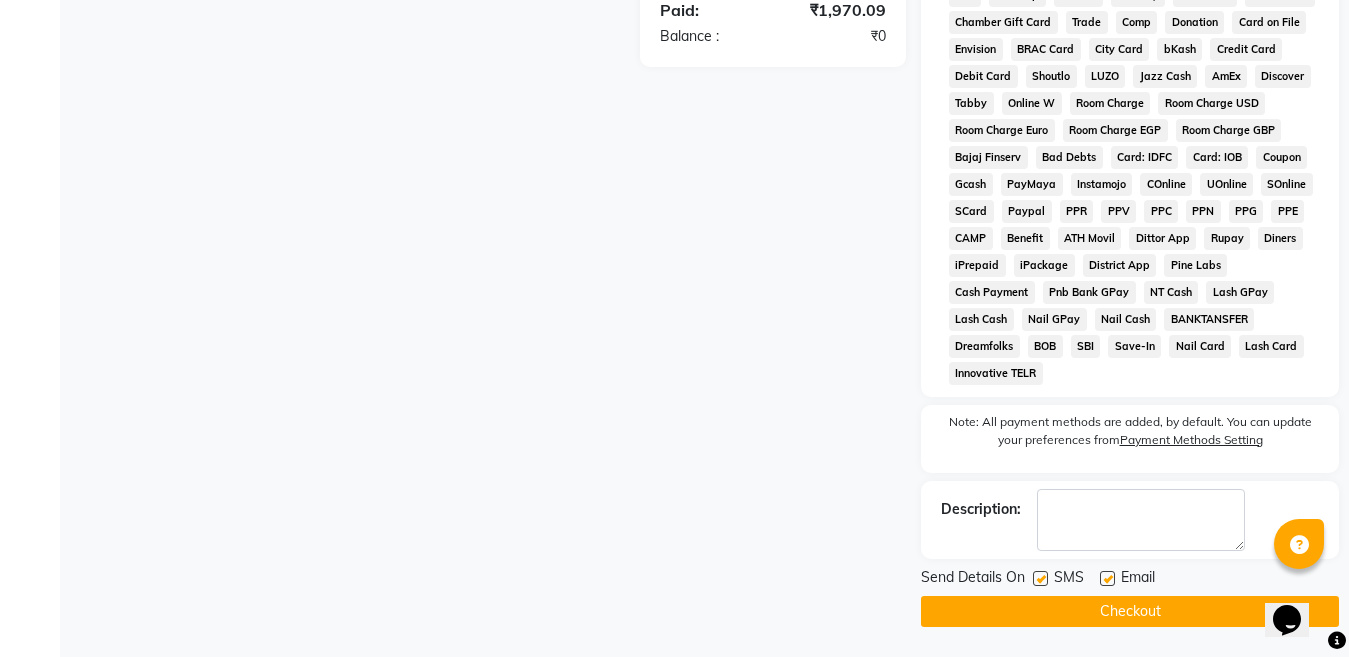 click on "Checkout" 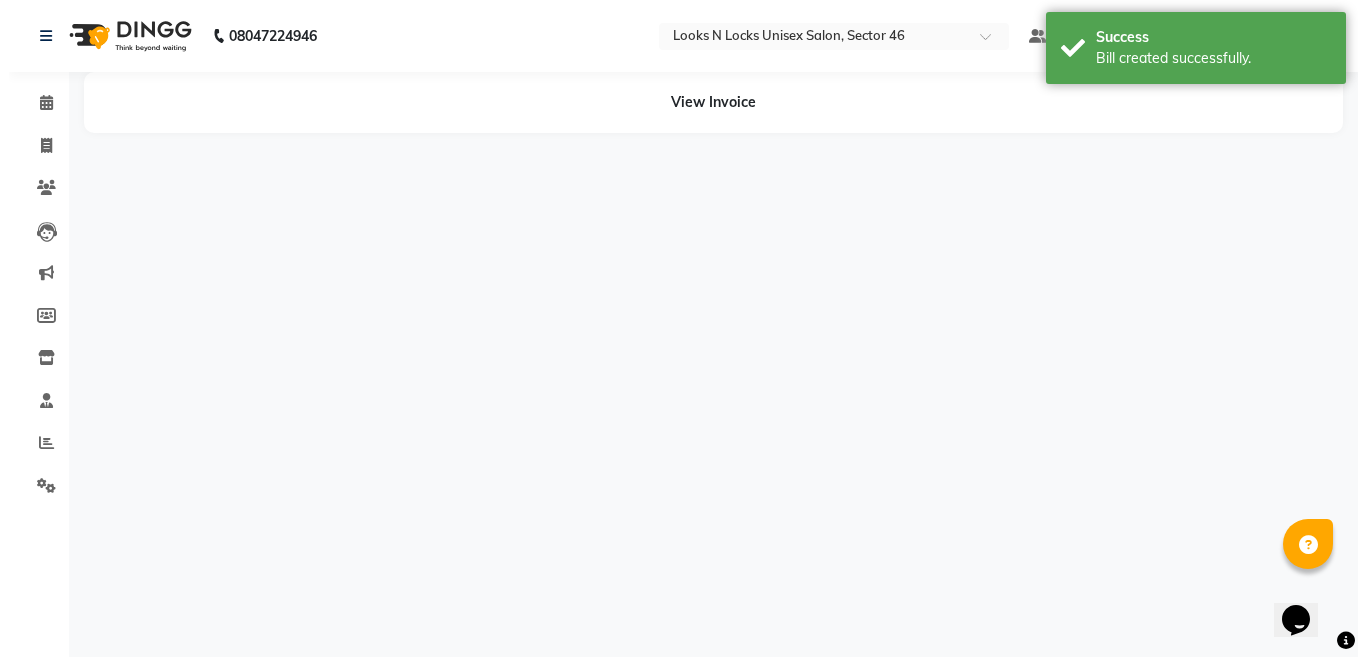 scroll, scrollTop: 0, scrollLeft: 0, axis: both 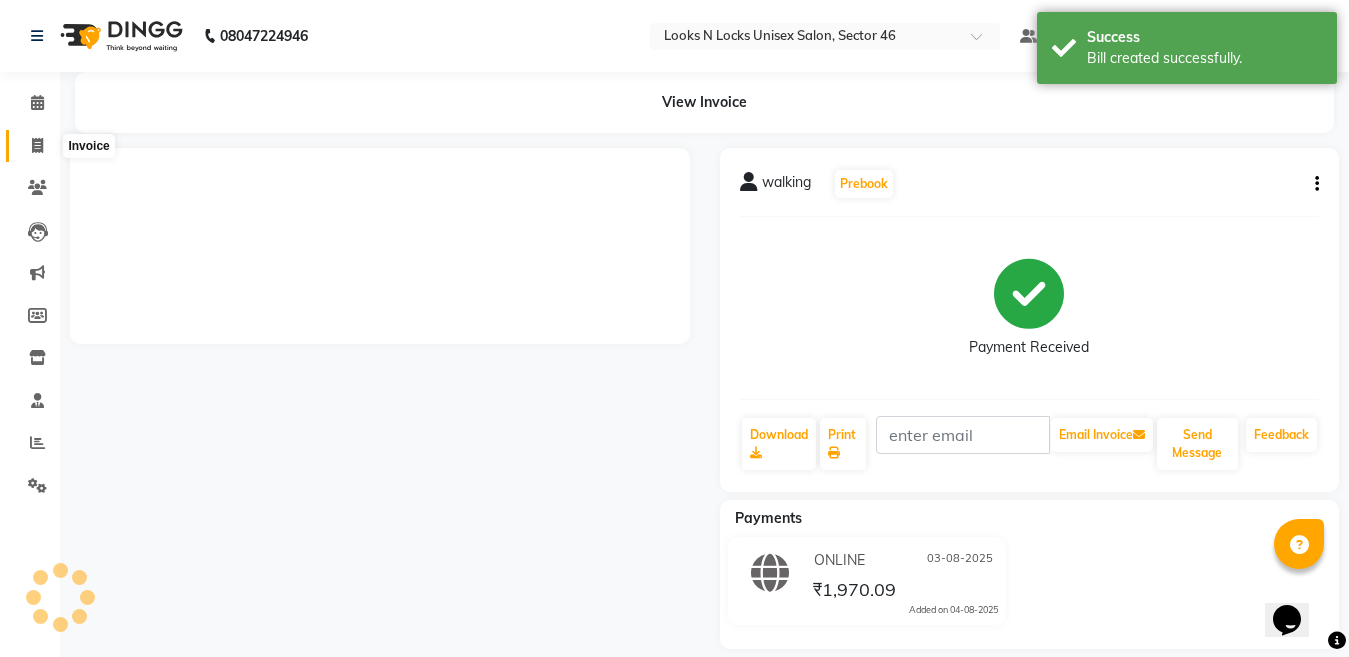 click 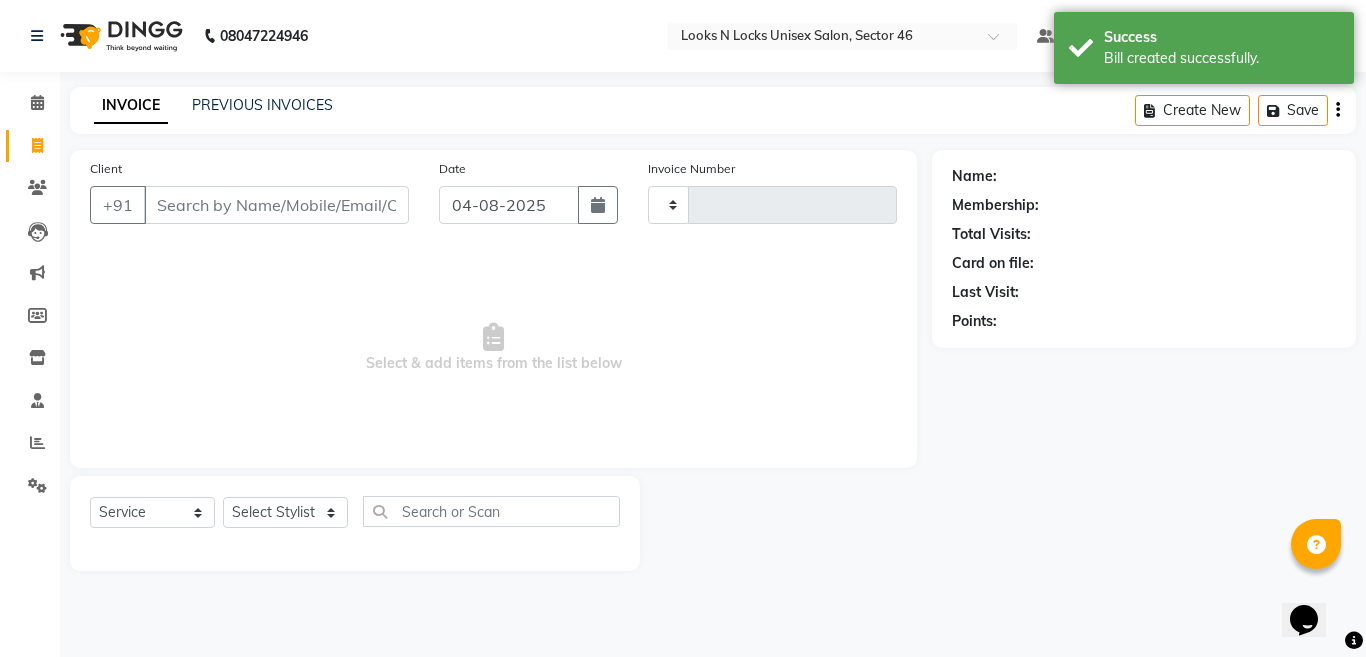 type on "0685" 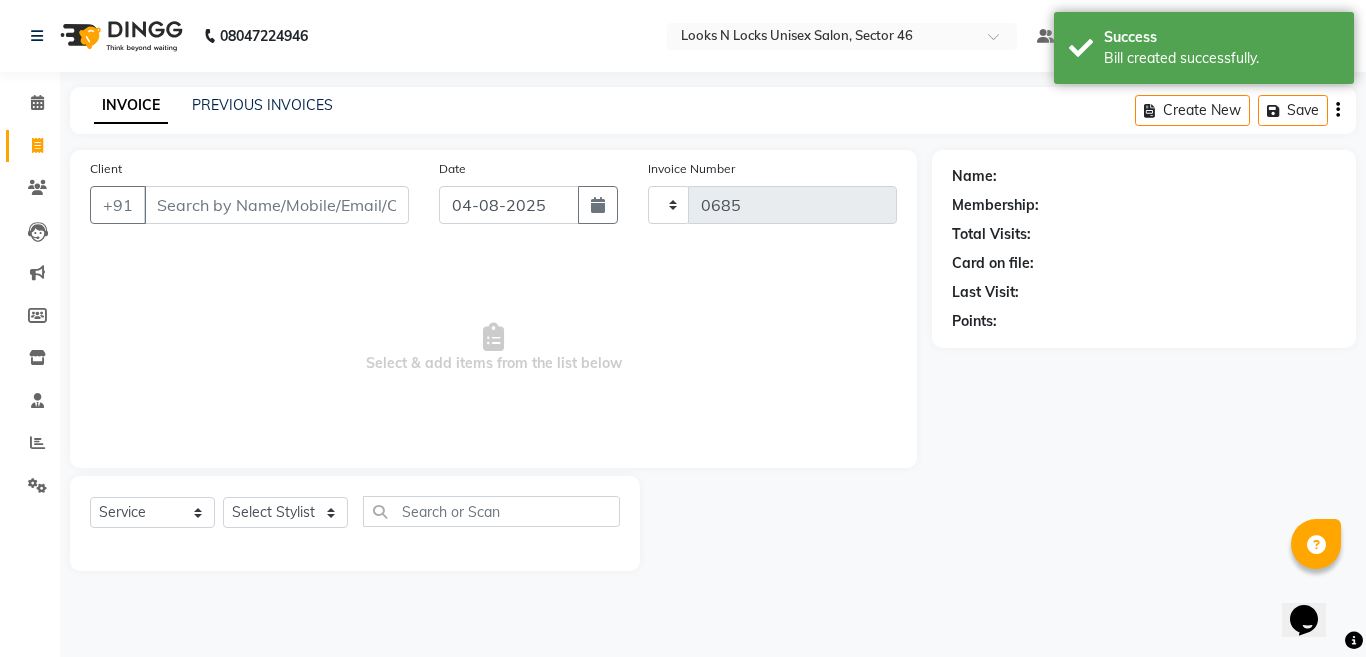 select on "3904" 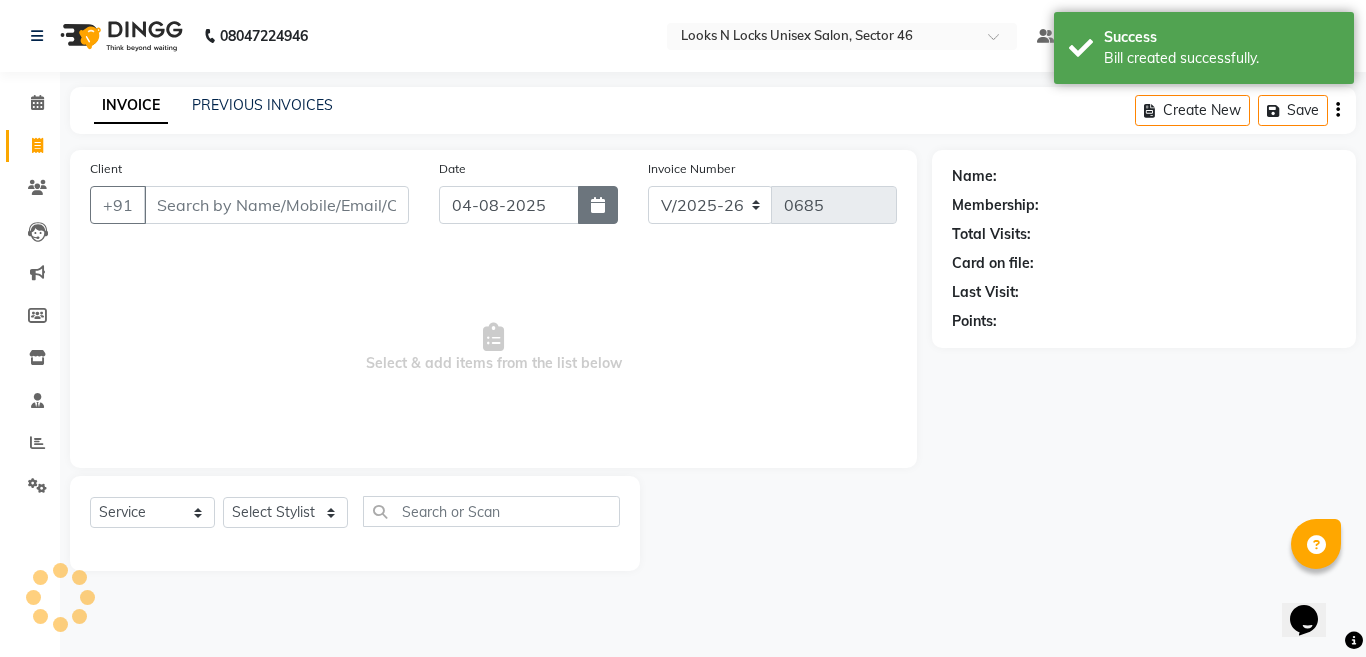 click 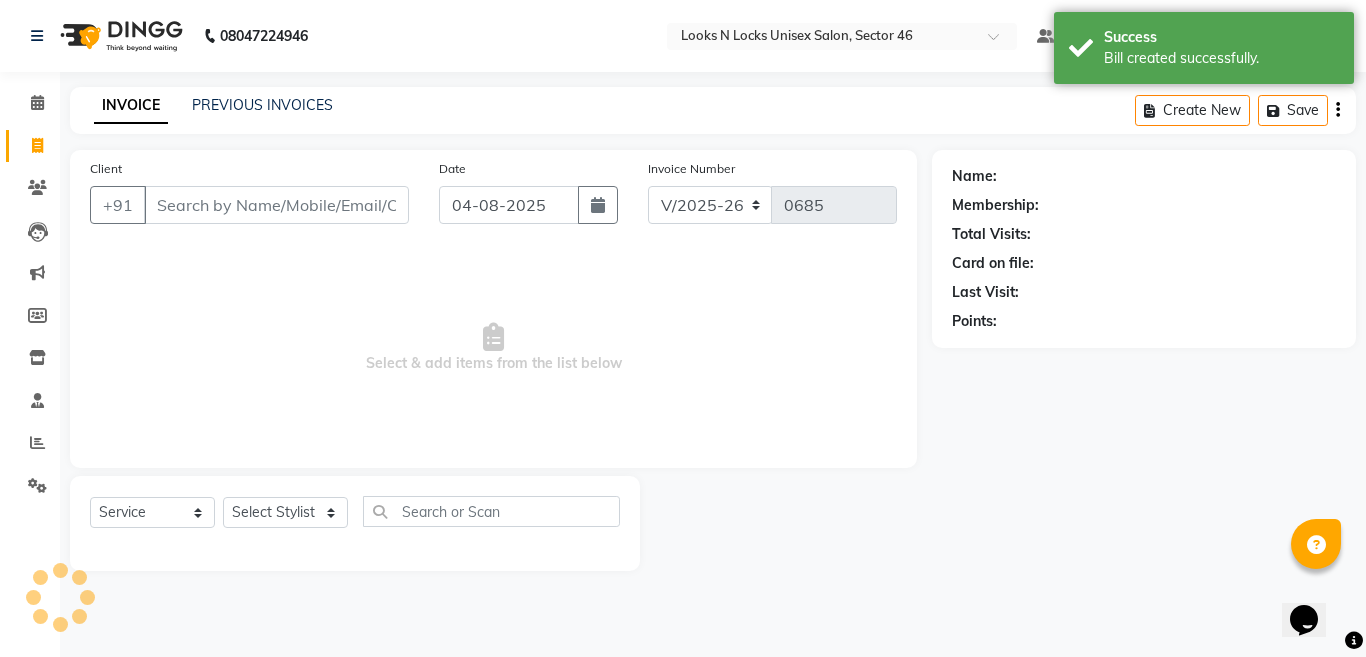select on "8" 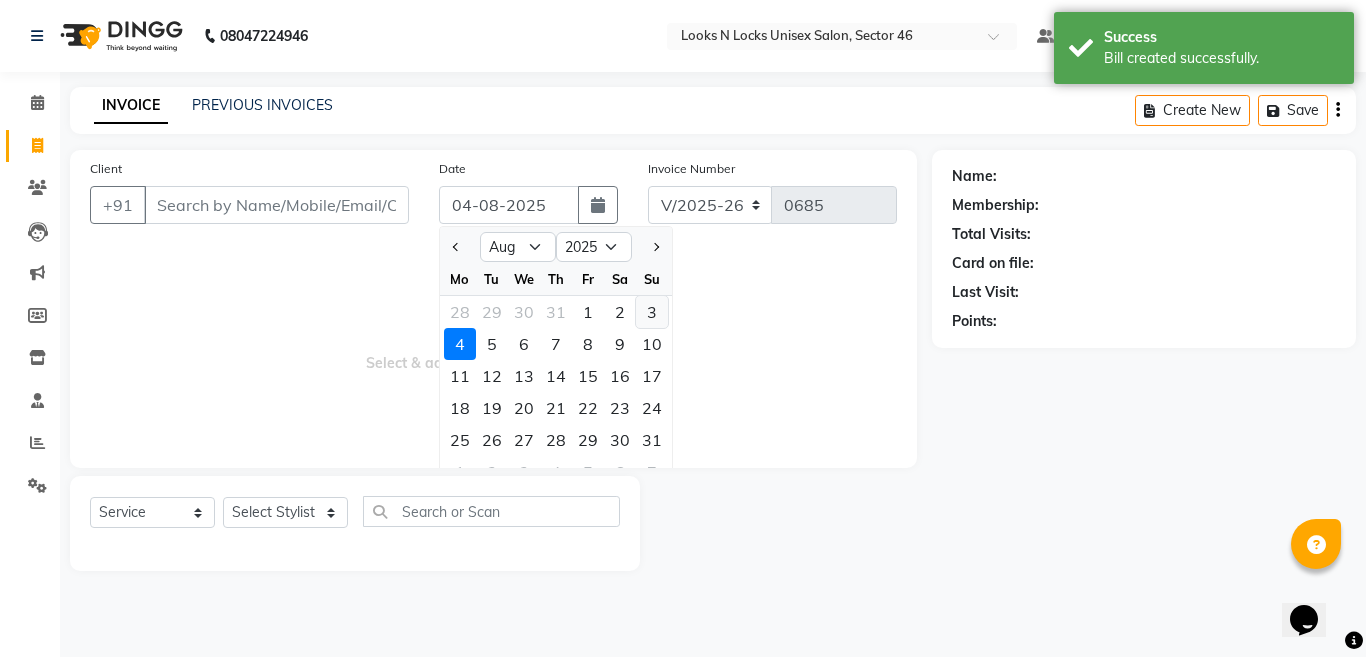 click on "3" 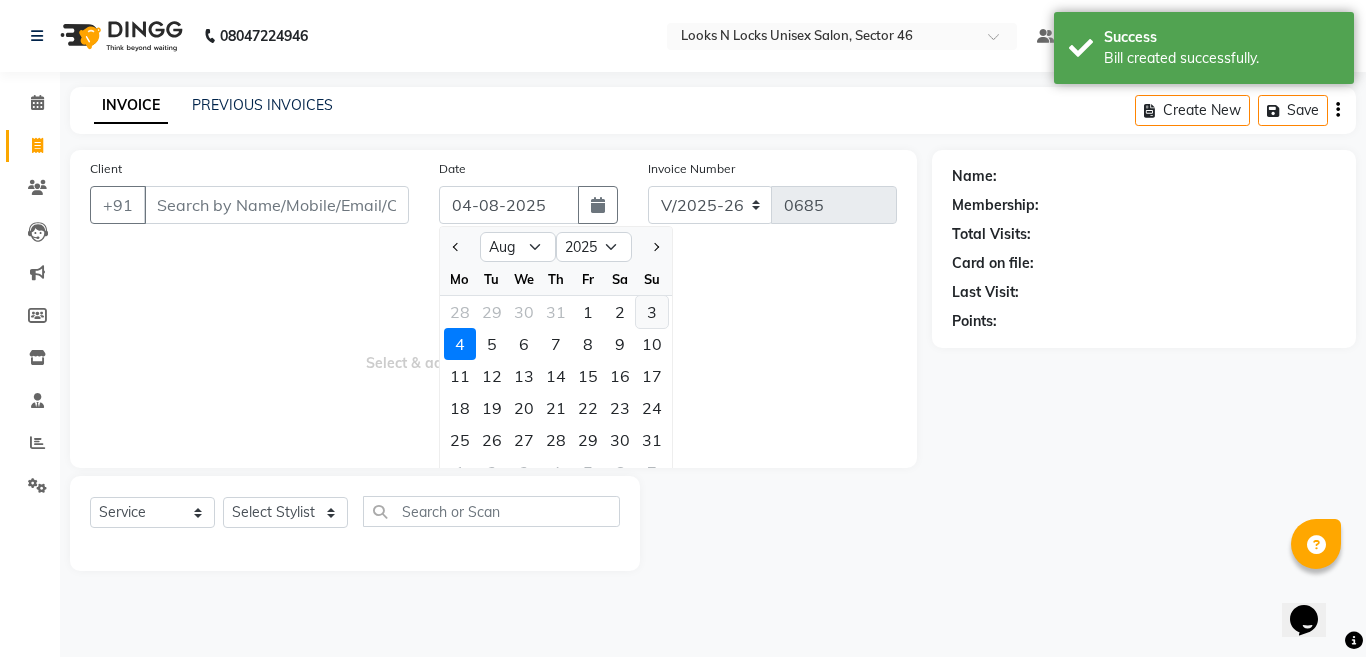 type on "03-08-2025" 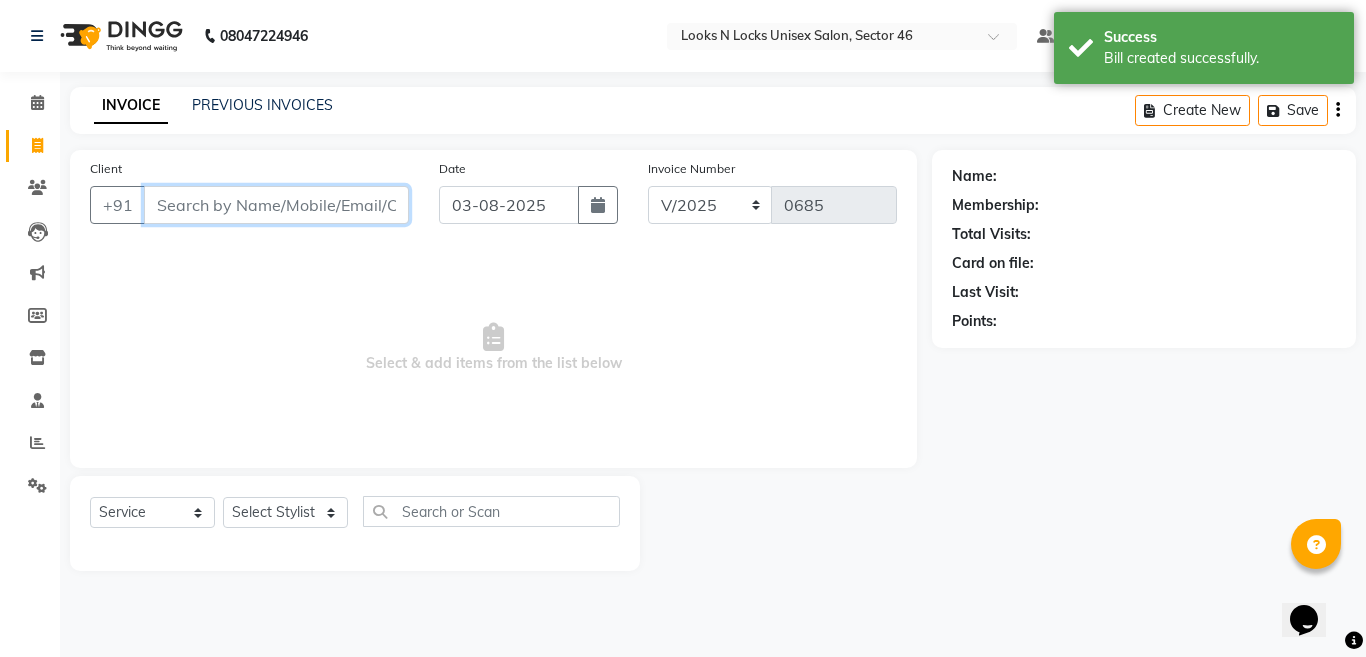 click on "Client" at bounding box center (276, 205) 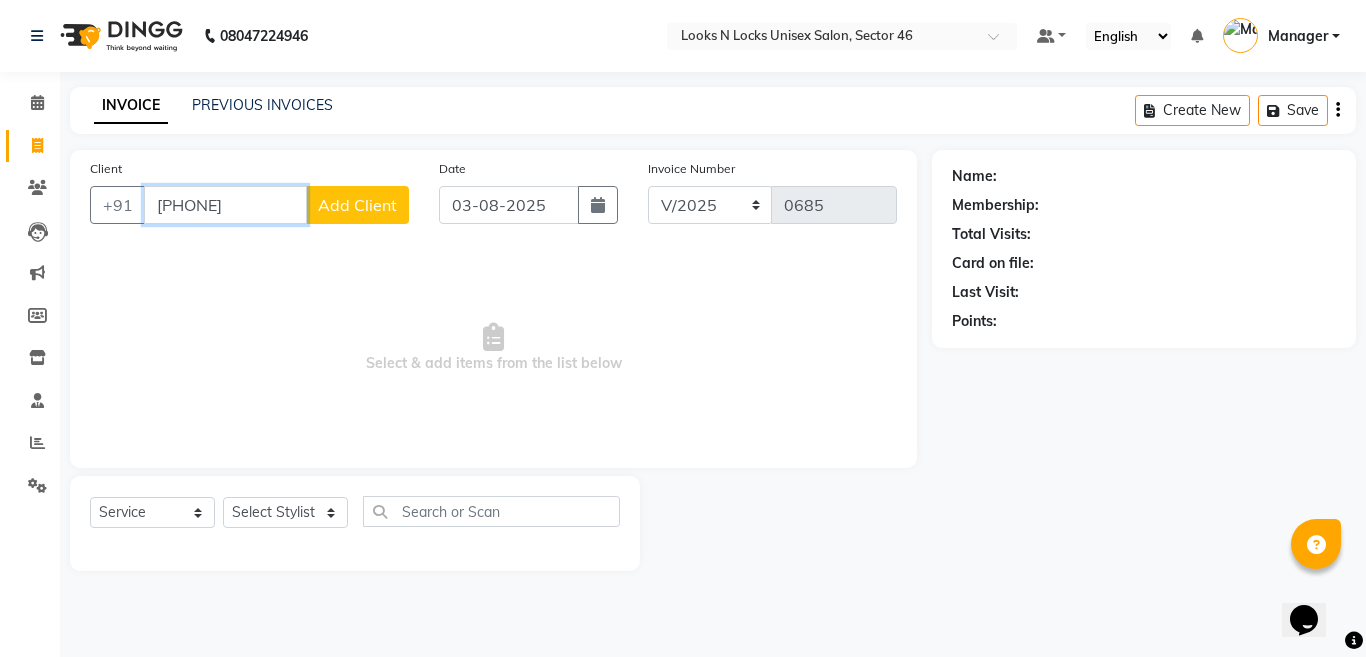 type on "[PHONE]" 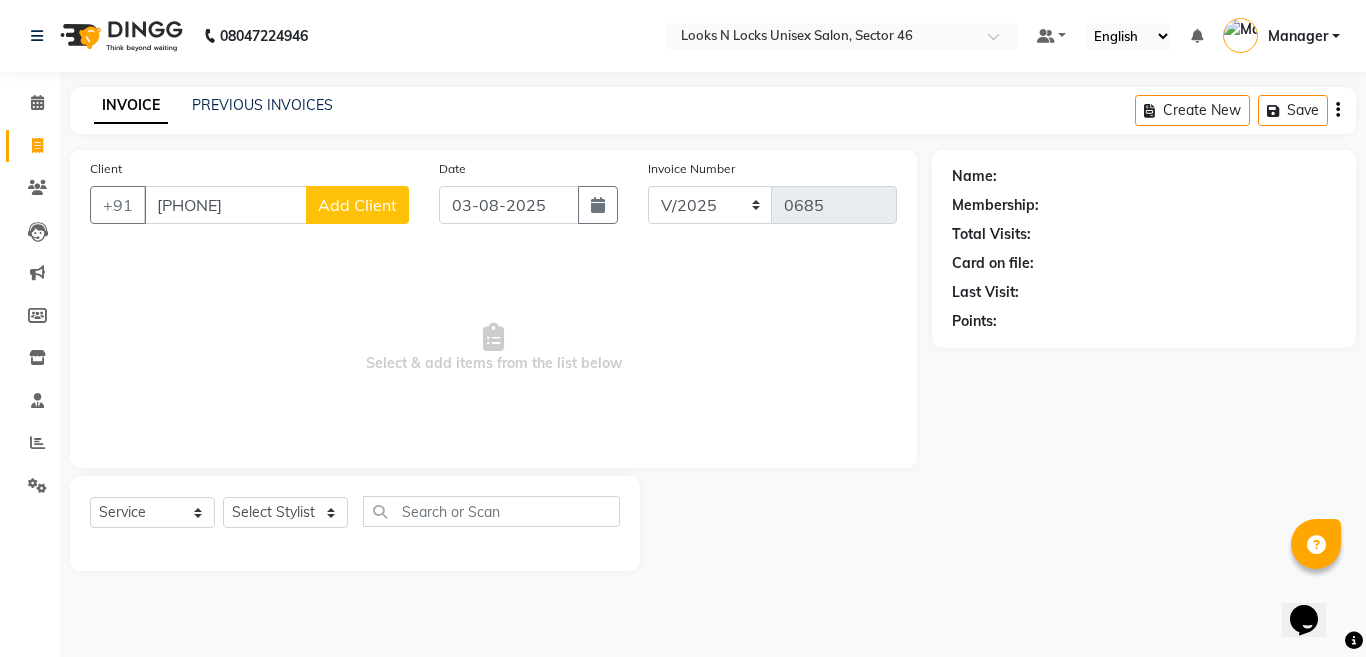 click on "Add Client" 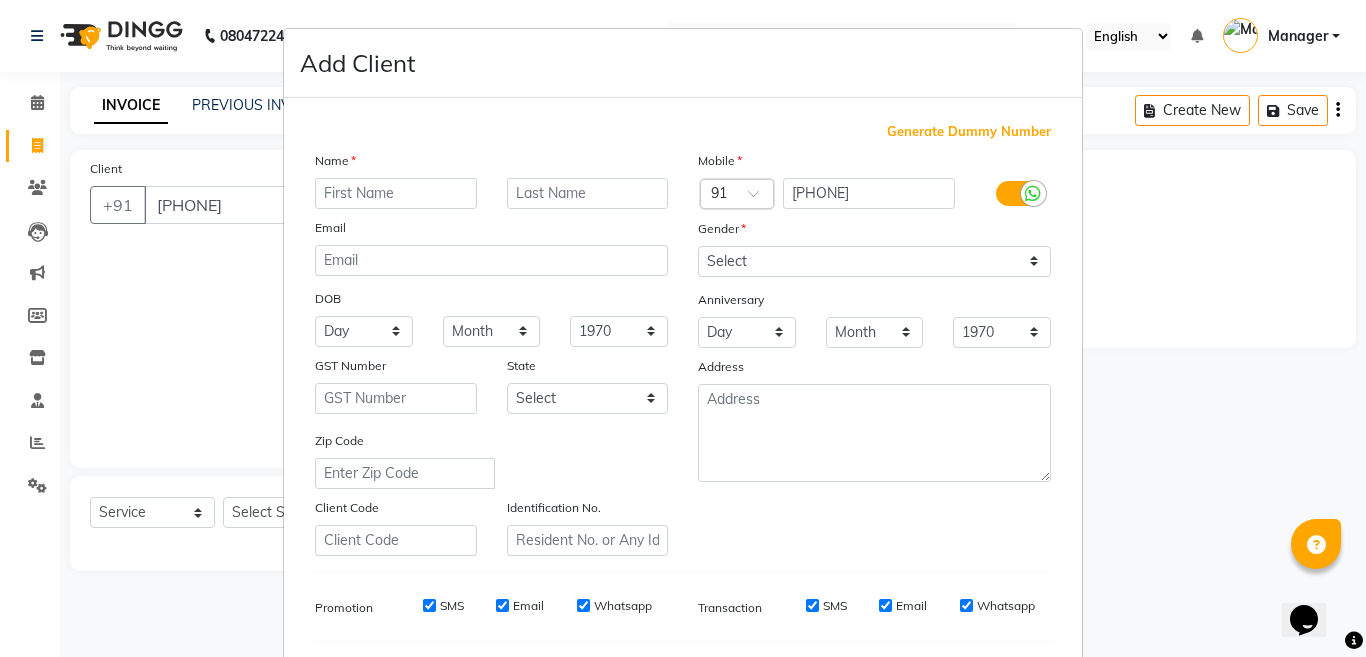 click at bounding box center [396, 193] 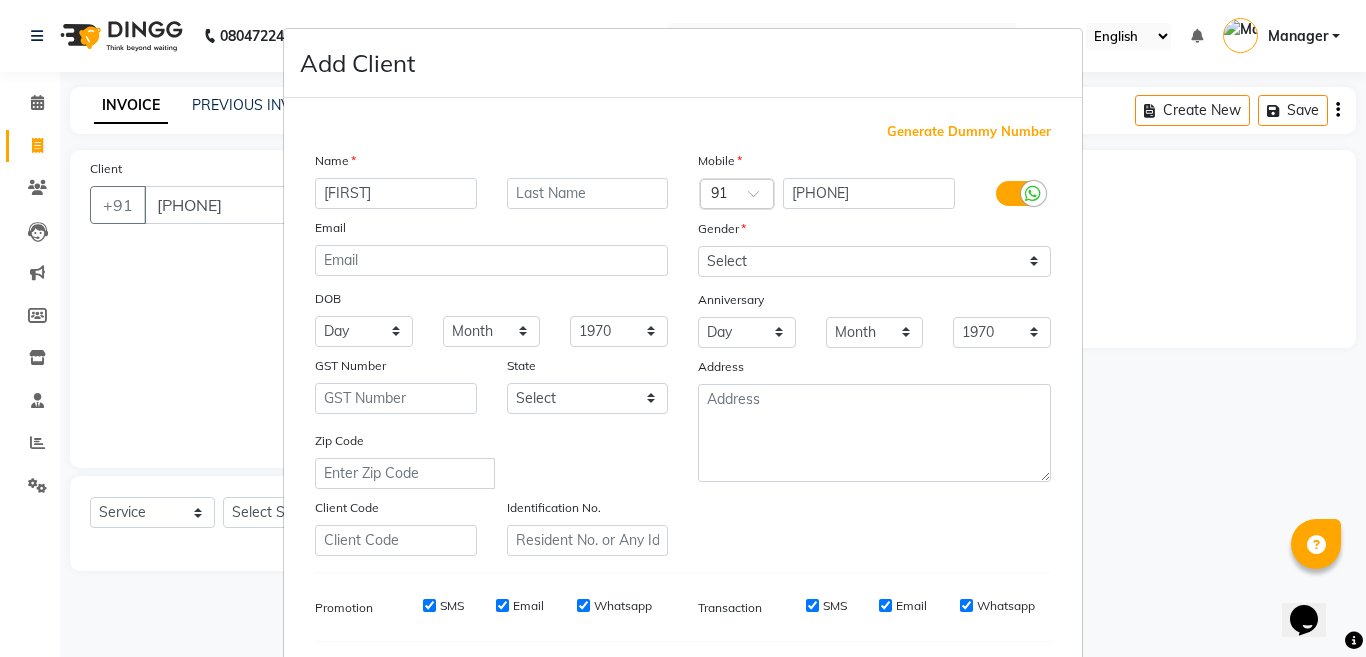 type on "[FIRST]" 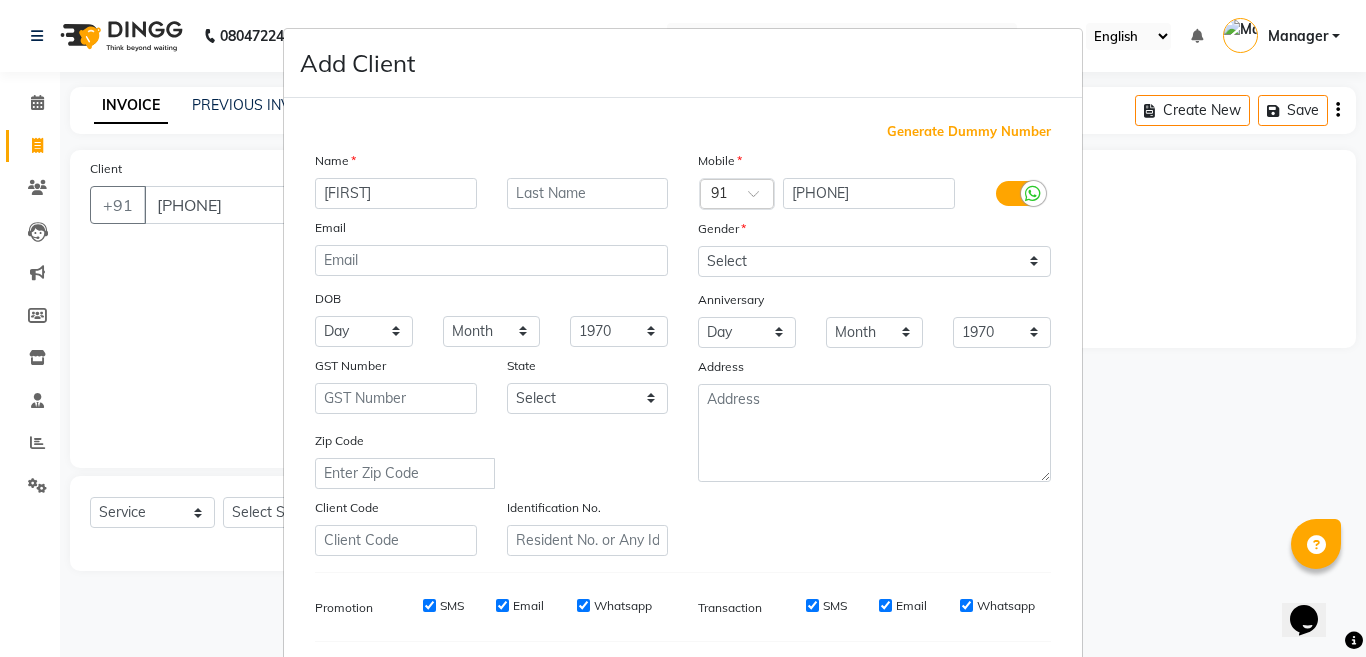 drag, startPoint x: 838, startPoint y: 522, endPoint x: 789, endPoint y: 499, distance: 54.129475 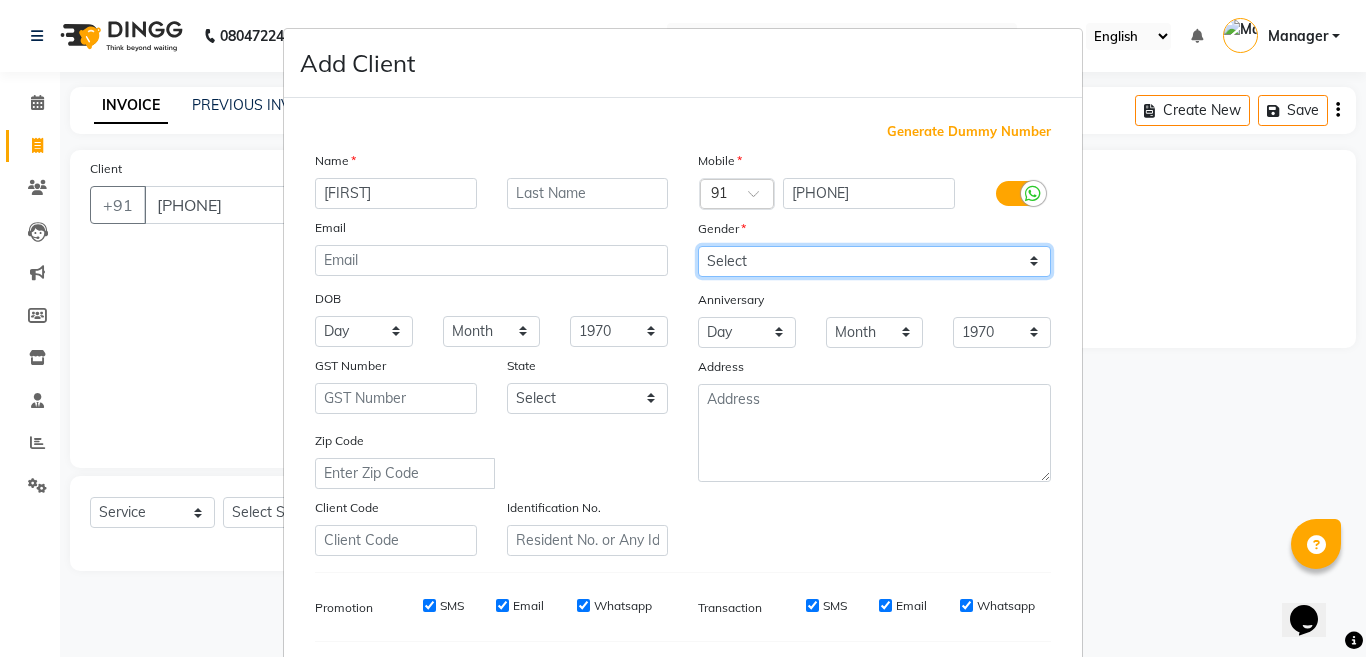 click on "Select Male Female Other Prefer Not To Say" at bounding box center (874, 261) 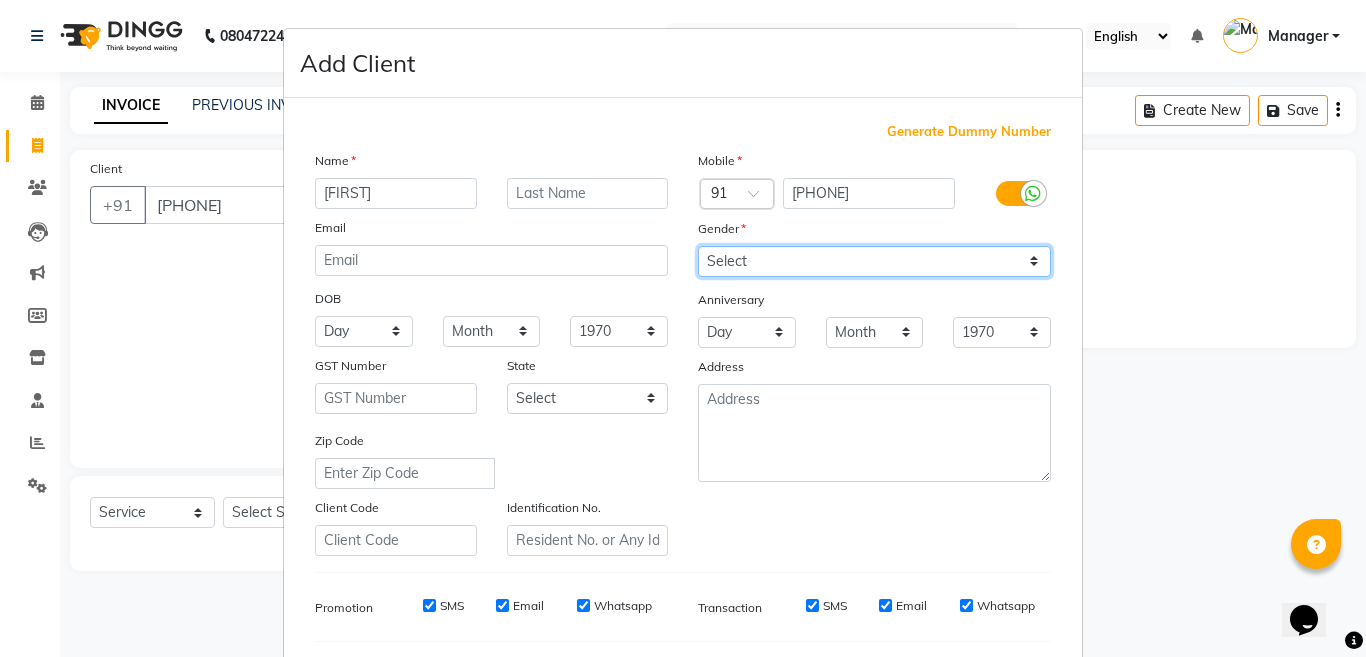 select on "female" 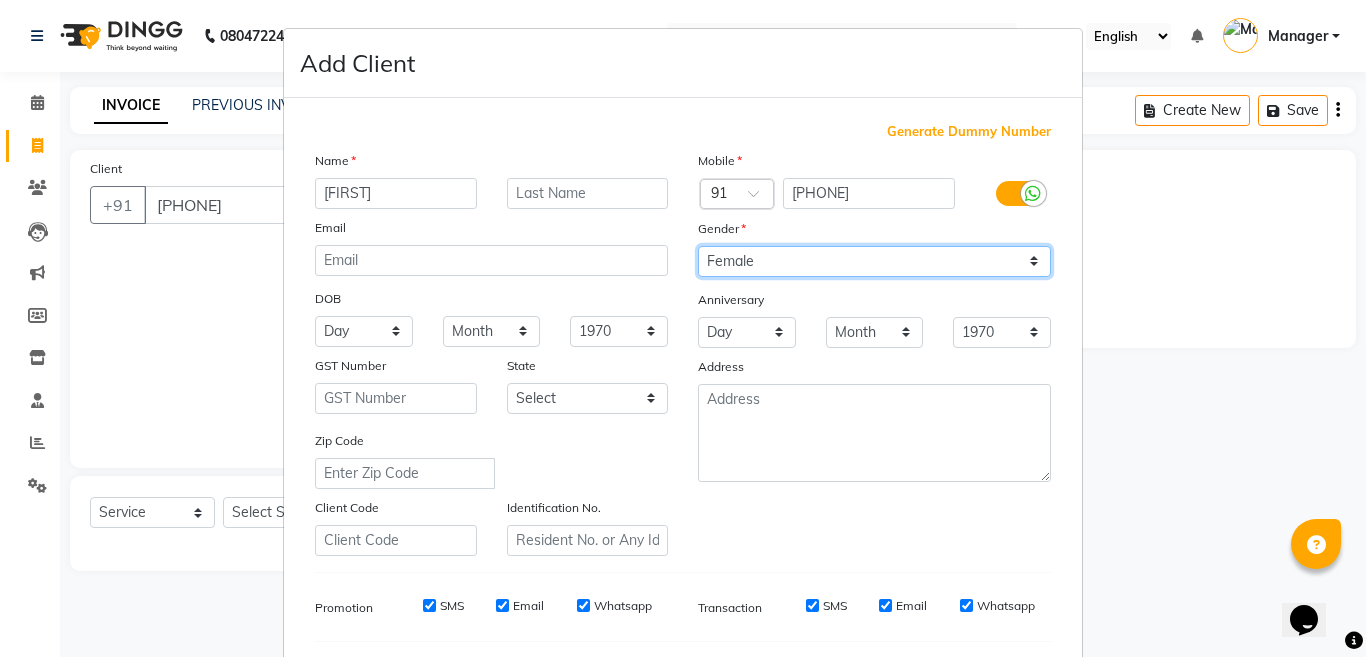 click on "Select Male Female Other Prefer Not To Say" at bounding box center [874, 261] 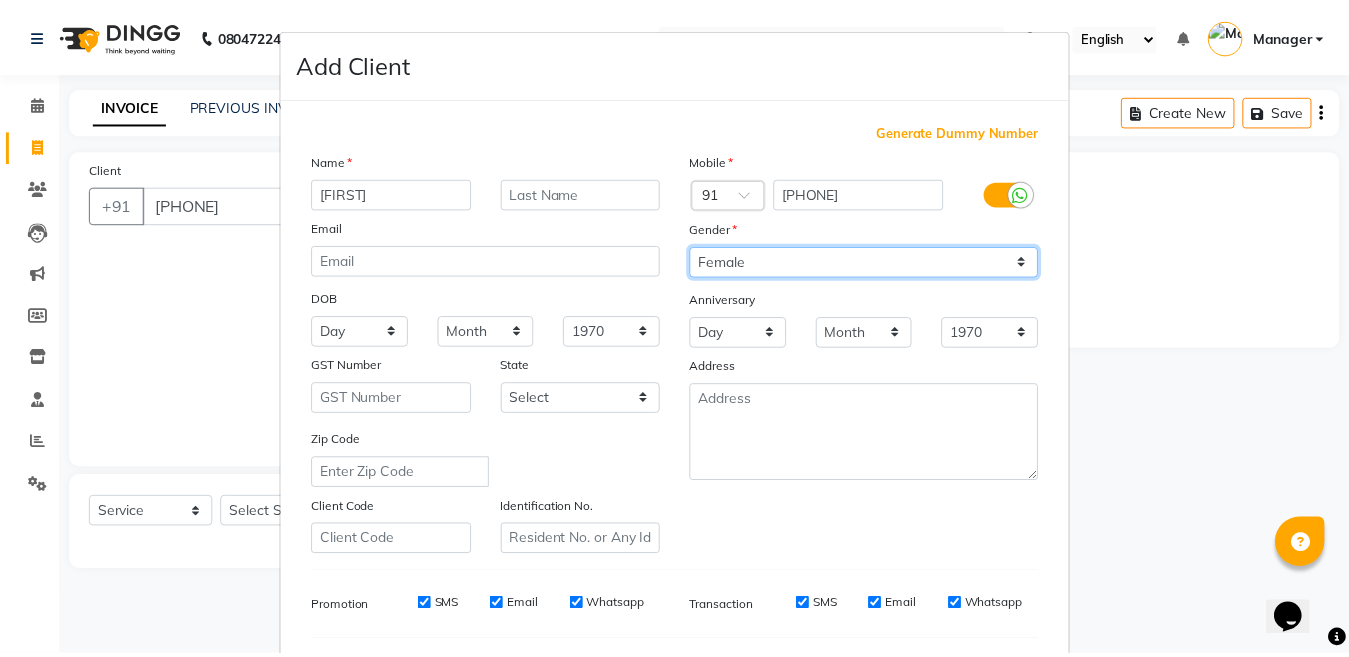 scroll, scrollTop: 266, scrollLeft: 0, axis: vertical 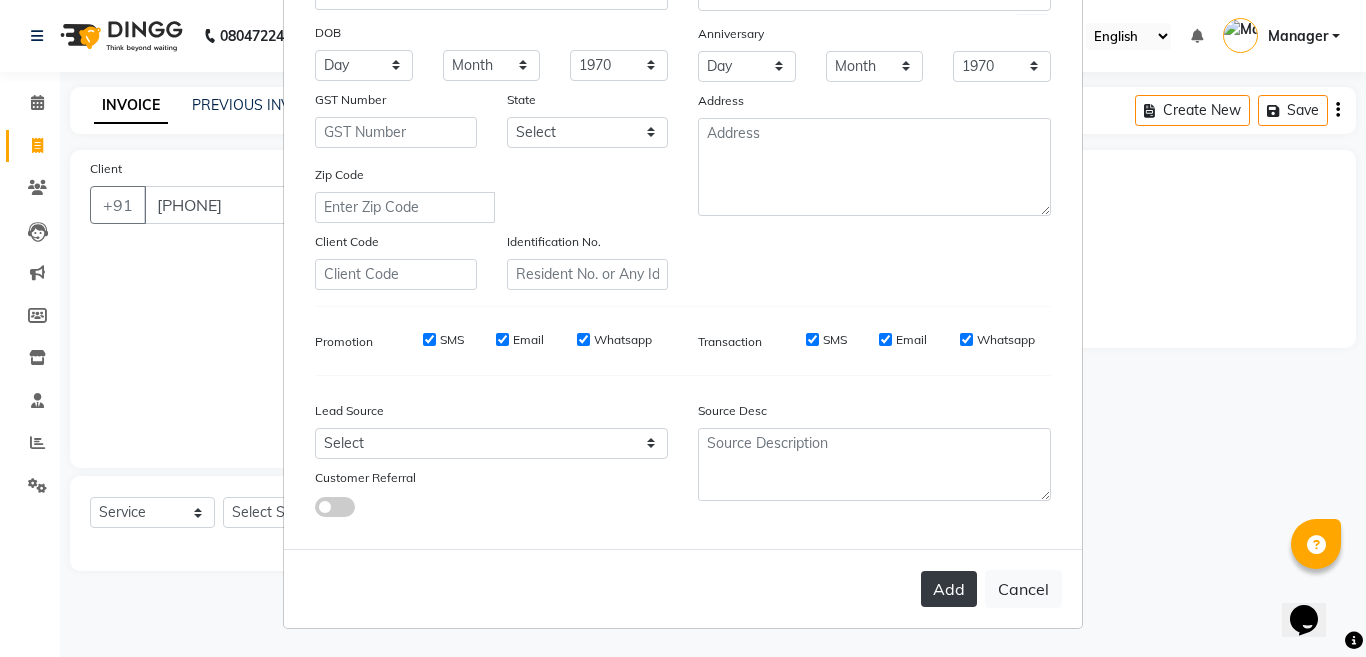 click on "Add" at bounding box center (949, 589) 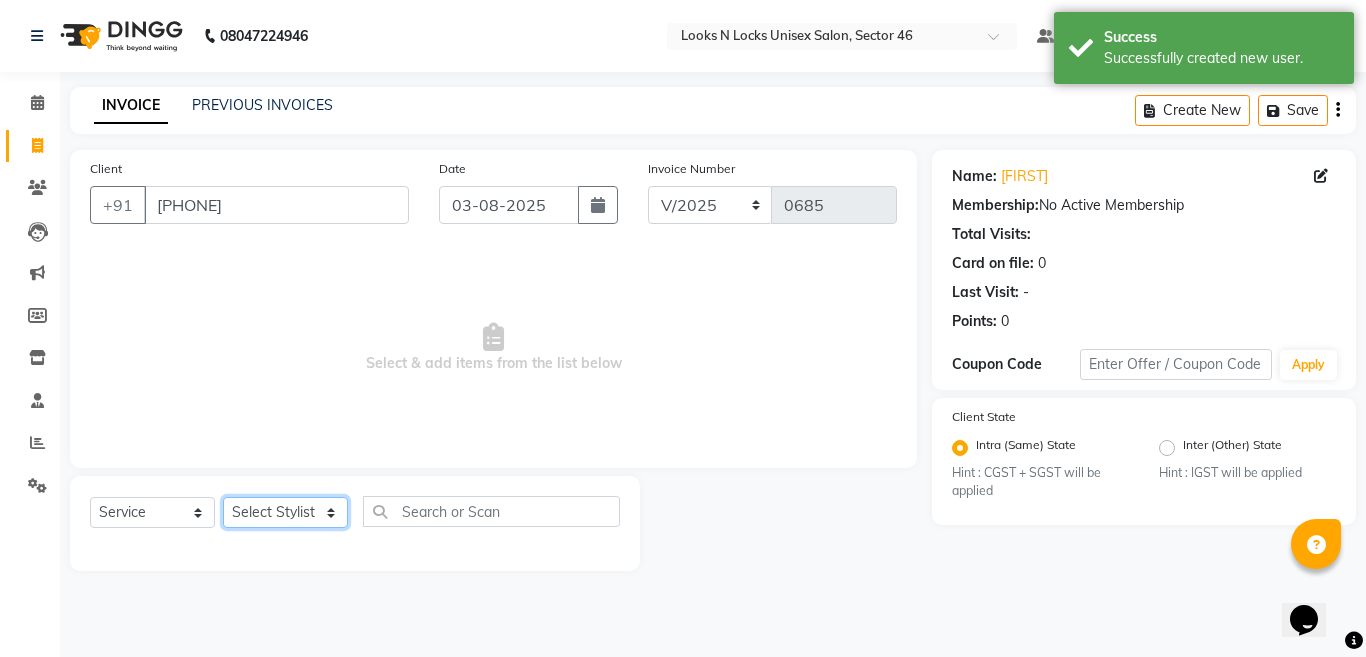click on "Select Stylist Aakib Ansari Aalam Sheikh Ajay sain Anil  Sahu Gaurav Gulzar  Anshari Ibrahim Kamala Khushboo kusum maam Lucky Manager Marry Lepcha Nazim Priya Rao Ram Saurabha Seema Shilpa ( sunita) Sonia Sunita Chauhan Vanshika Varun Zafar" 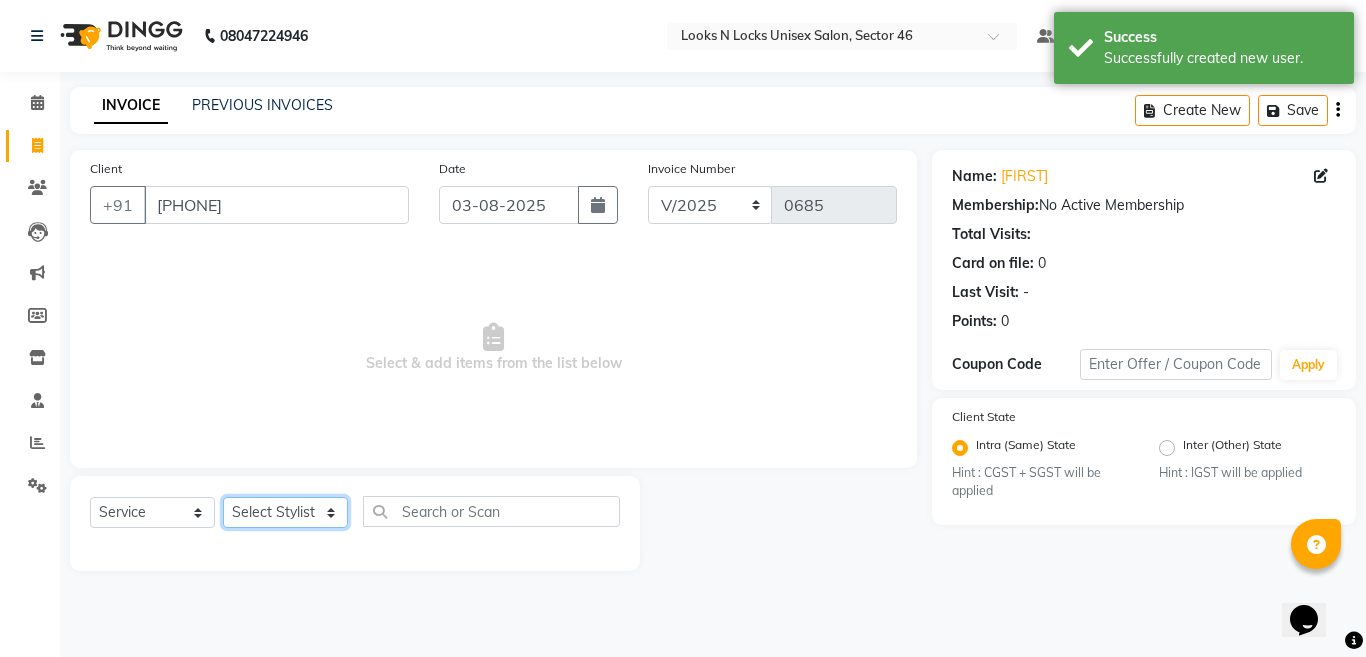 select on "83154" 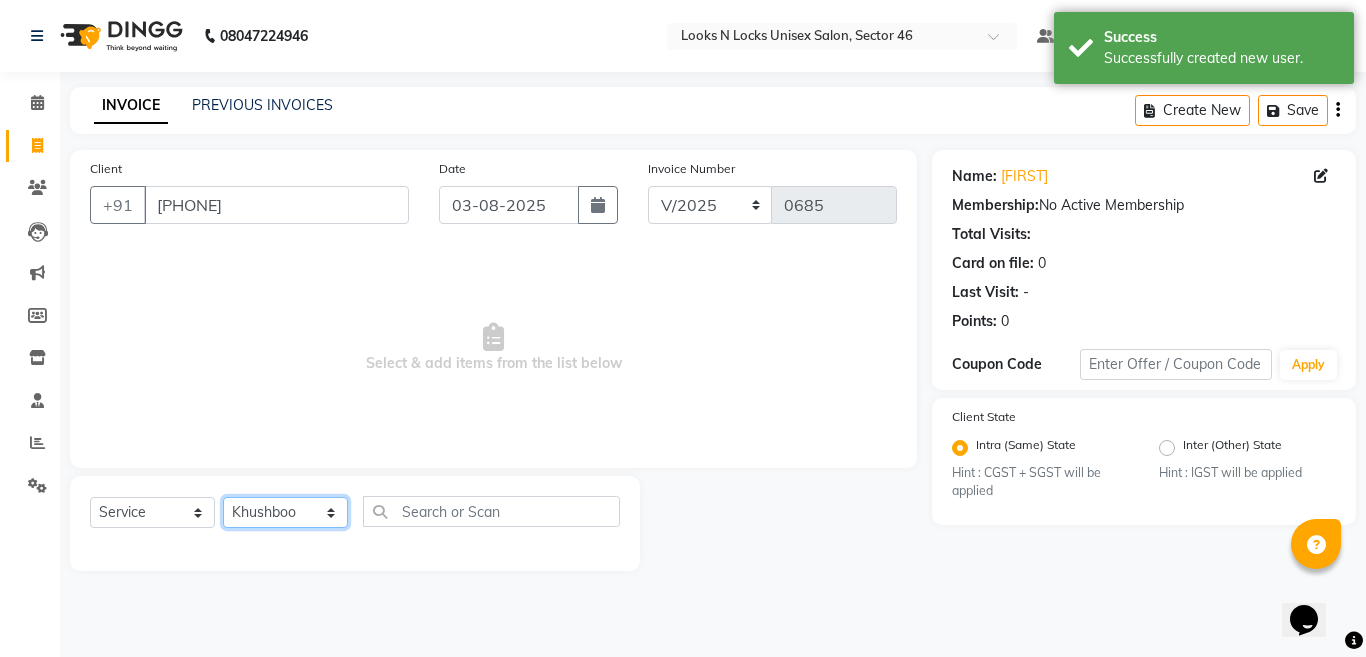 click on "Select Stylist Aakib Ansari Aalam Sheikh Ajay sain Anil  Sahu Gaurav Gulzar  Anshari Ibrahim Kamala Khushboo kusum maam Lucky Manager Marry Lepcha Nazim Priya Rao Ram Saurabha Seema Shilpa ( sunita) Sonia Sunita Chauhan Vanshika Varun Zafar" 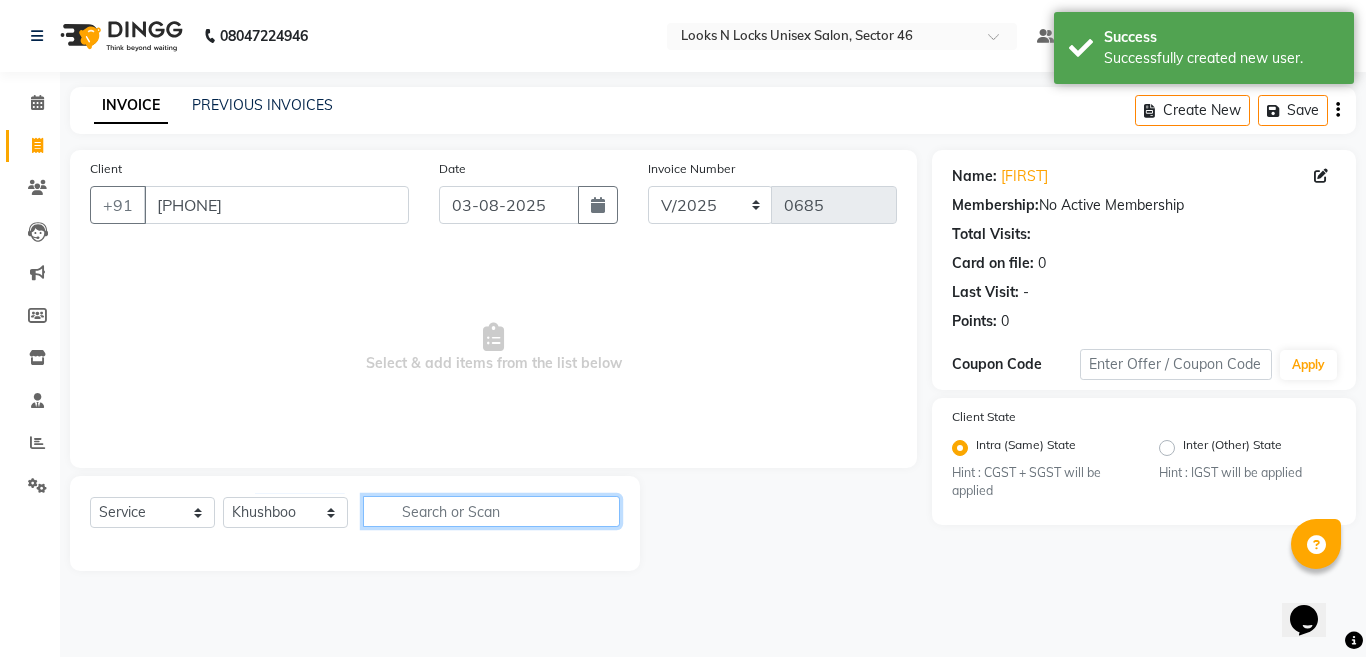 click 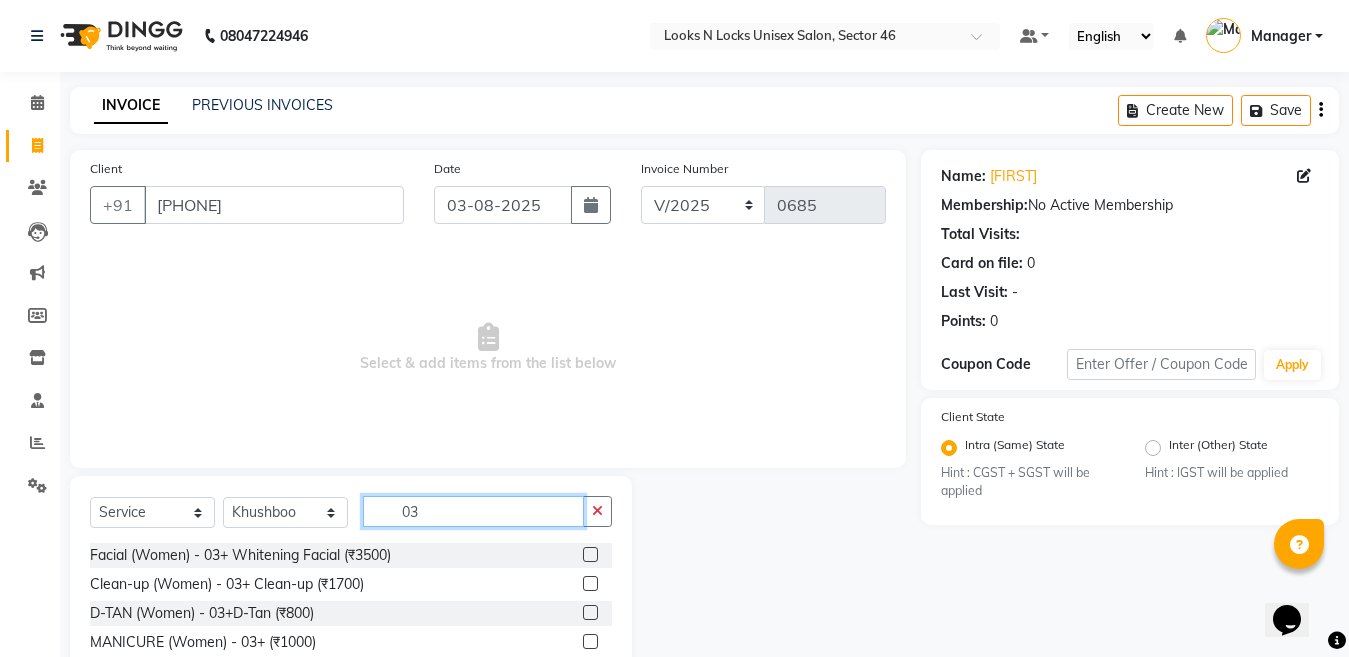type on "03" 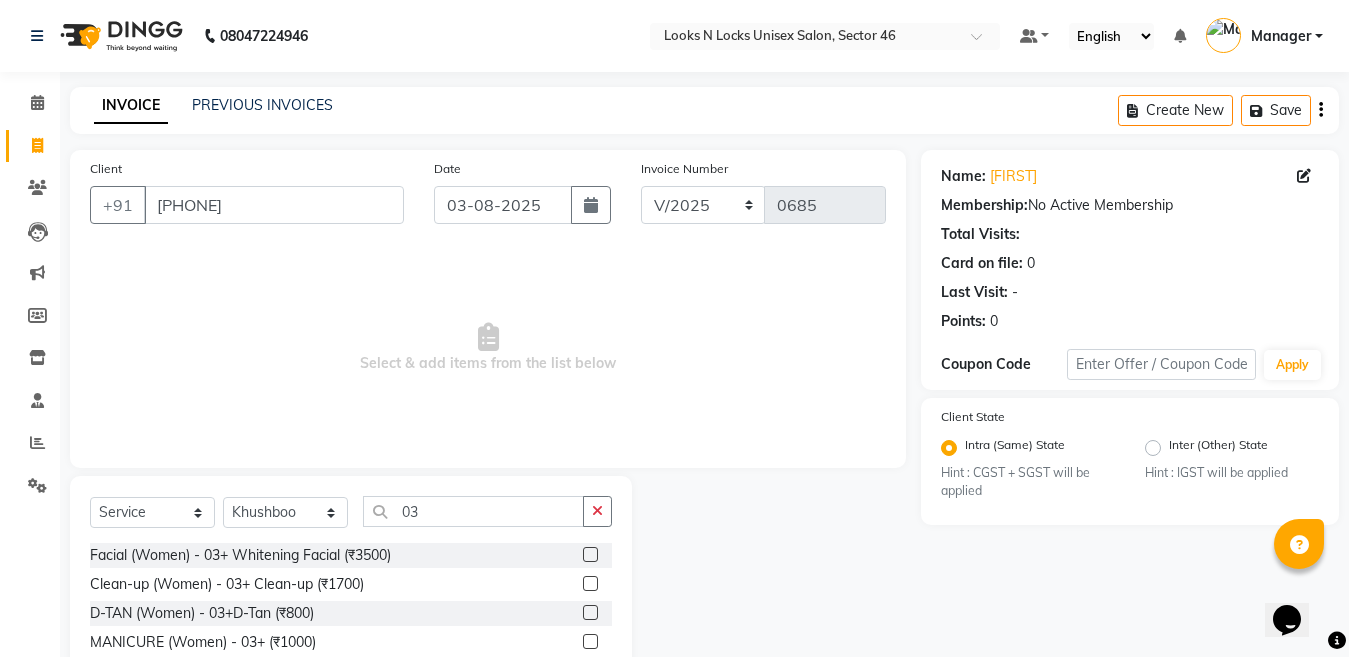 click 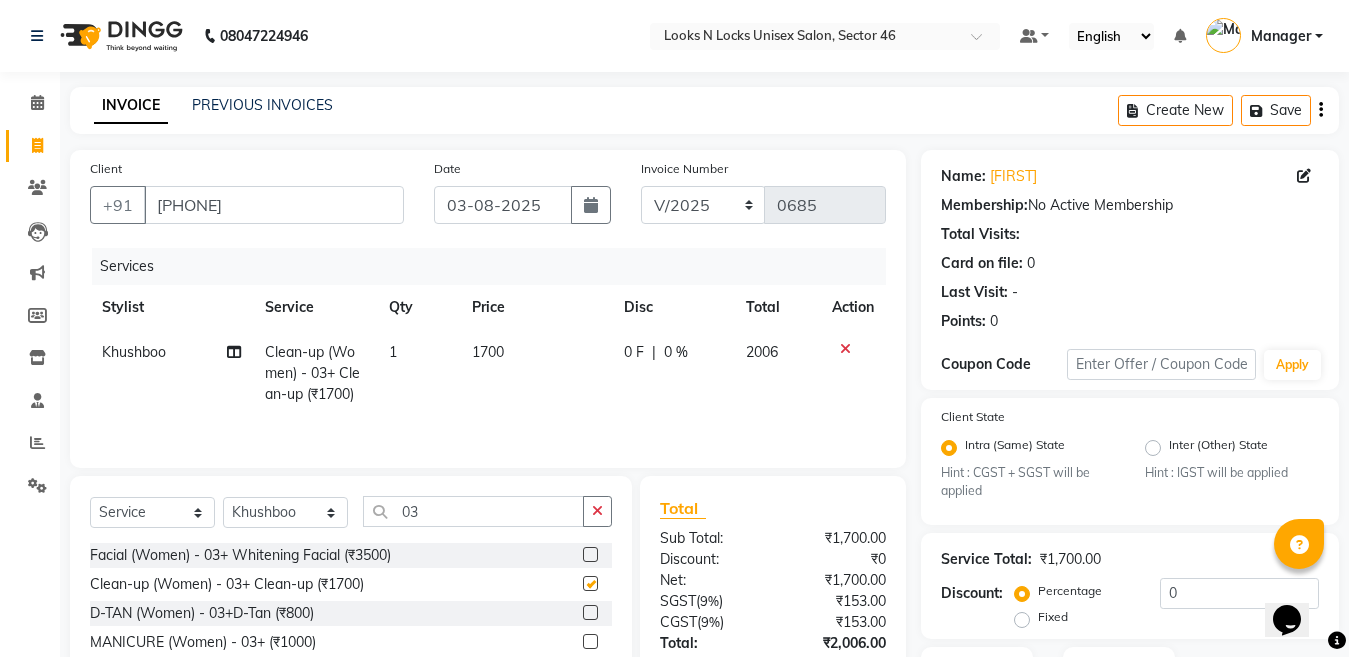 checkbox on "false" 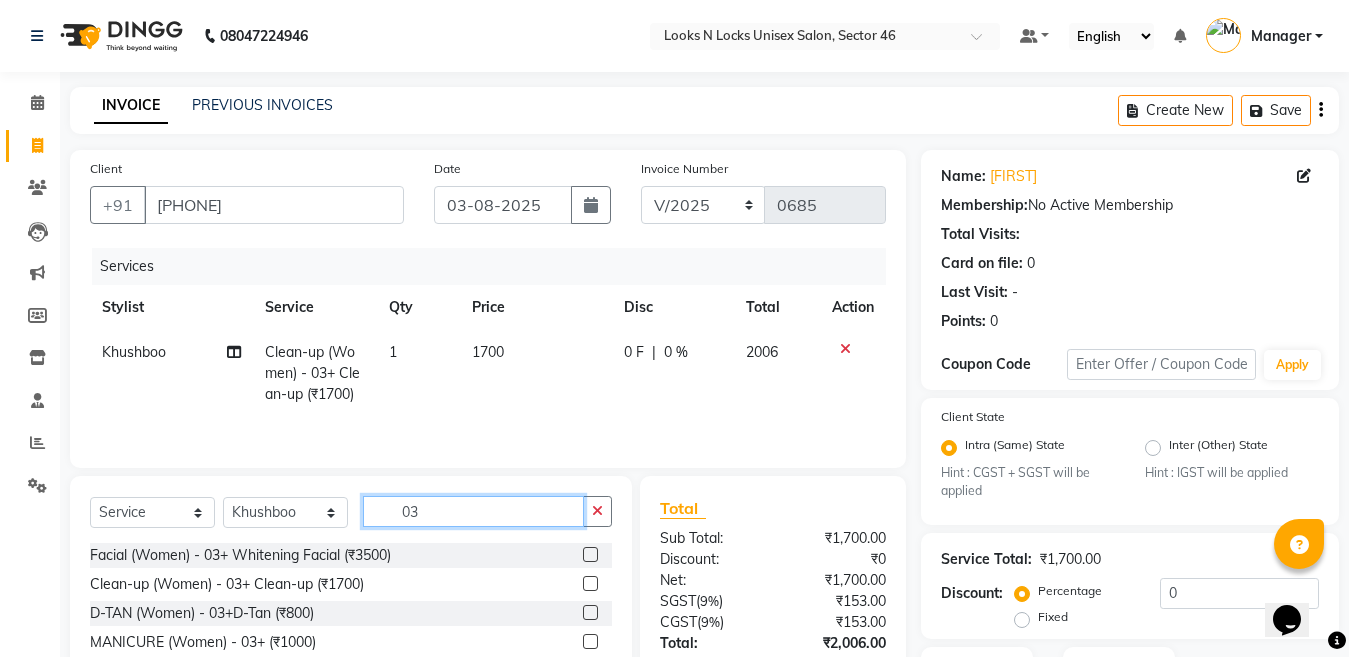 click on "03" 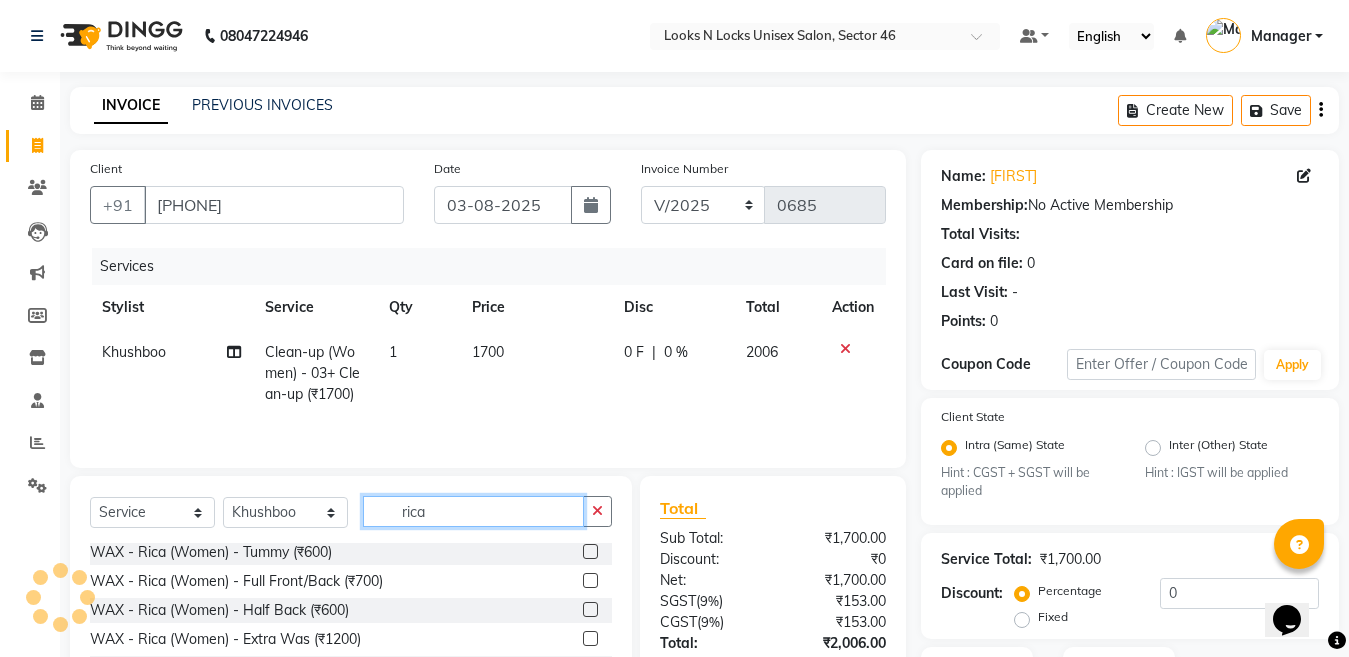 scroll, scrollTop: 0, scrollLeft: 0, axis: both 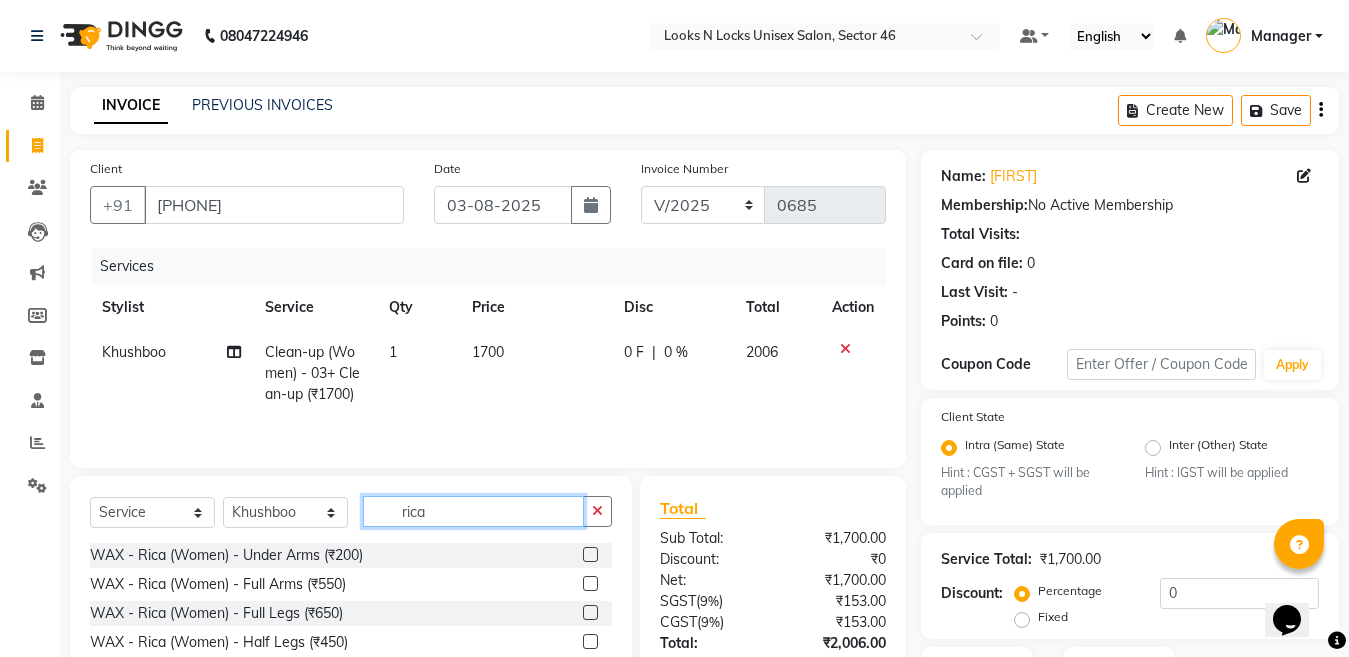 type on "rica" 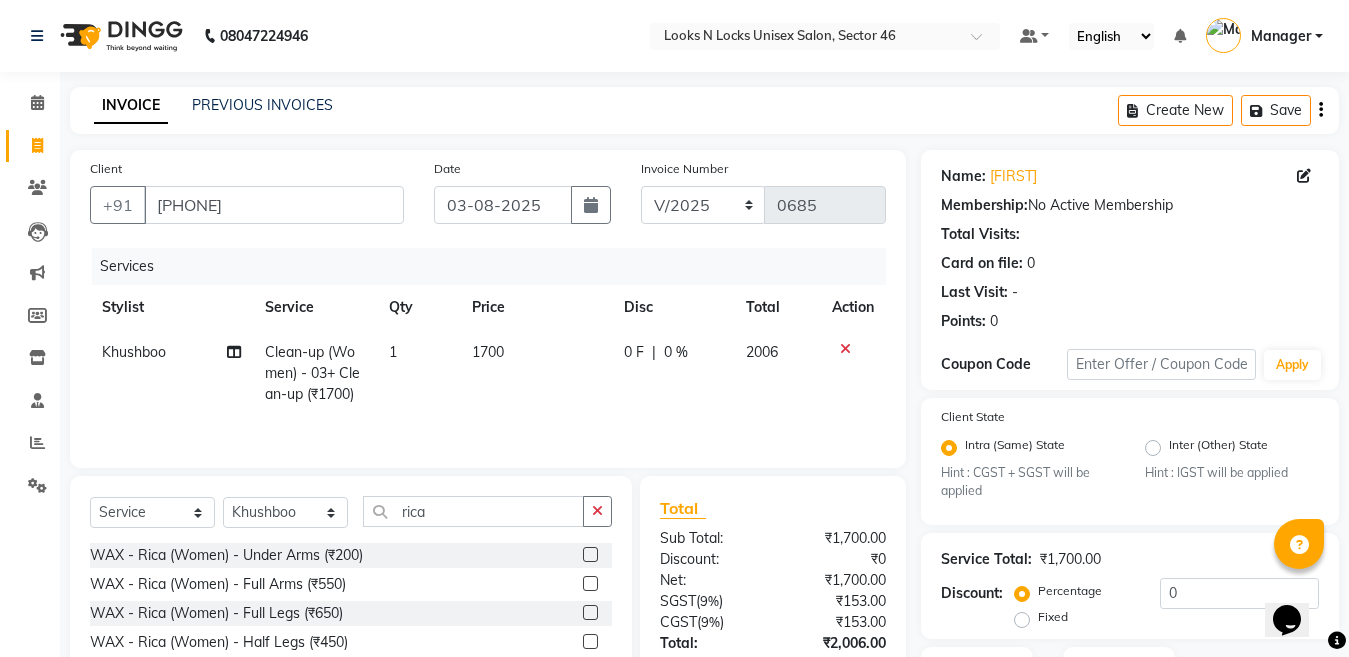 click 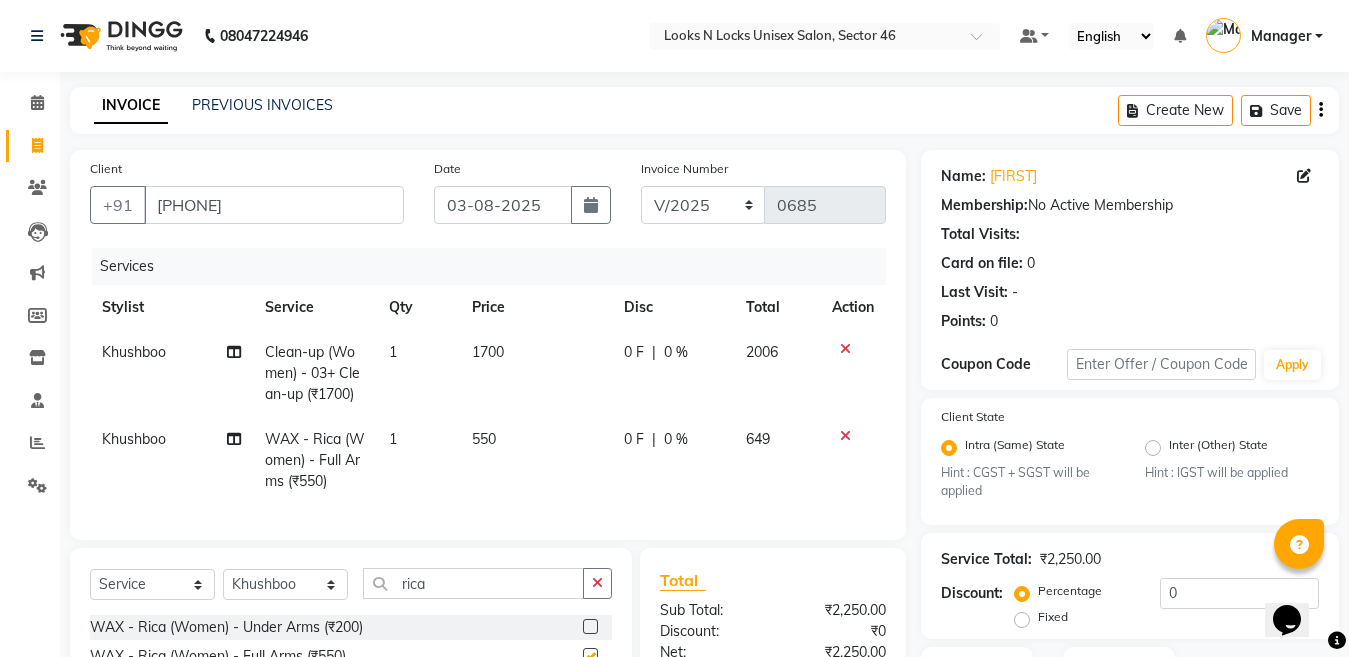 checkbox on "false" 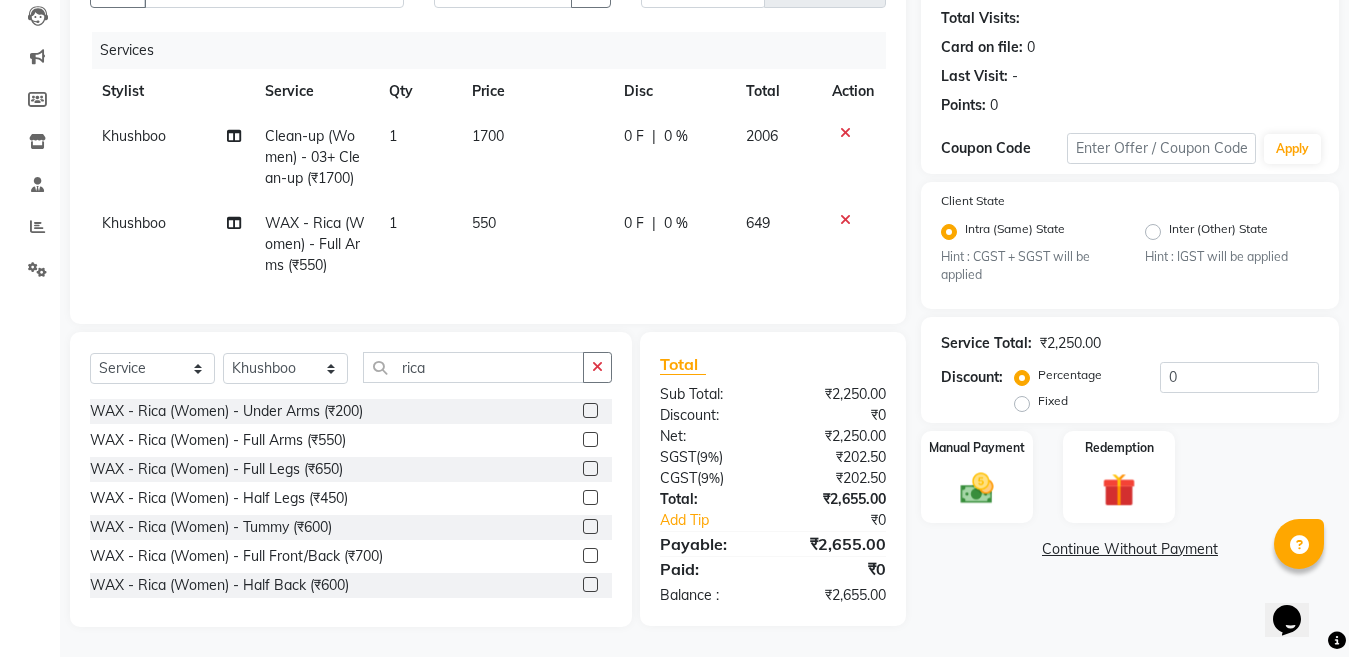 scroll, scrollTop: 233, scrollLeft: 0, axis: vertical 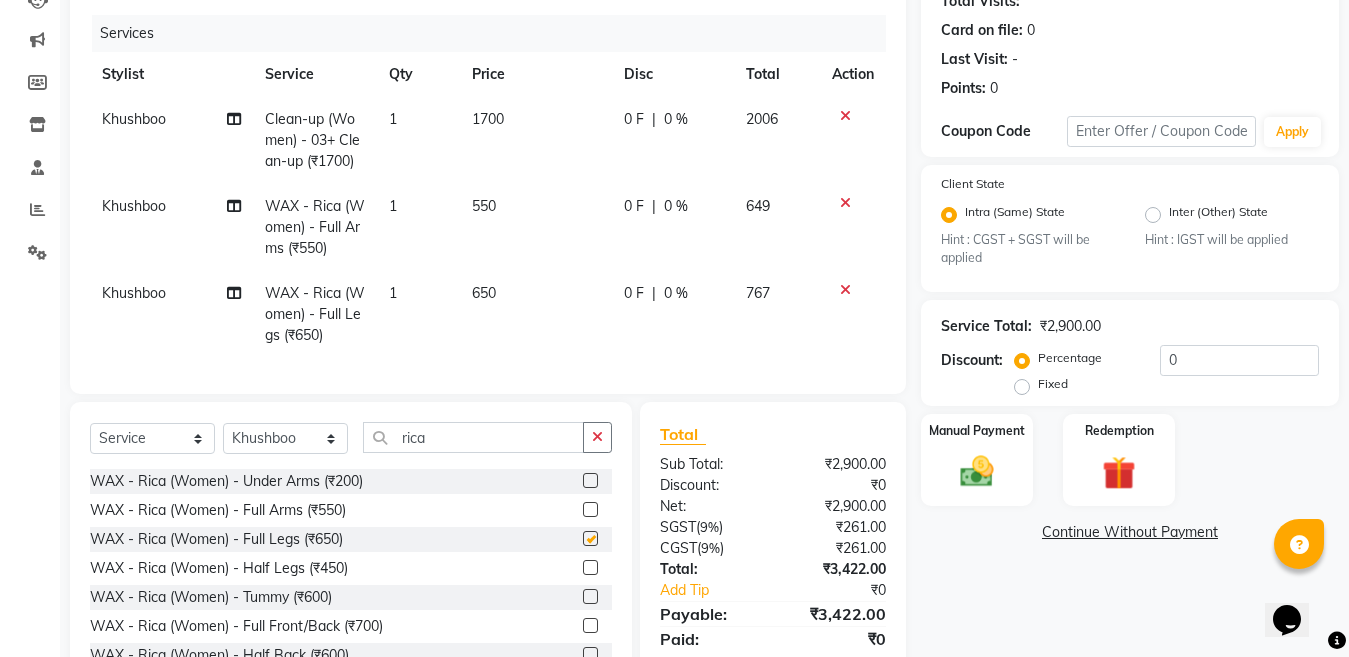 checkbox on "false" 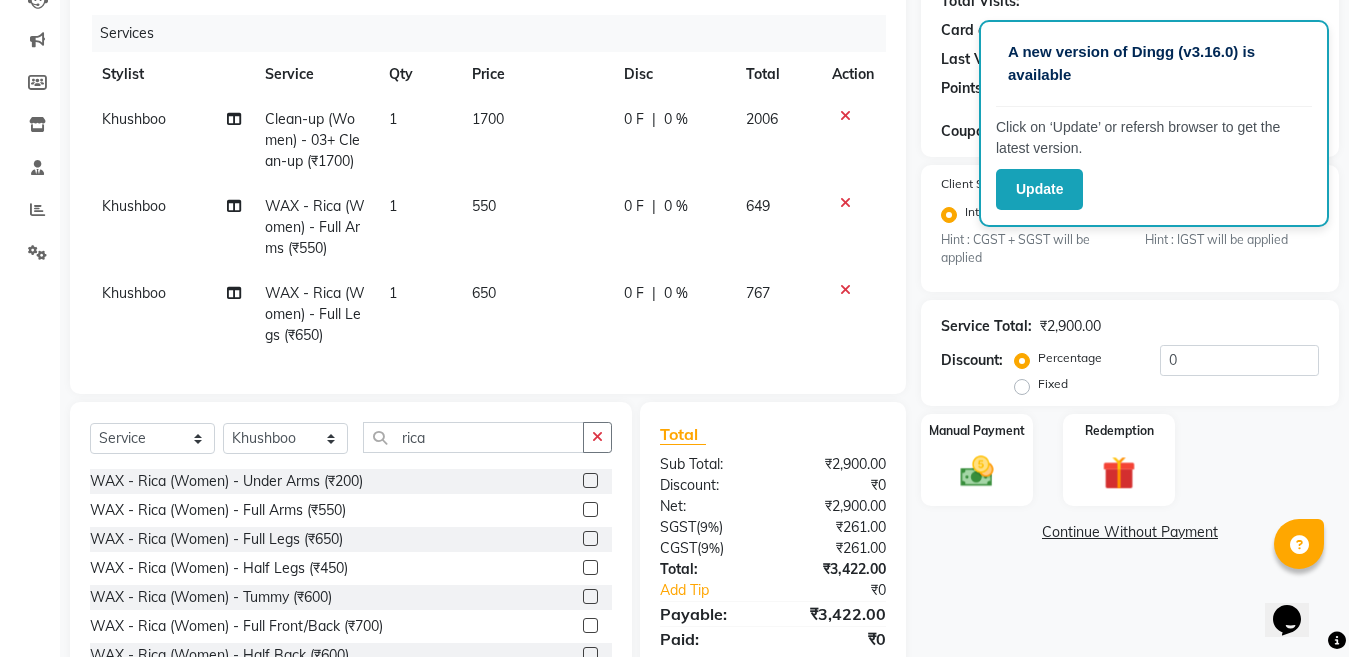 click on "767" 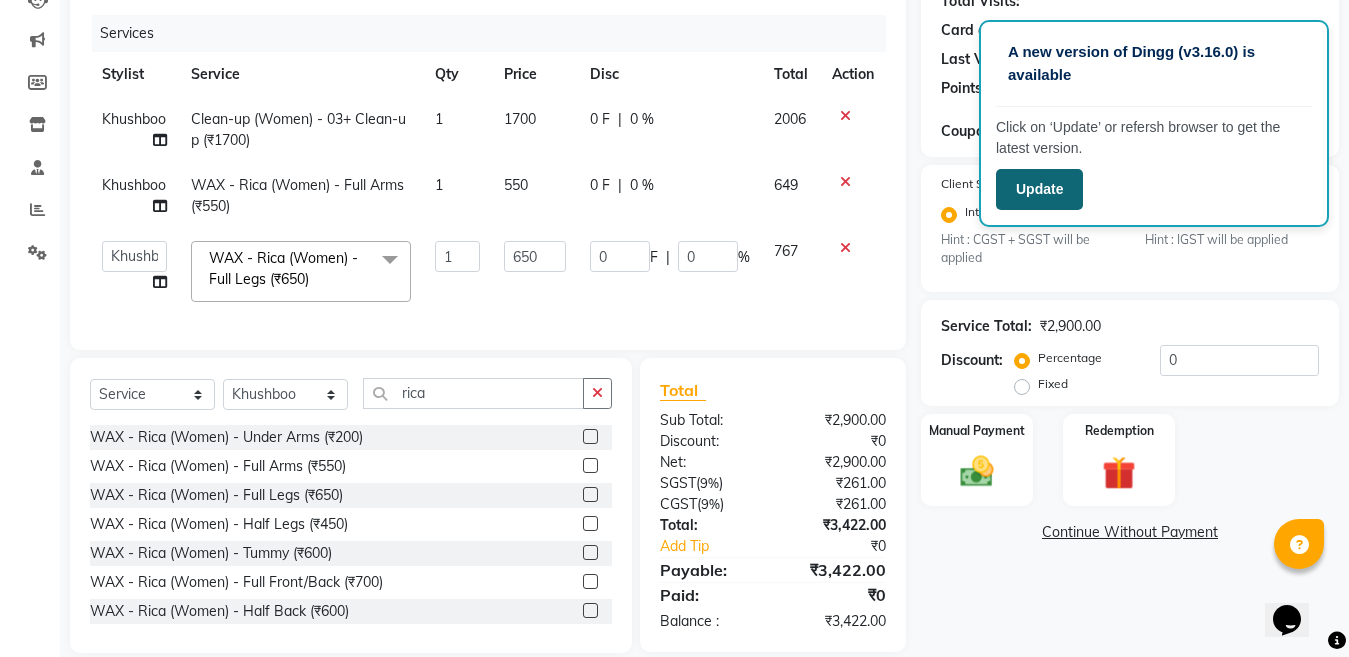 click on "Update" 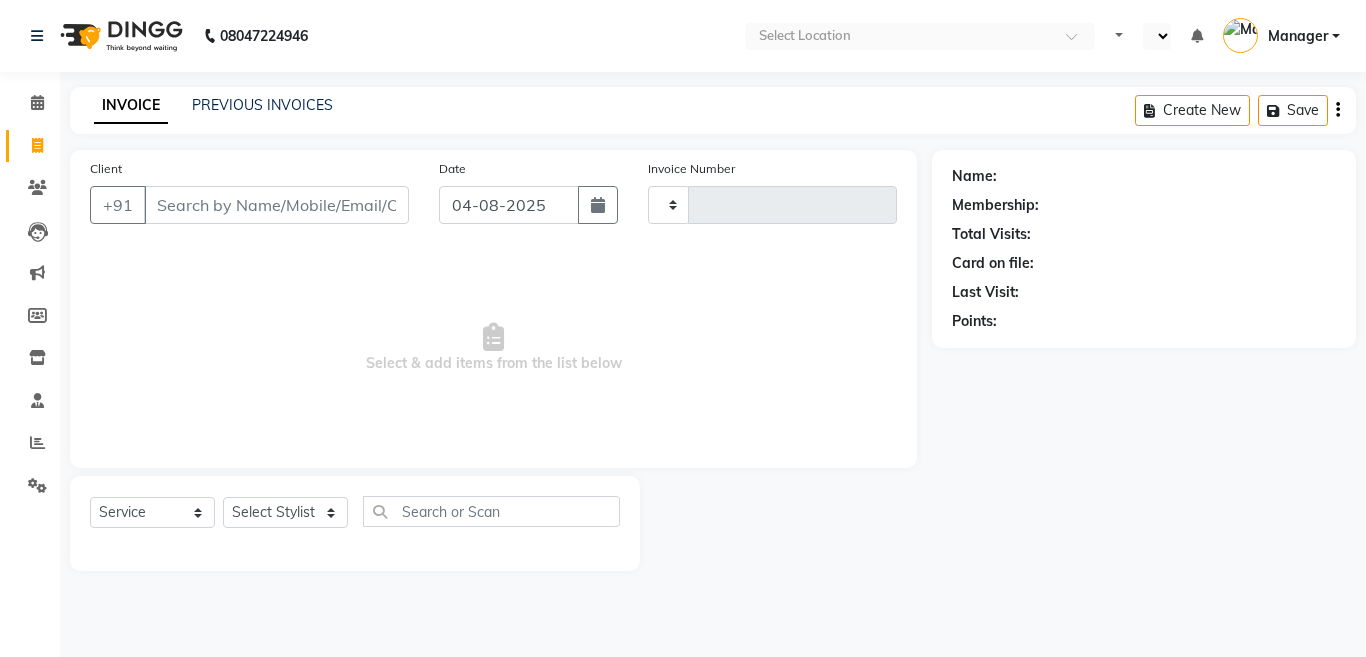 select on "service" 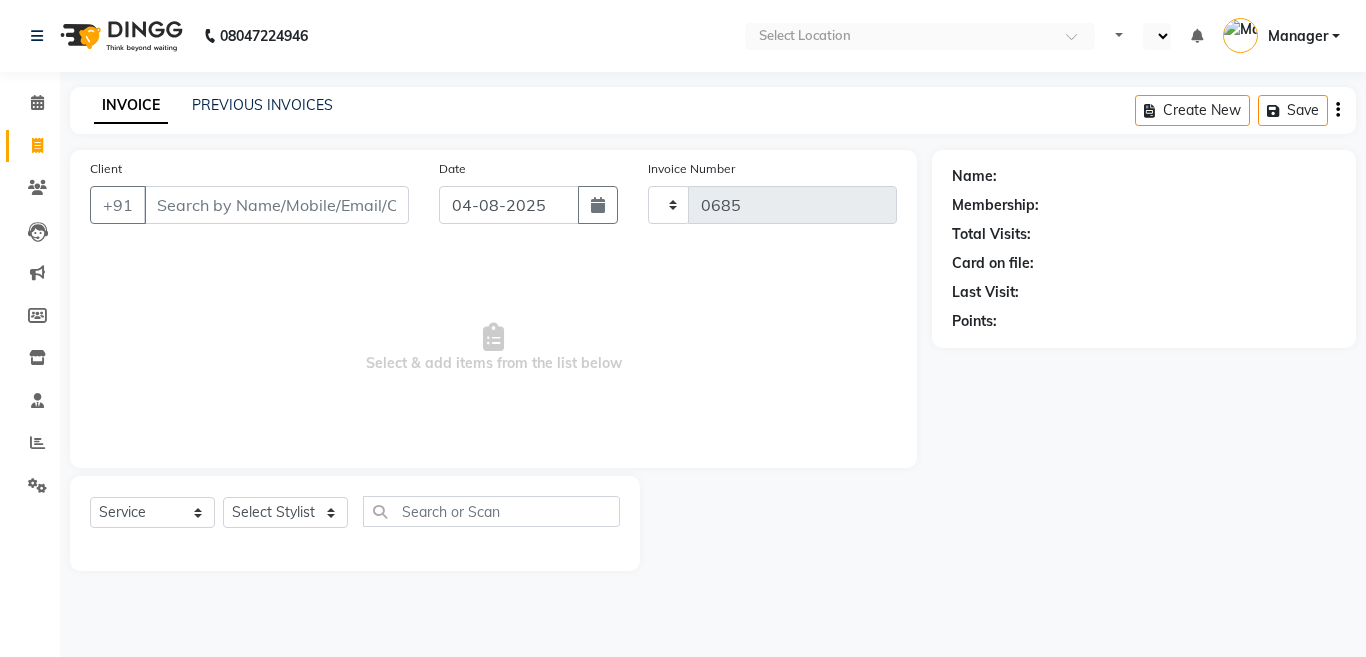 scroll, scrollTop: 0, scrollLeft: 0, axis: both 